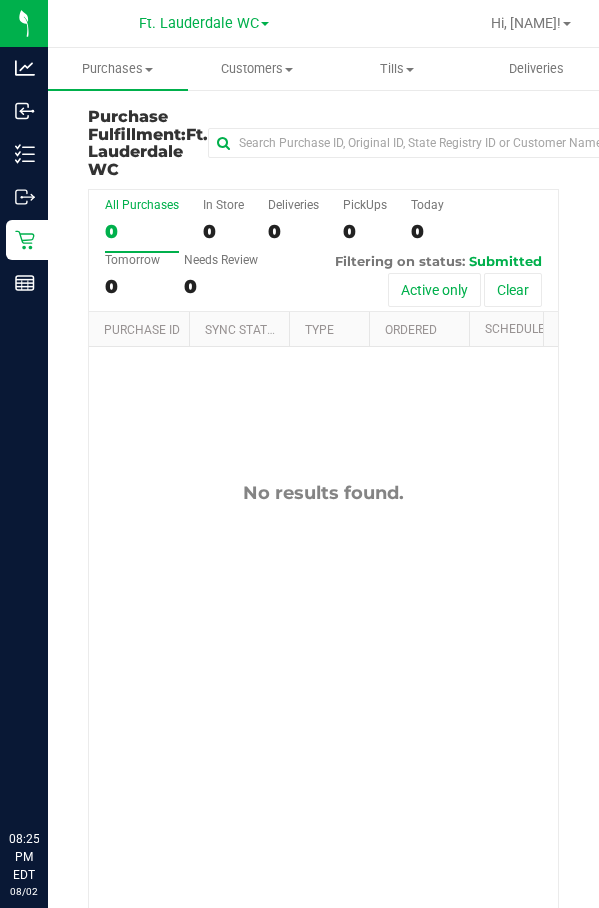 scroll, scrollTop: 0, scrollLeft: 0, axis: both 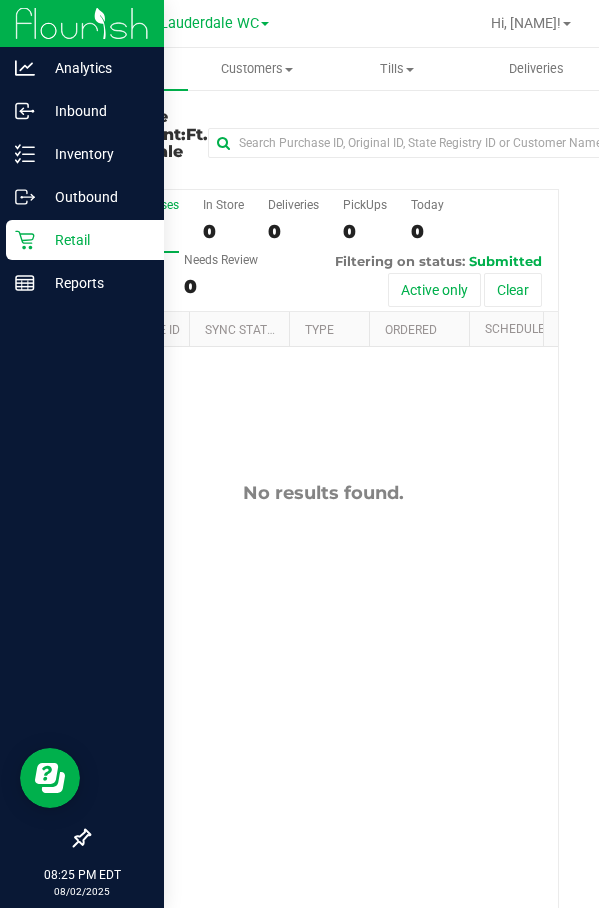 click on "Retail" at bounding box center [85, 240] 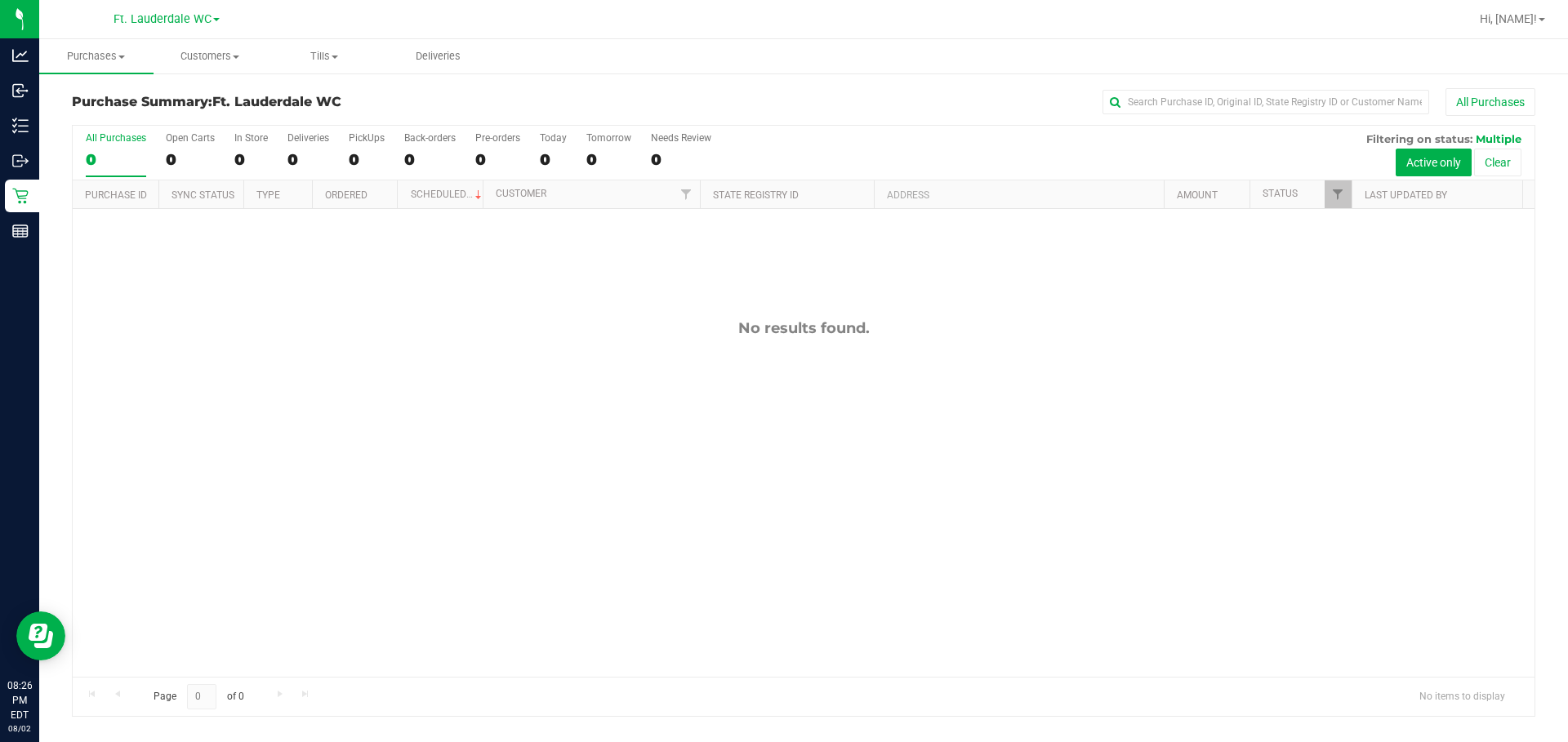 click on "0" at bounding box center (116, 159) 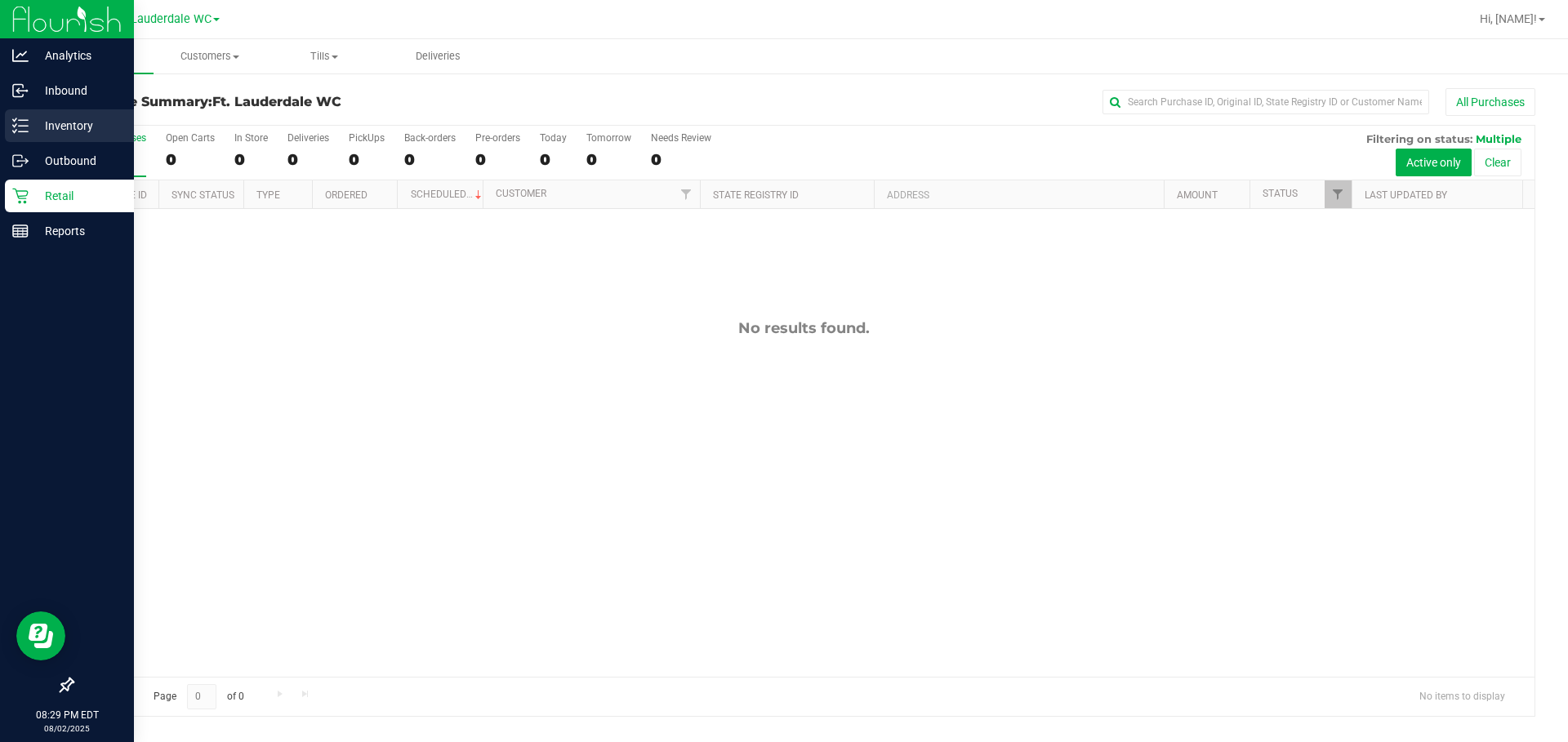 click 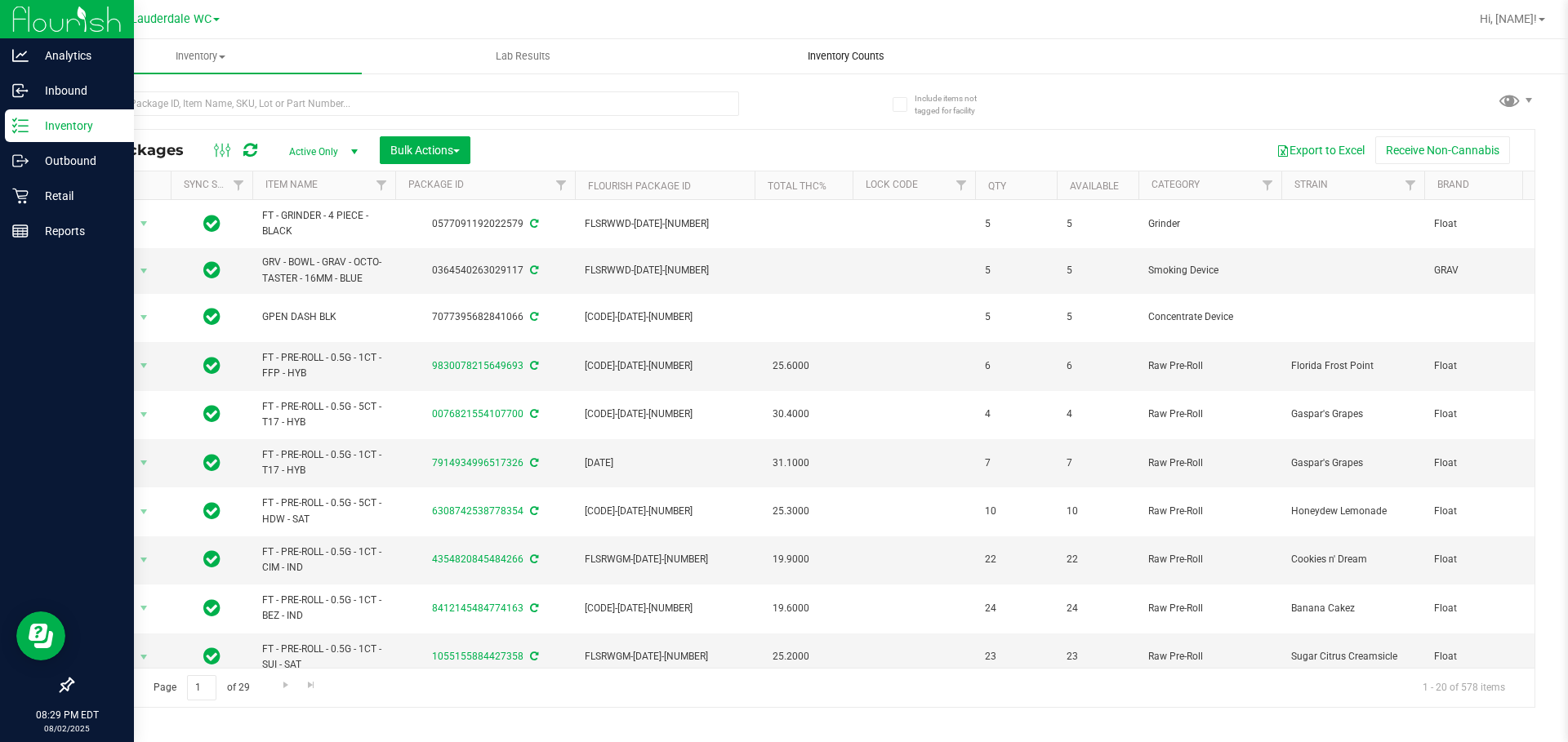 click on "Inventory Counts" at bounding box center (845, 56) 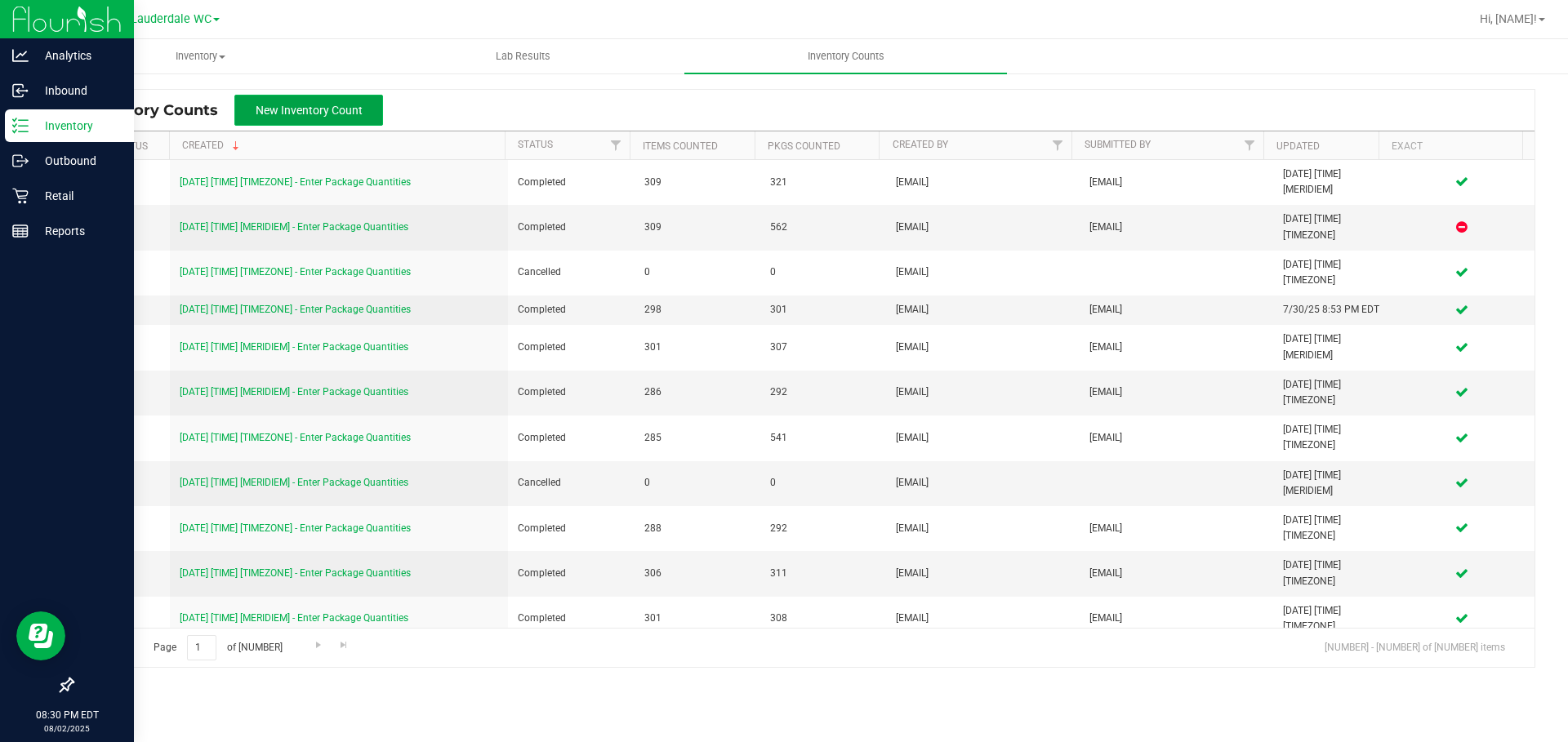 click on "New Inventory Count" at bounding box center [309, 110] 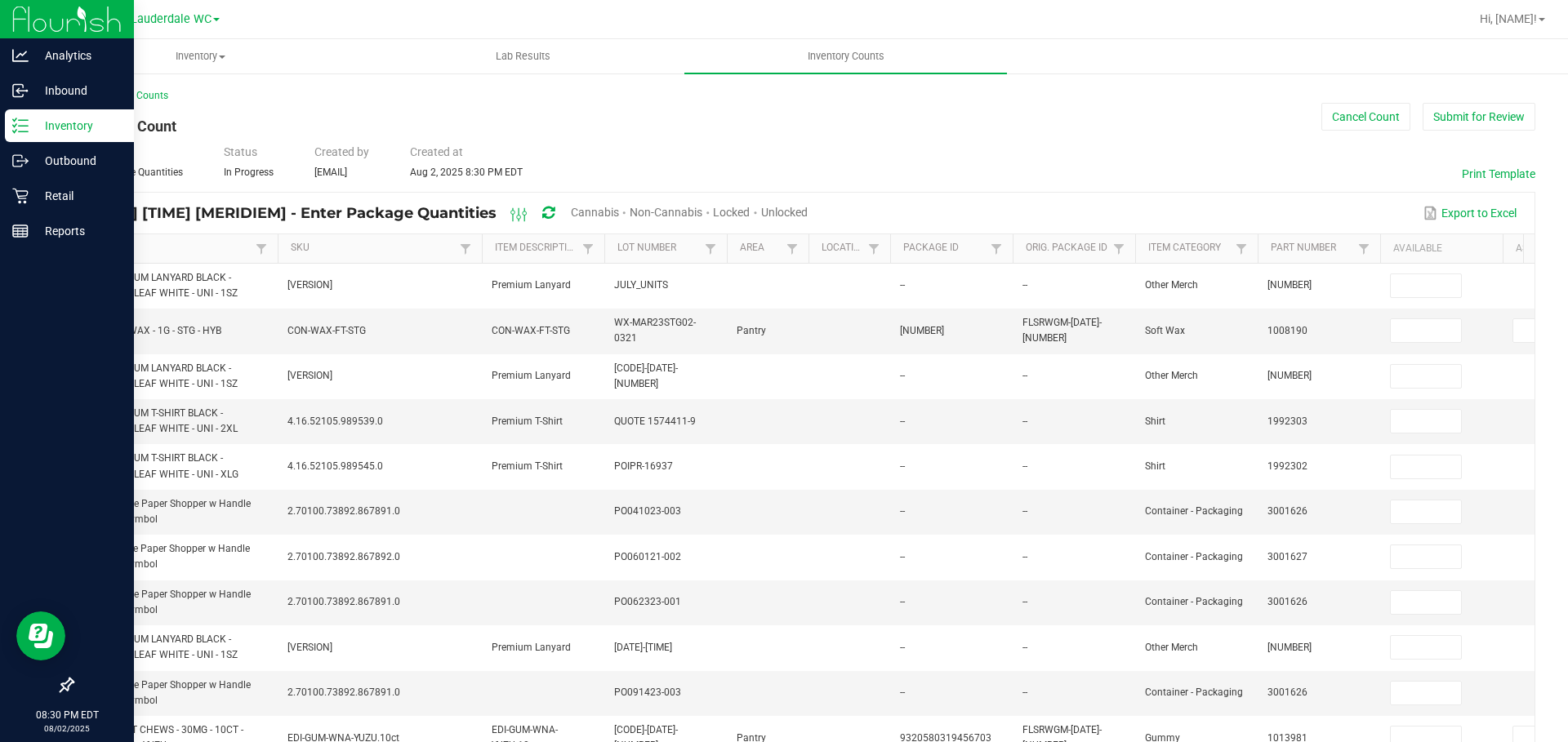 click on "Unlocked" at bounding box center [784, 212] 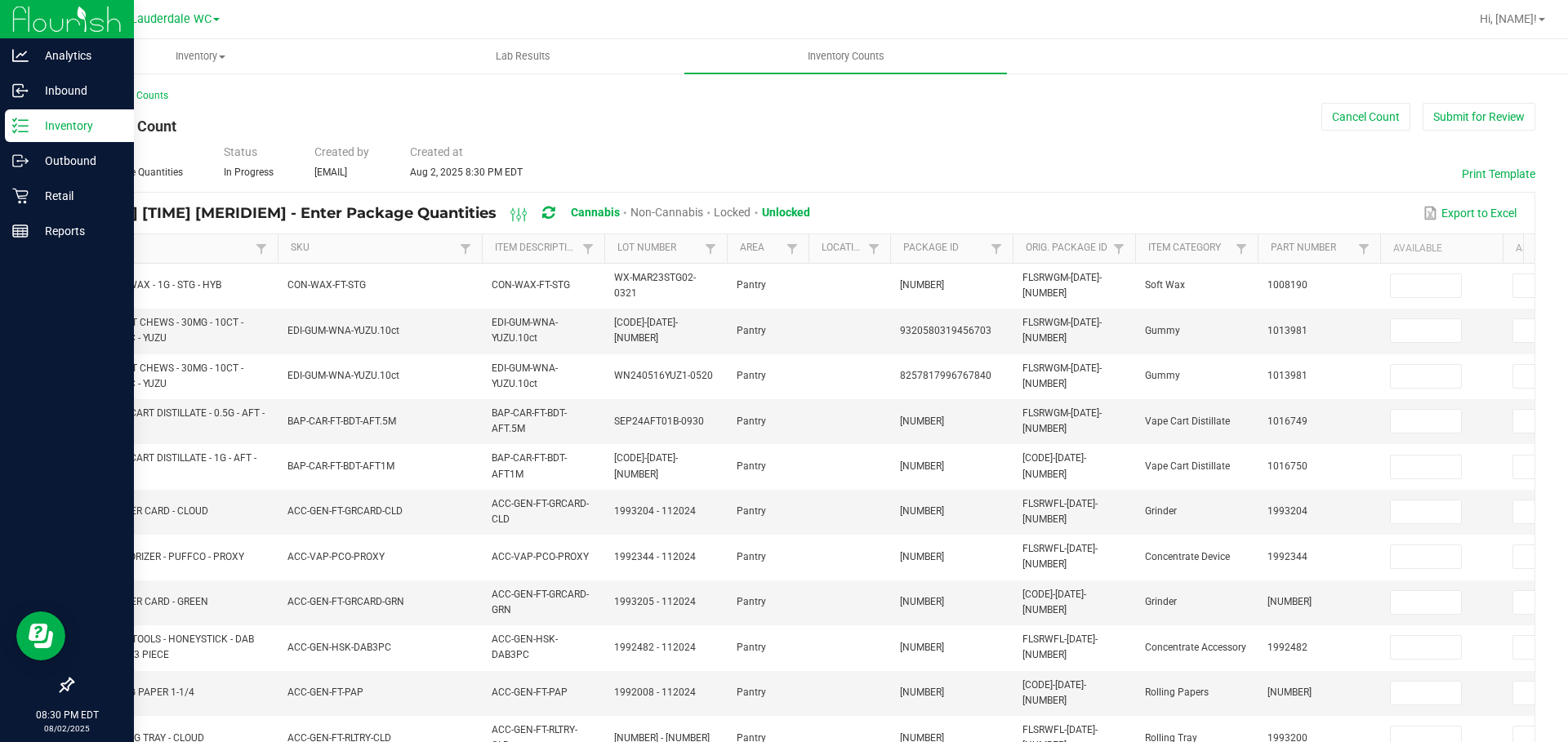 click on "Item" at bounding box center [176, 249] 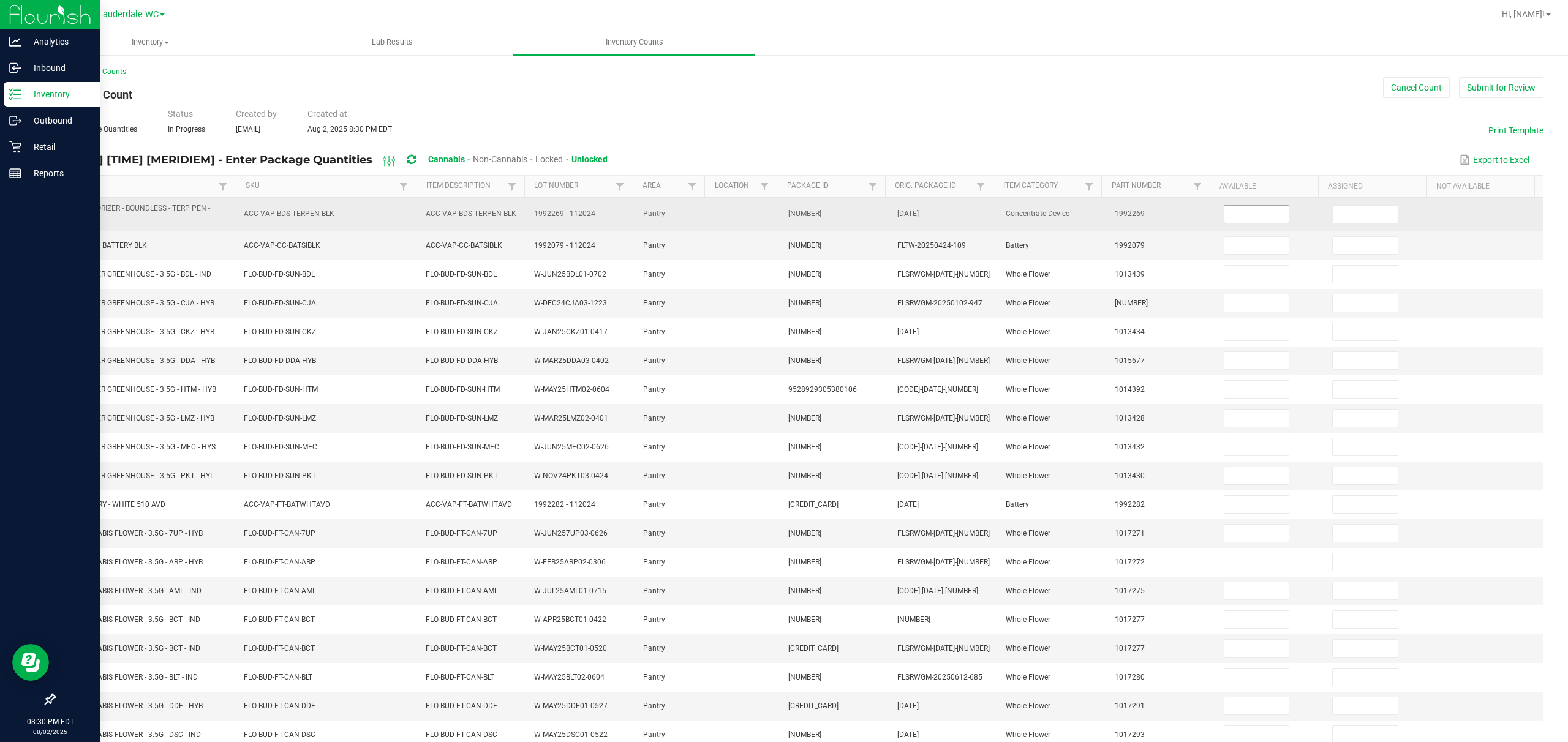 drag, startPoint x: 1089, startPoint y: 4, endPoint x: 1235, endPoint y: 214, distance: 255.76552 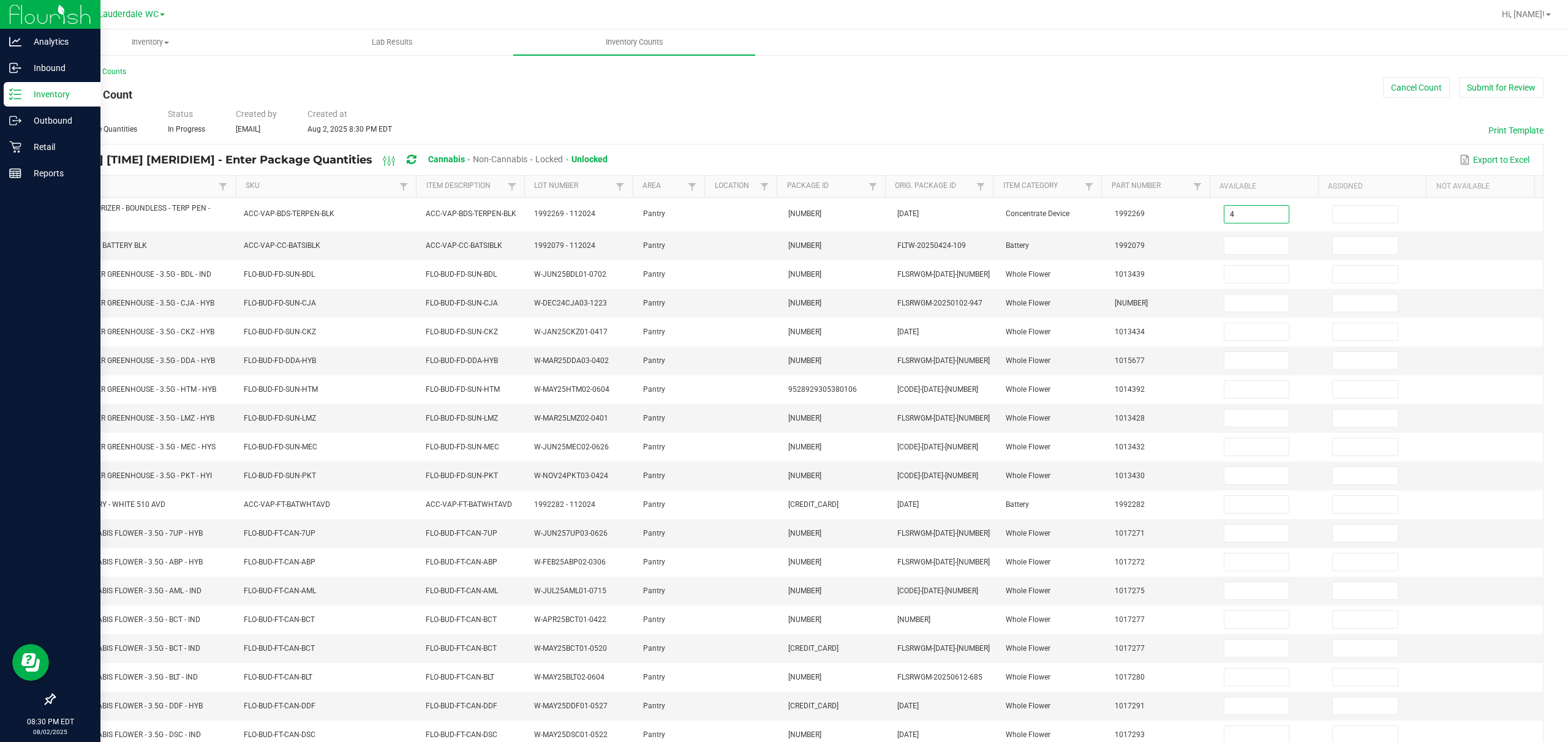 type on "4" 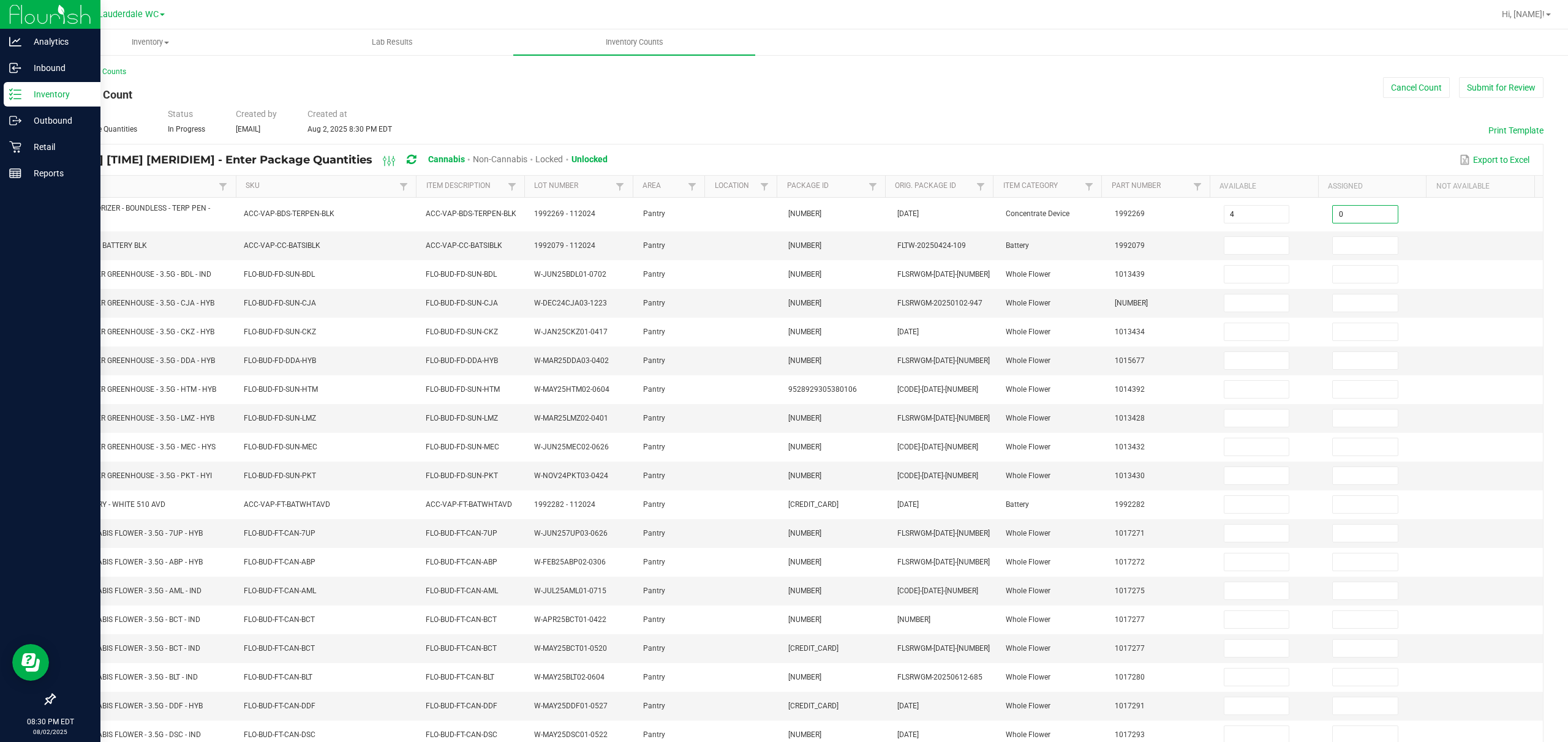 type on "0" 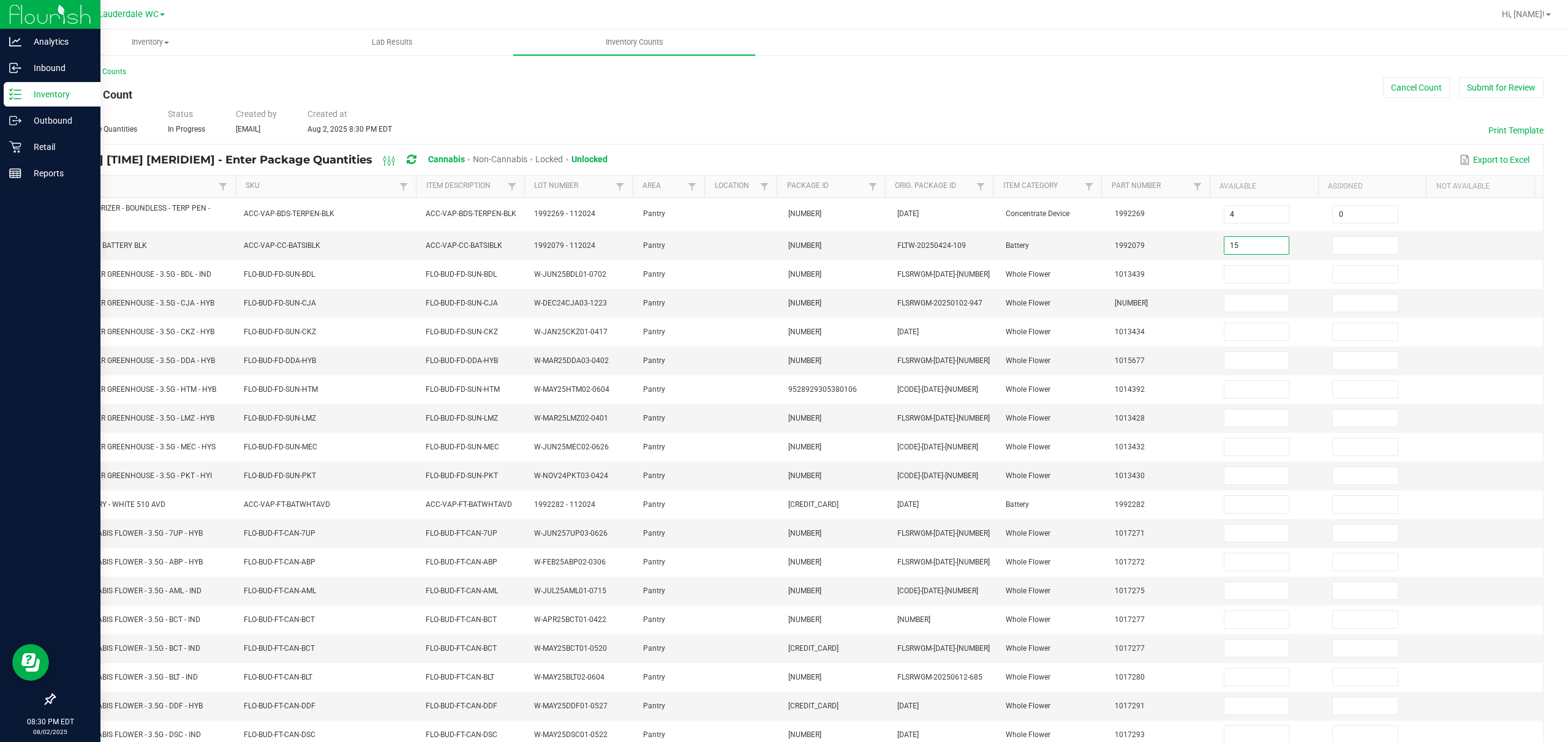 type on "15" 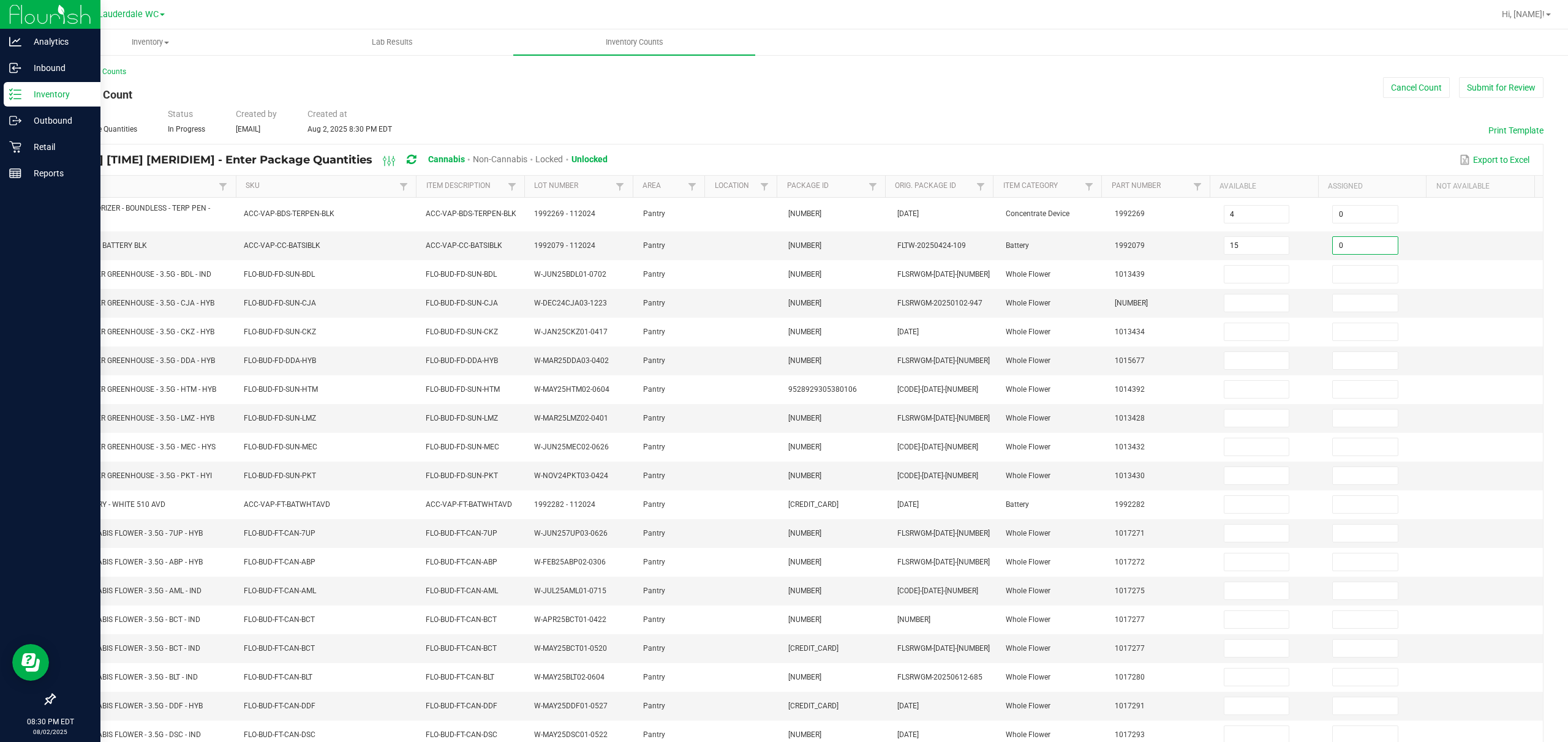 type on "0" 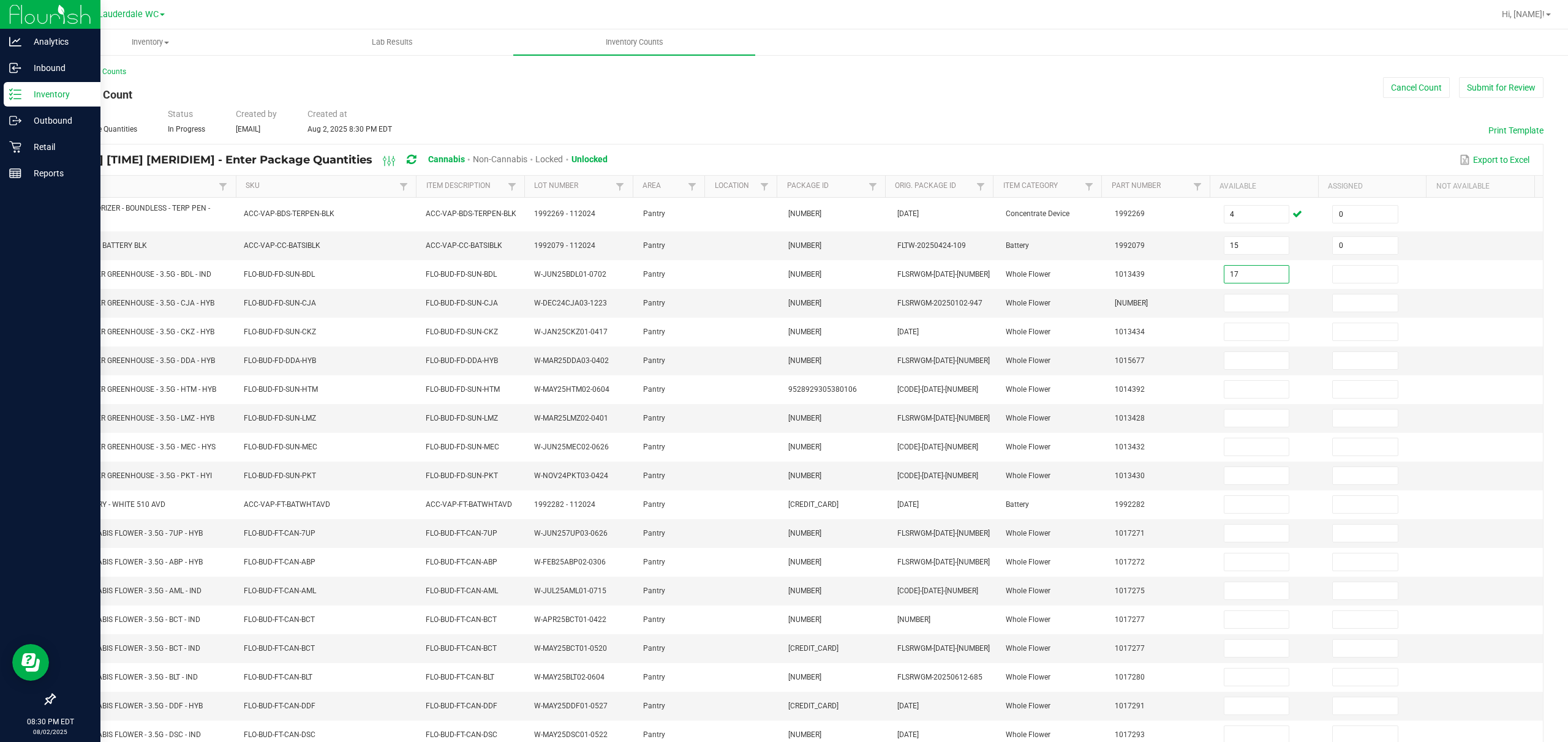 type on "17" 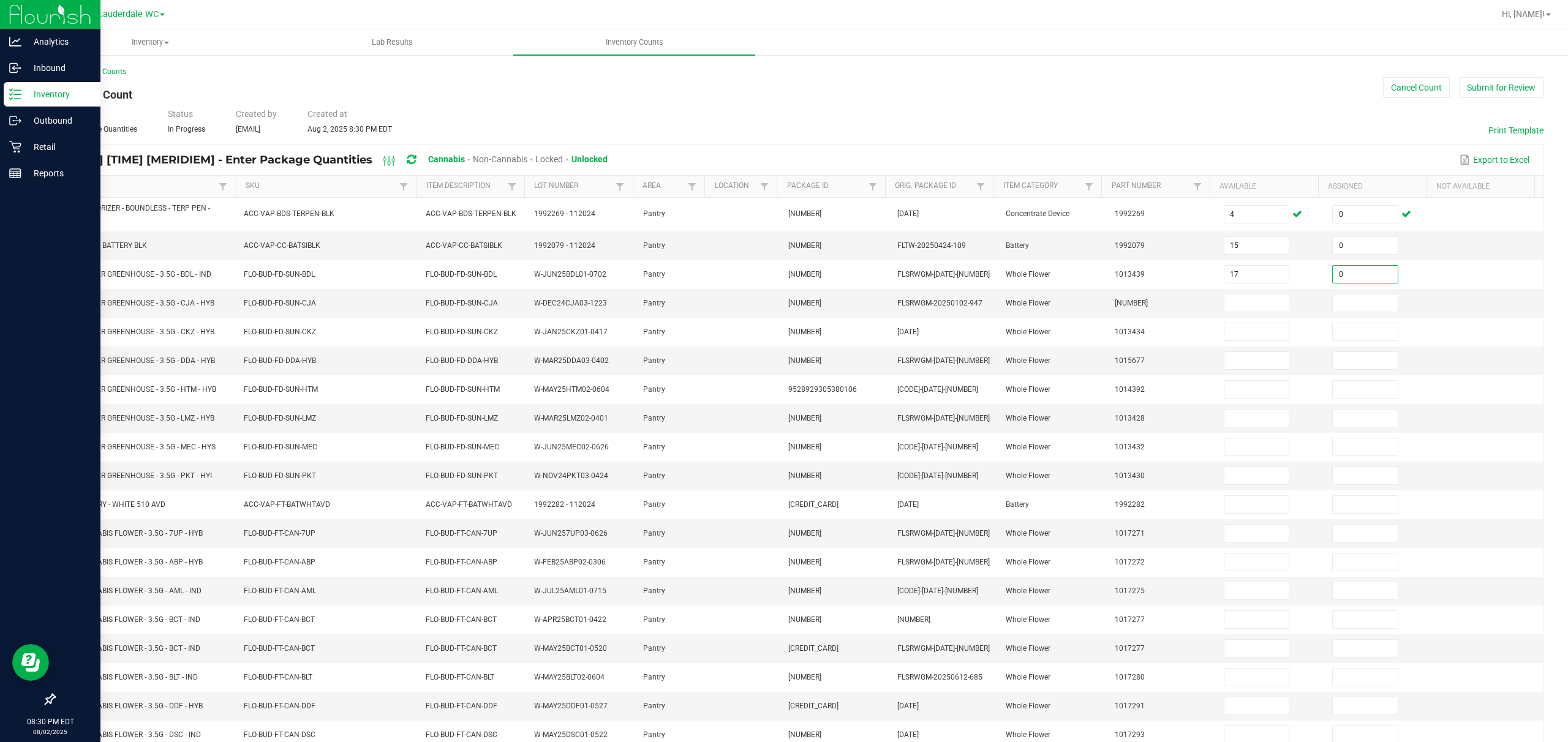 type on "0" 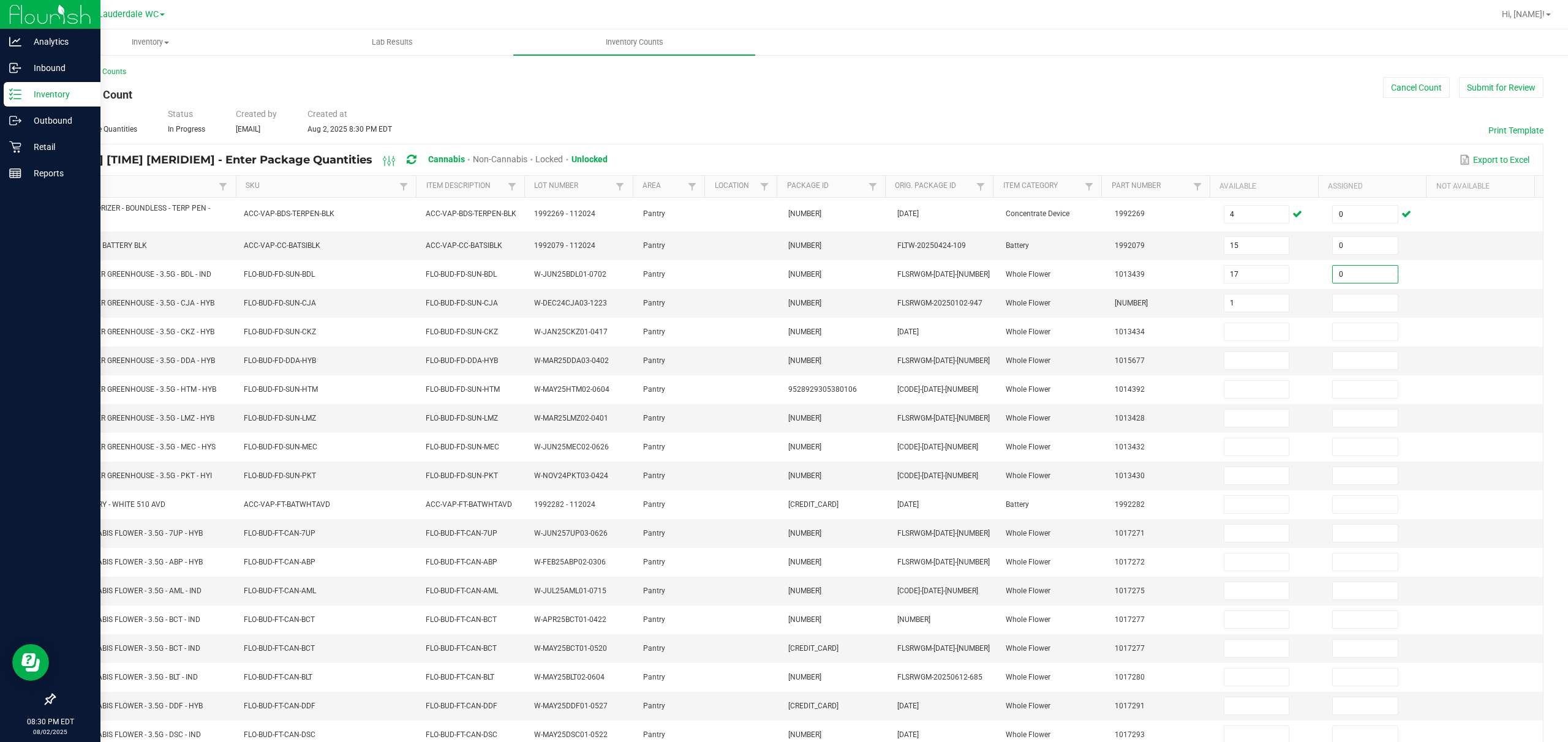 type on "1" 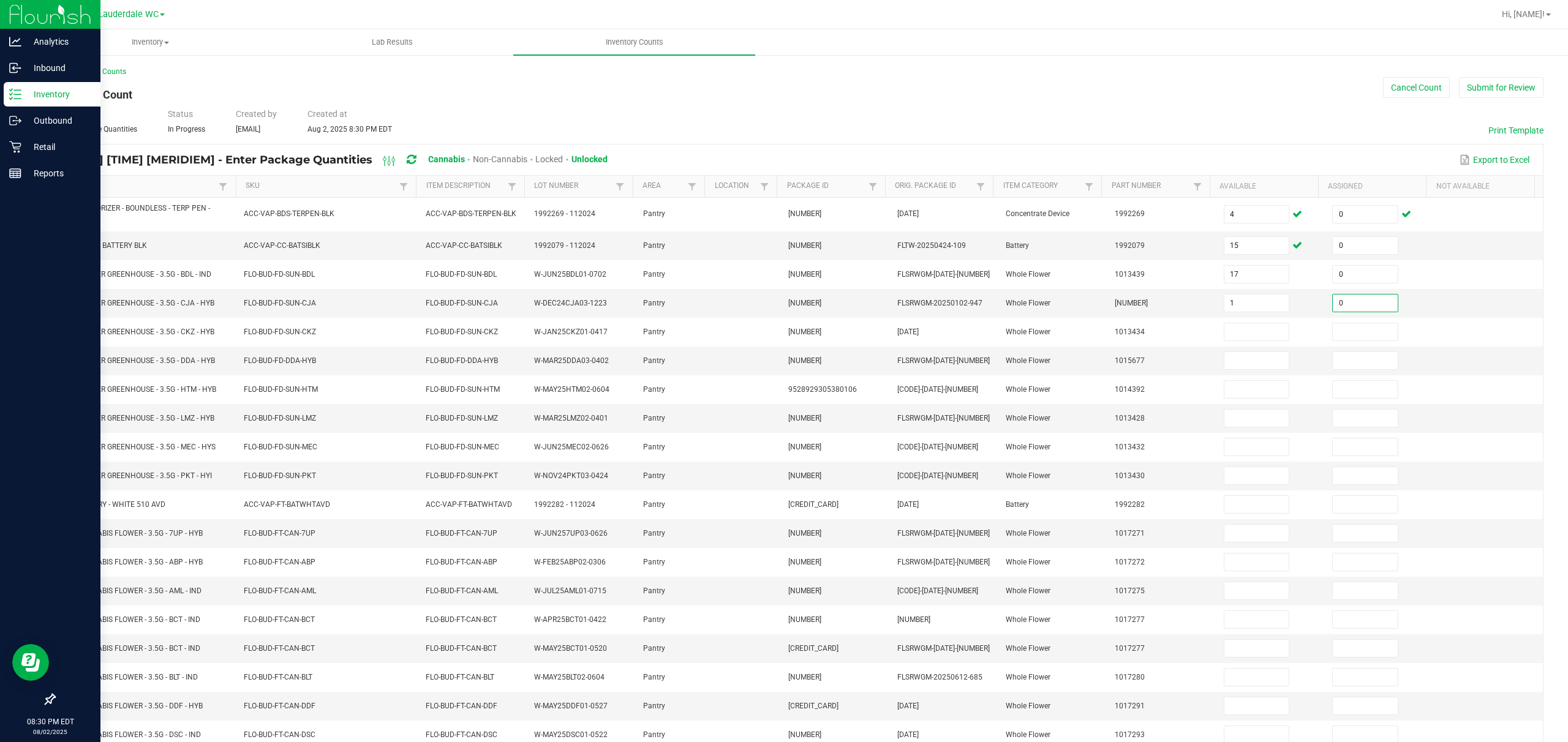 type on "0" 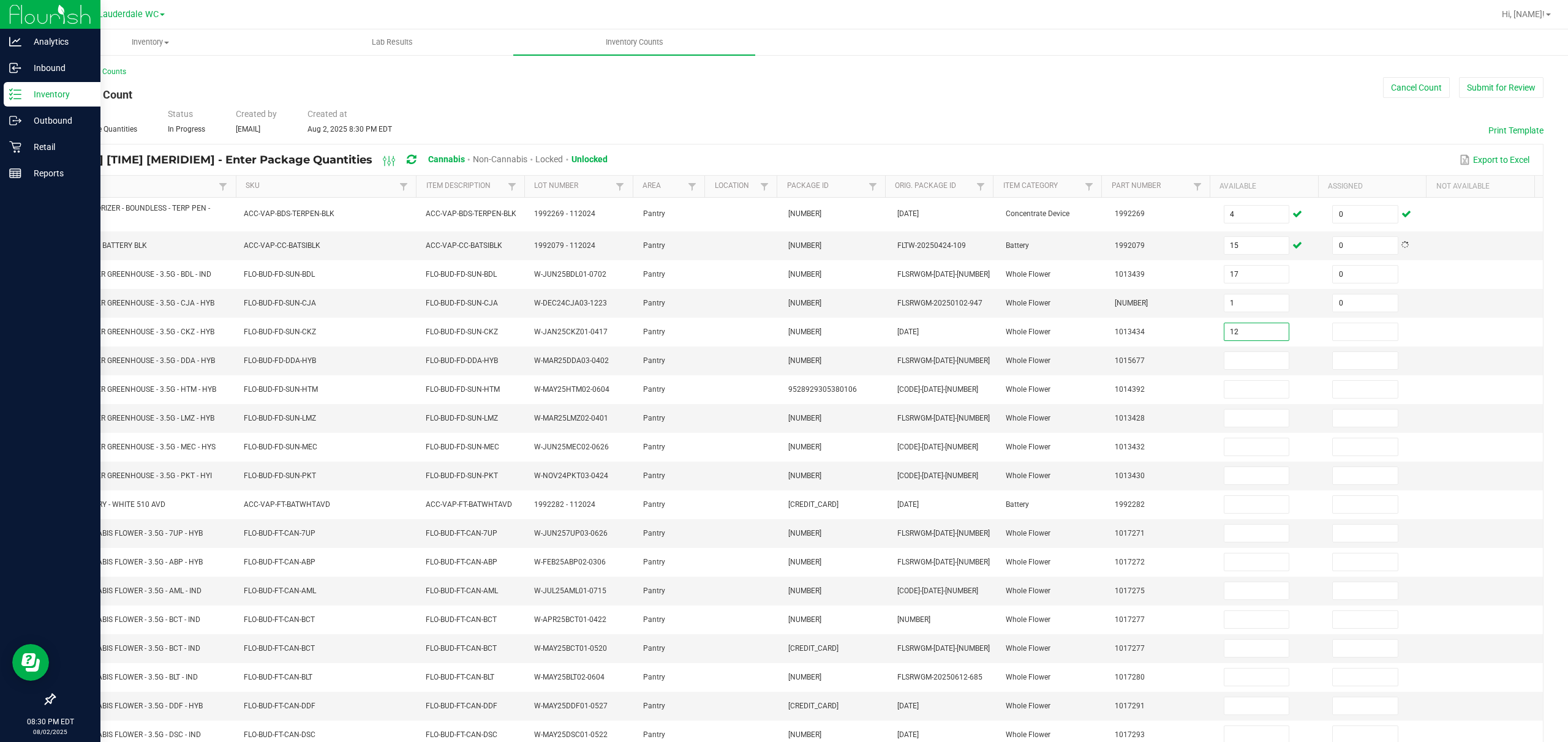 type on "12" 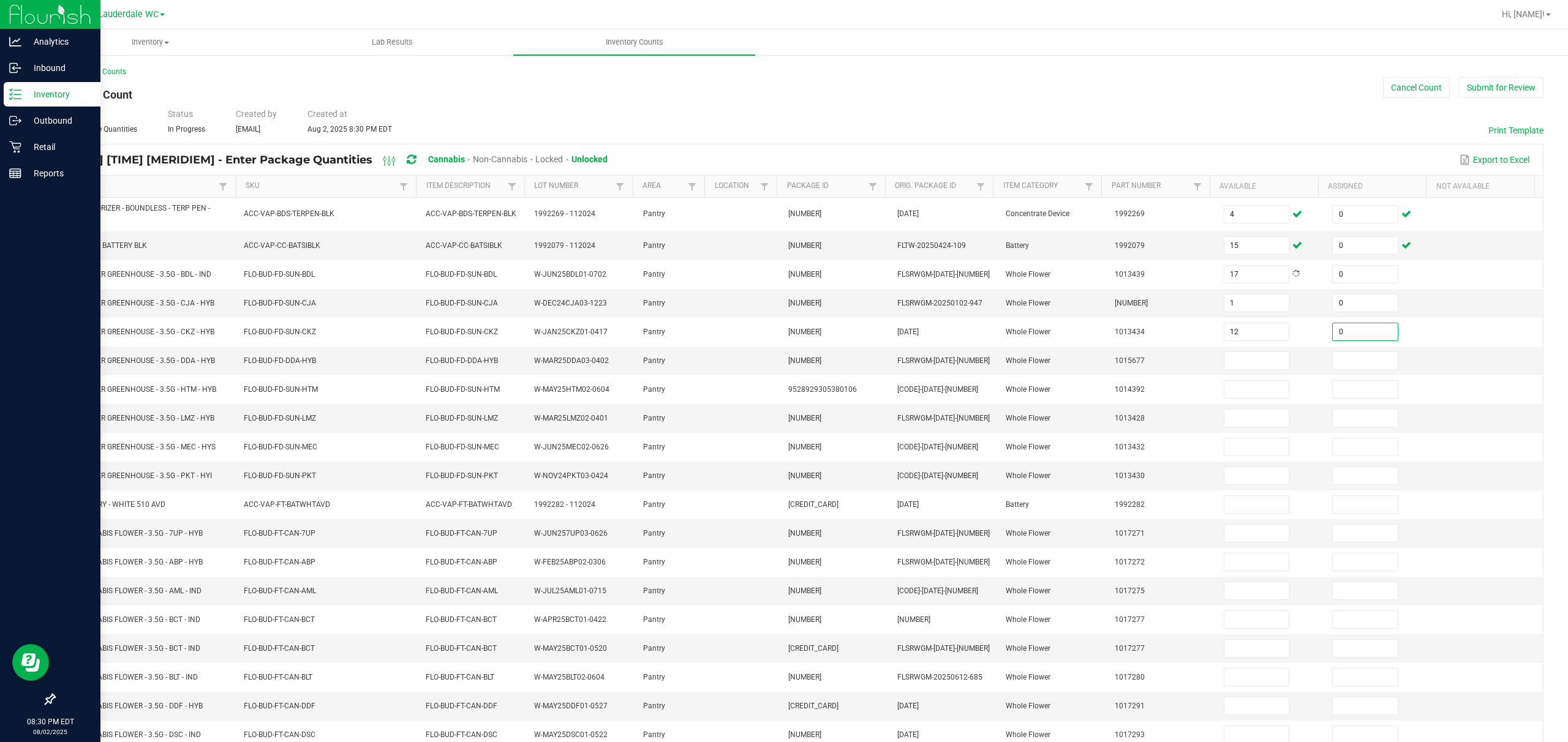 type on "0" 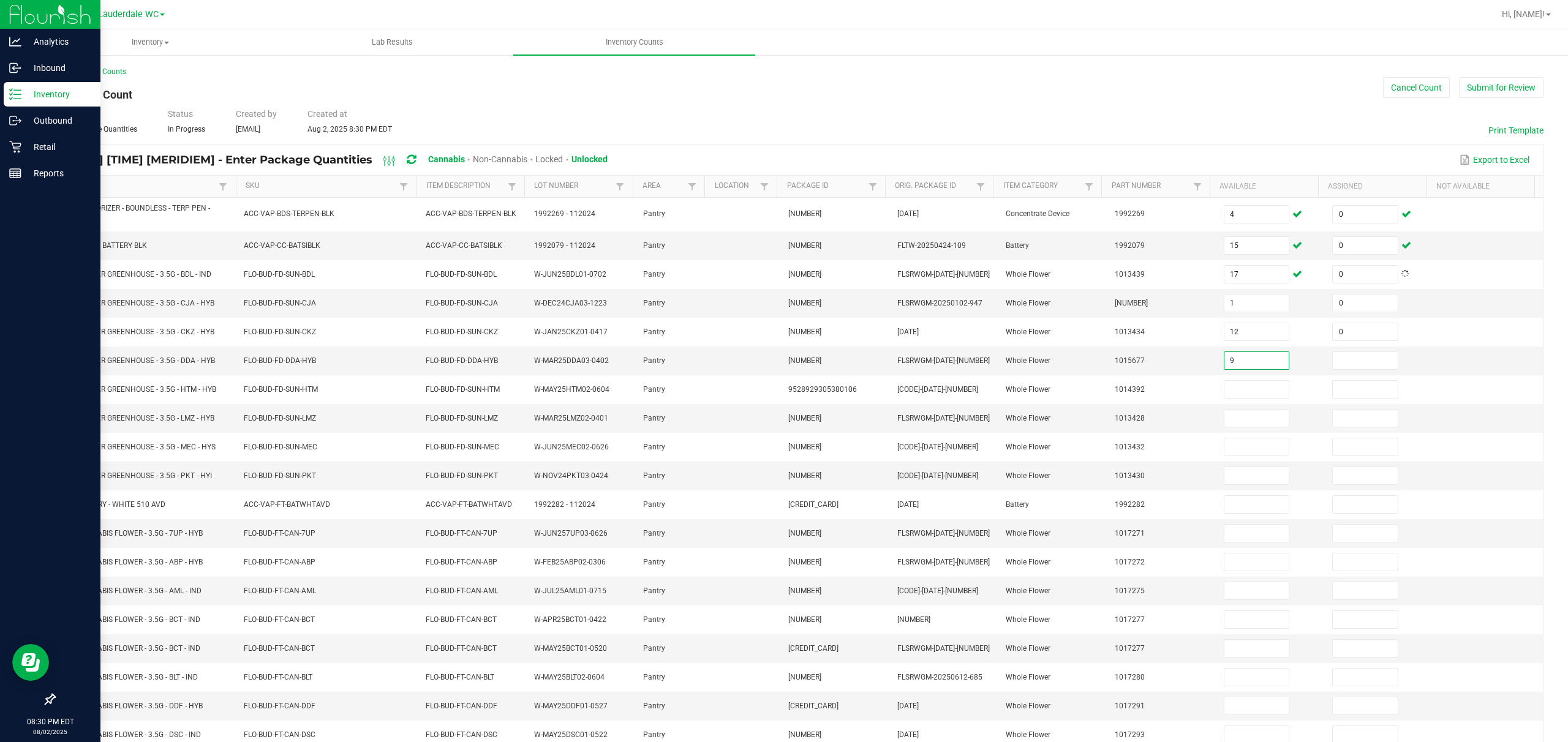 type on "9" 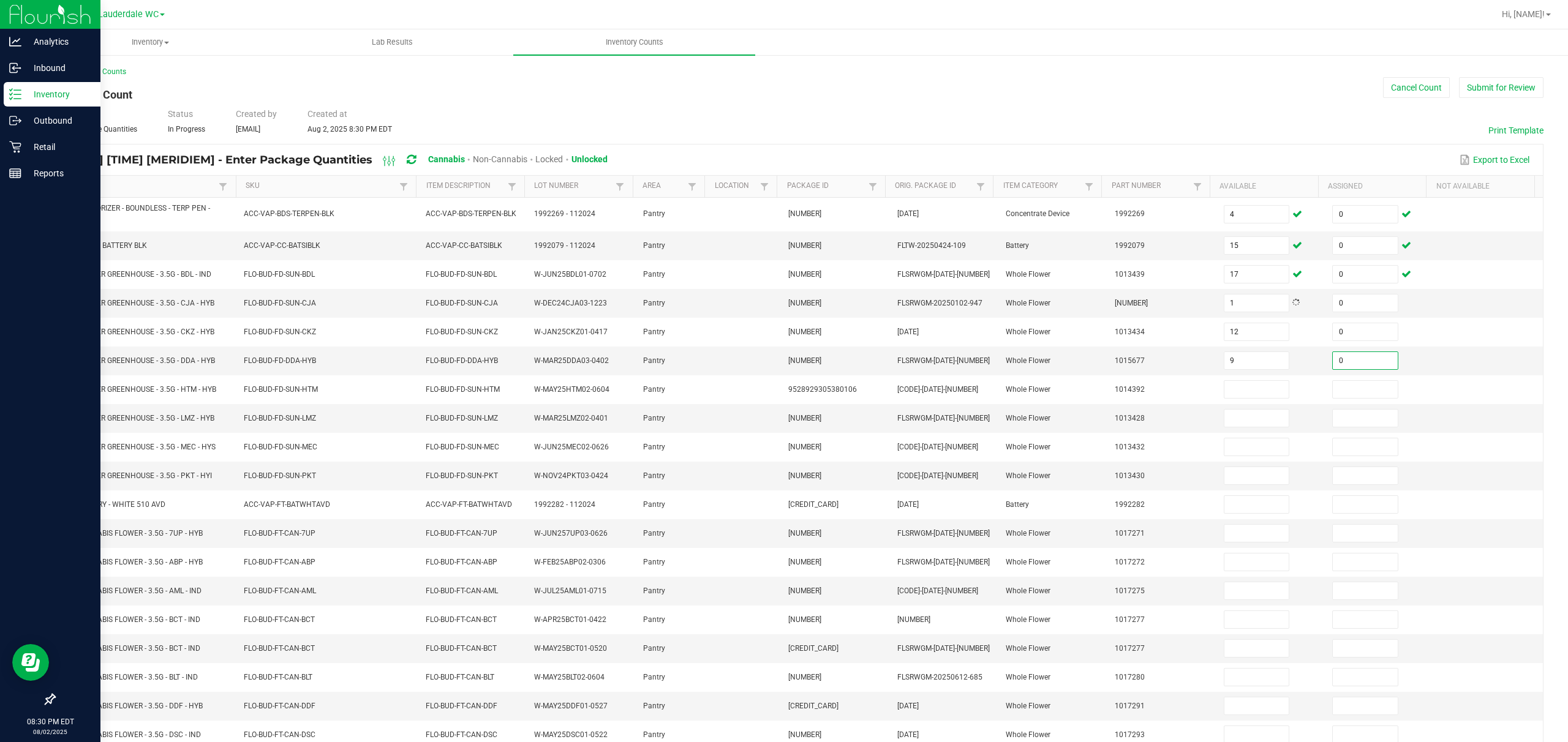 type on "0" 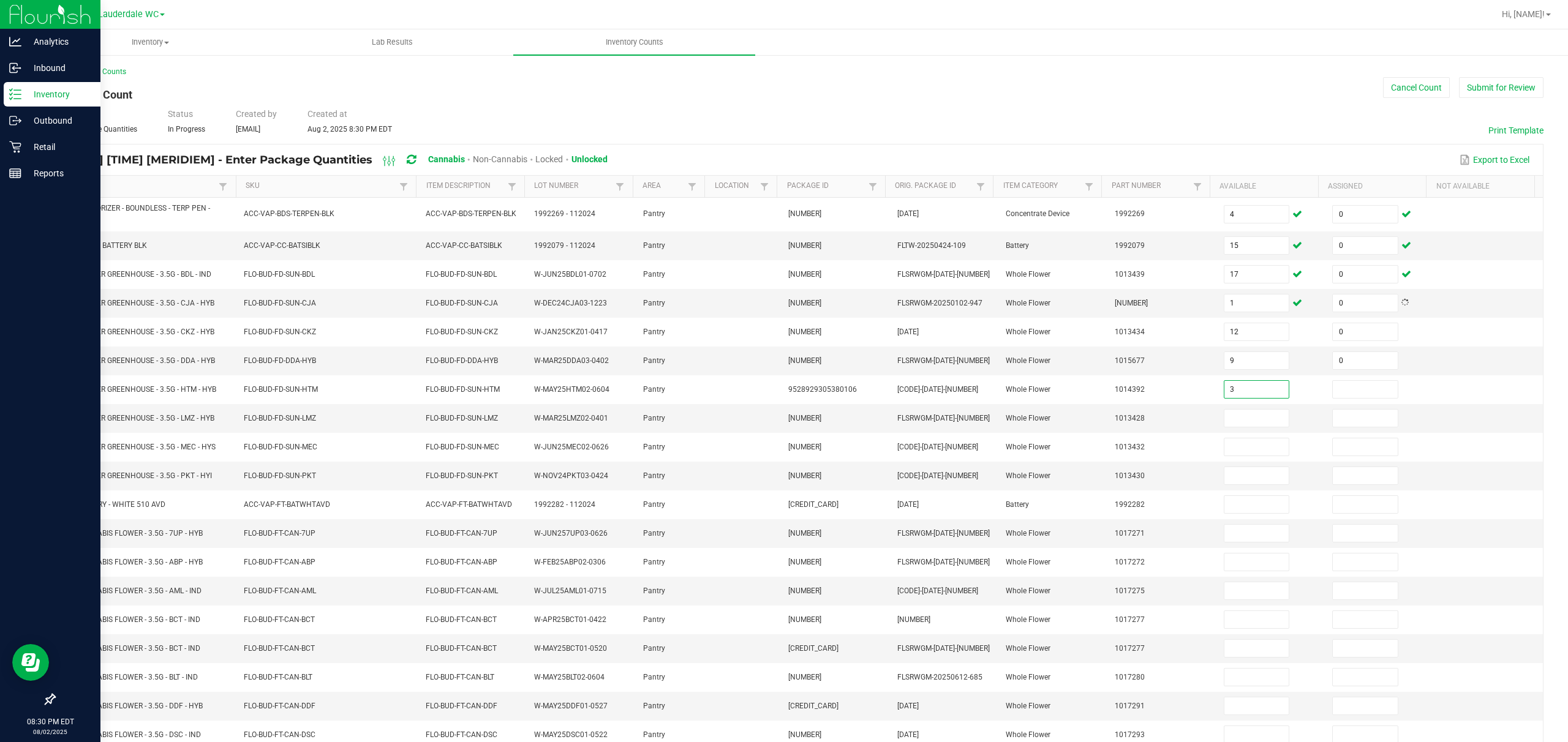 type on "3" 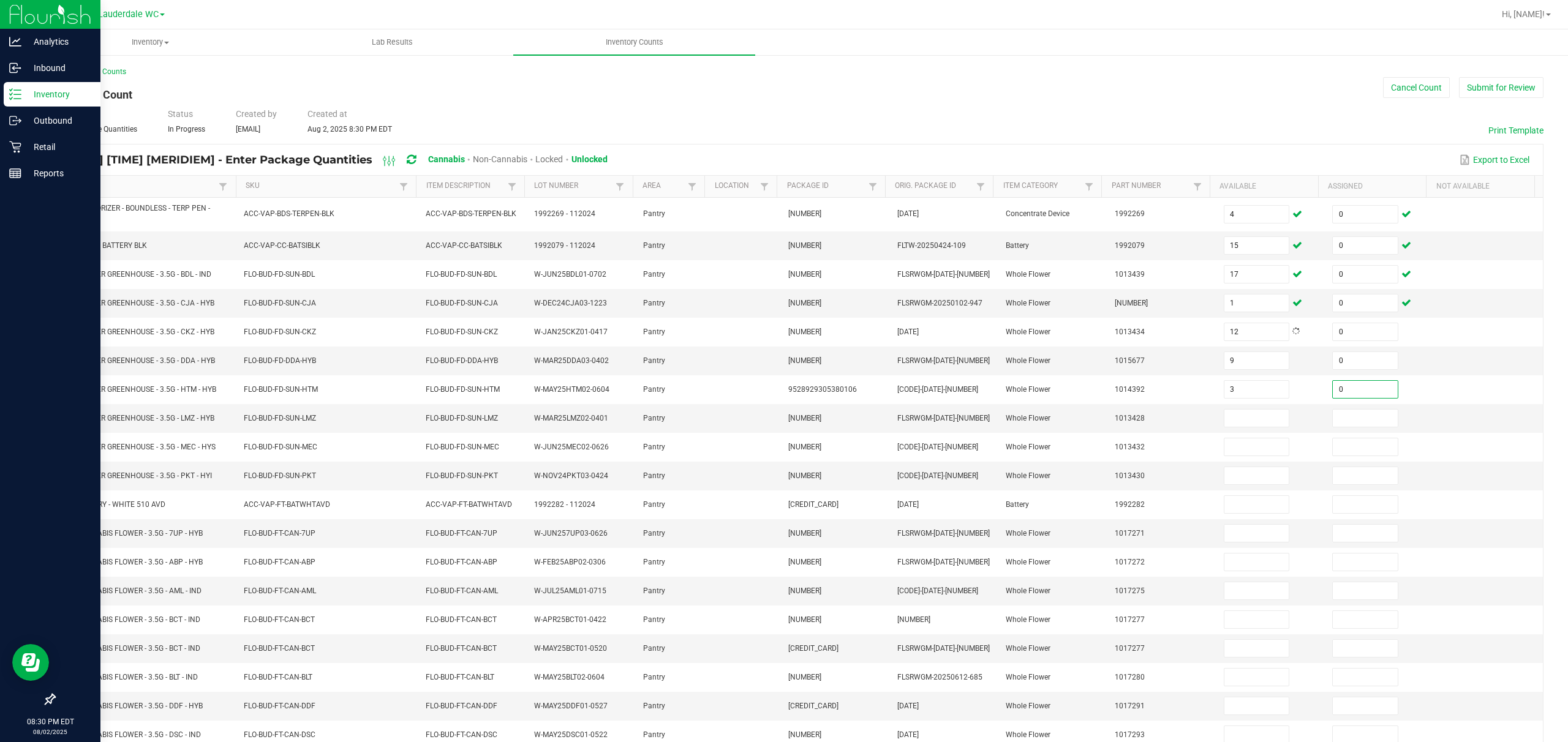 type on "0" 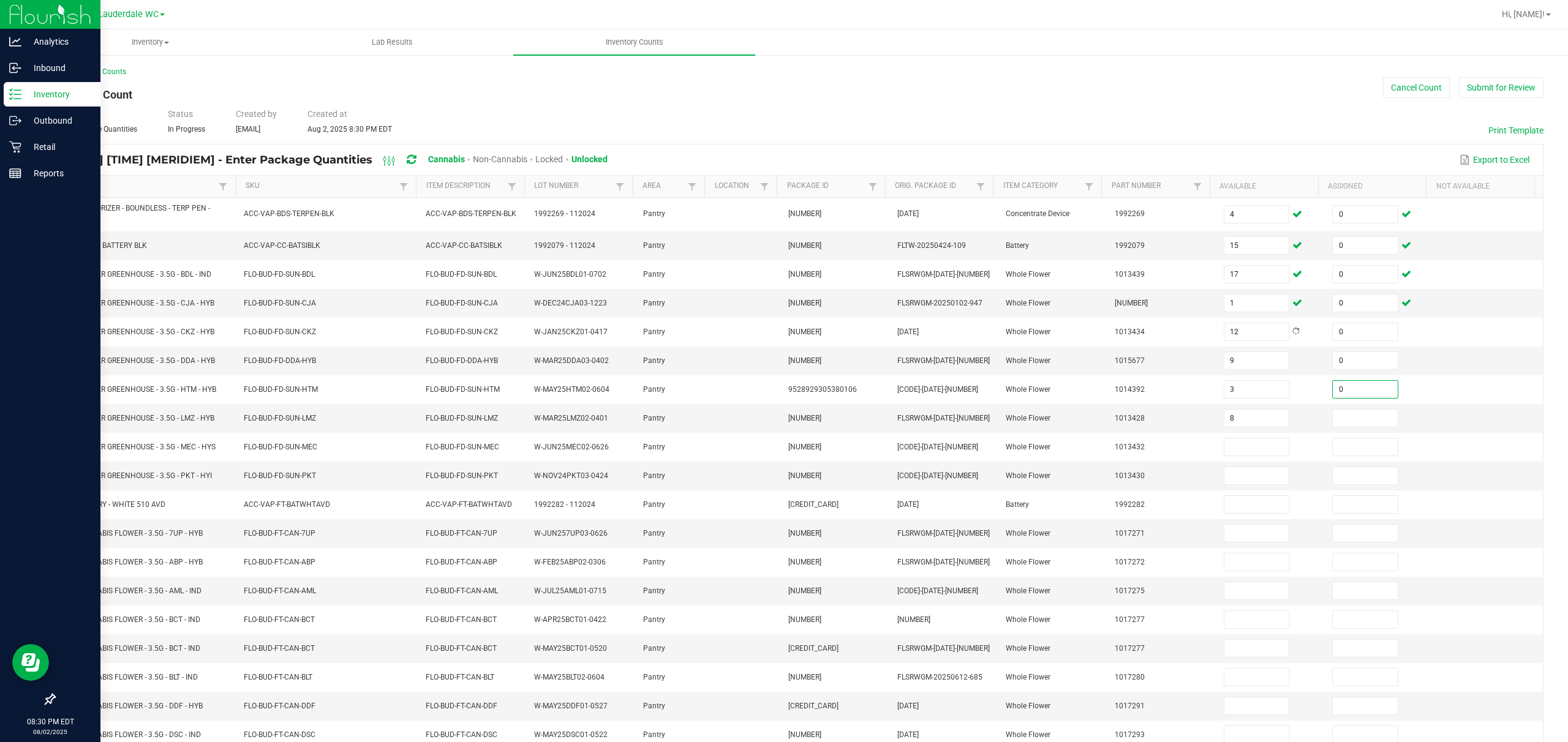 type on "8" 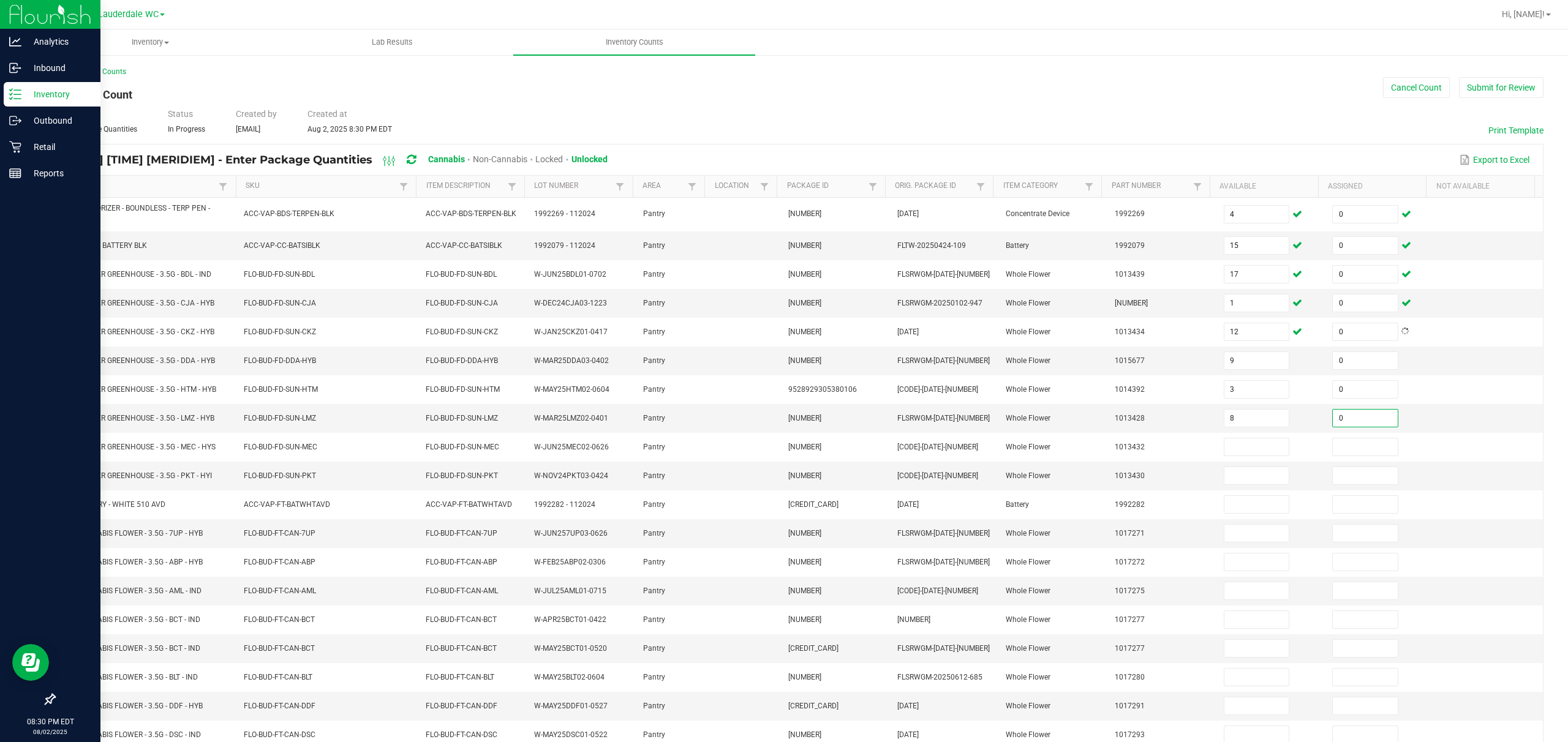 type on "0" 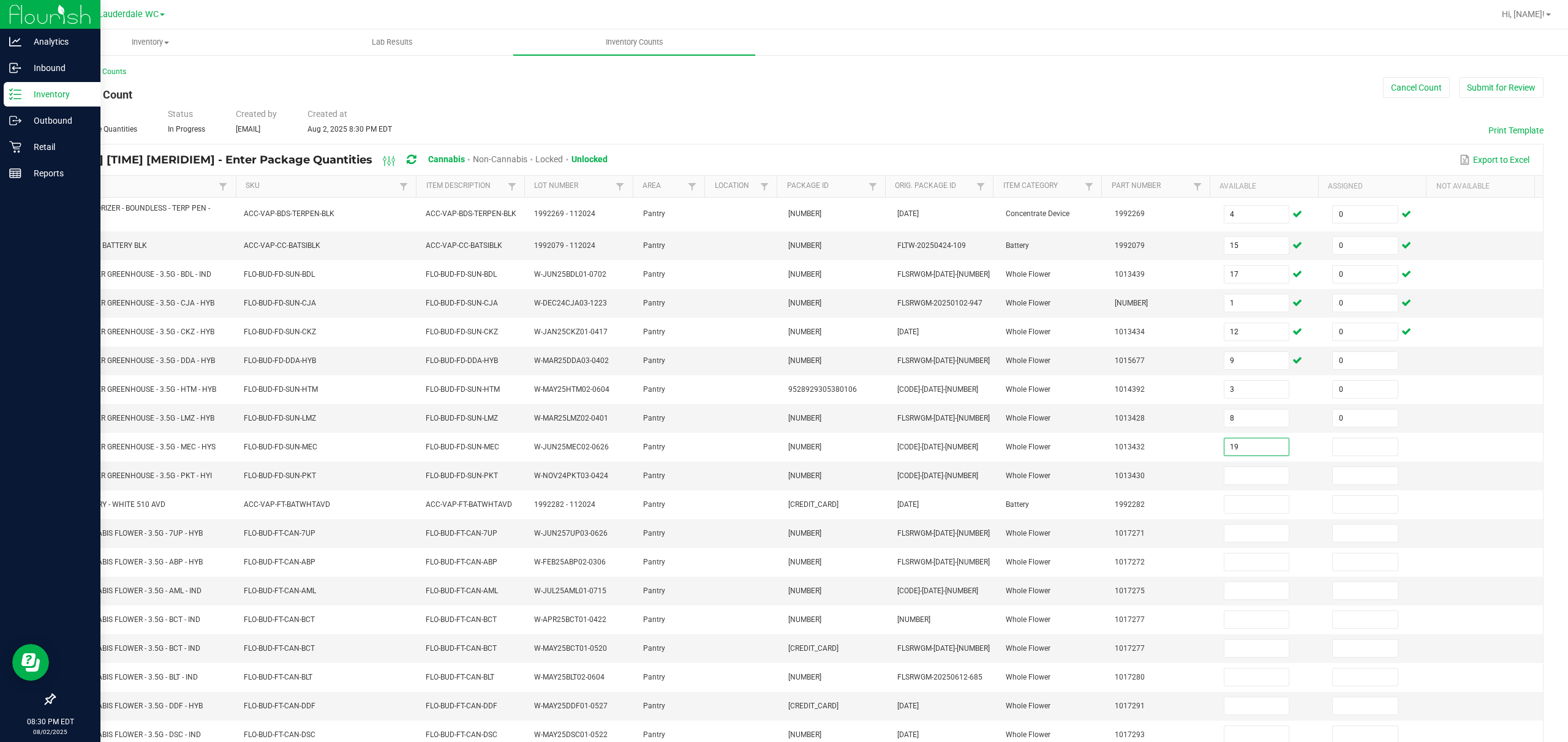 type on "19" 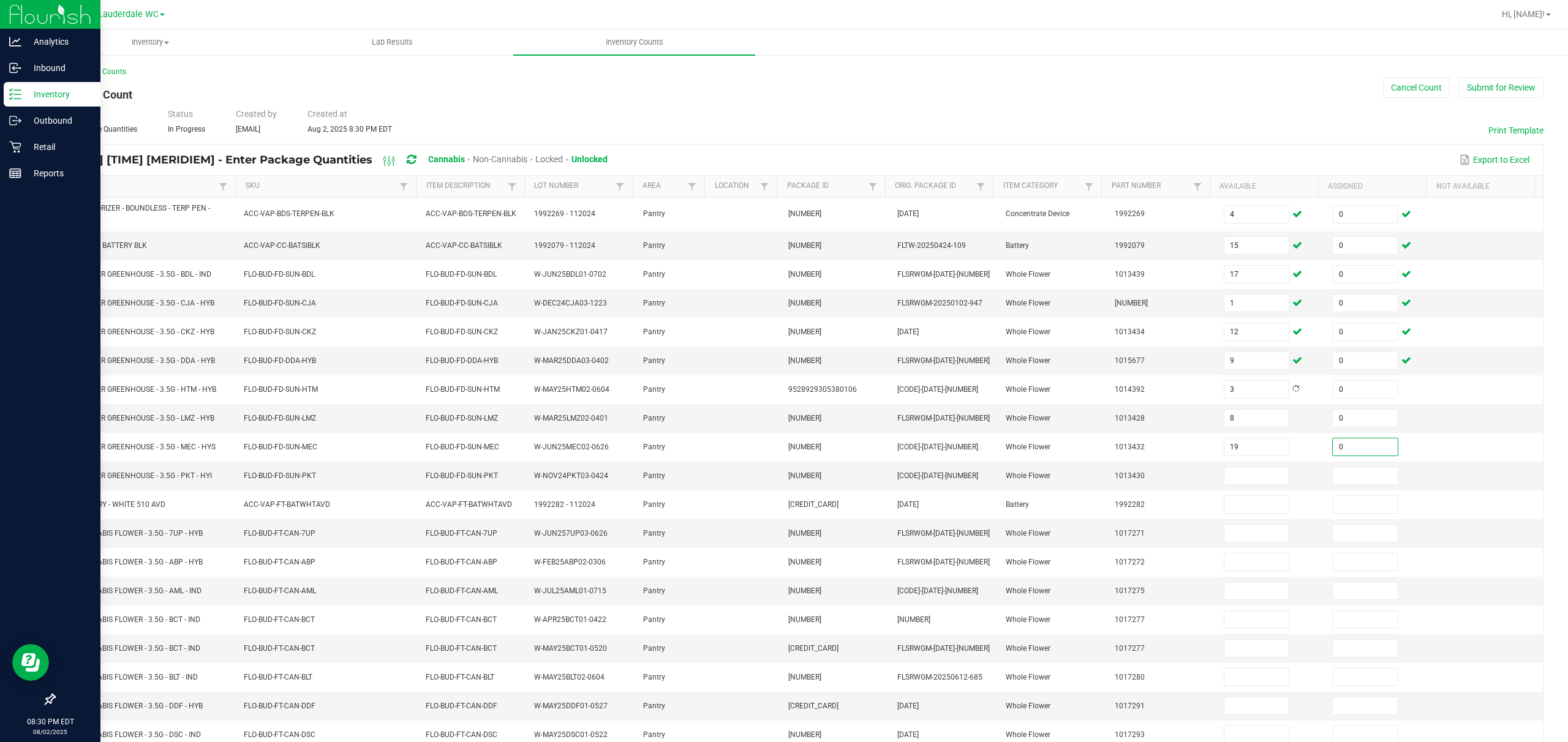 type on "0" 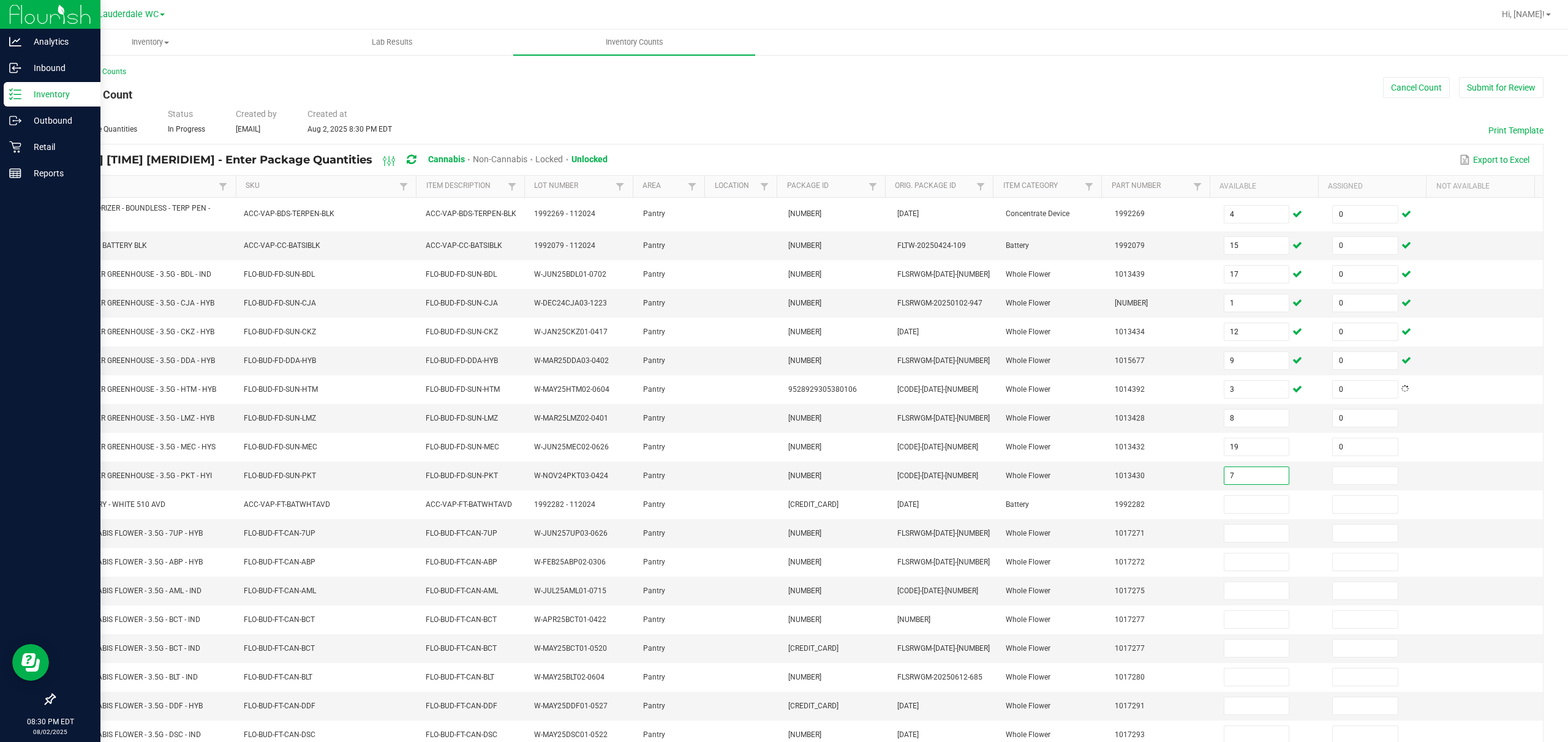 type on "7" 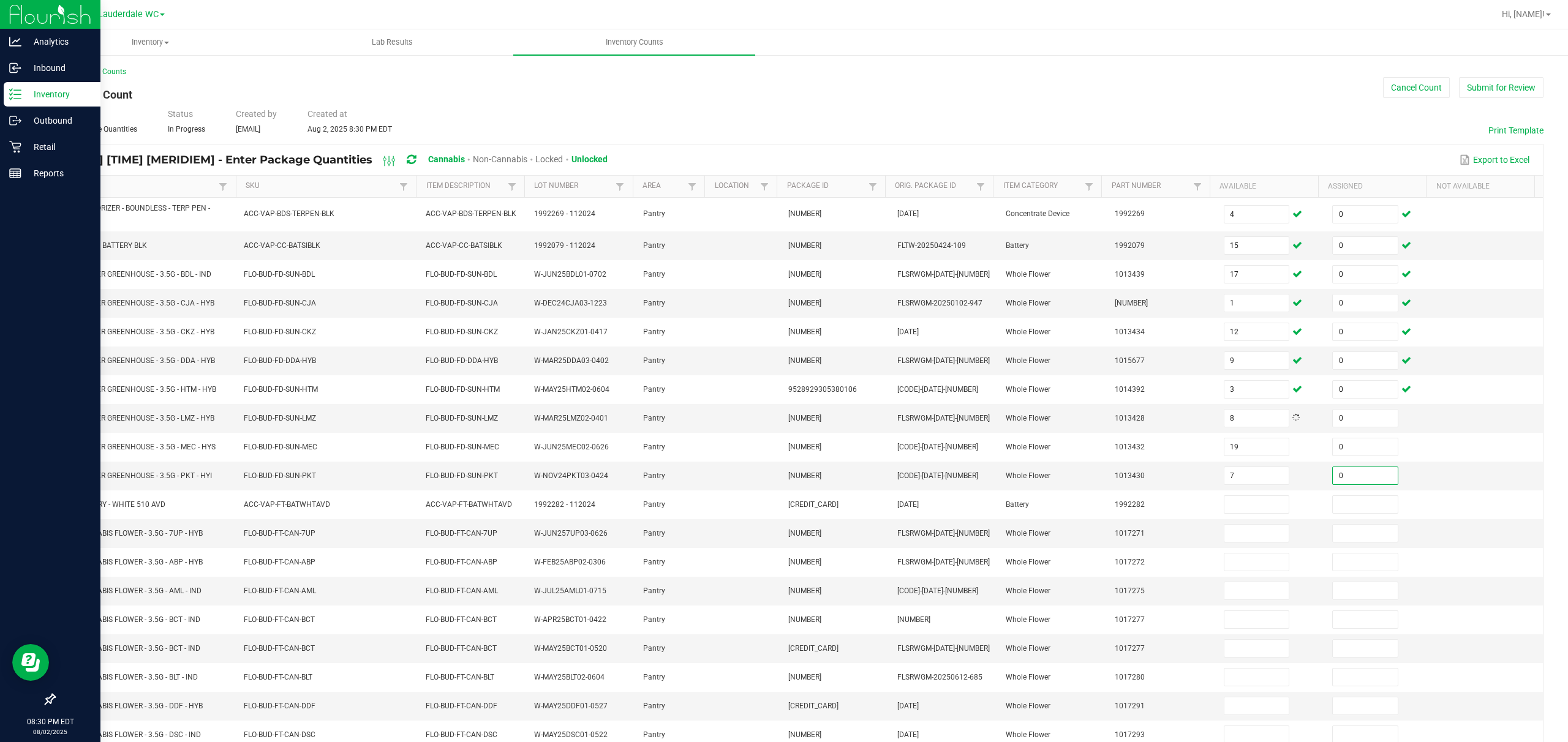 type on "0" 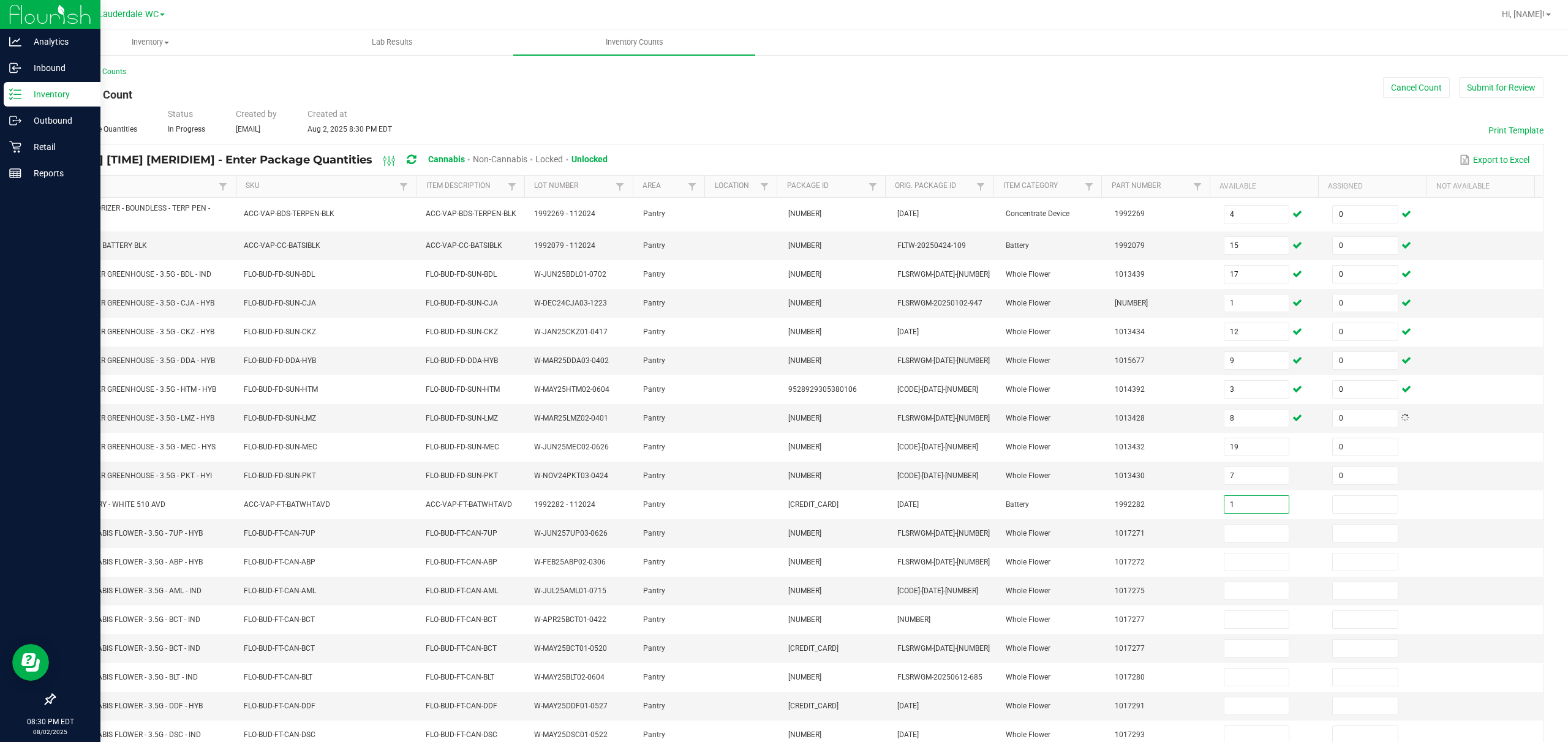 type on "1" 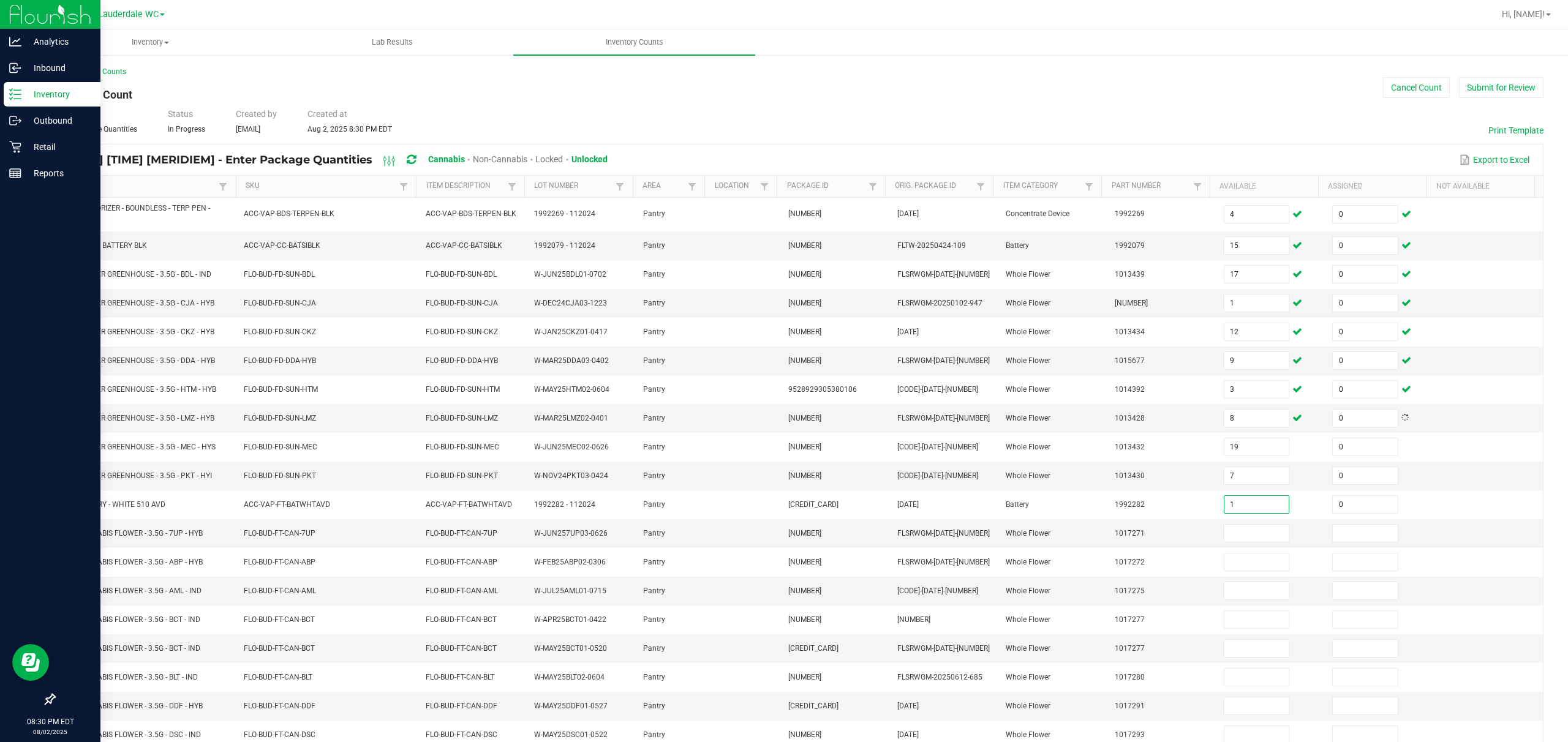 type on "0" 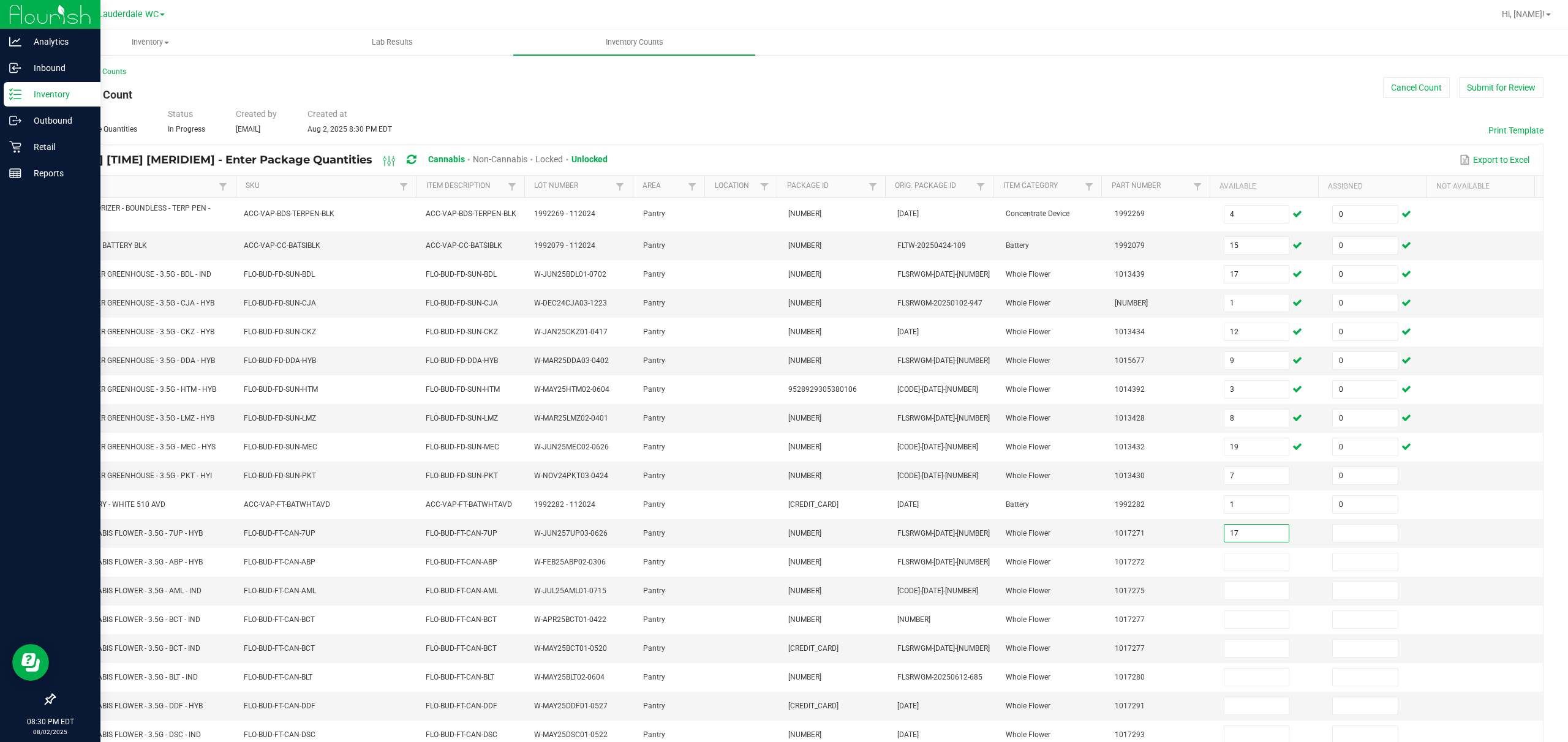 type on "17" 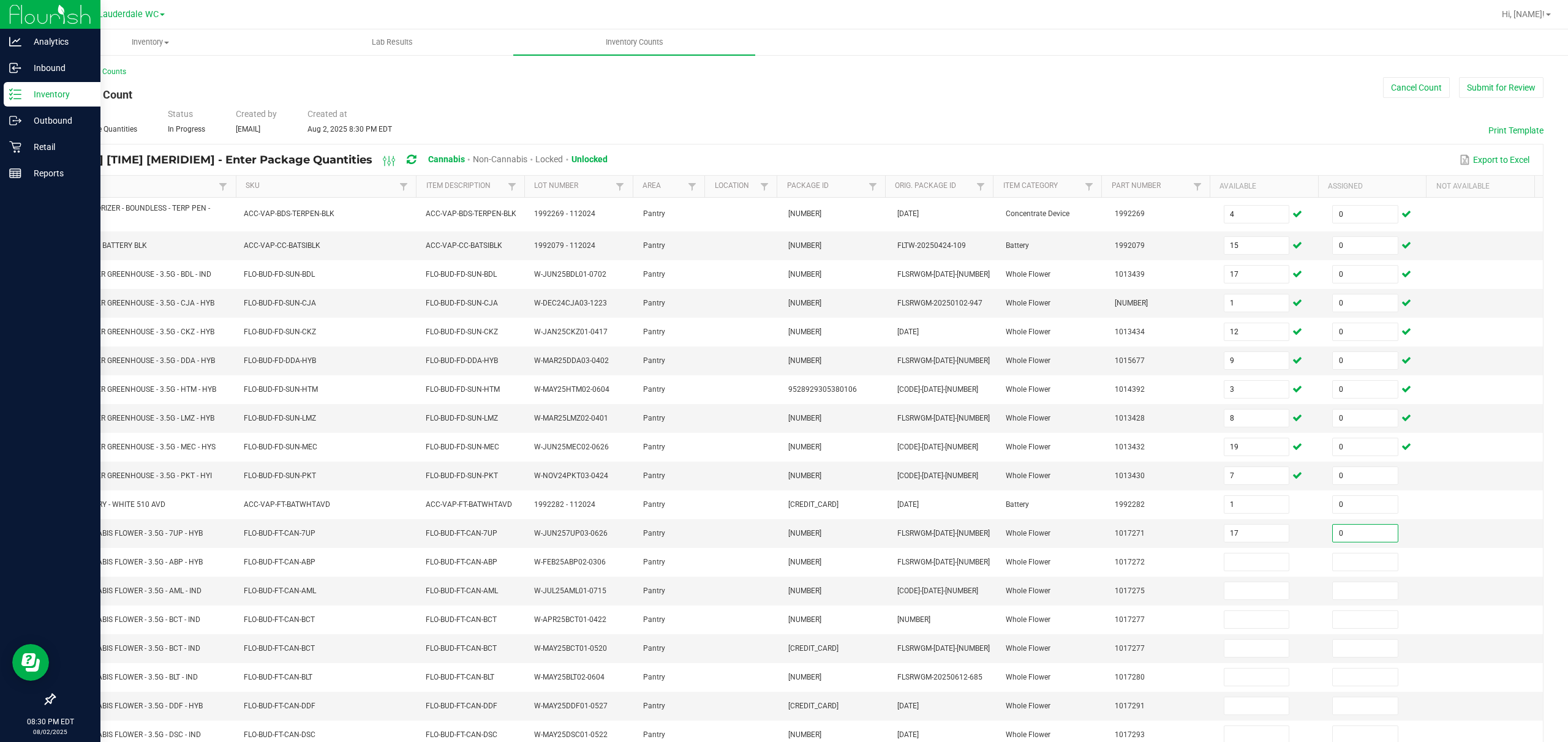 type on "0" 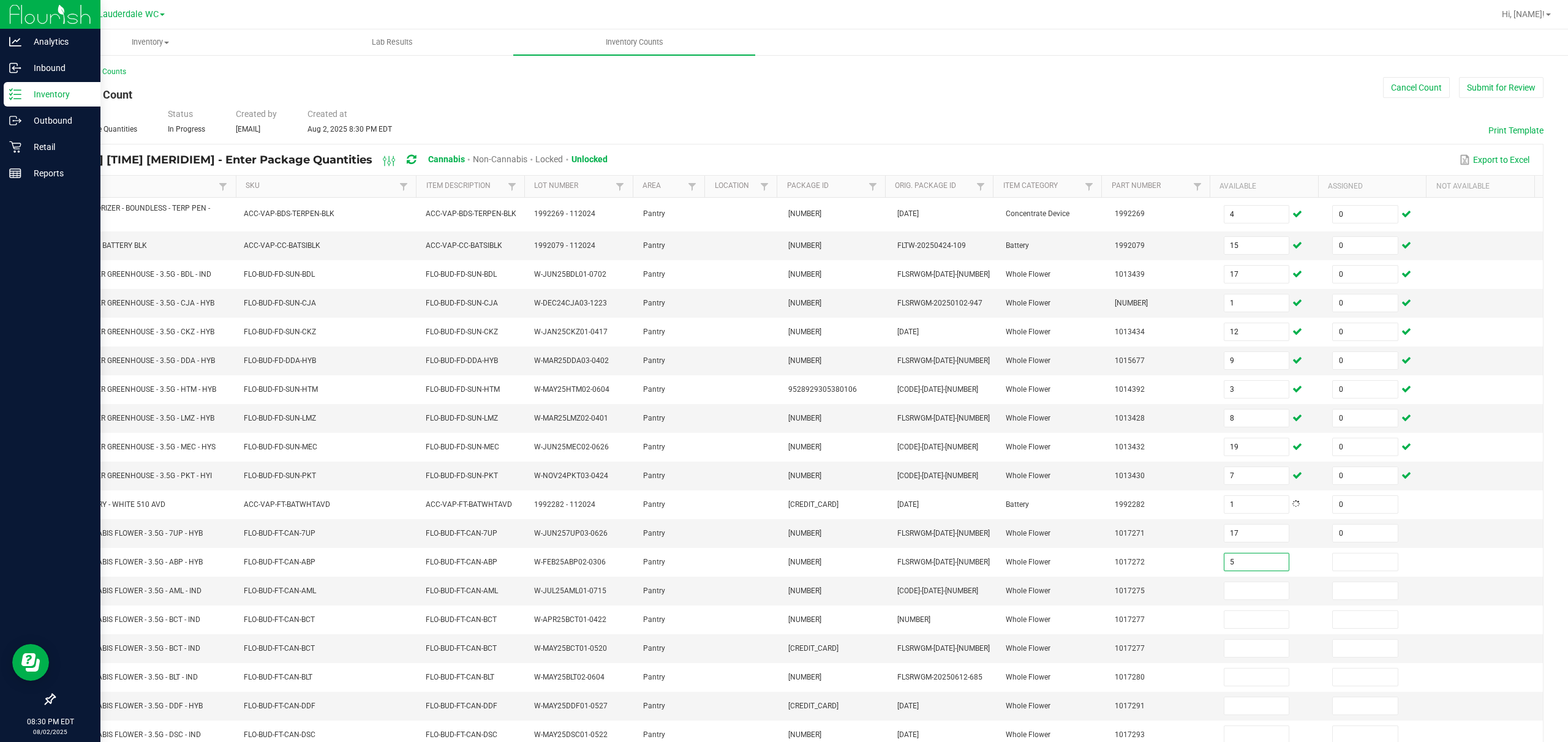 type on "5" 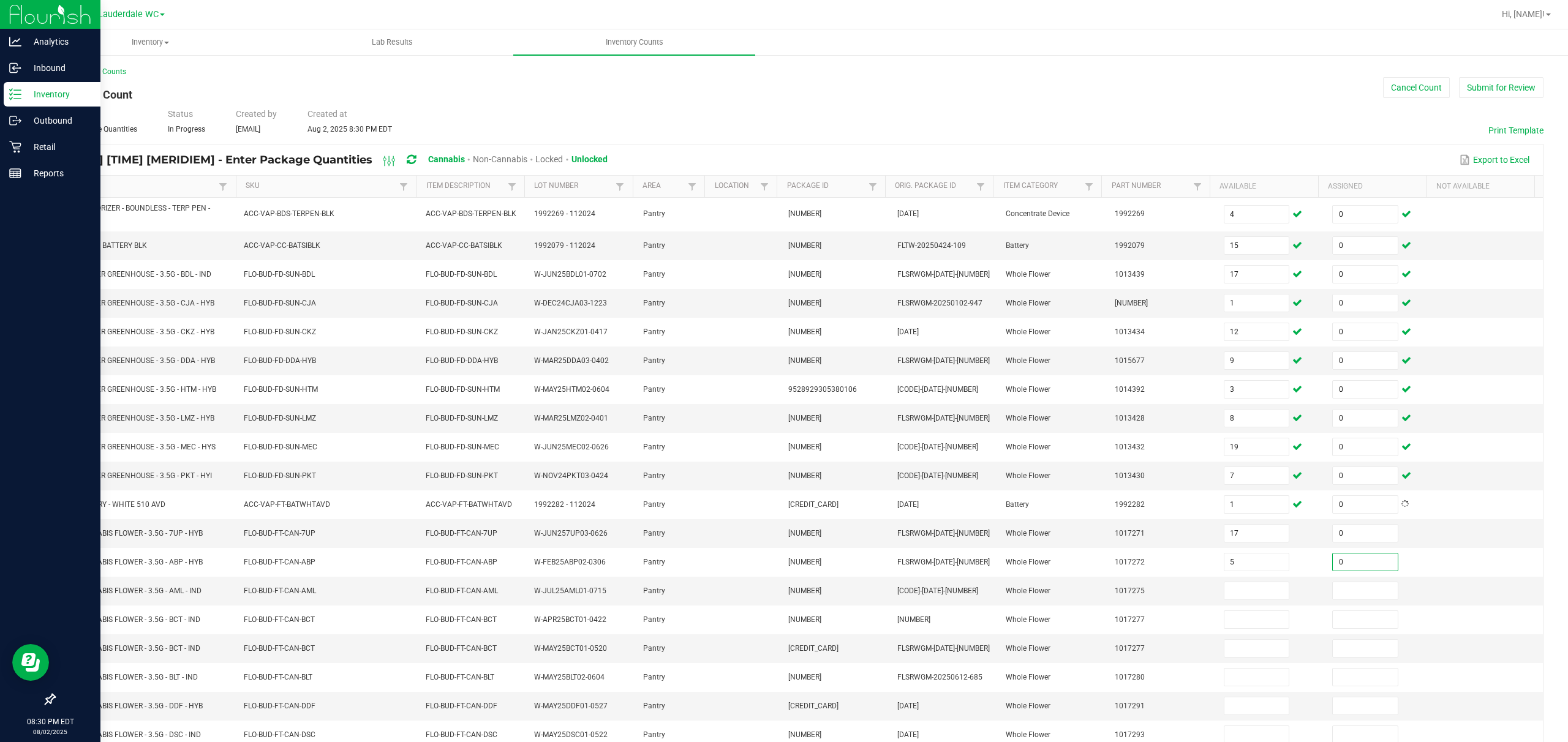 type on "0" 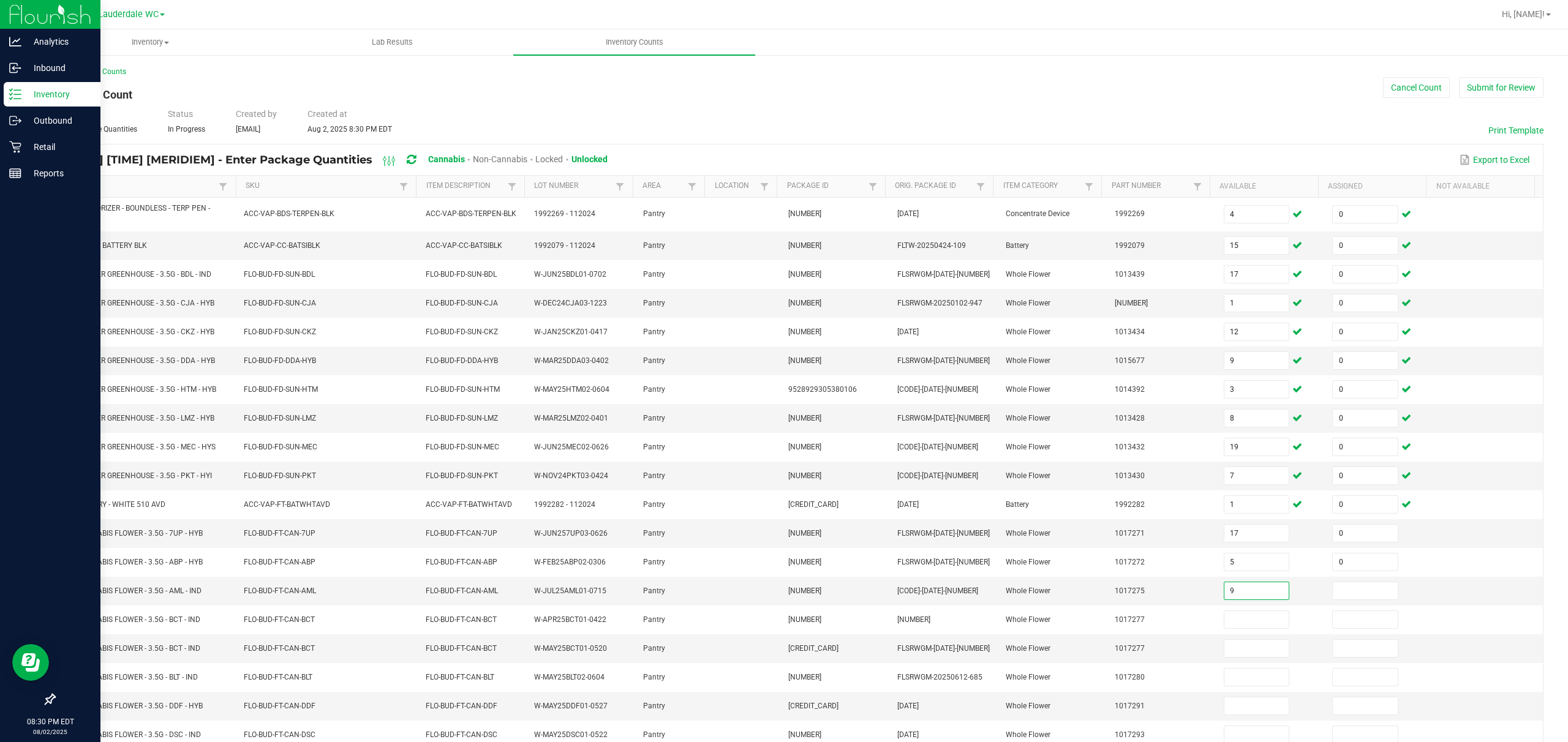 type on "9" 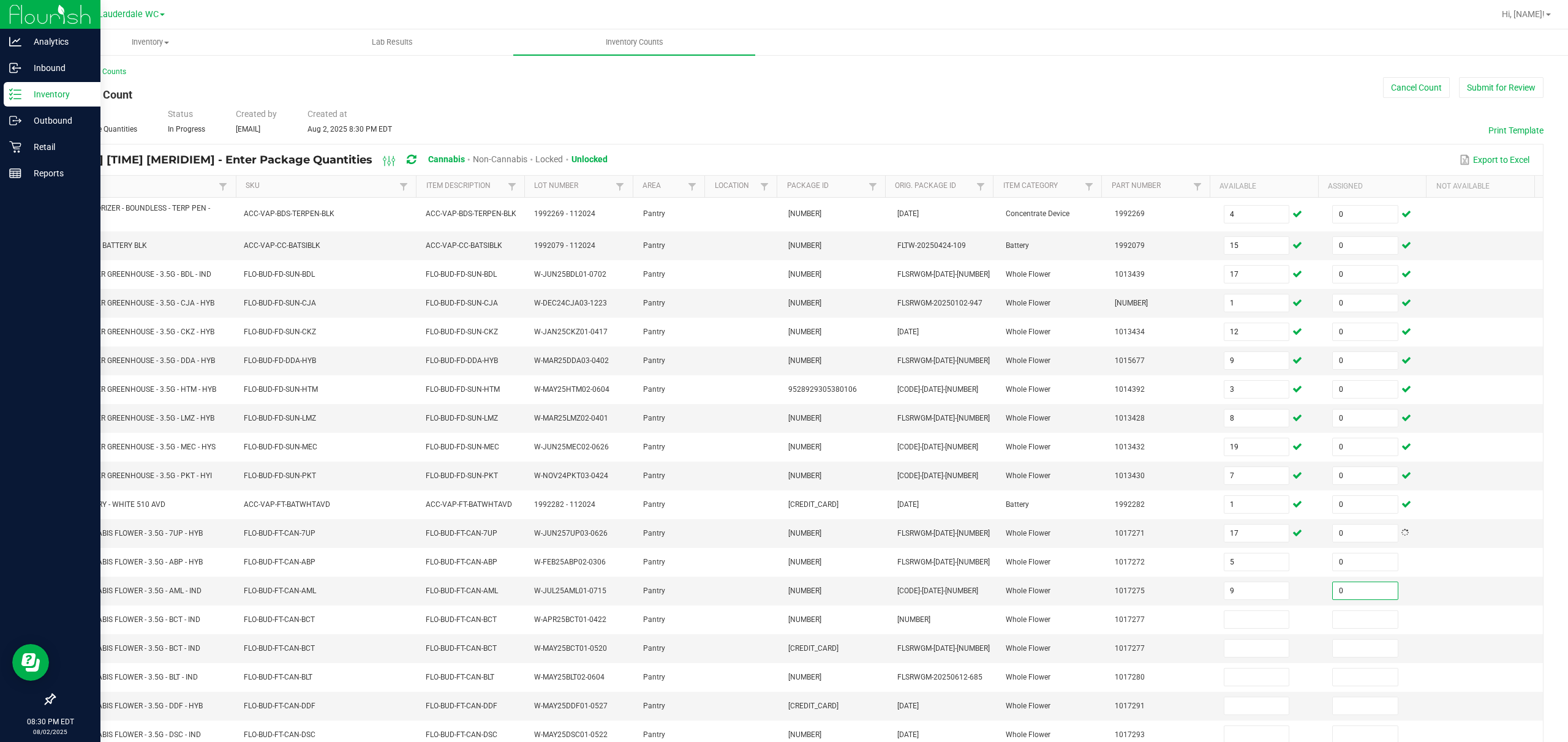 type on "0" 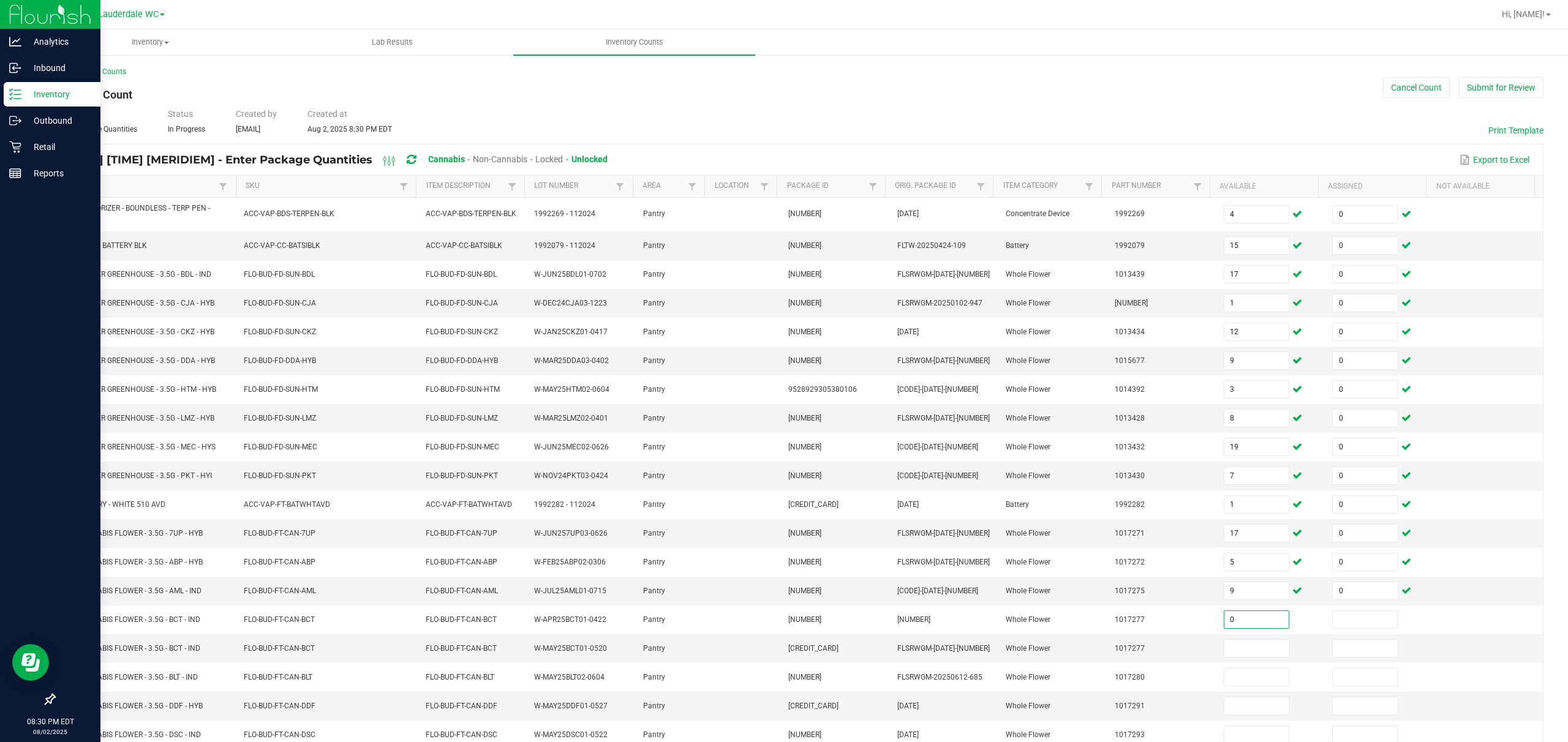 type on "0" 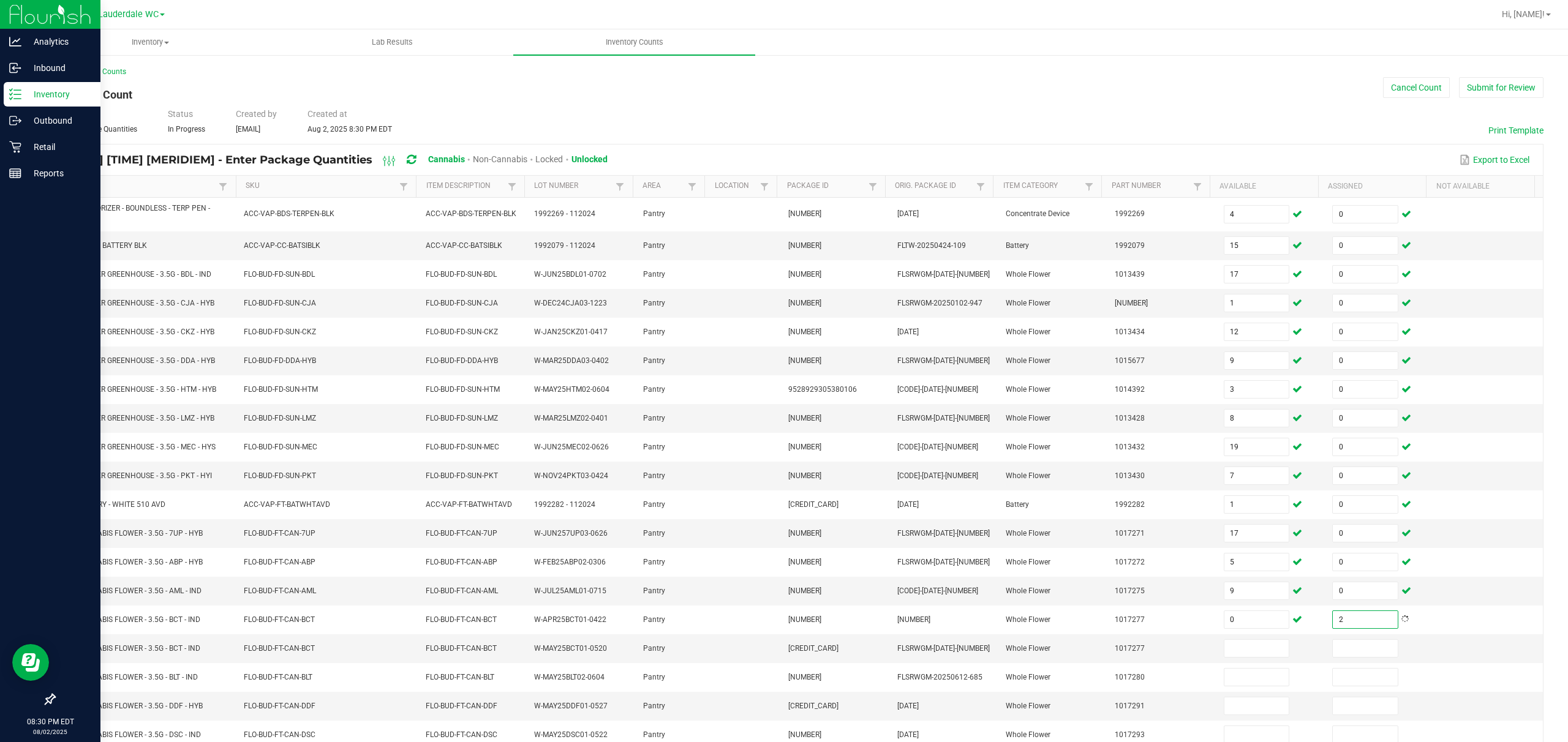 type on "2" 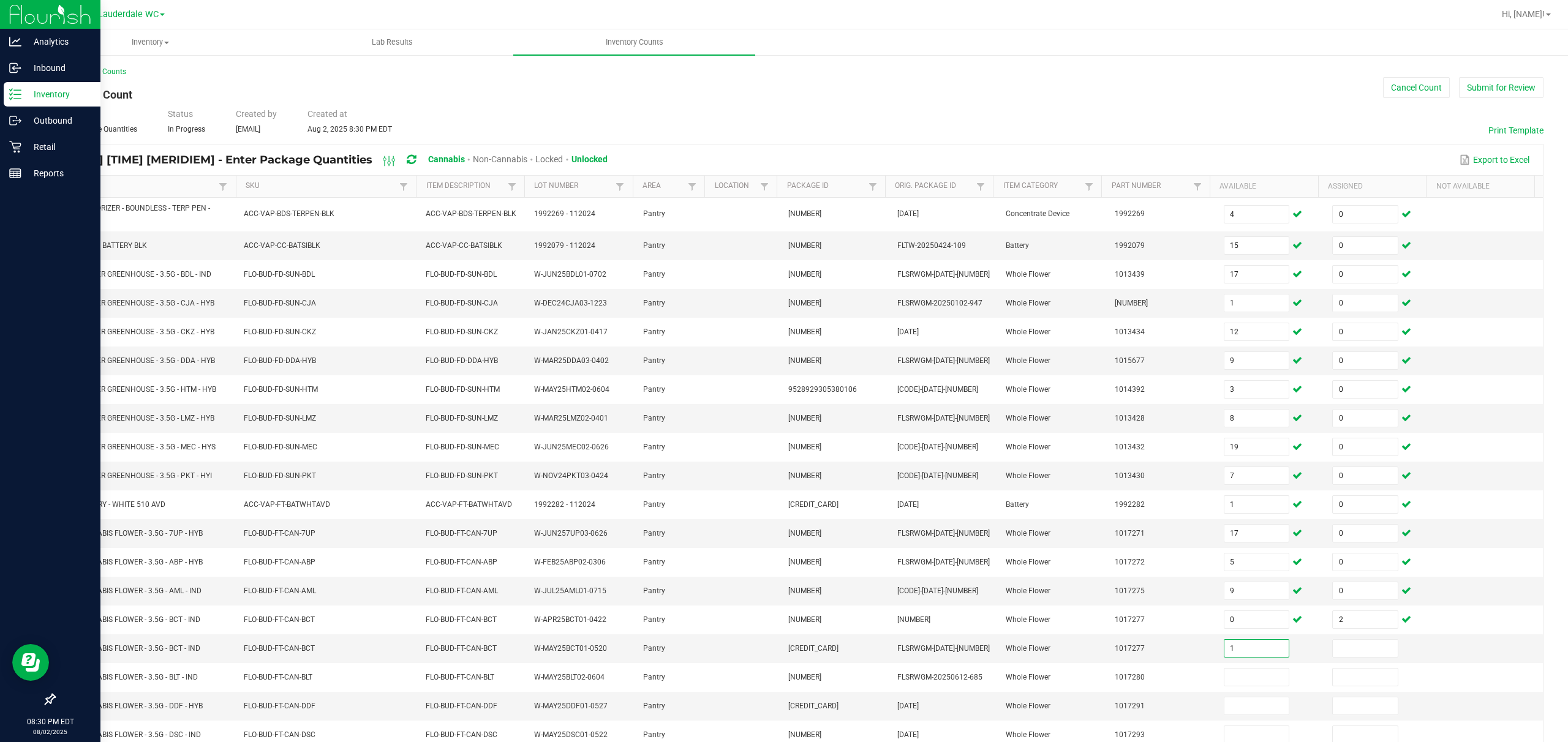 type on "1" 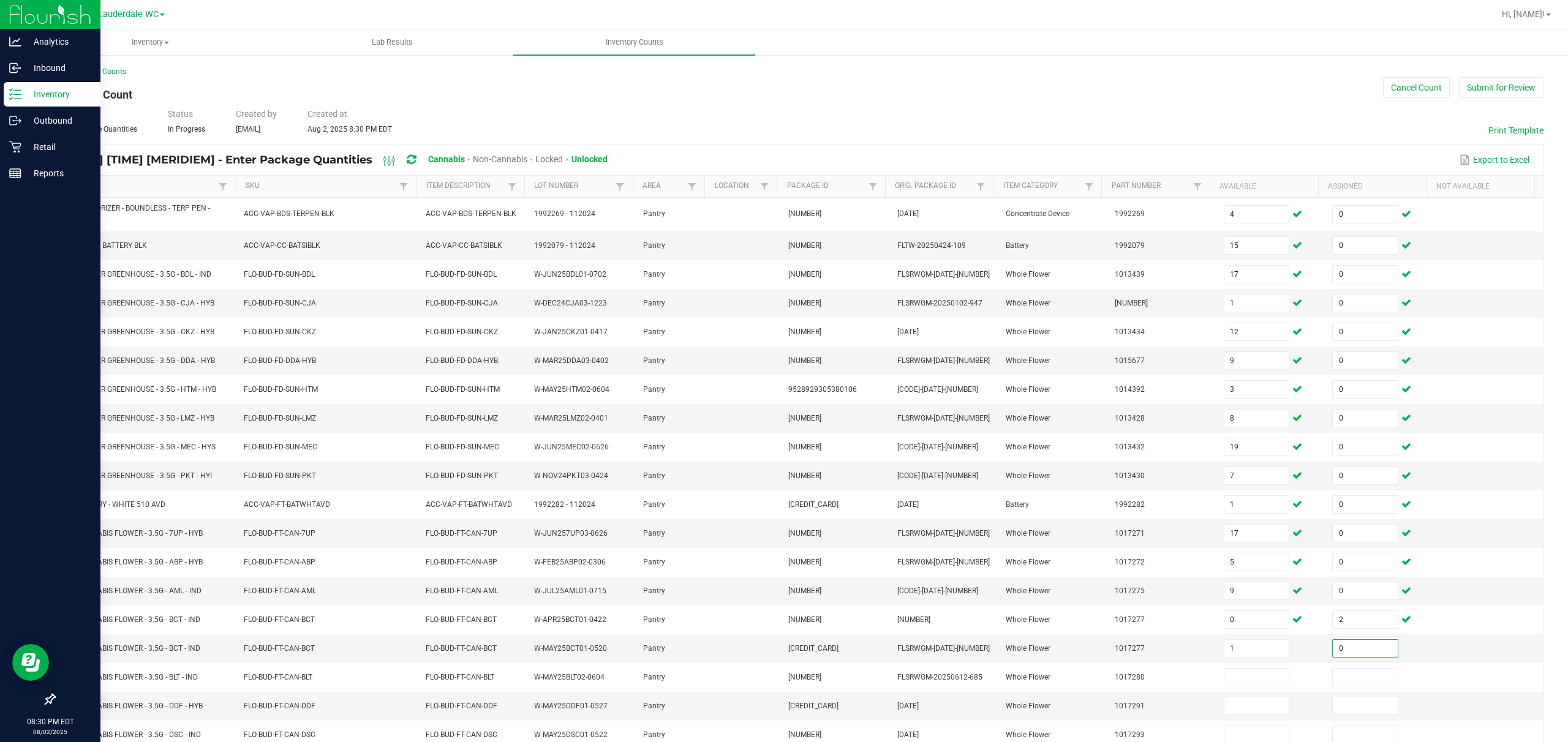 type on "0" 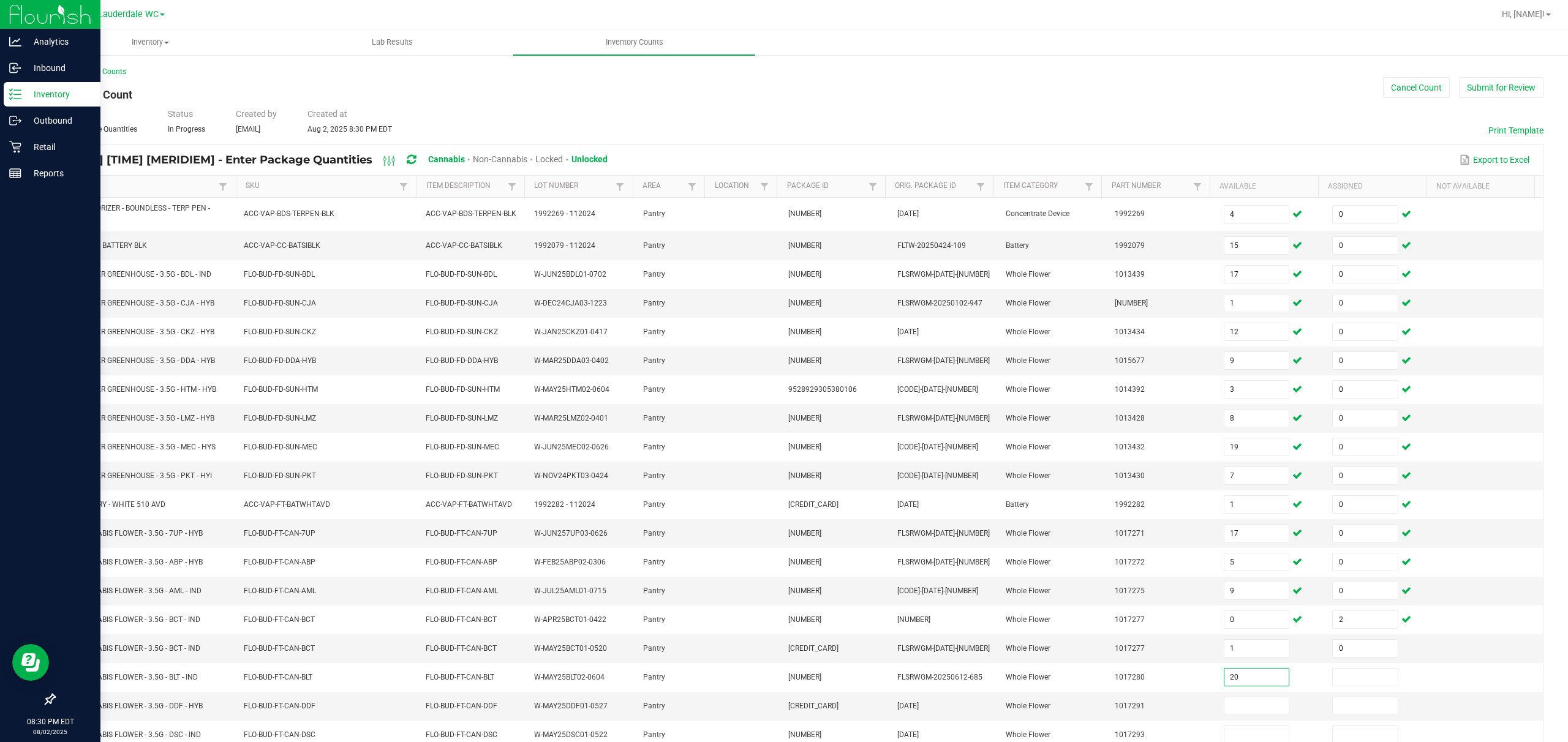 type on "20" 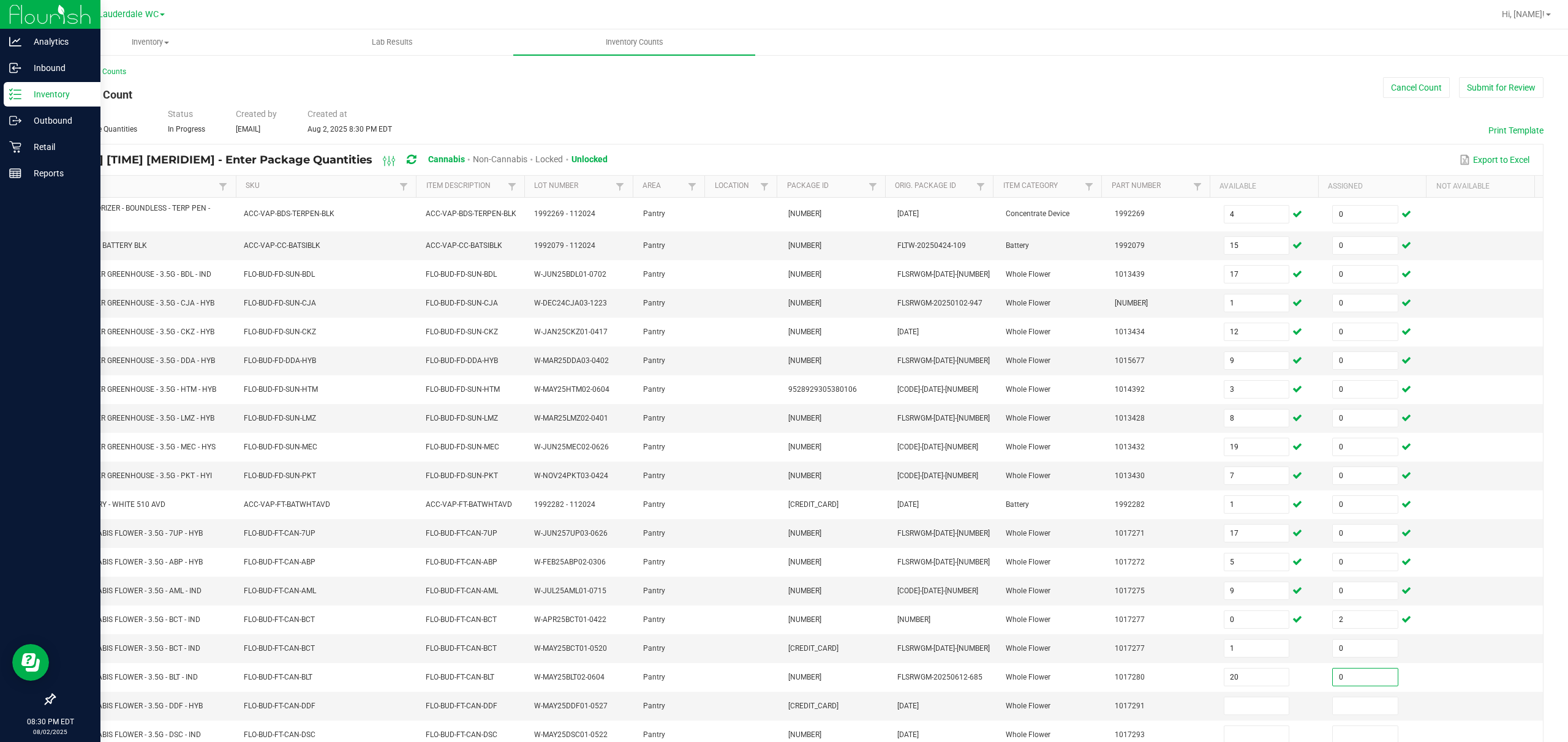 type on "0" 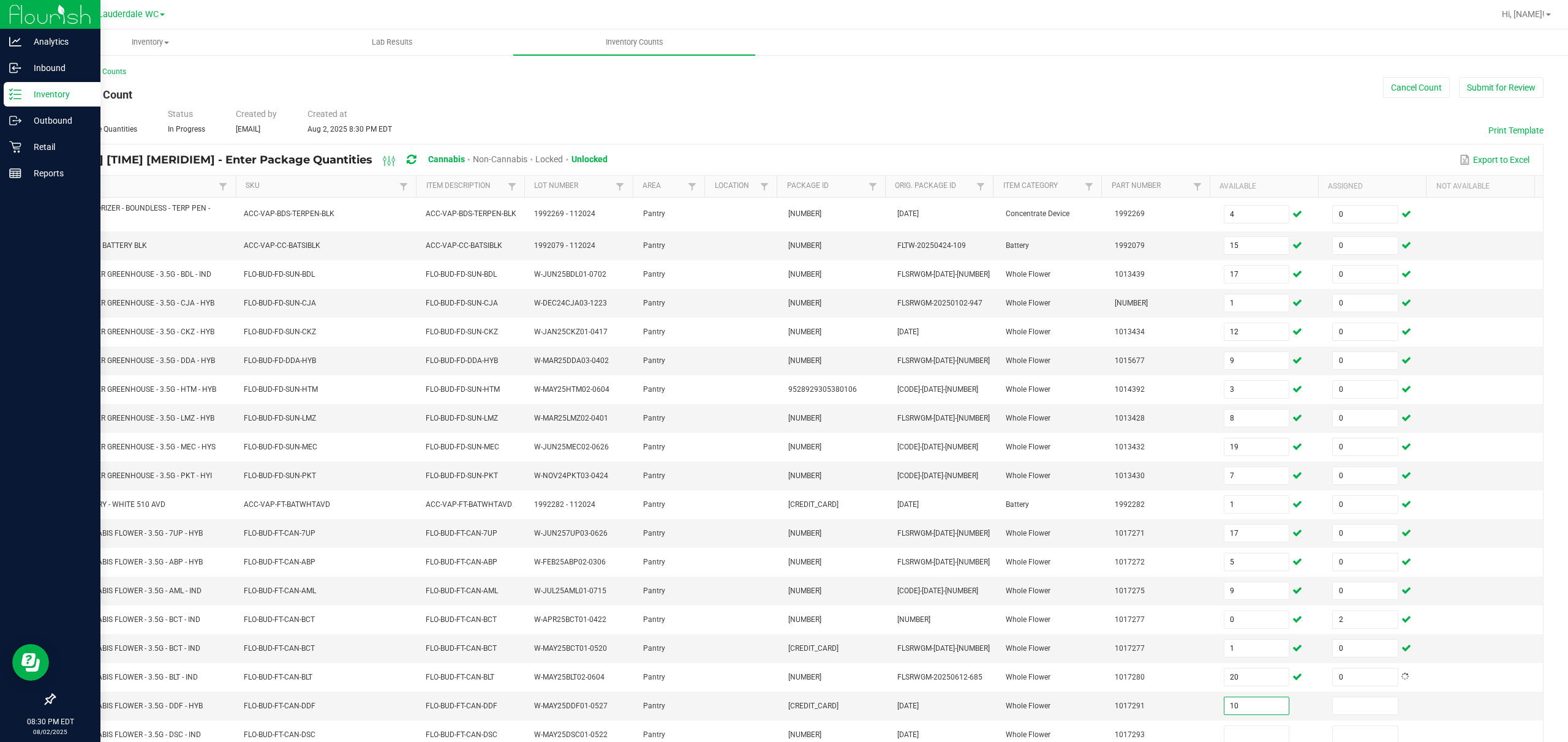type on "10" 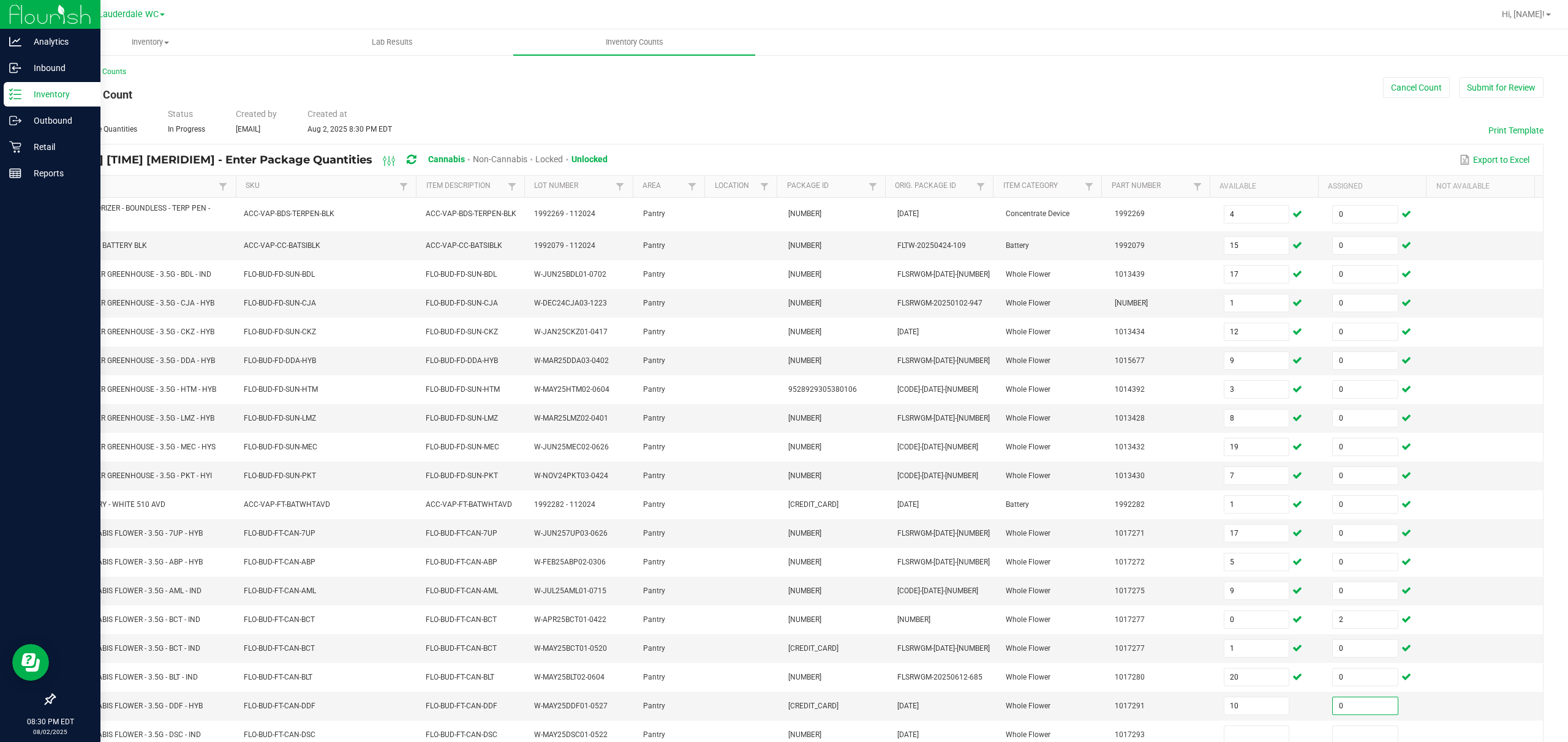 type on "0" 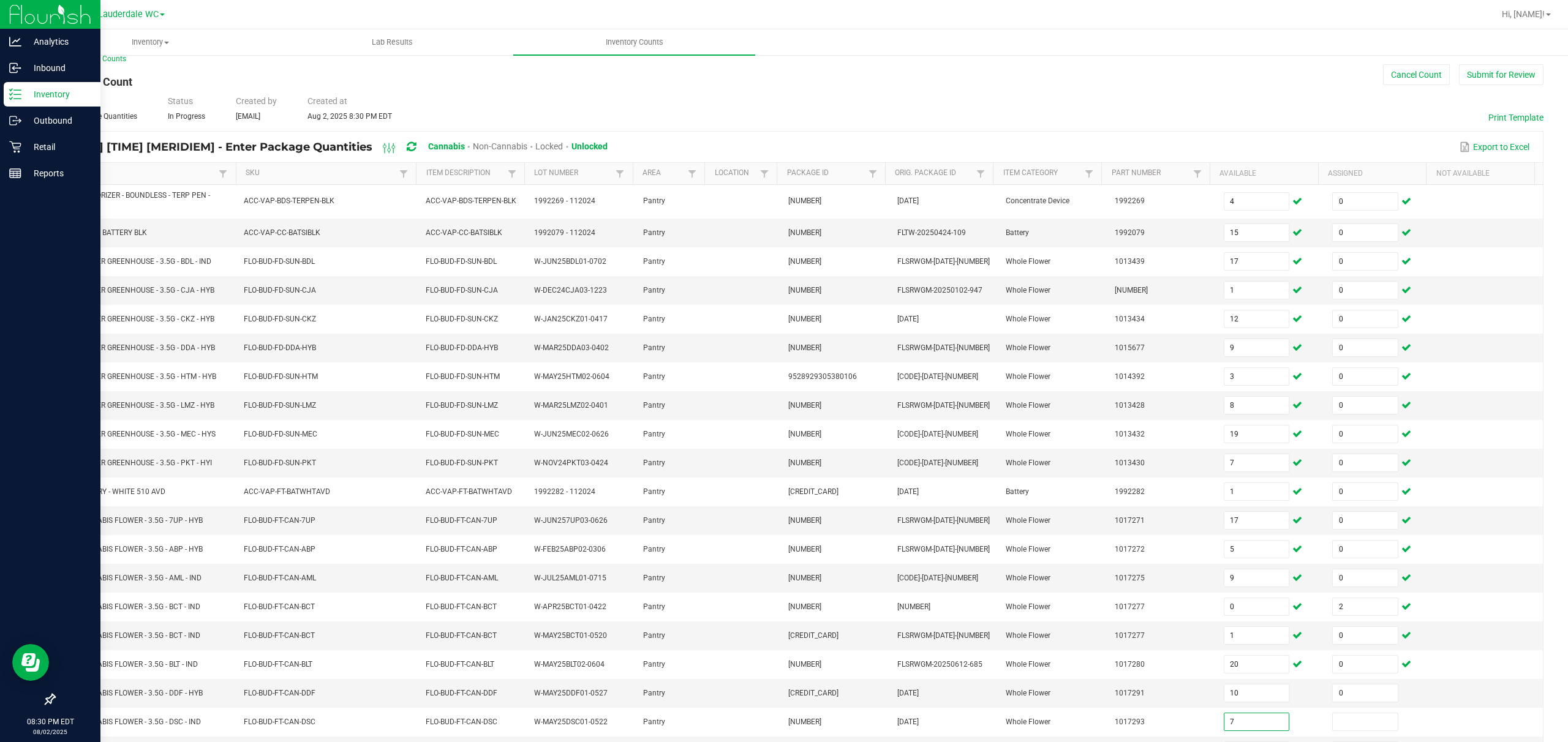 type on "7" 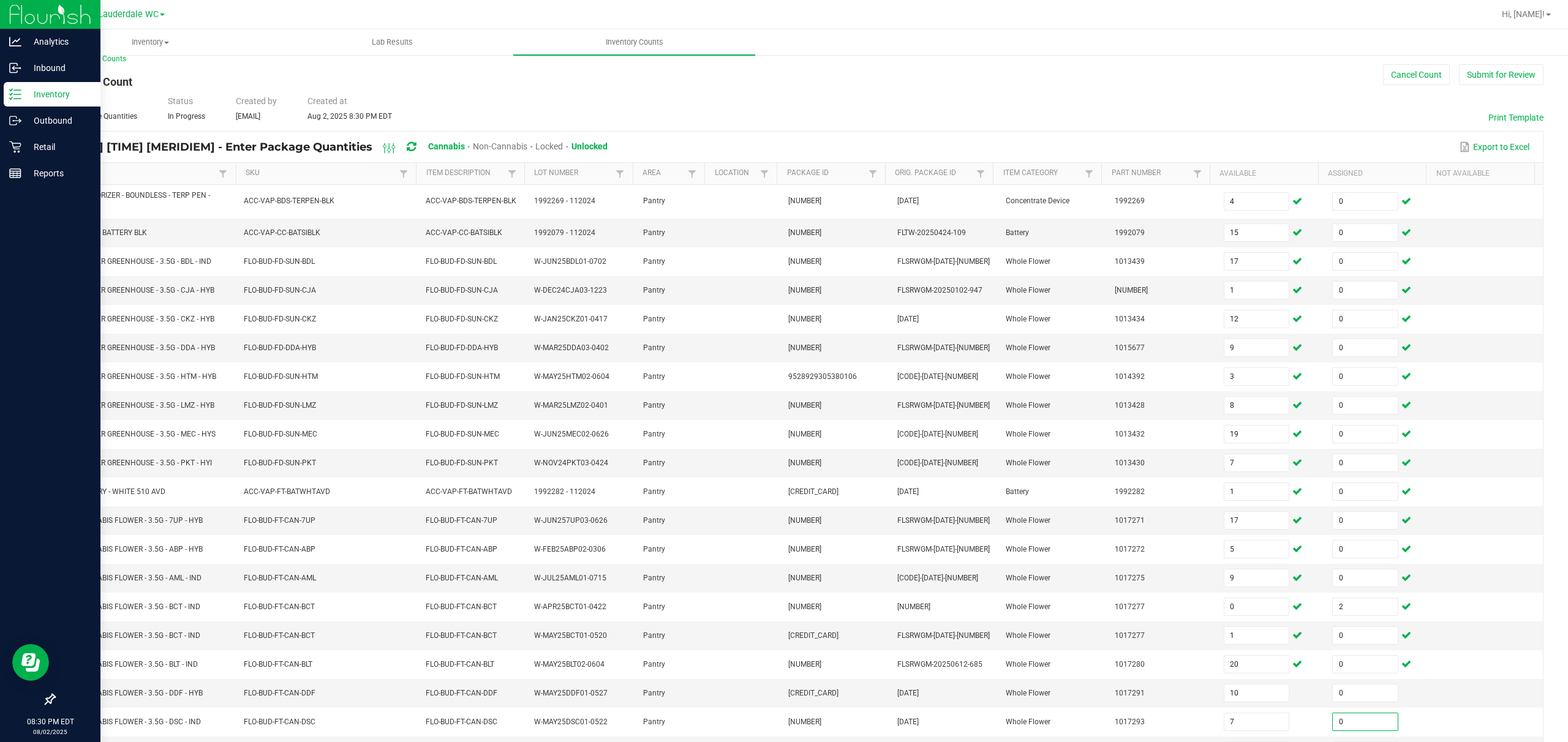 type on "0" 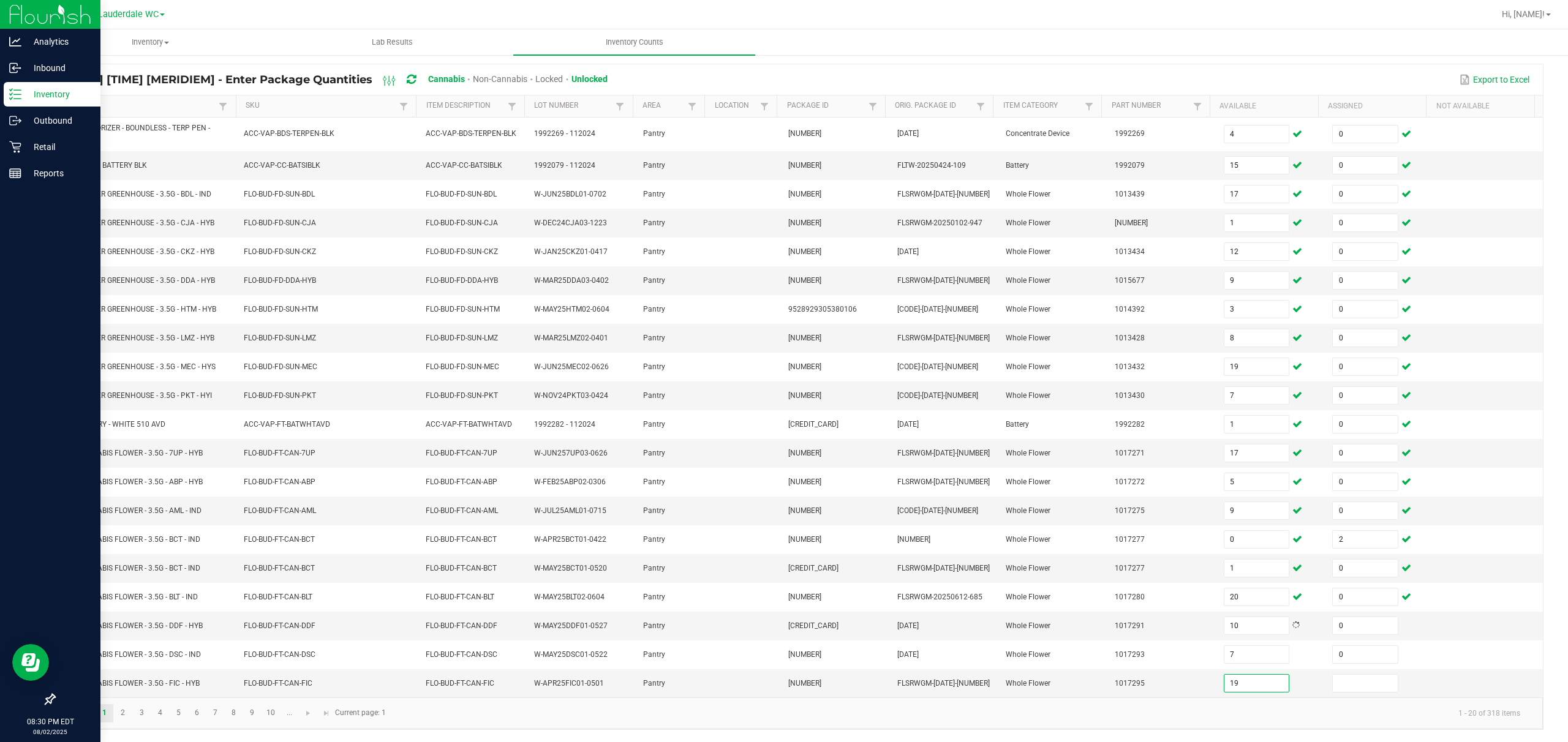 type on "19" 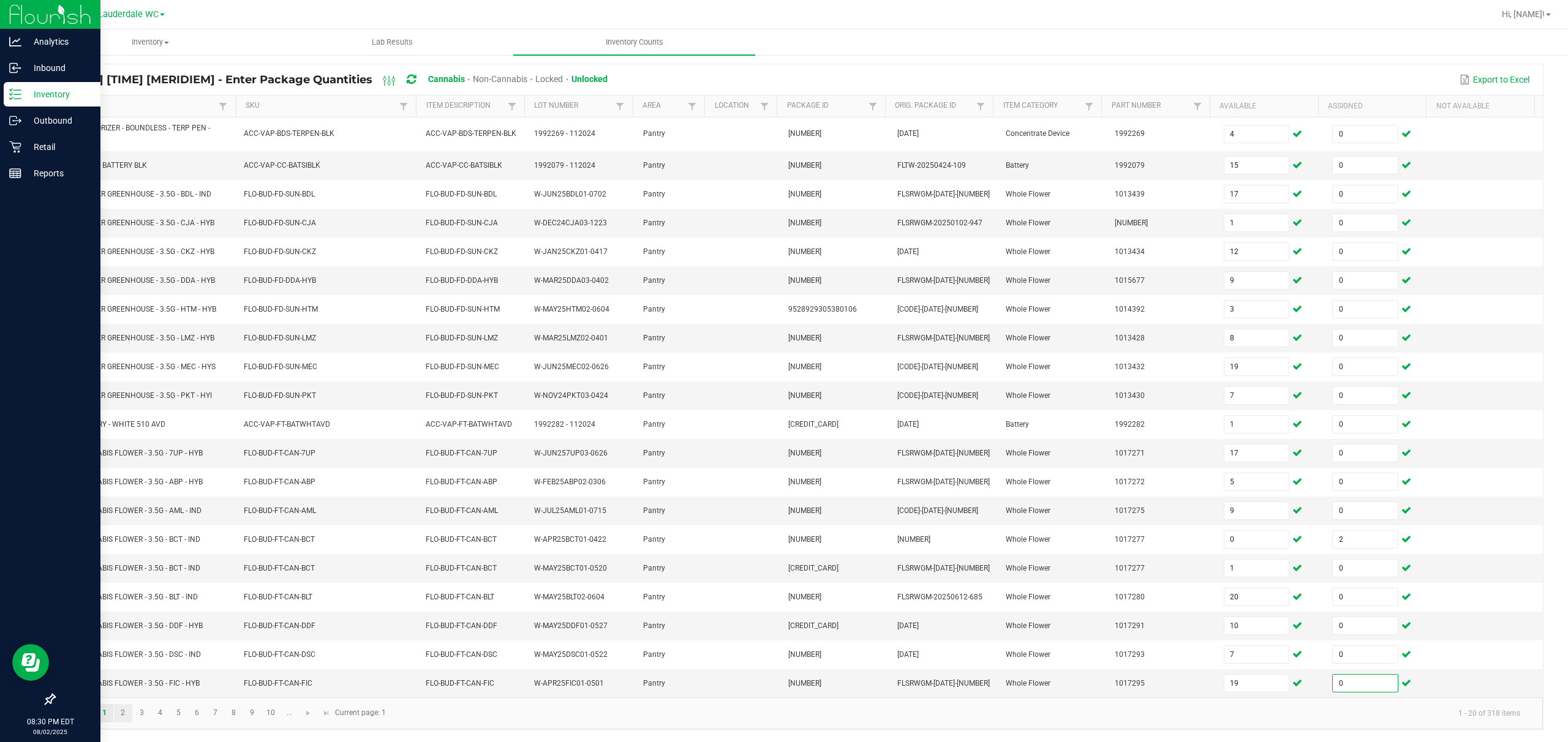 type on "0" 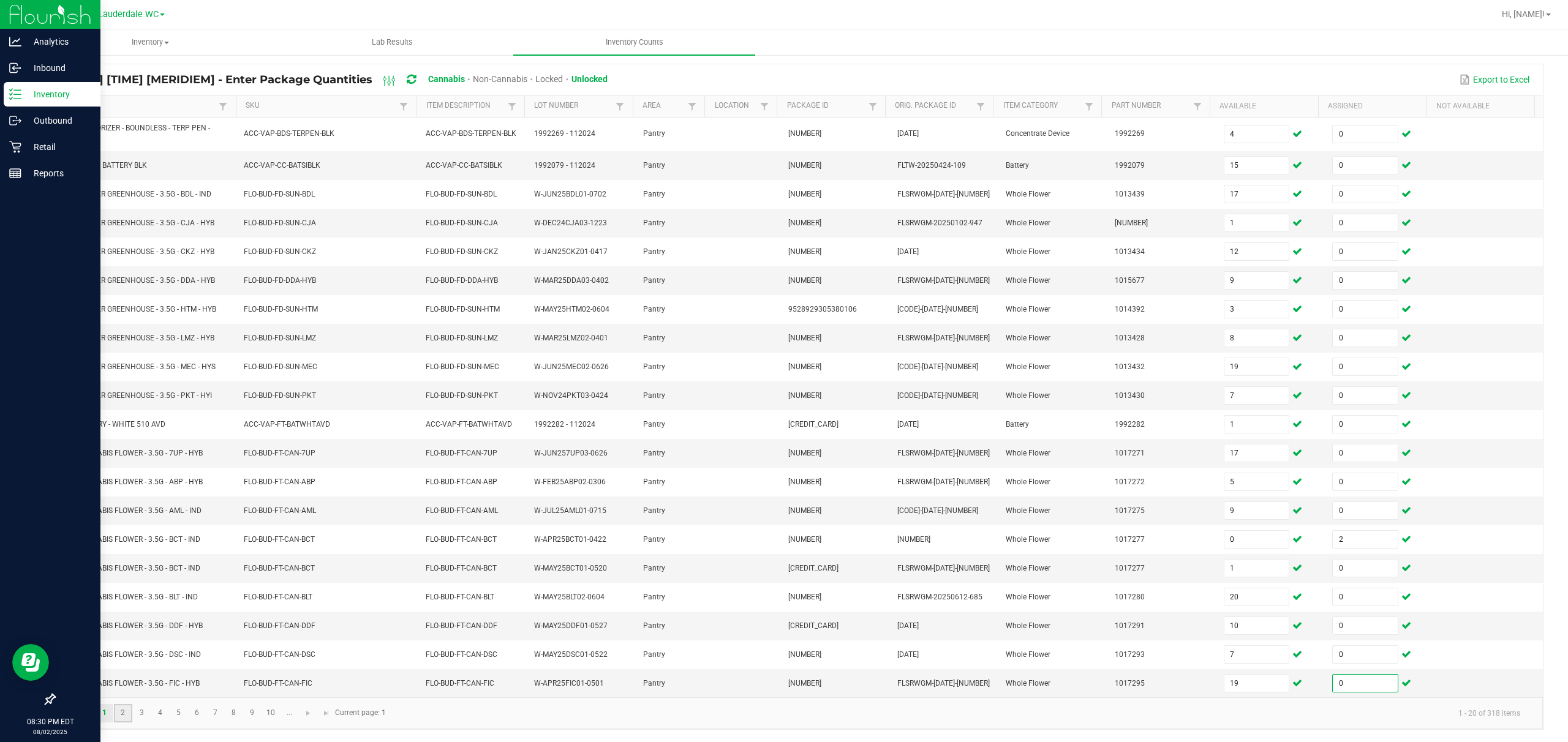 click on "2" 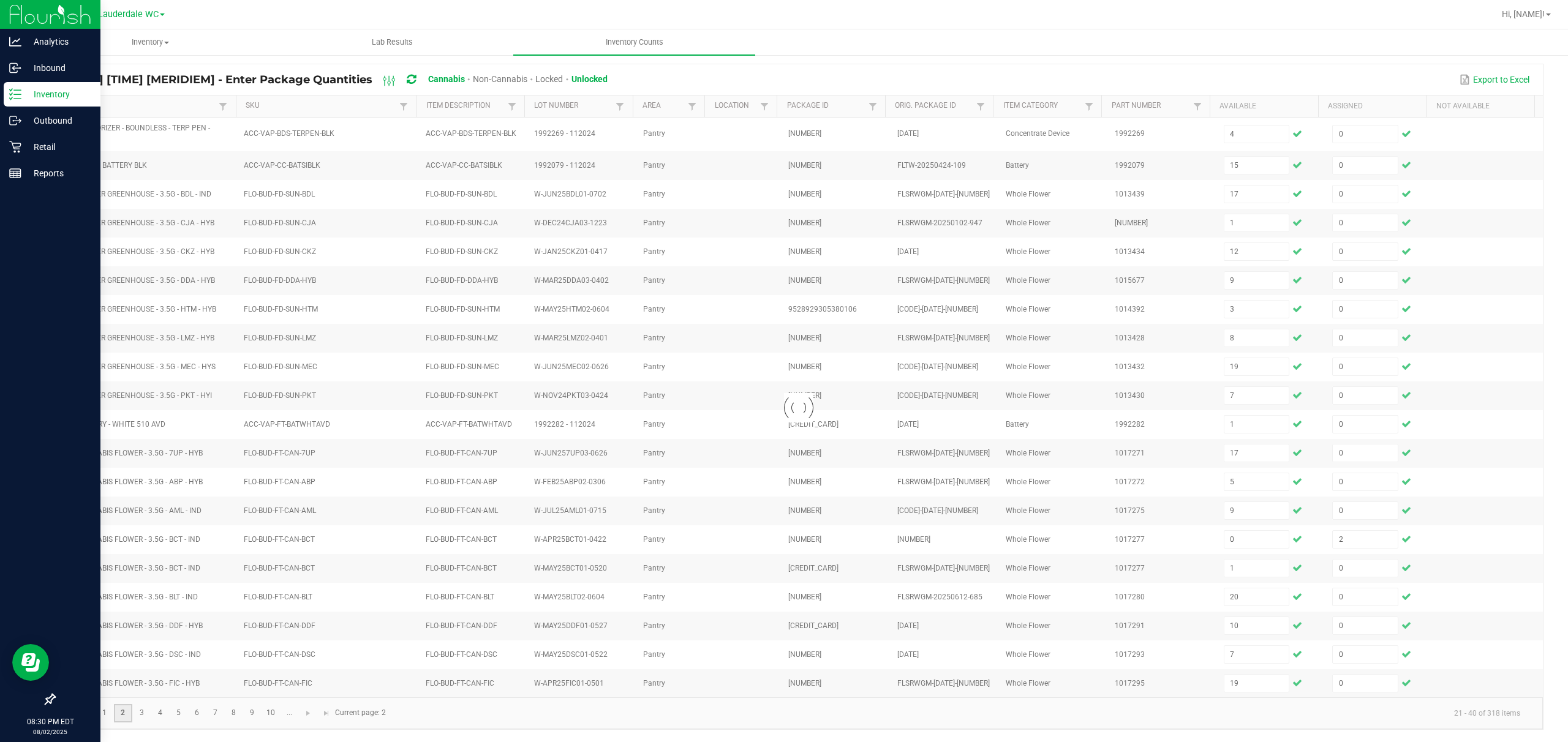 type 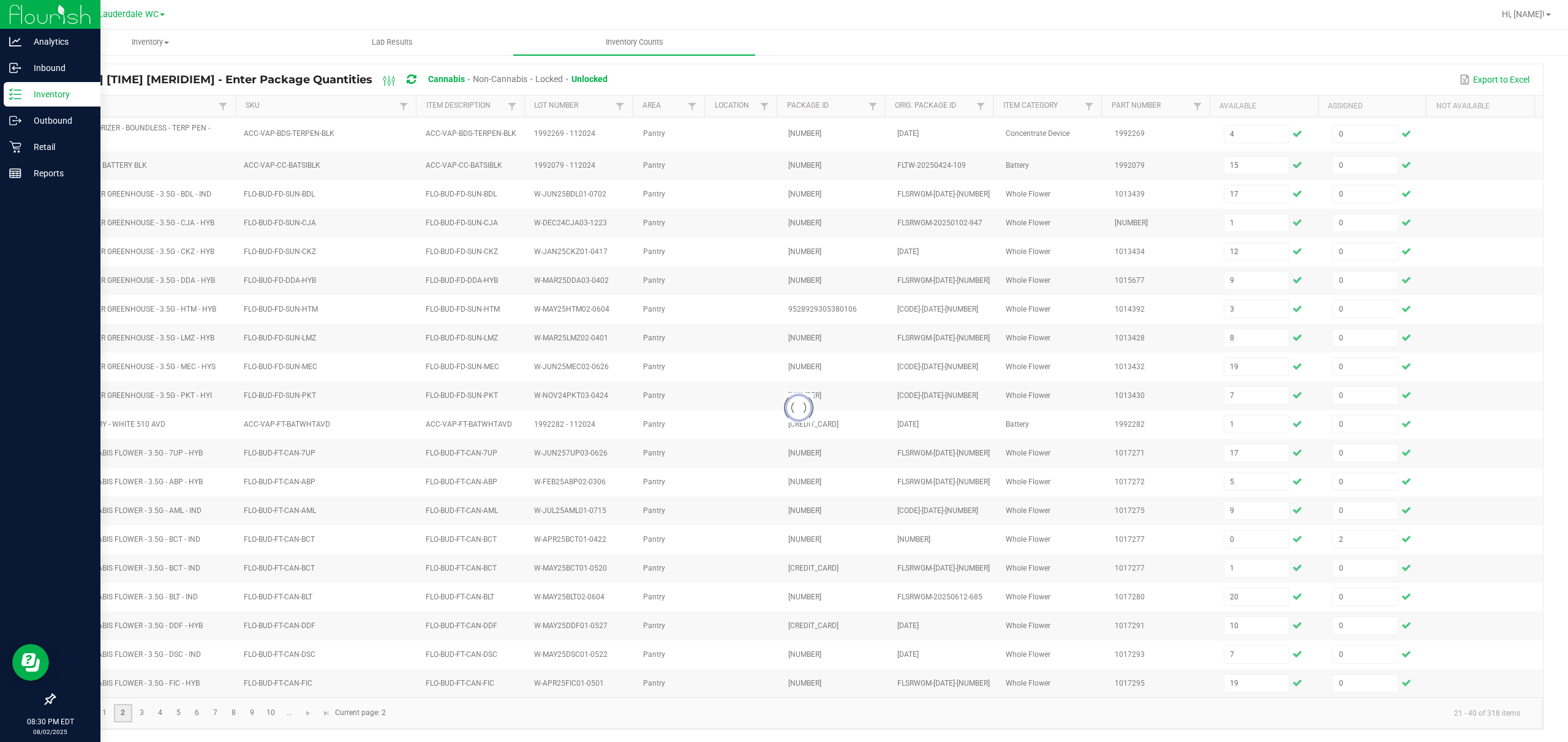 type 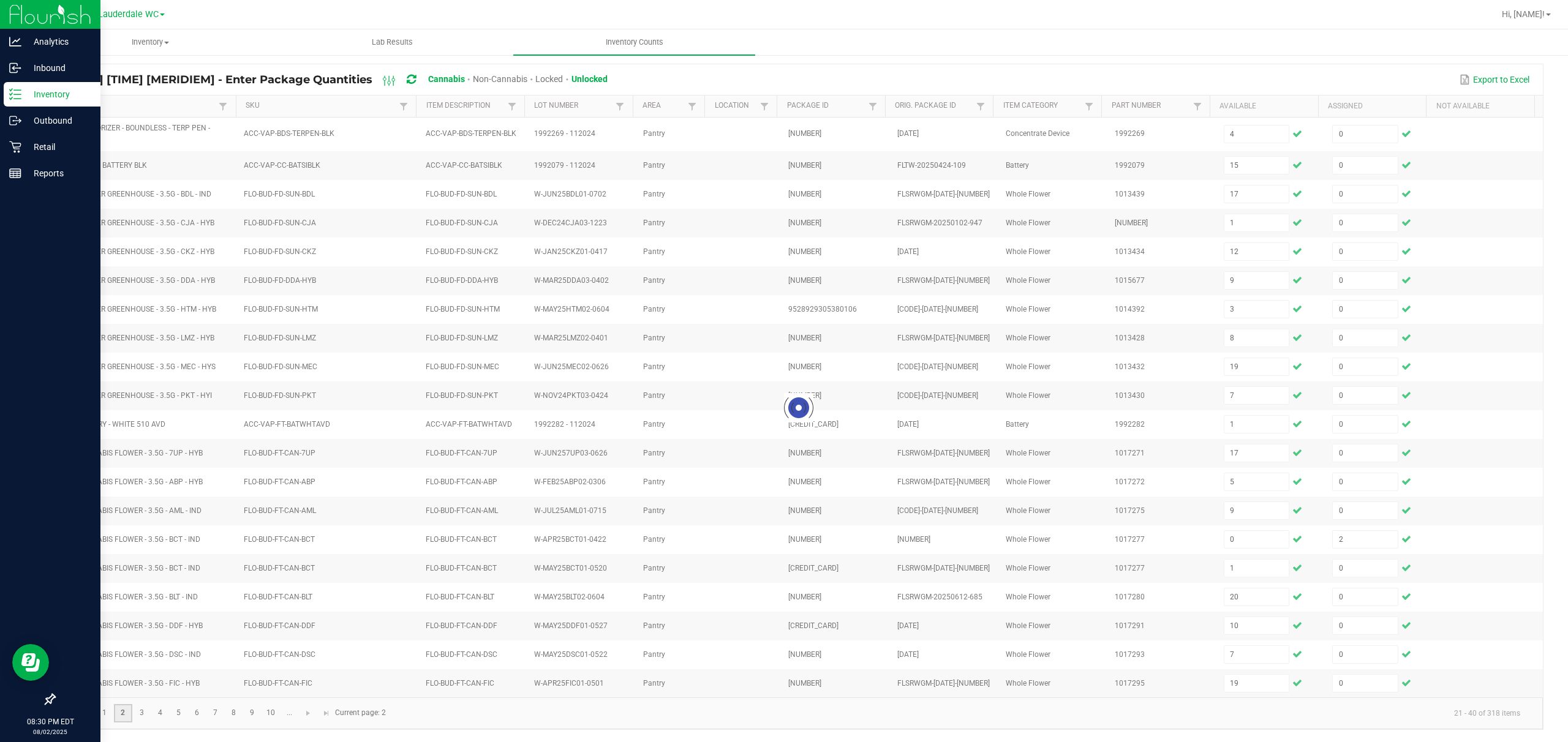 type 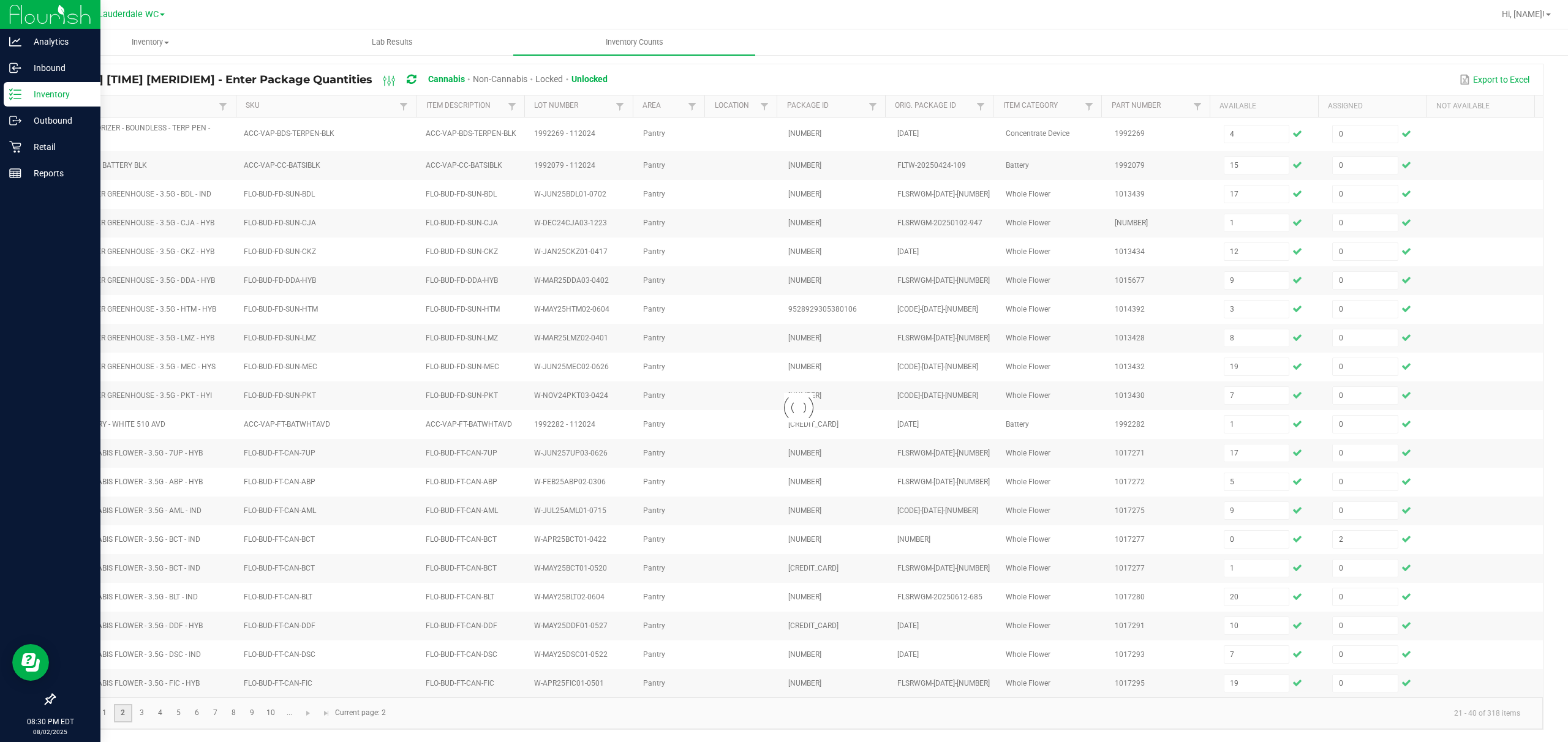 type 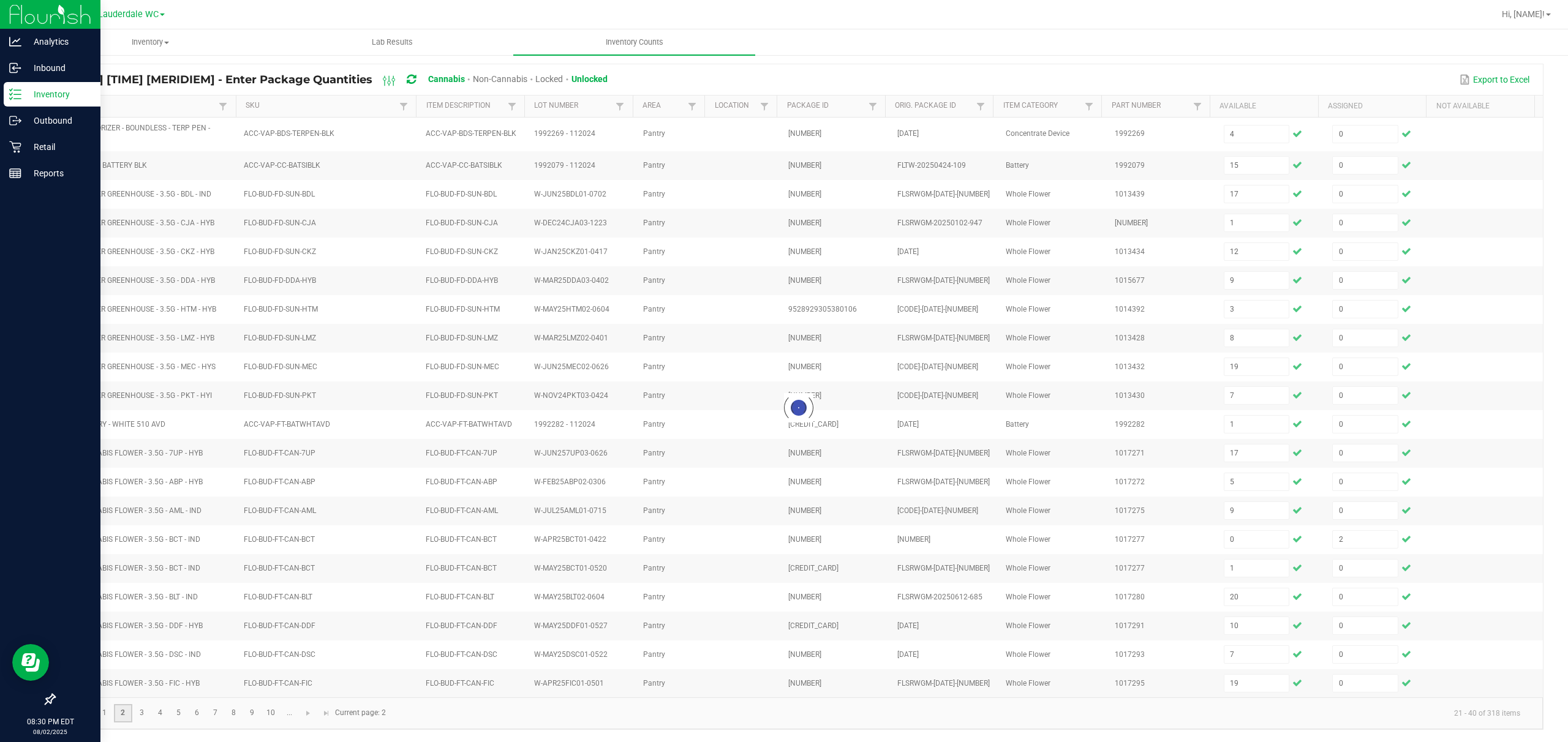 type 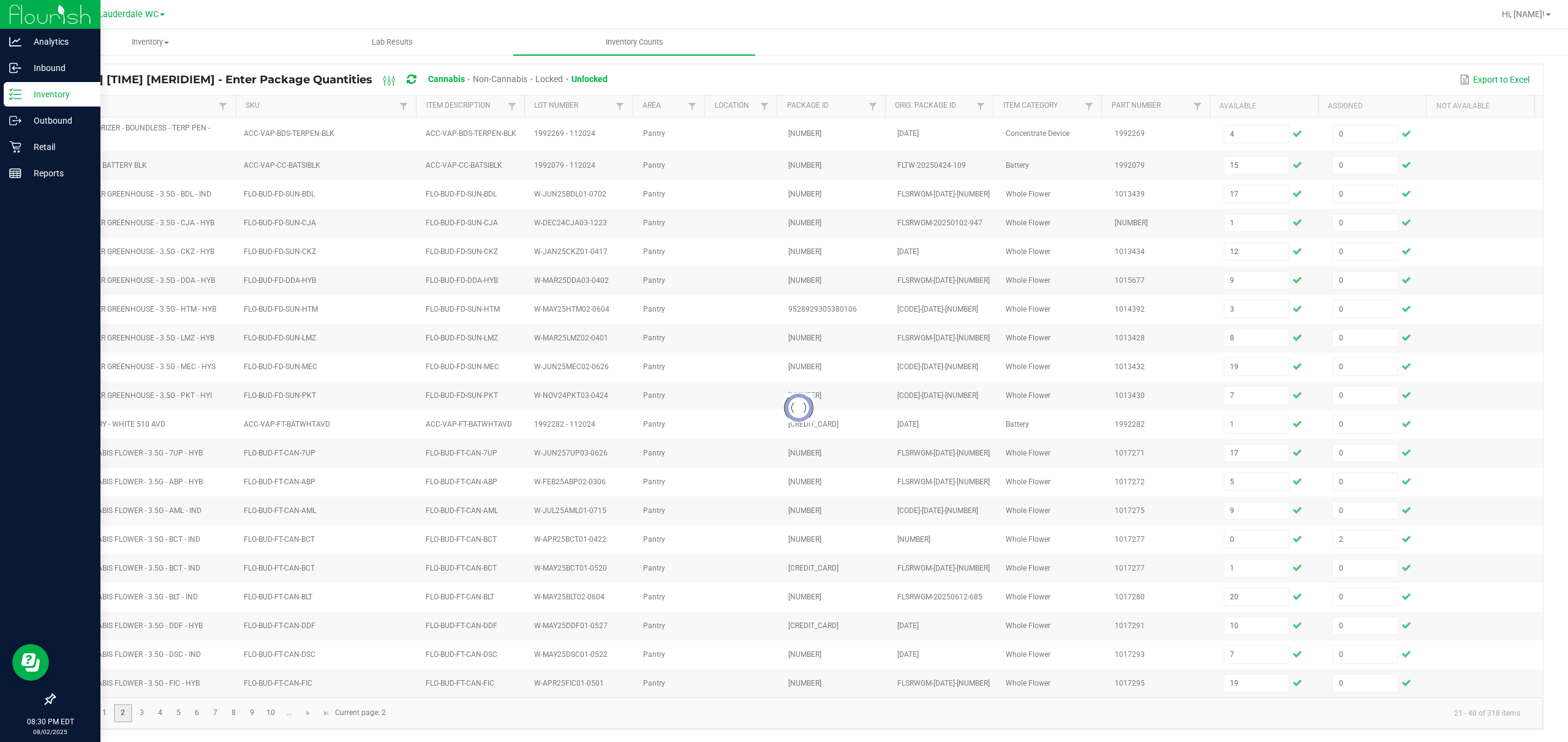 type 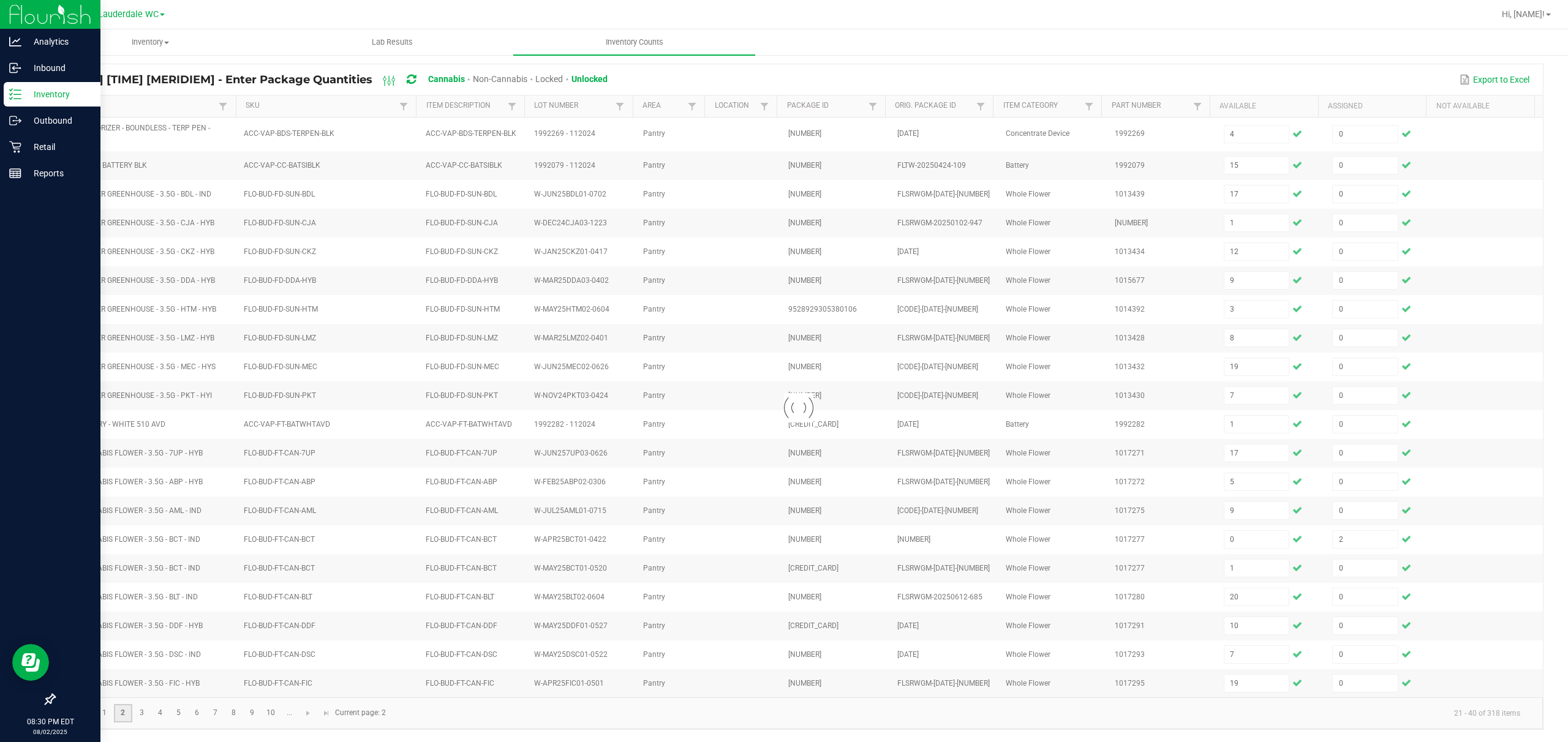 type 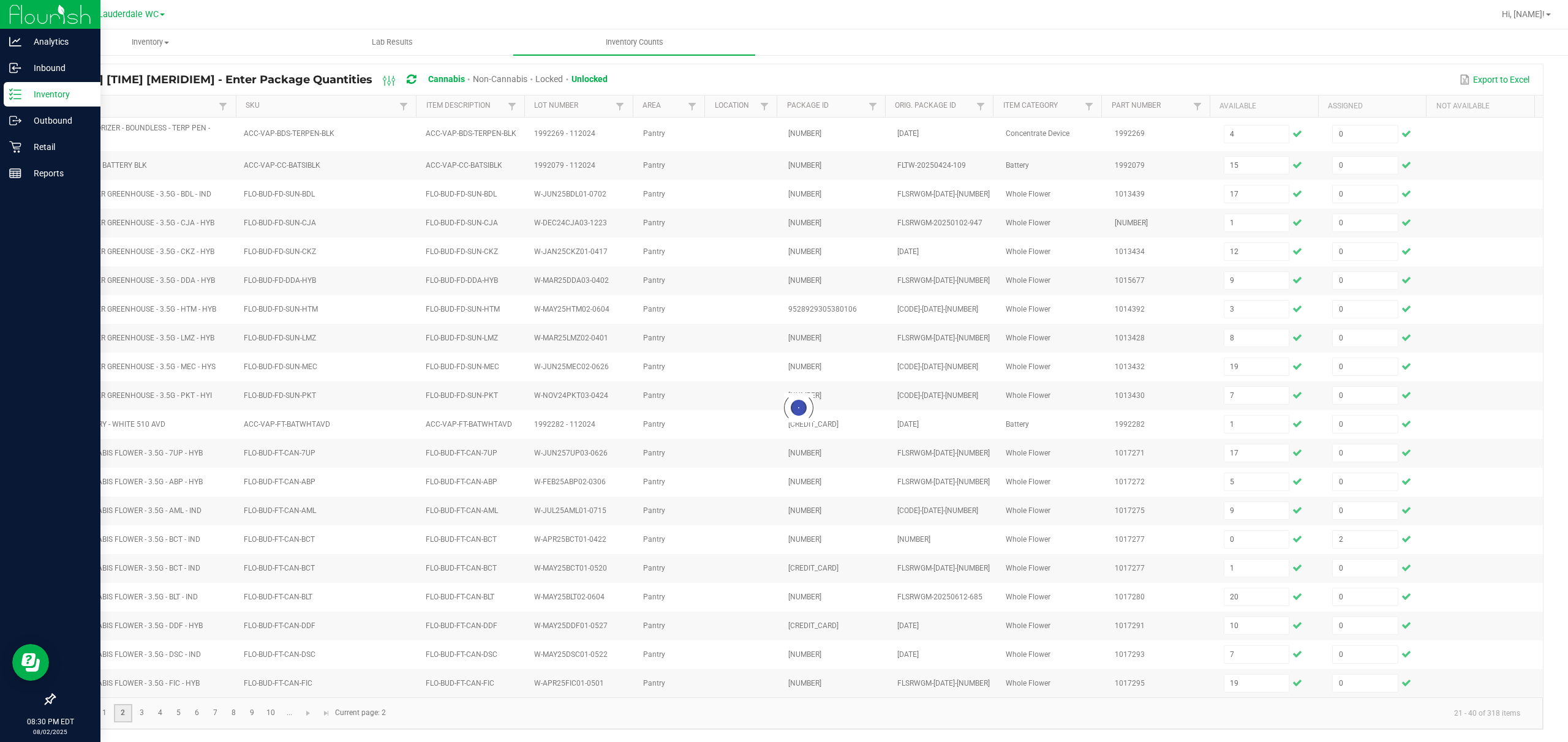 type 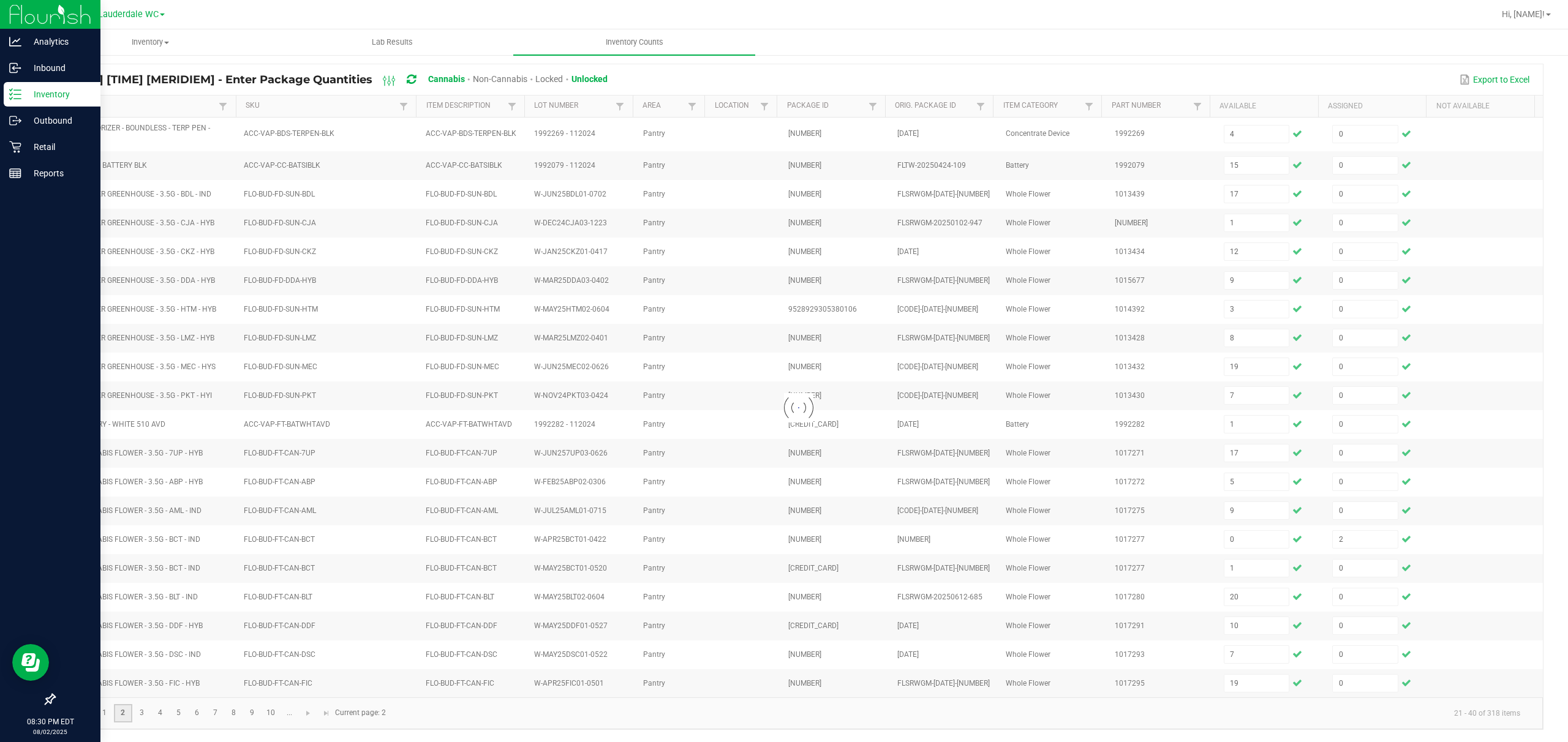 type 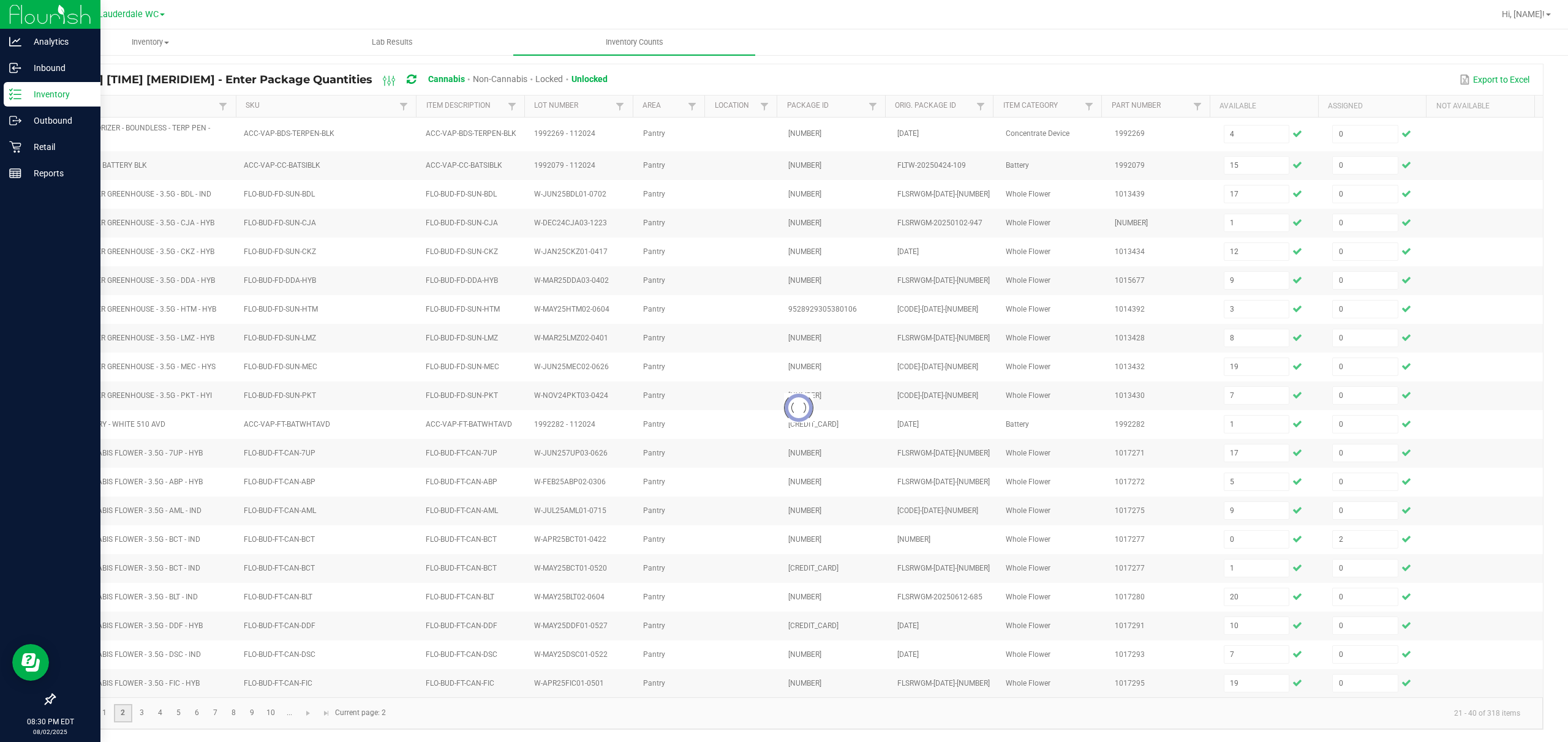 type 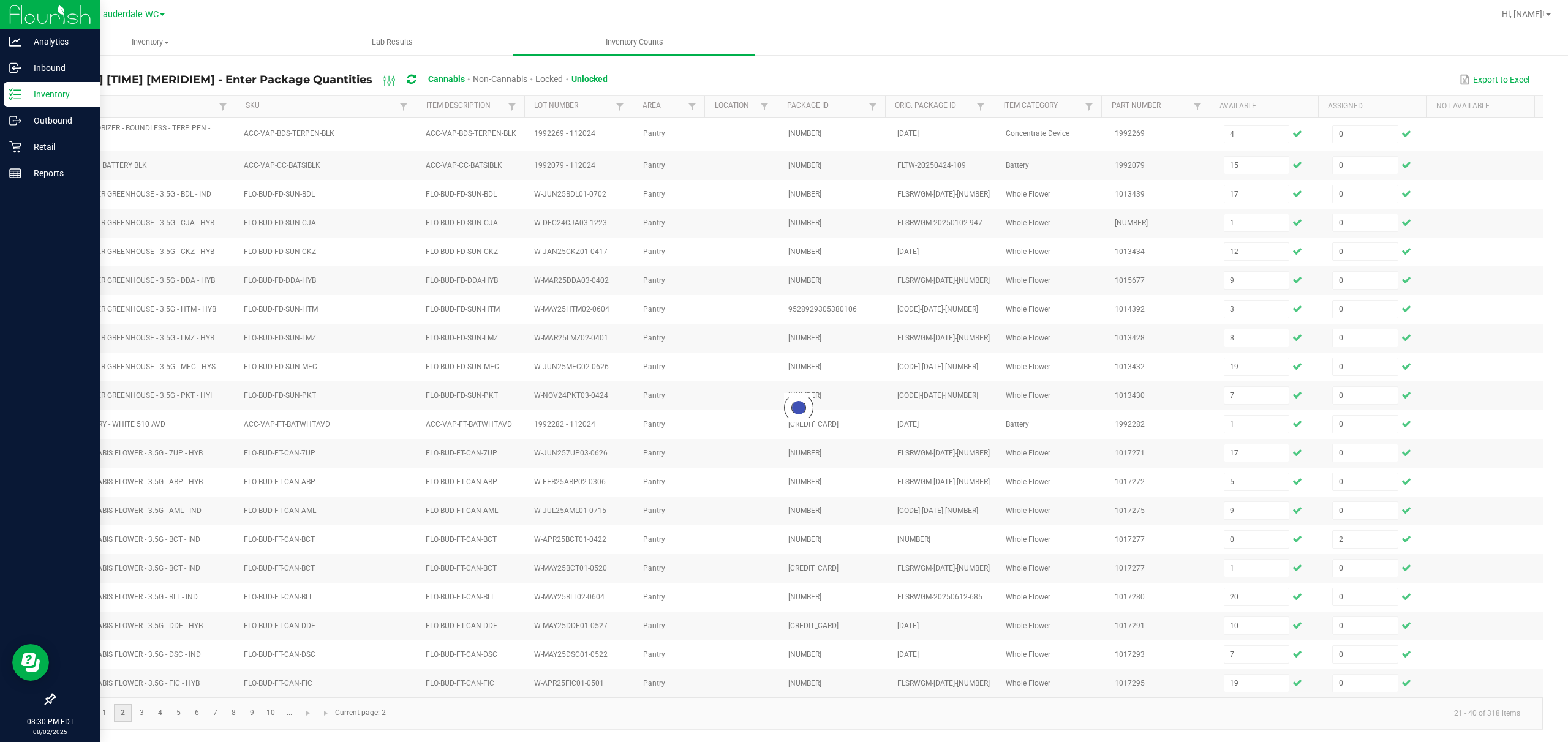 type 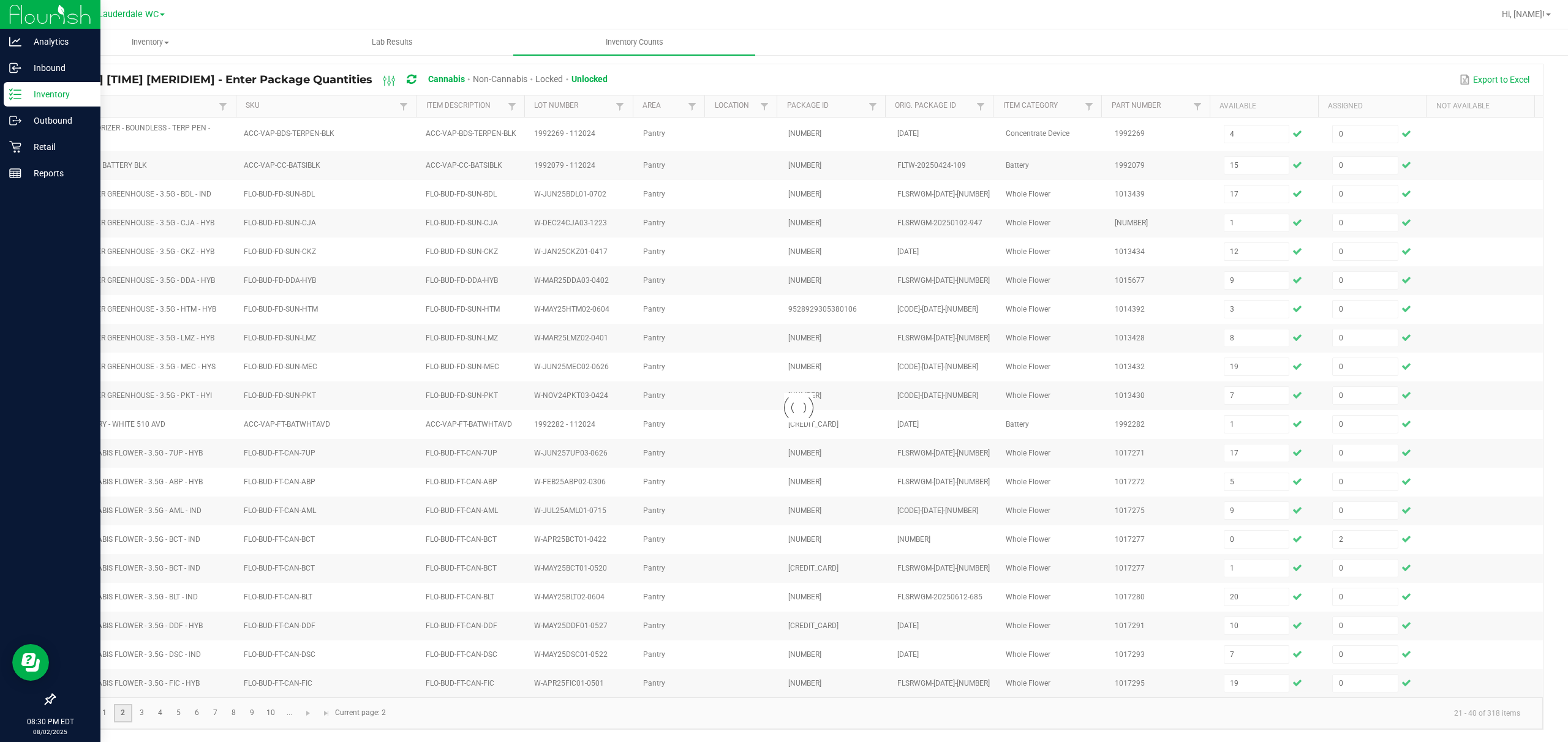 type 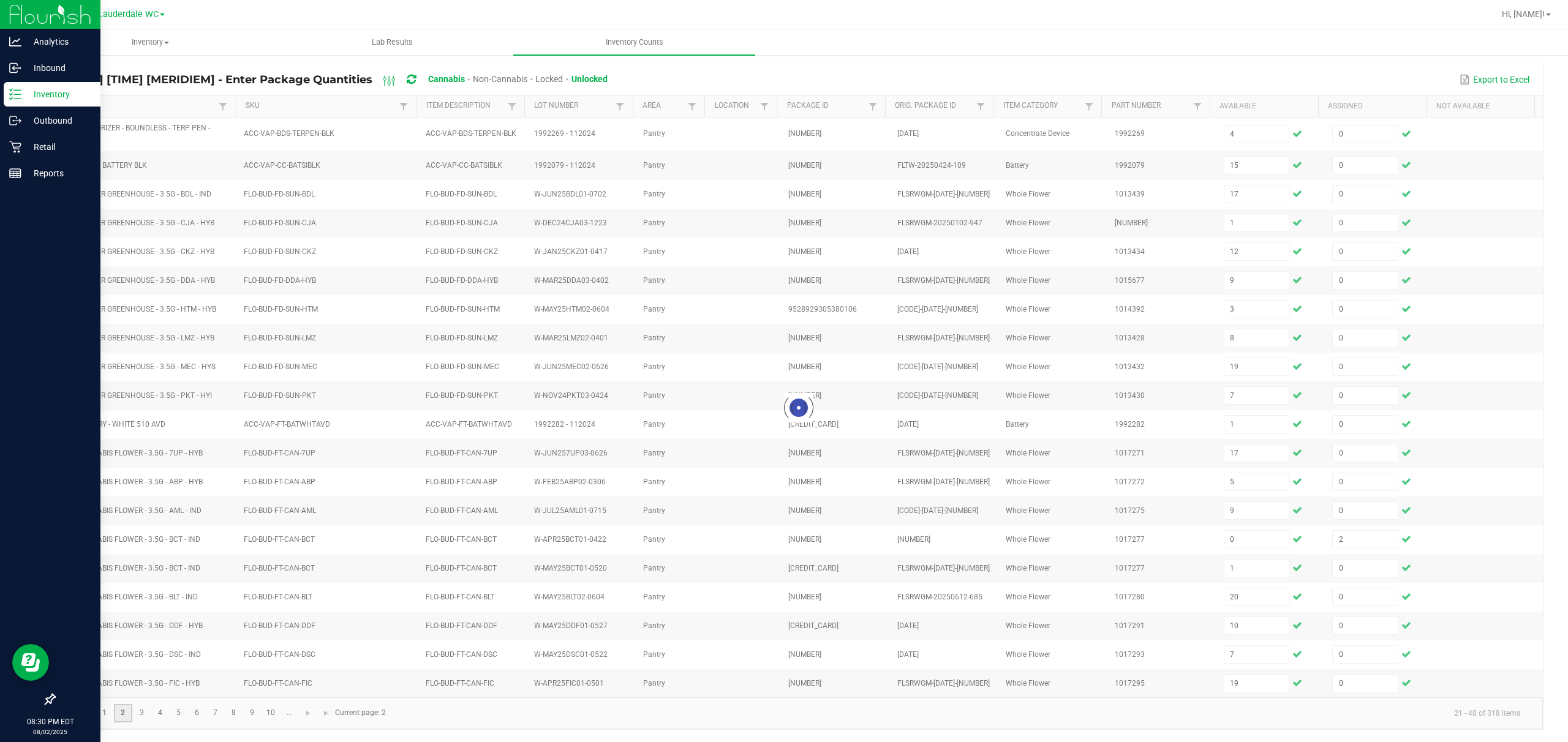 type 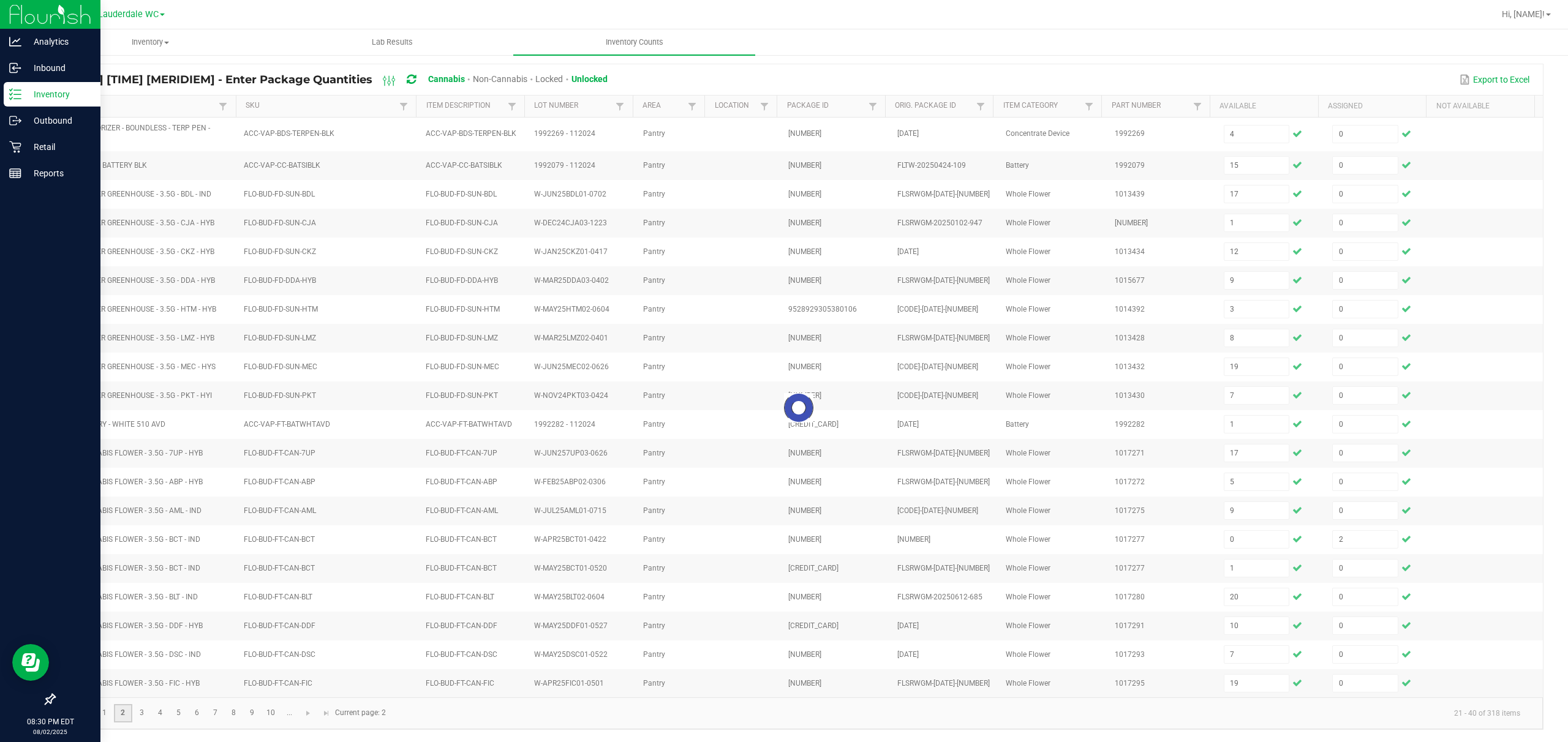type 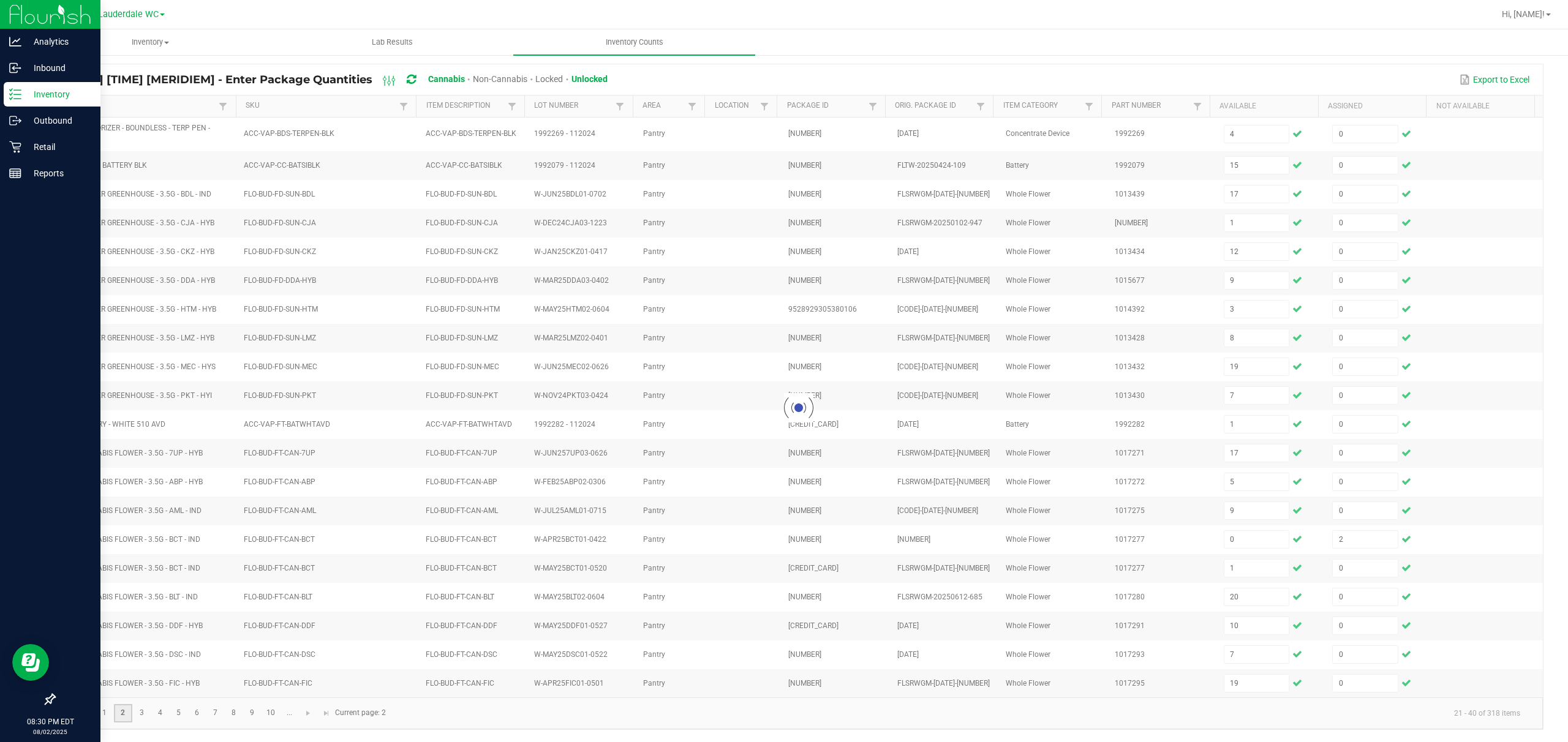 type 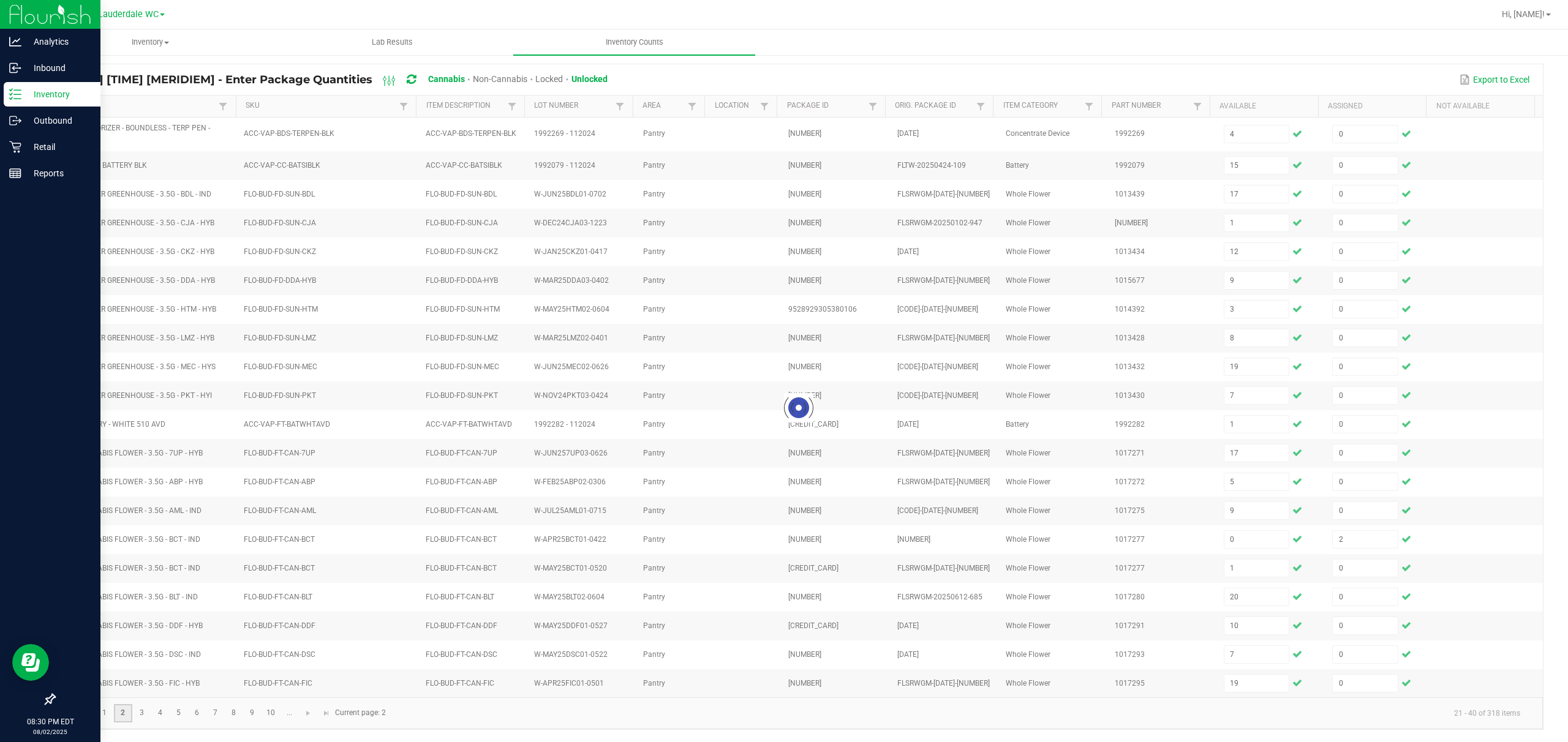 type 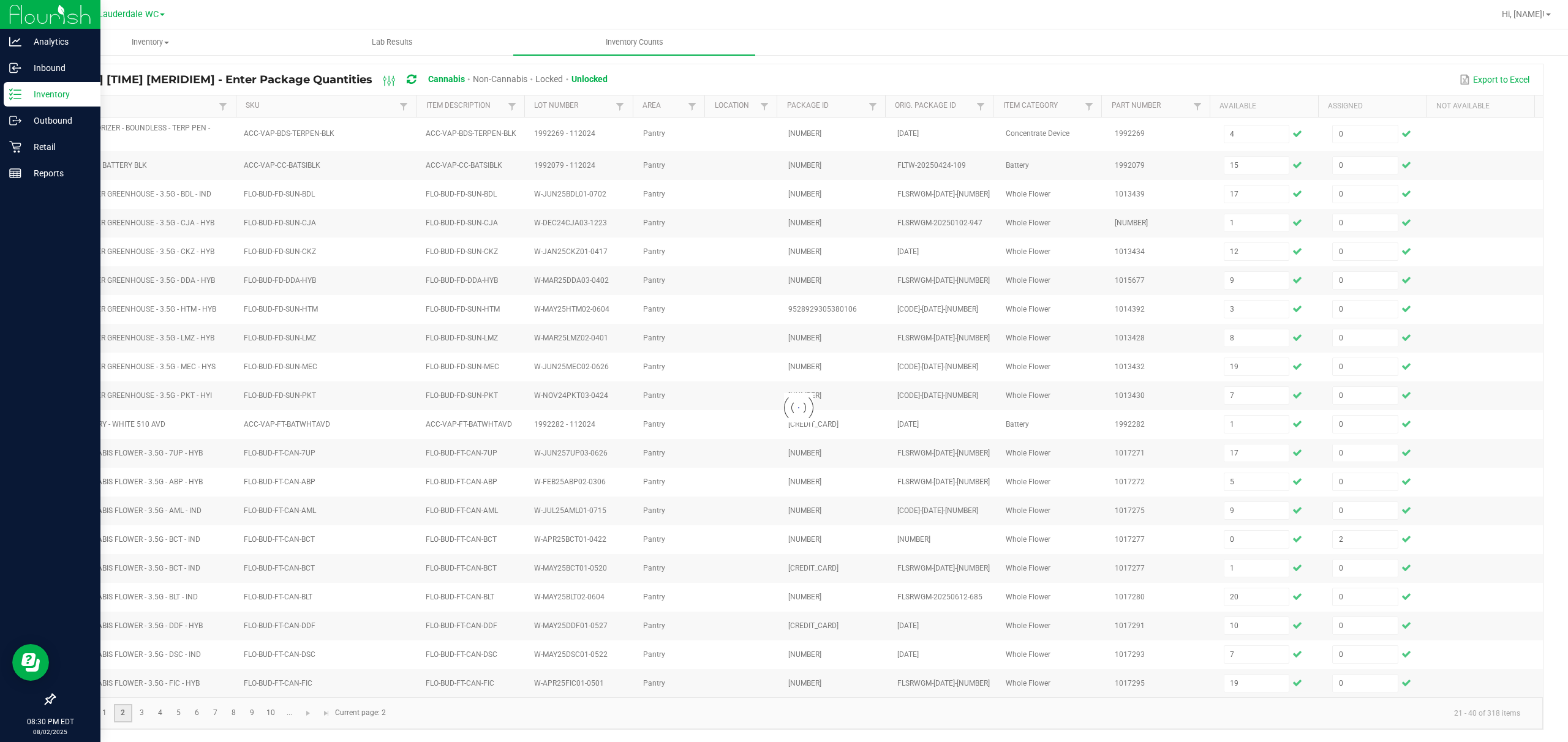type 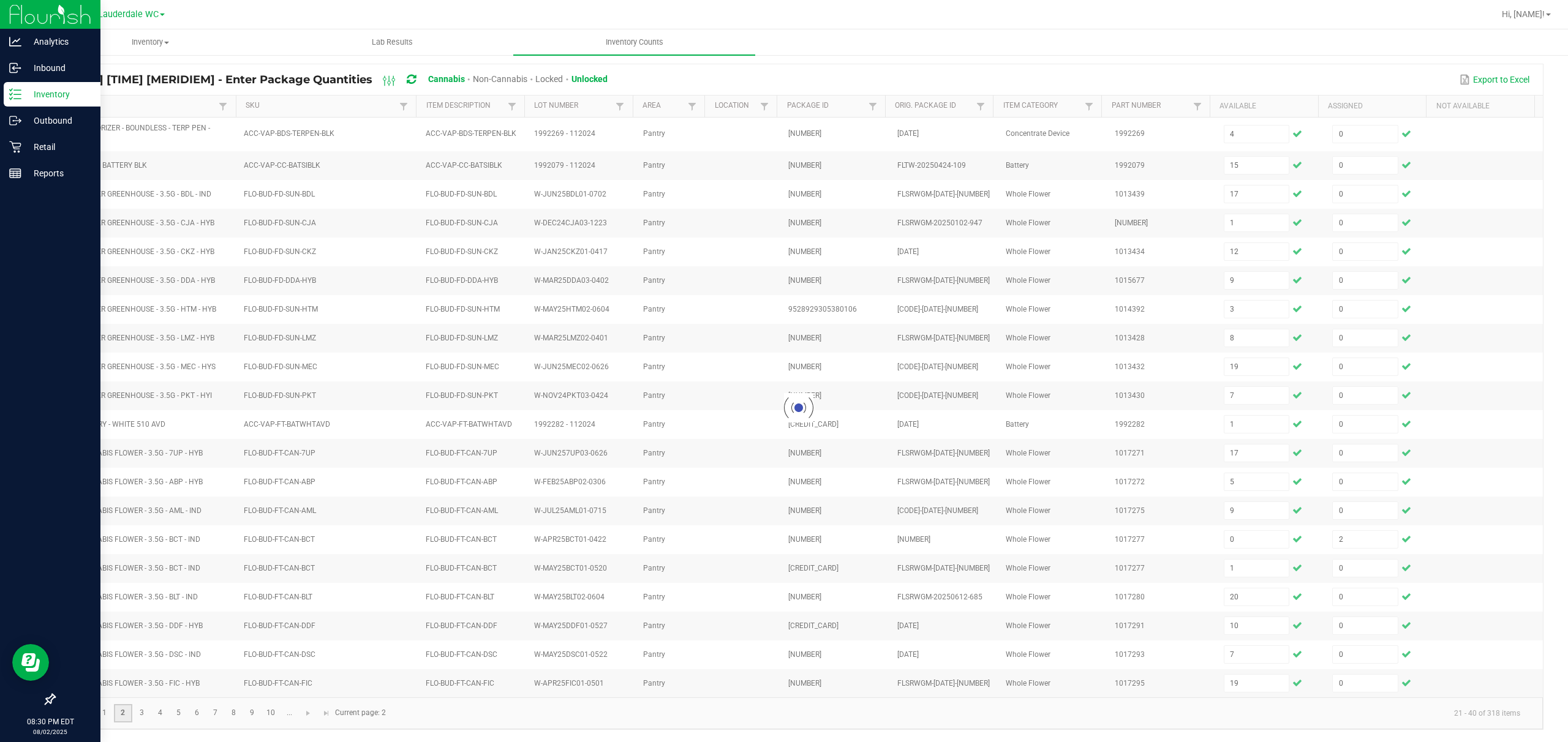 type 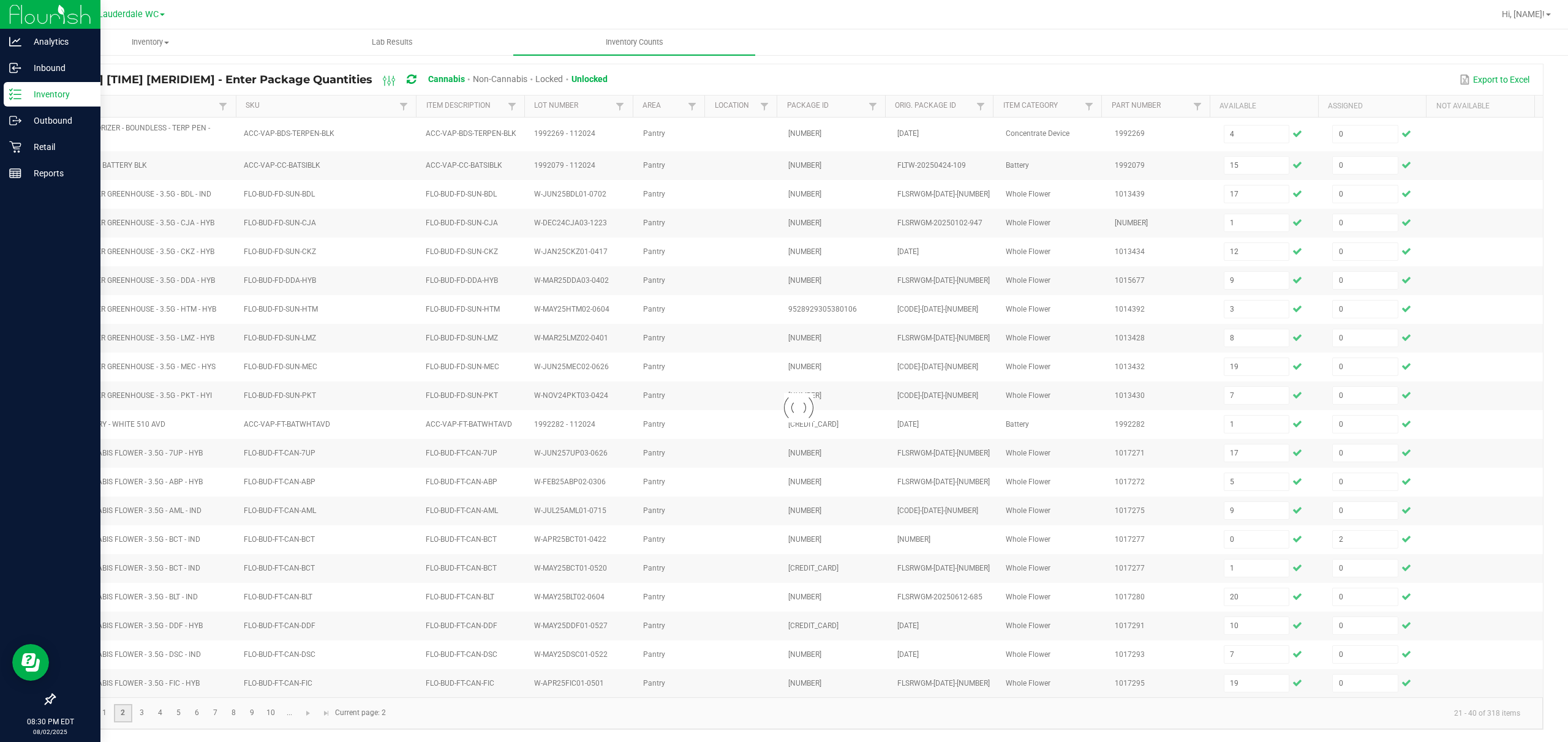 type 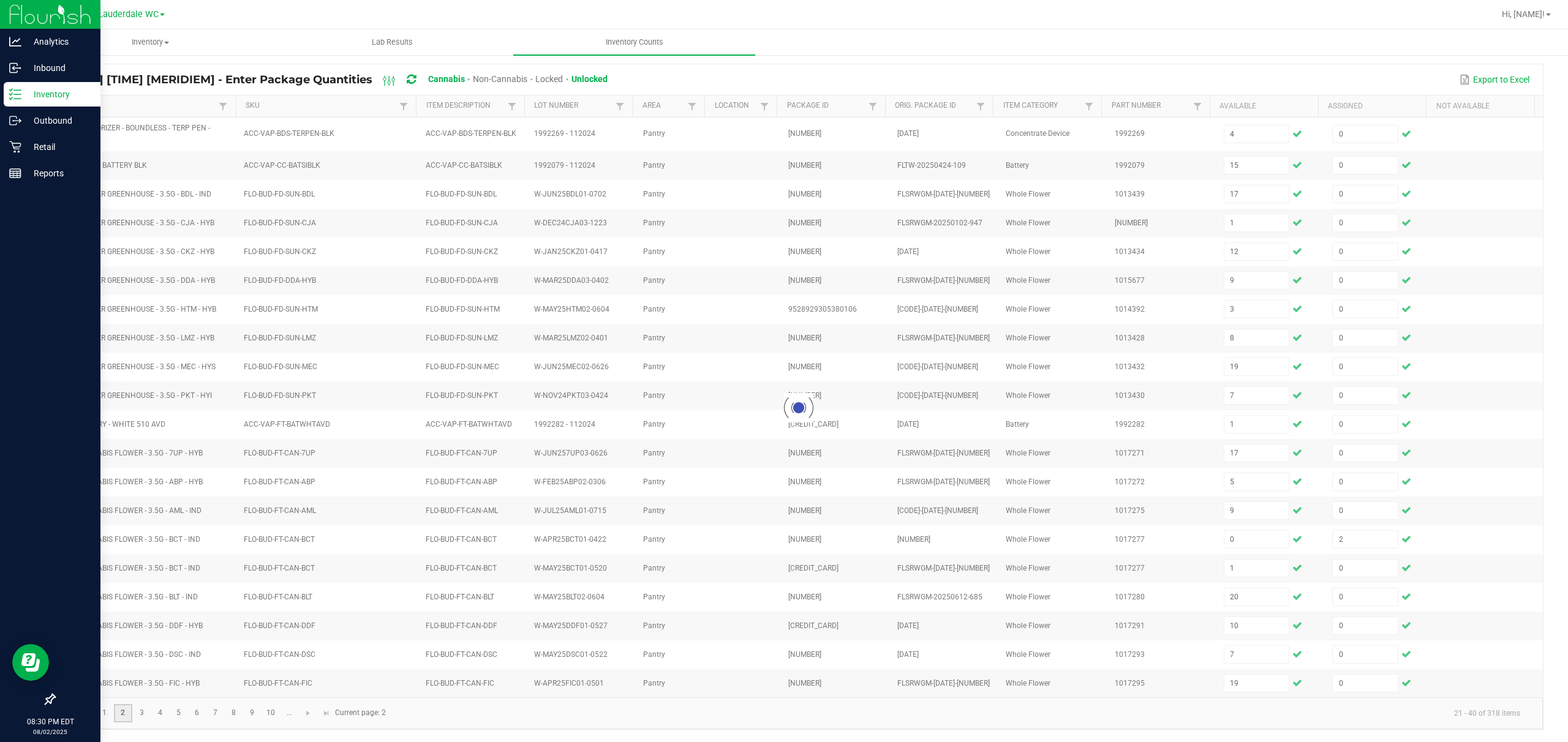 type 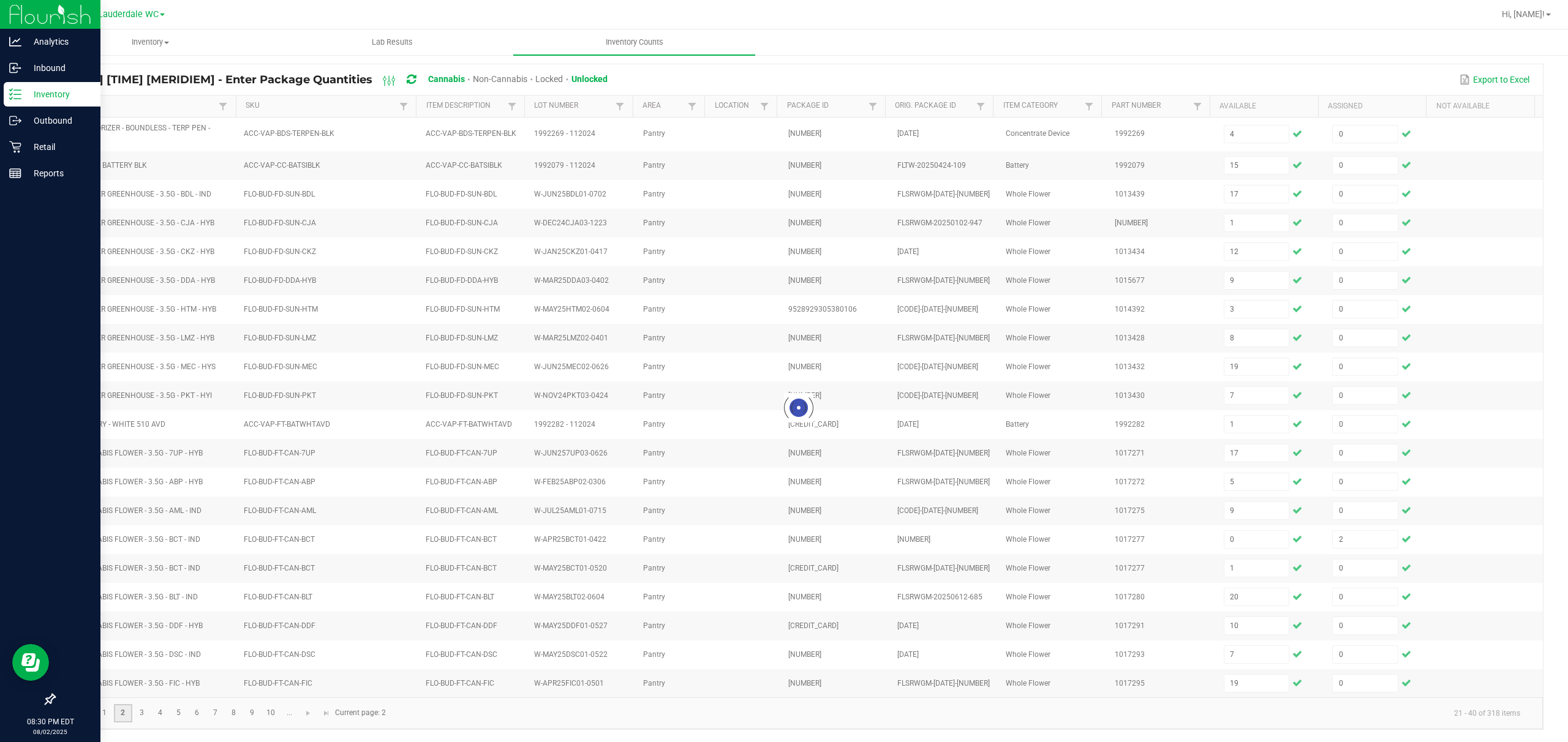 type 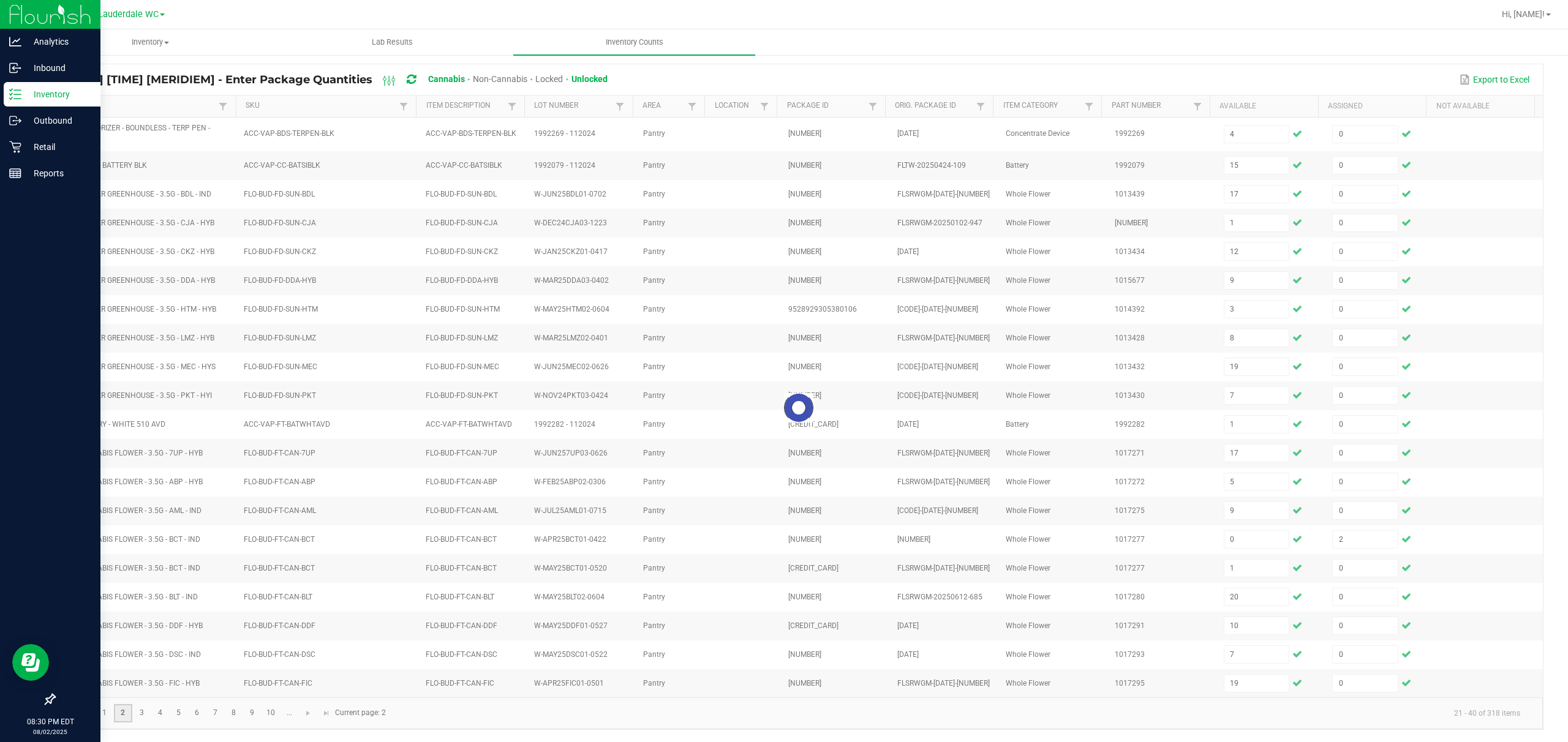type 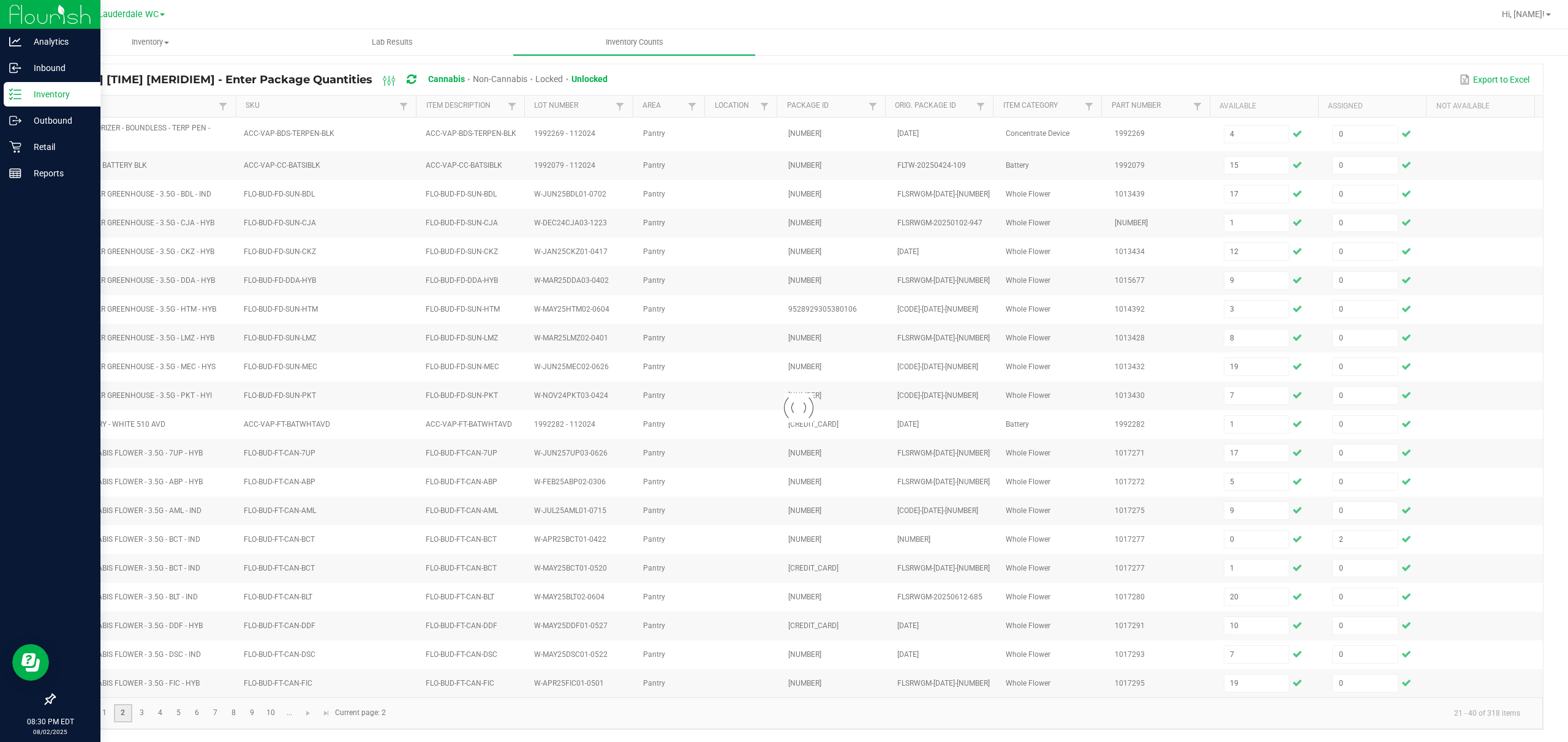 type 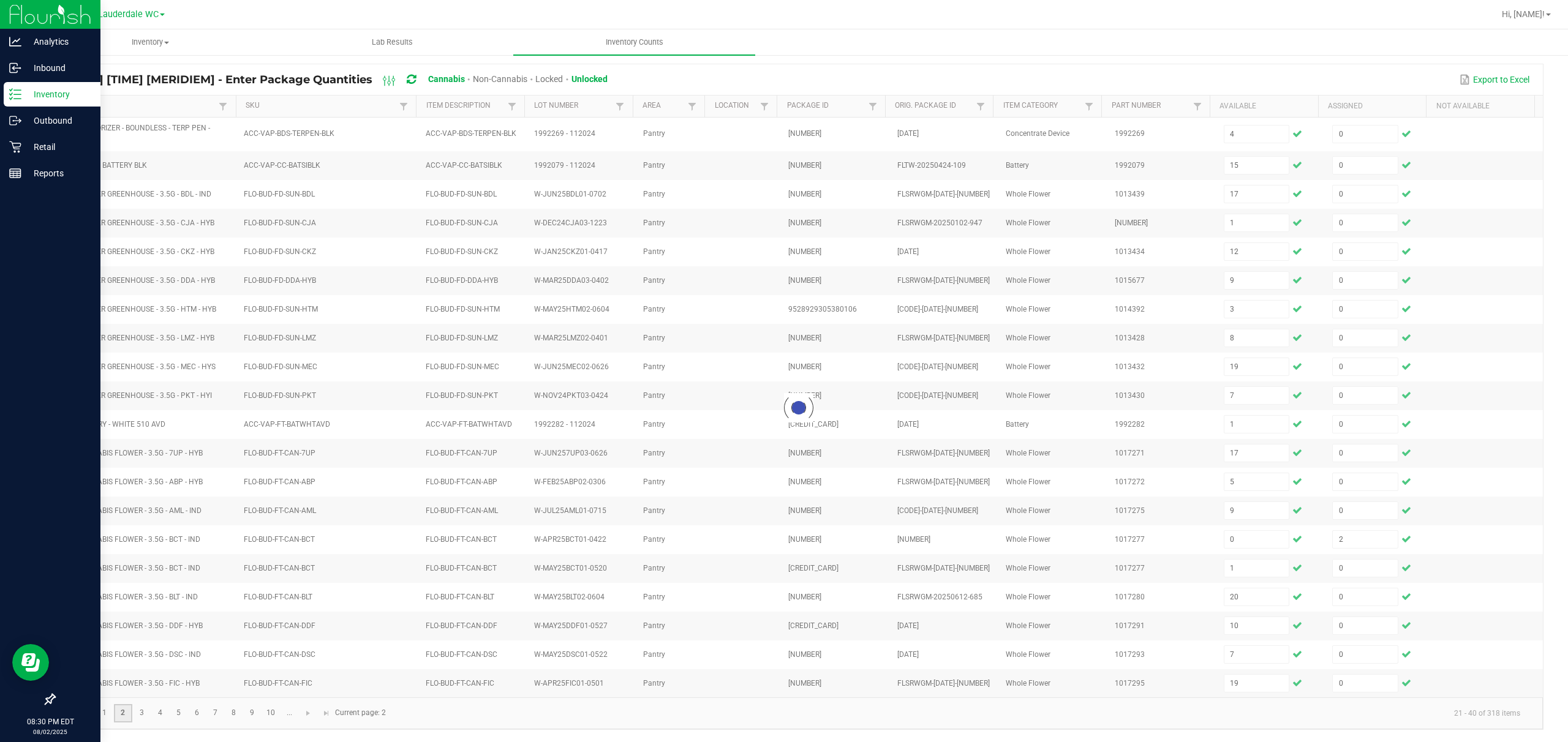 type 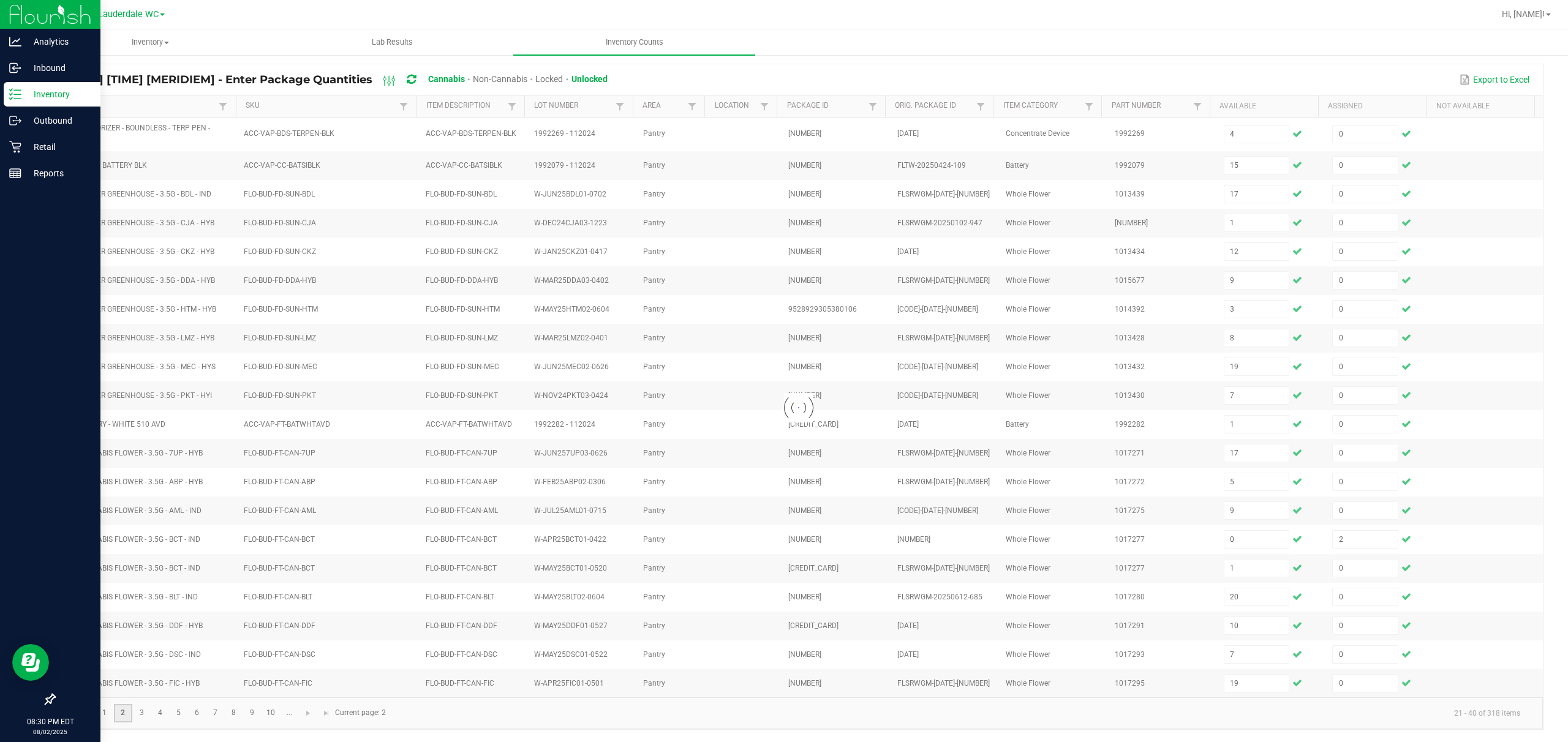 type 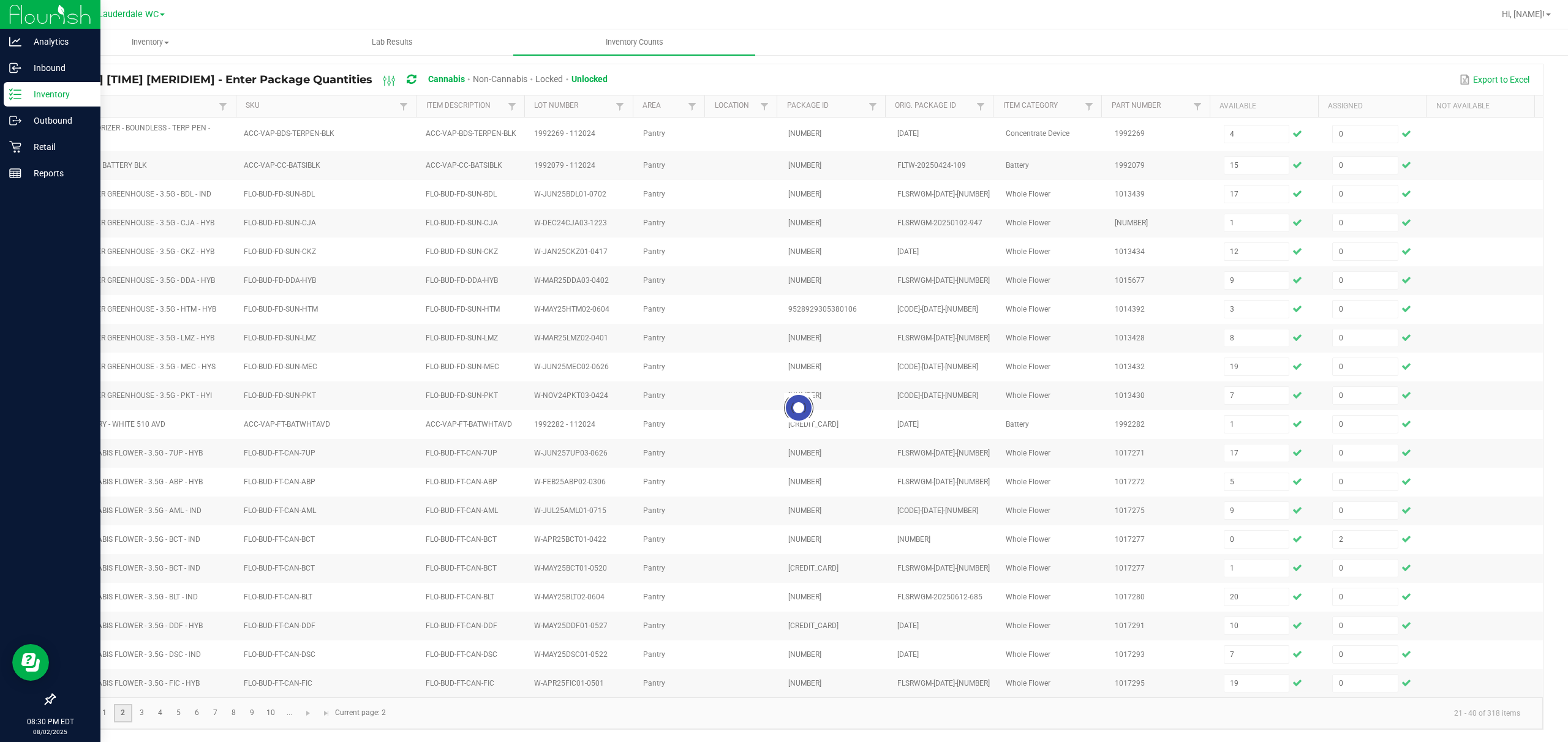type 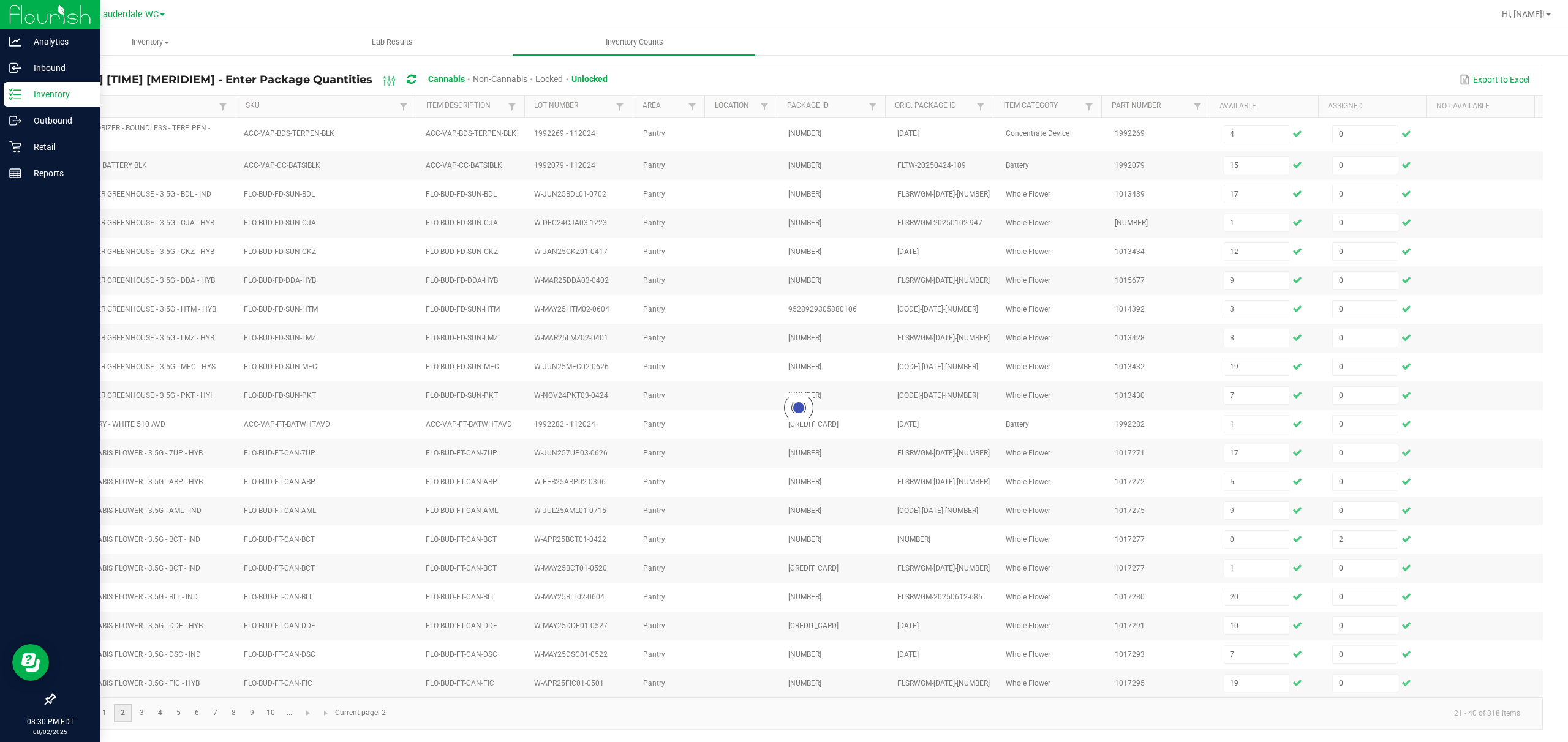 type 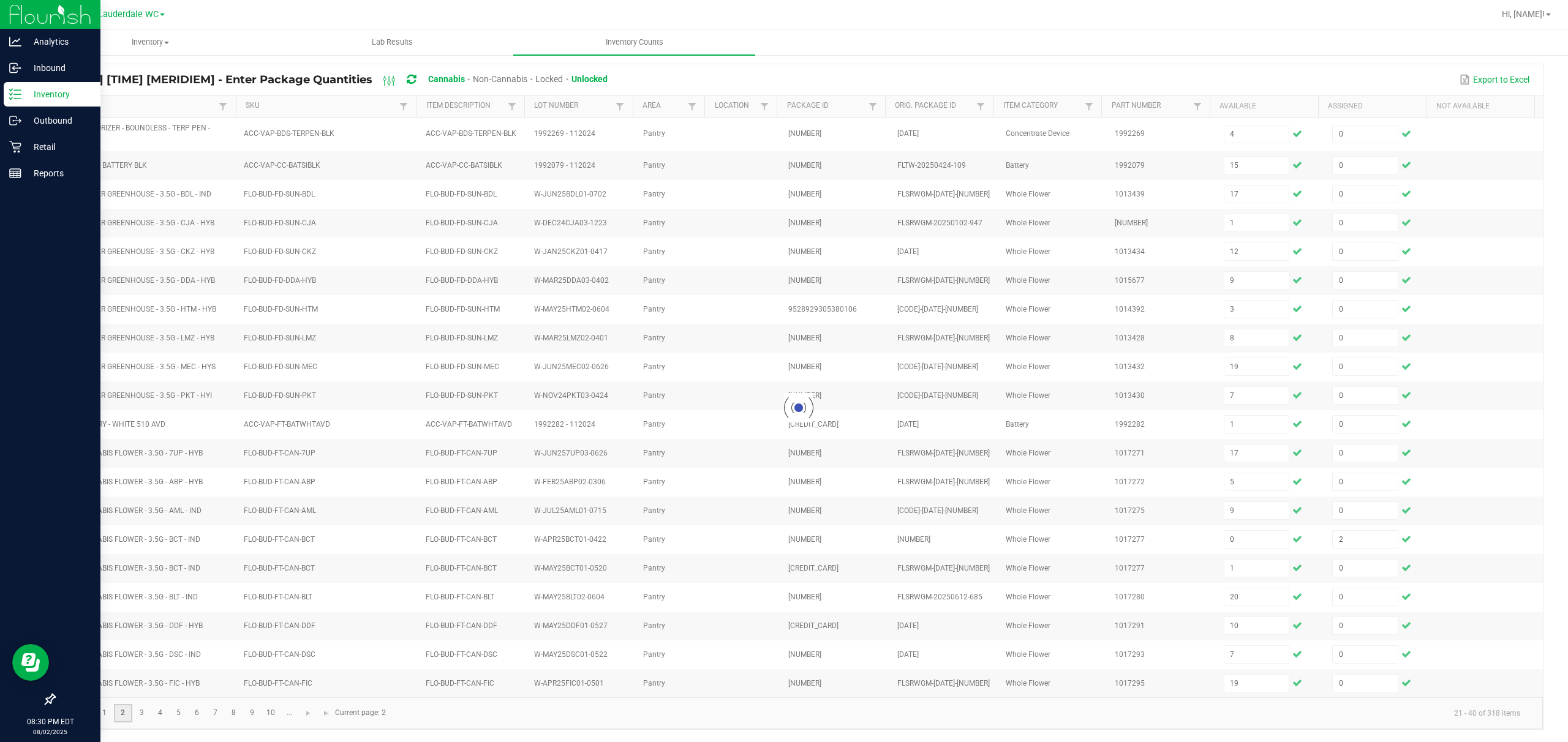 type 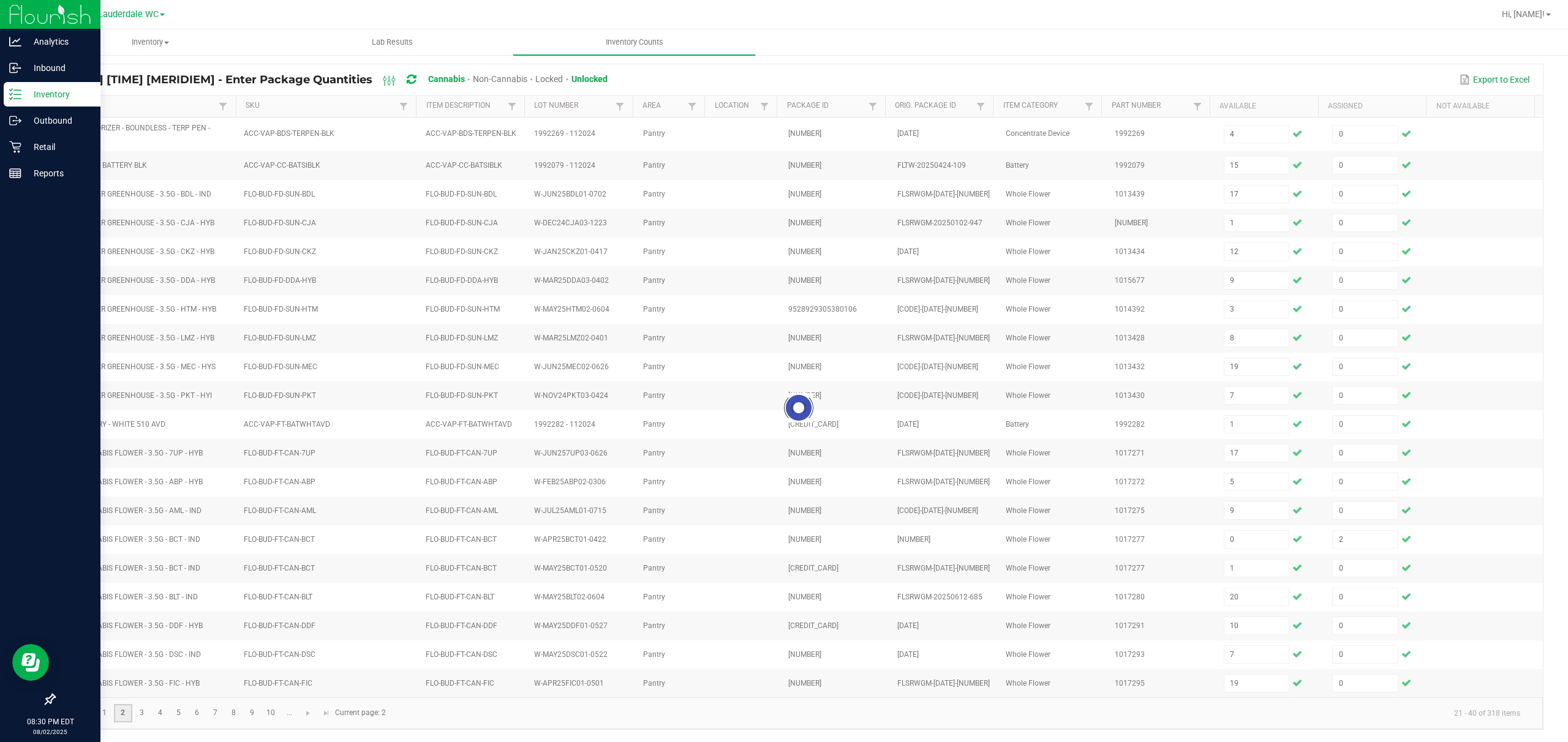 type 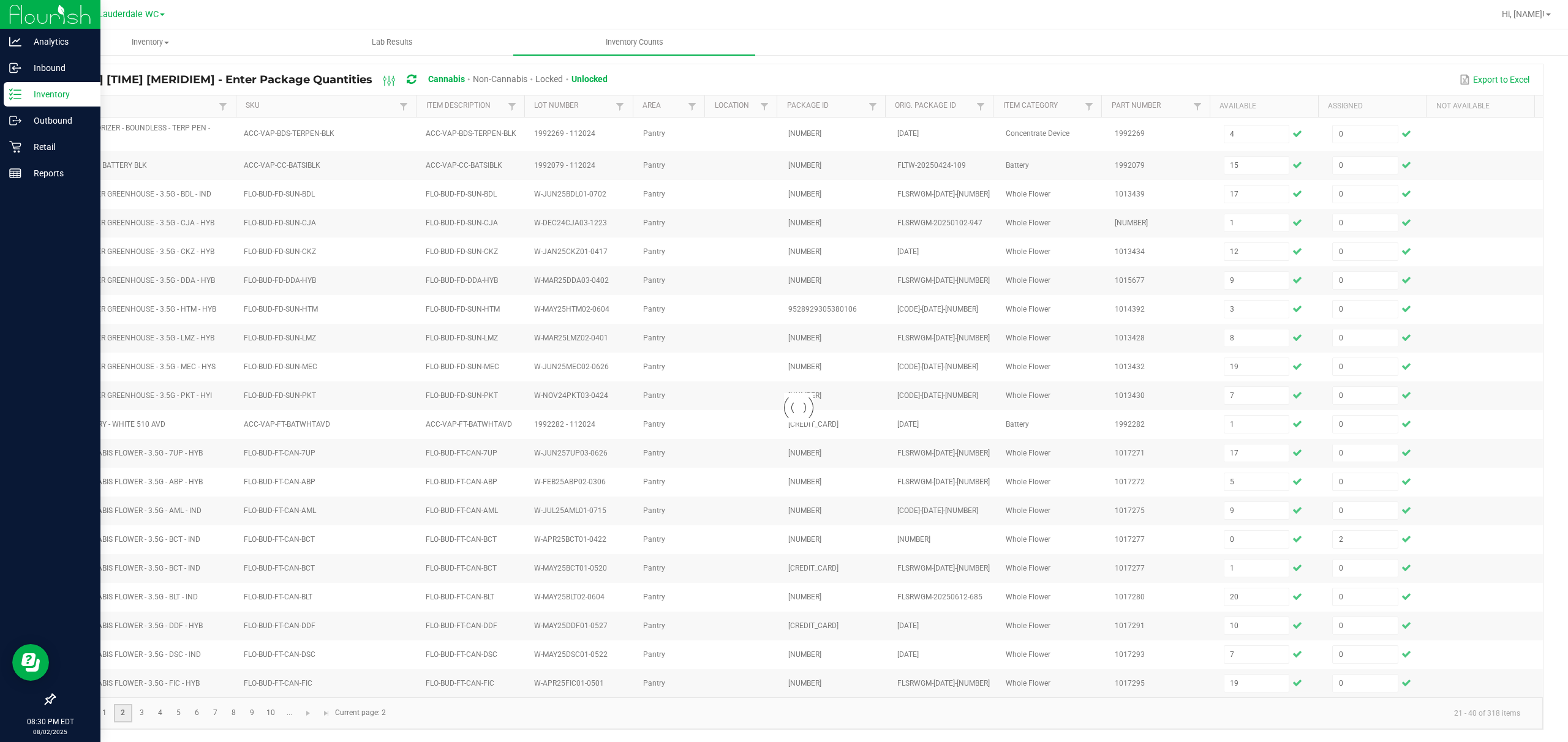 type 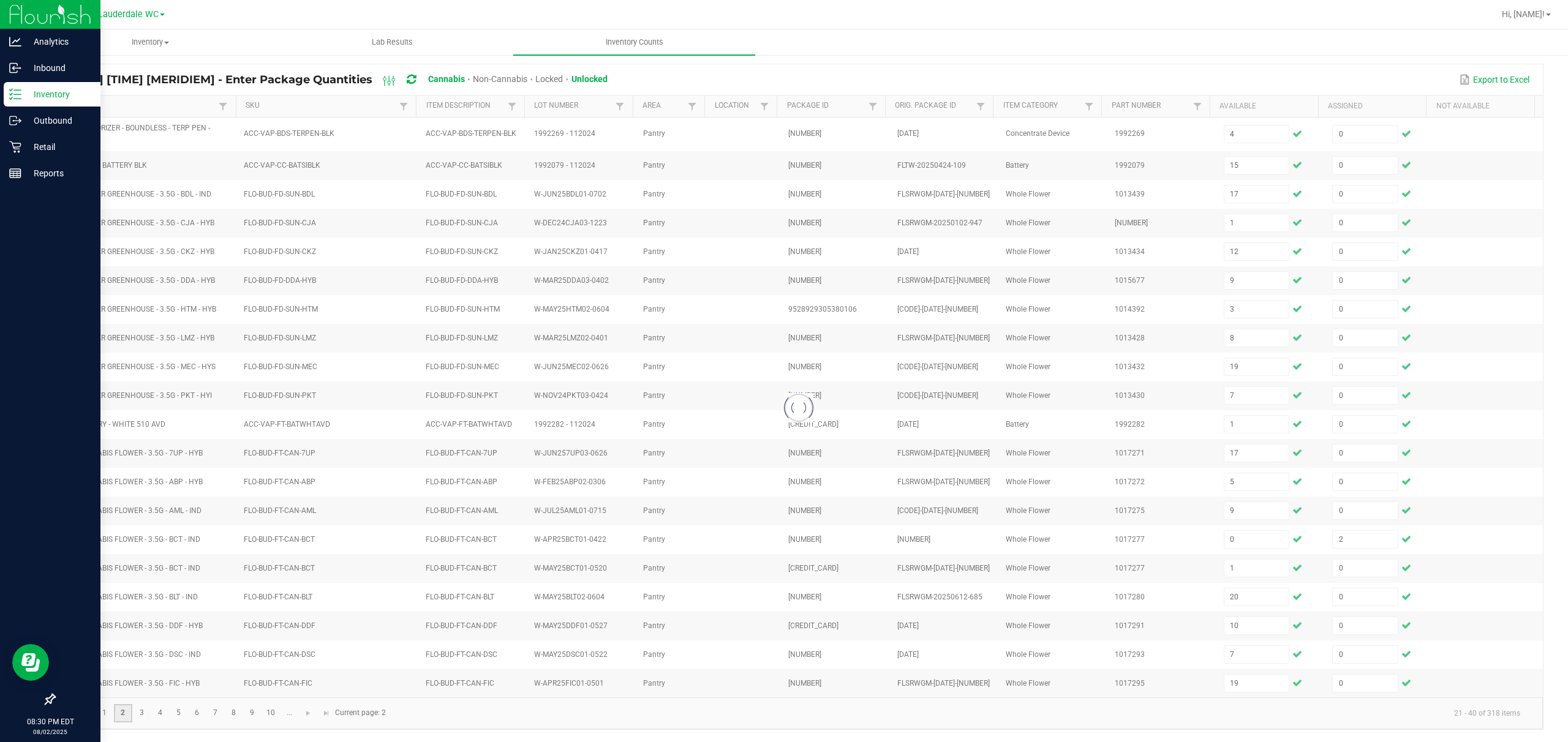 type 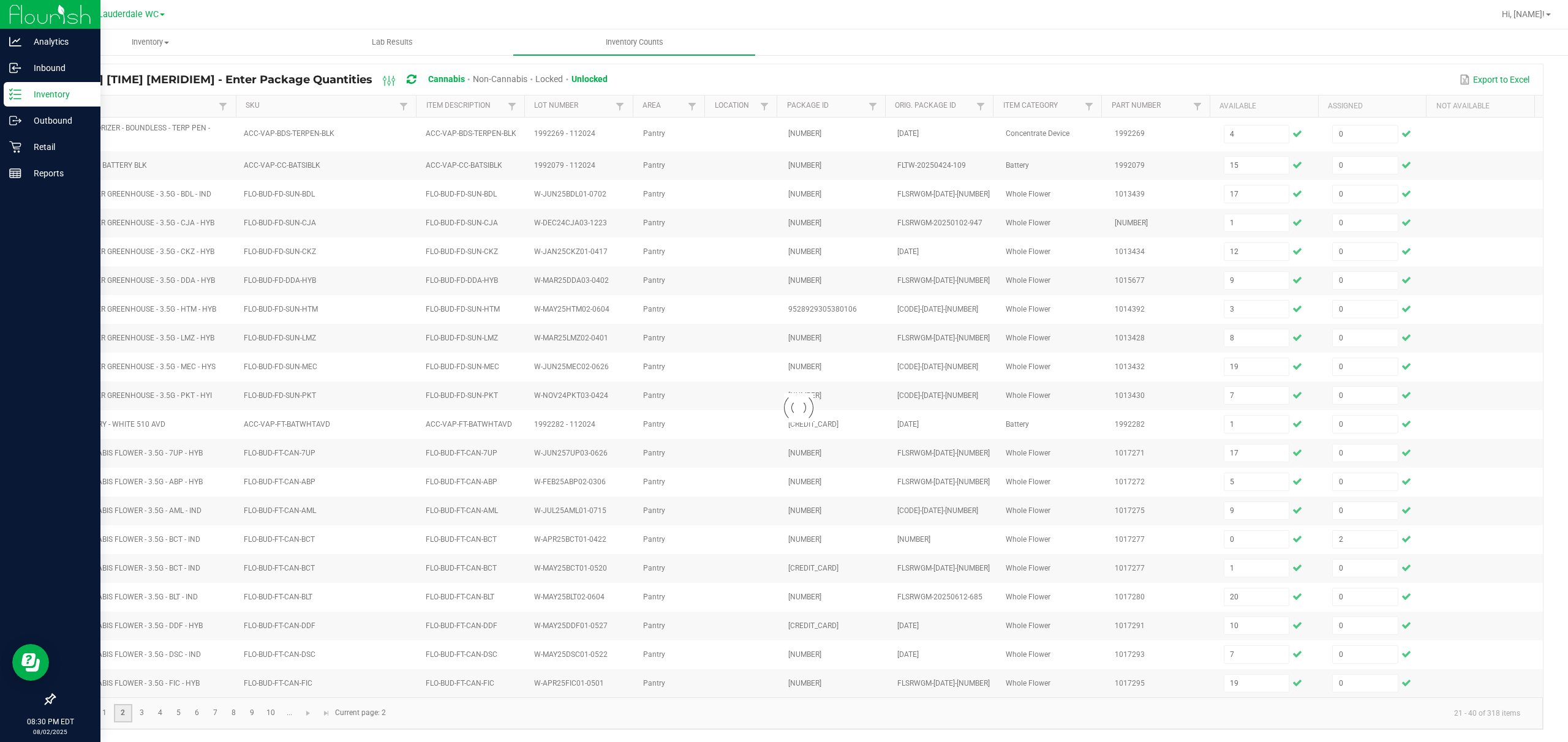 type 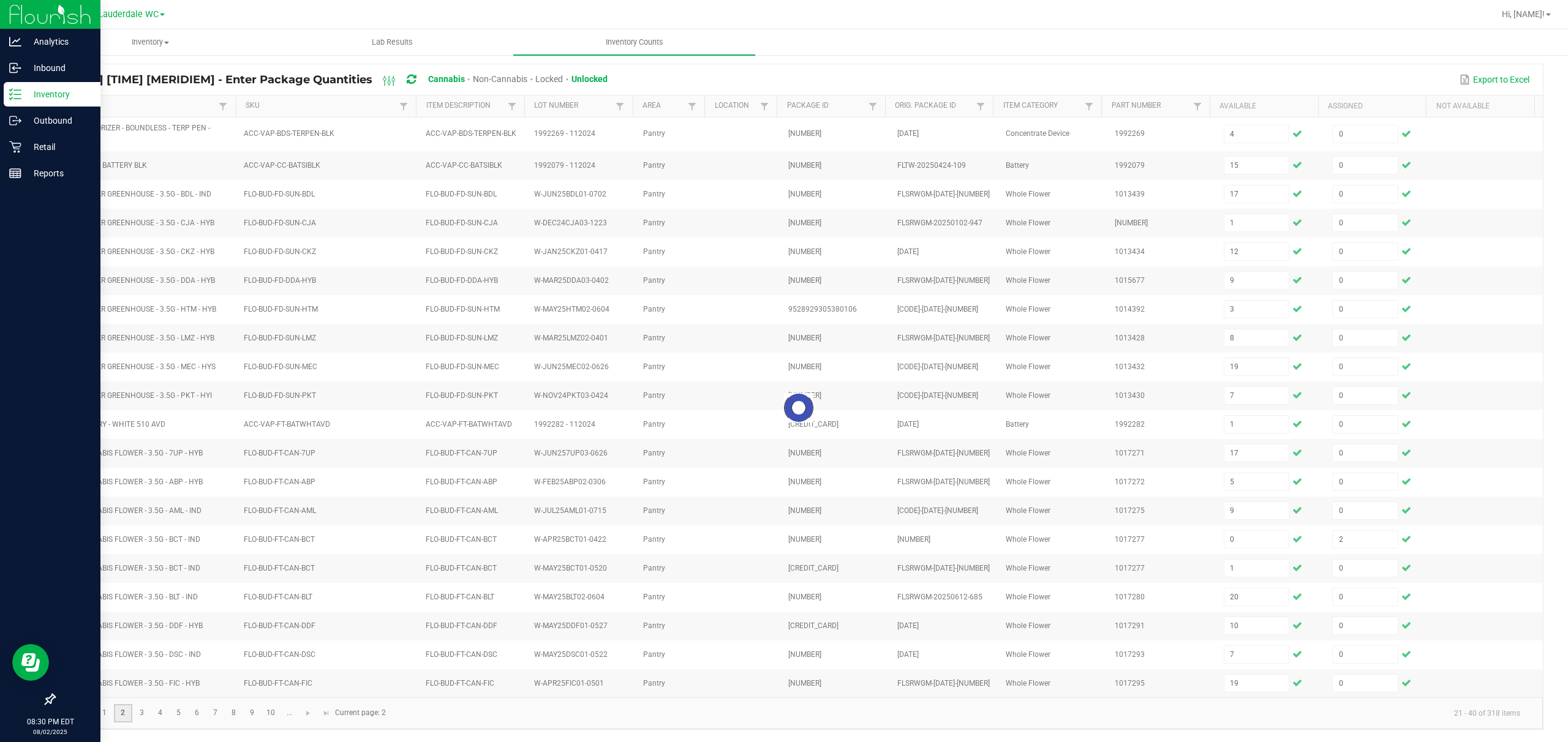 type 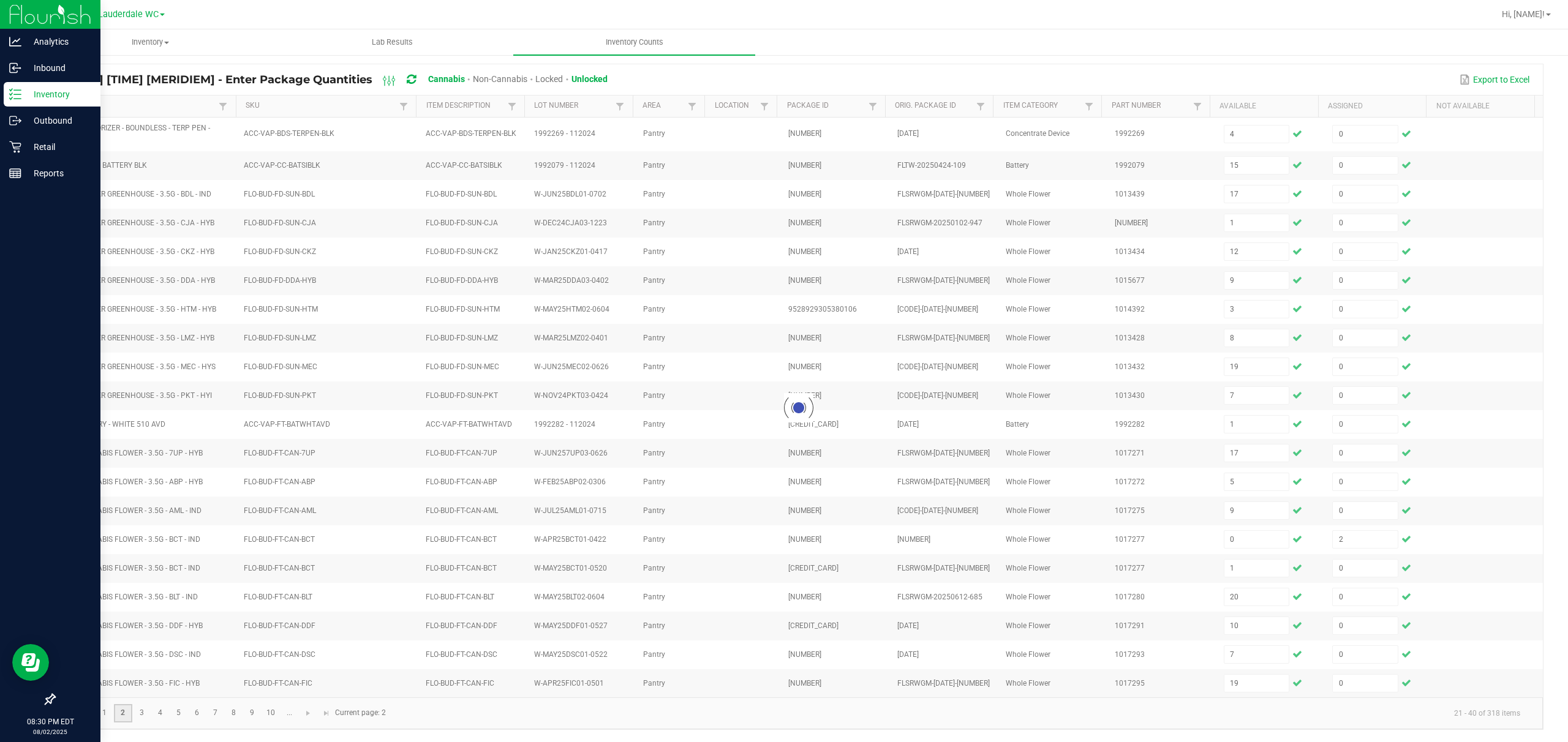 type 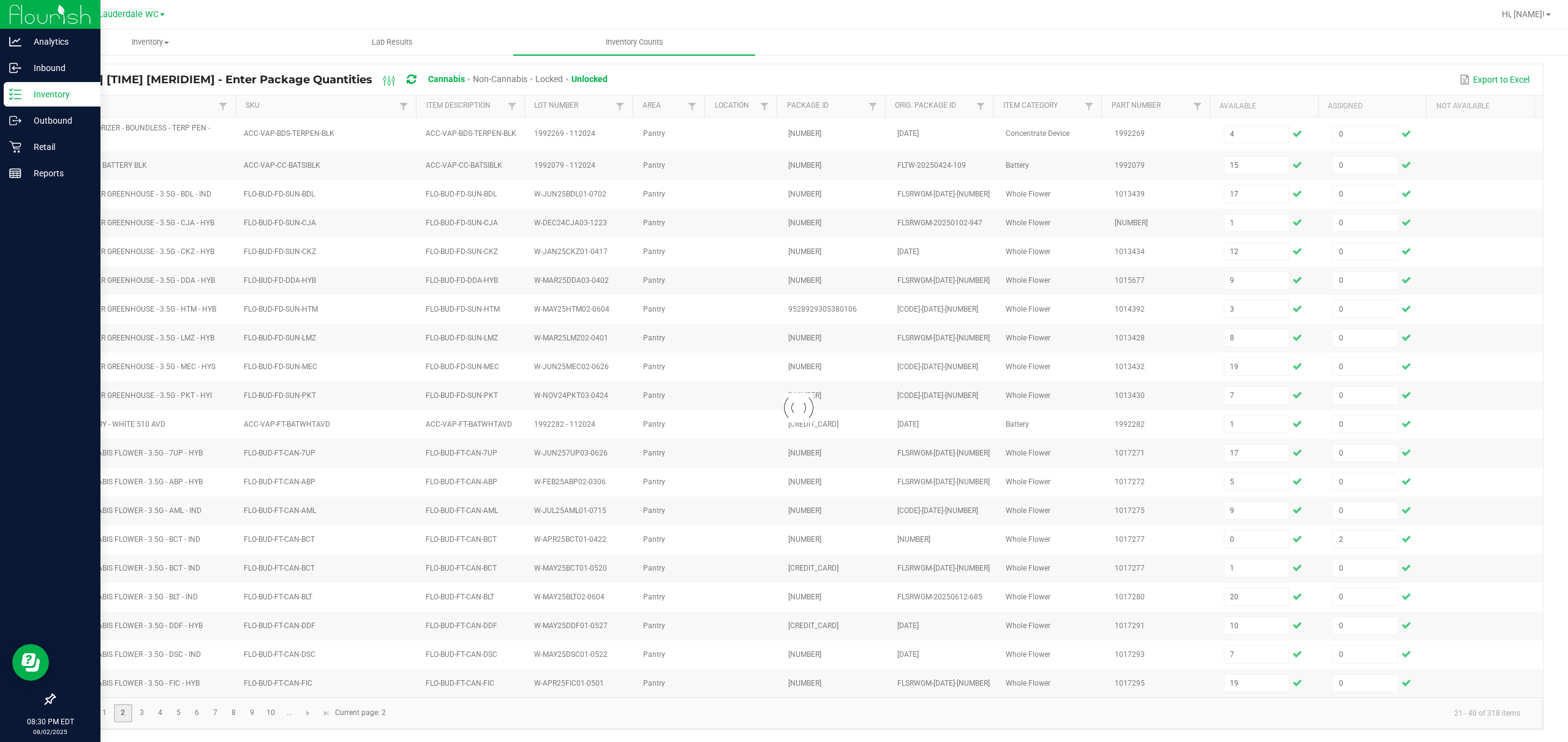 type 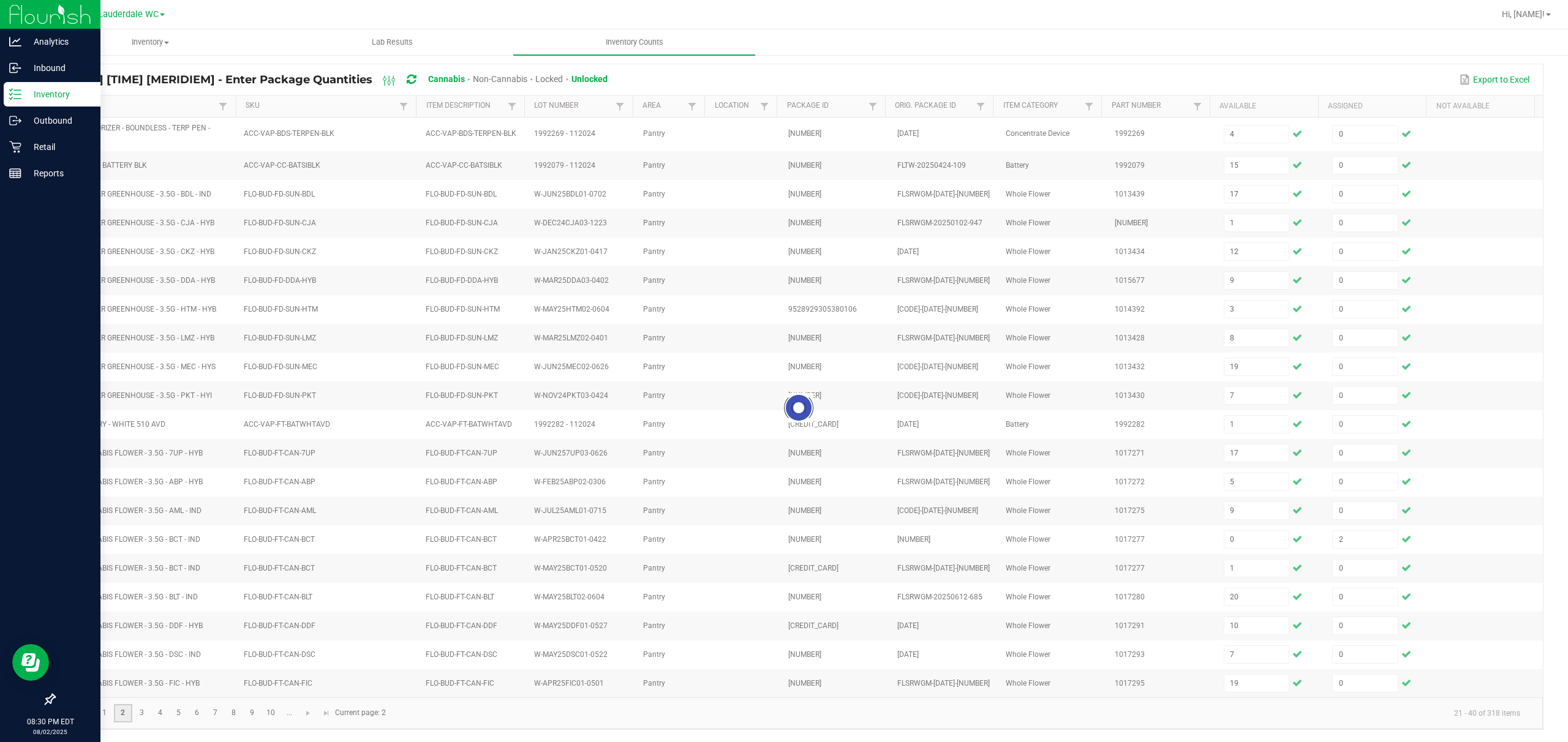 type 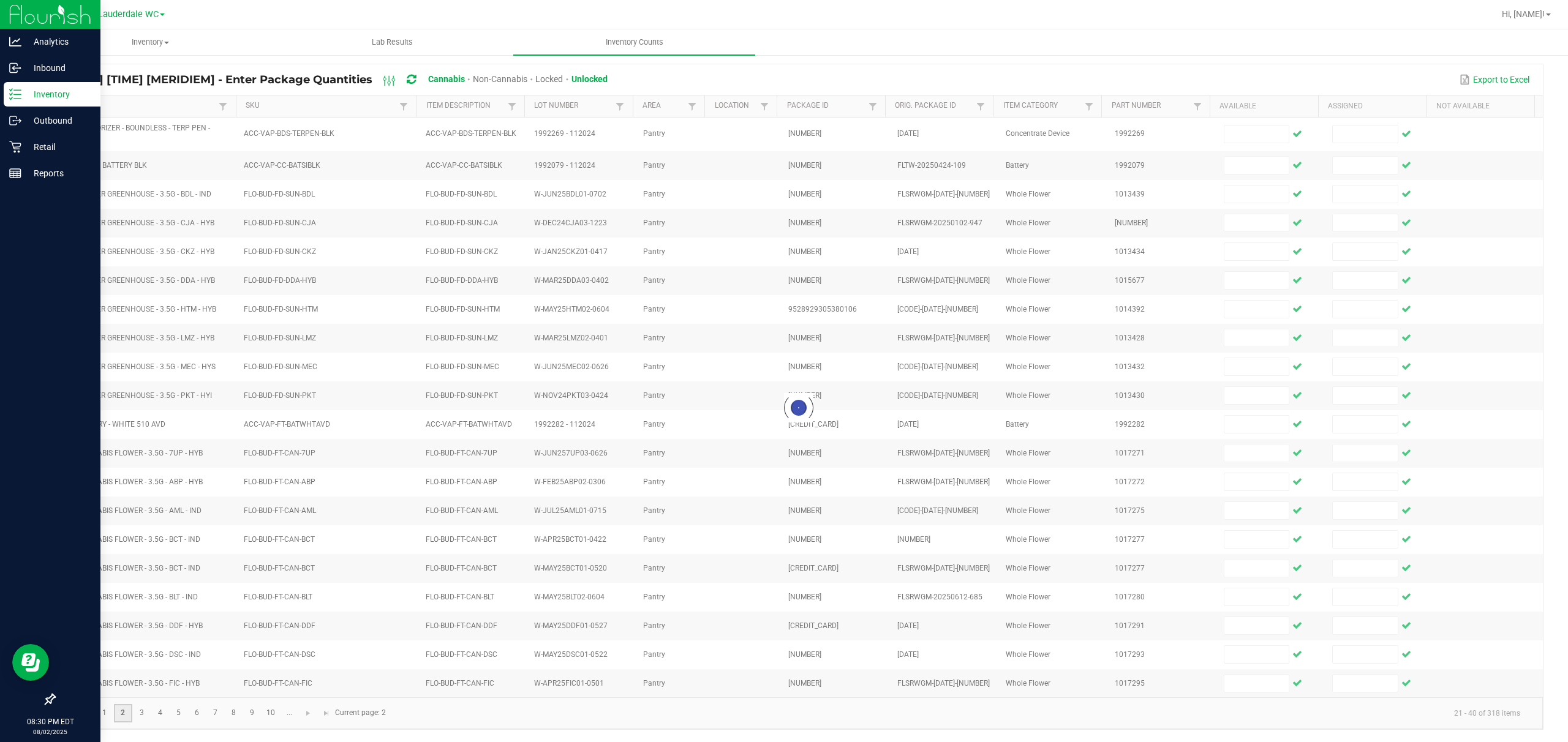 scroll, scrollTop: 88, scrollLeft: 0, axis: vertical 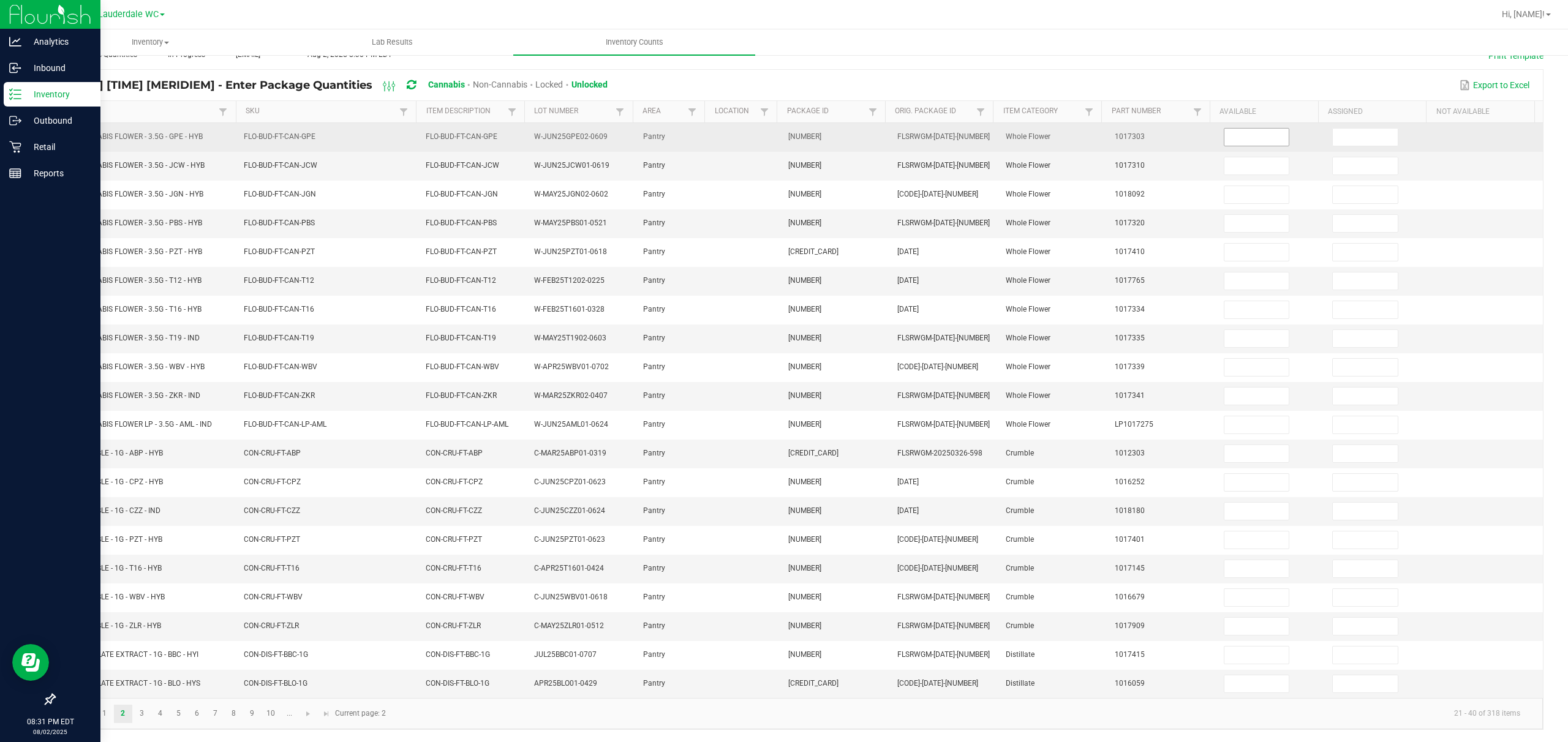 click at bounding box center (1257, 137) 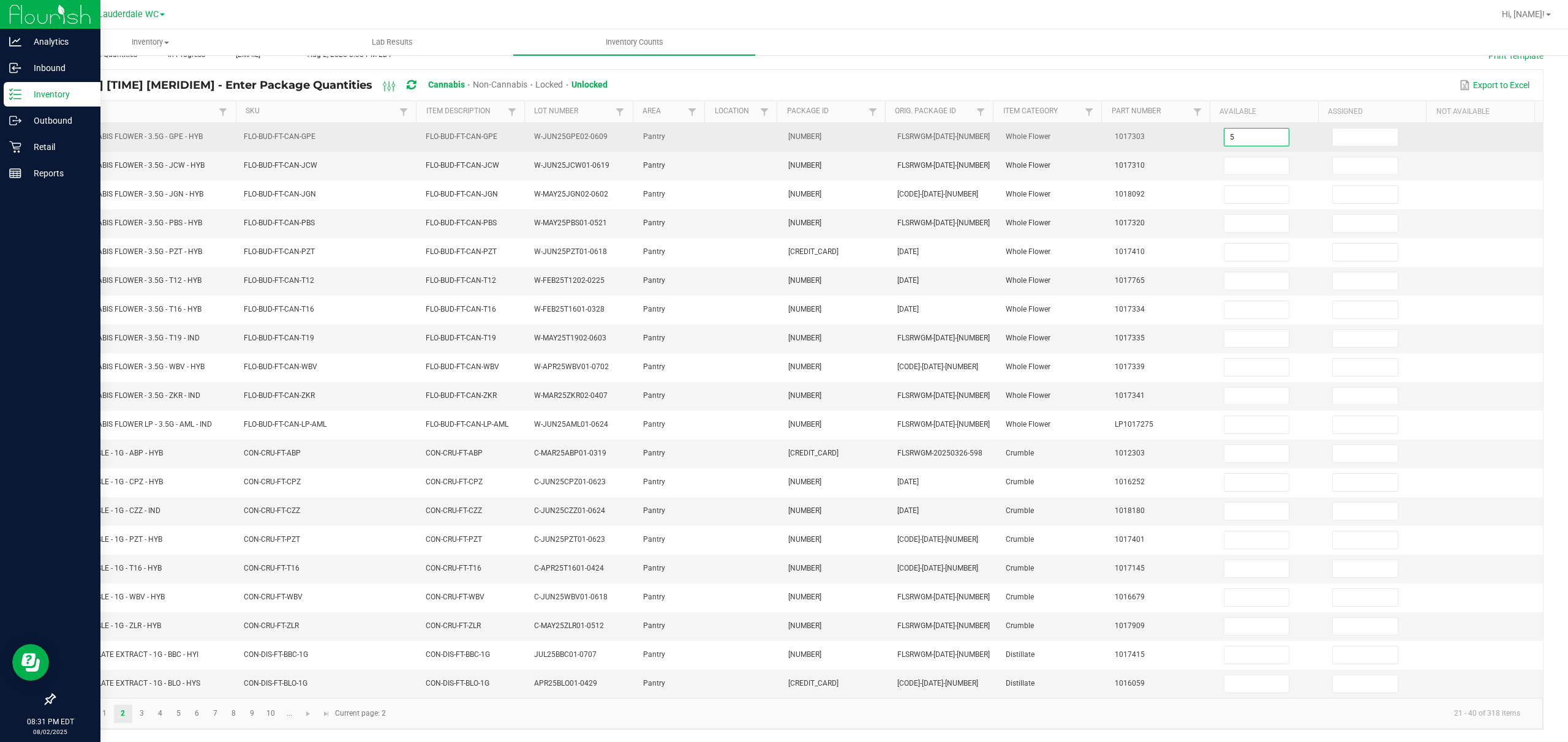type on "5" 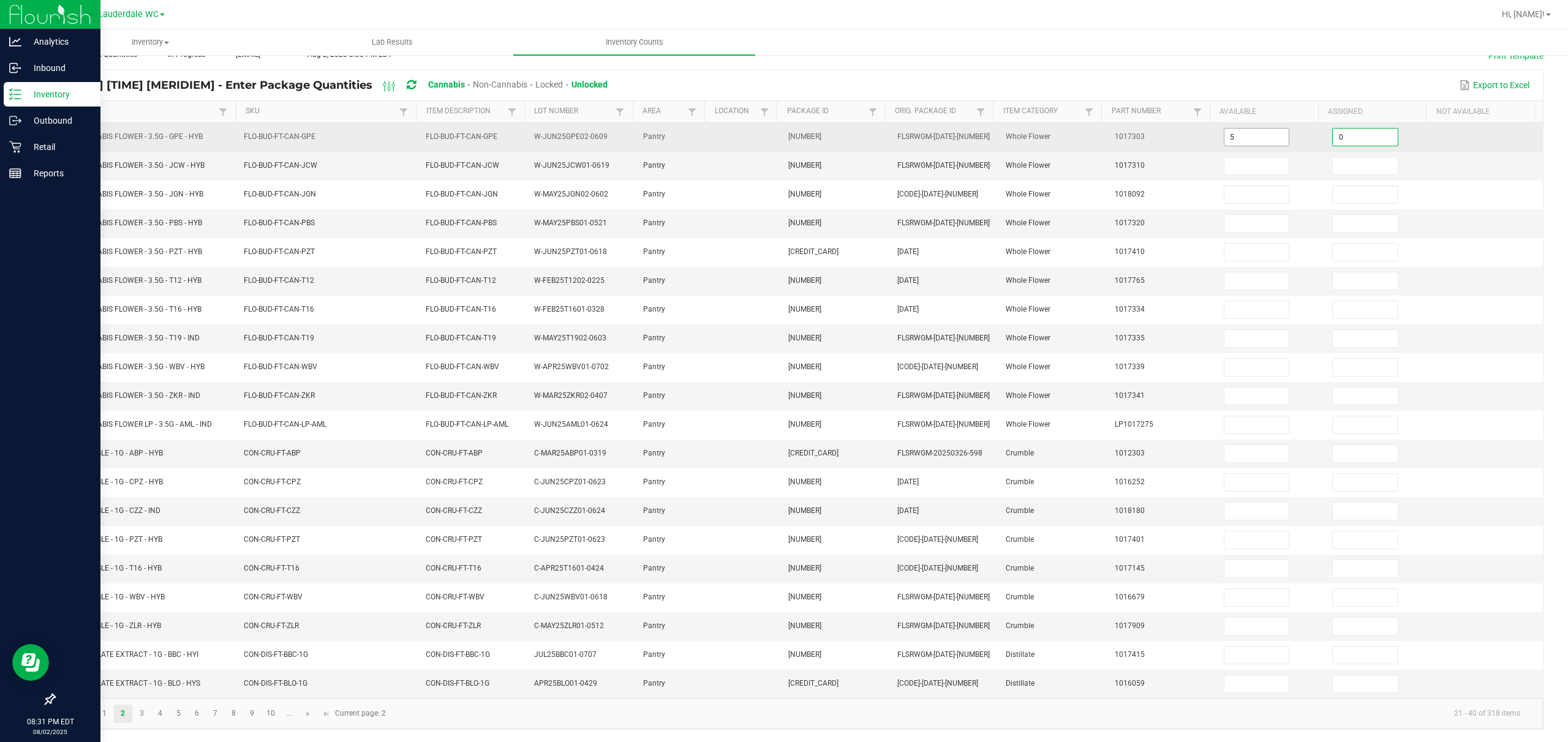 type on "0" 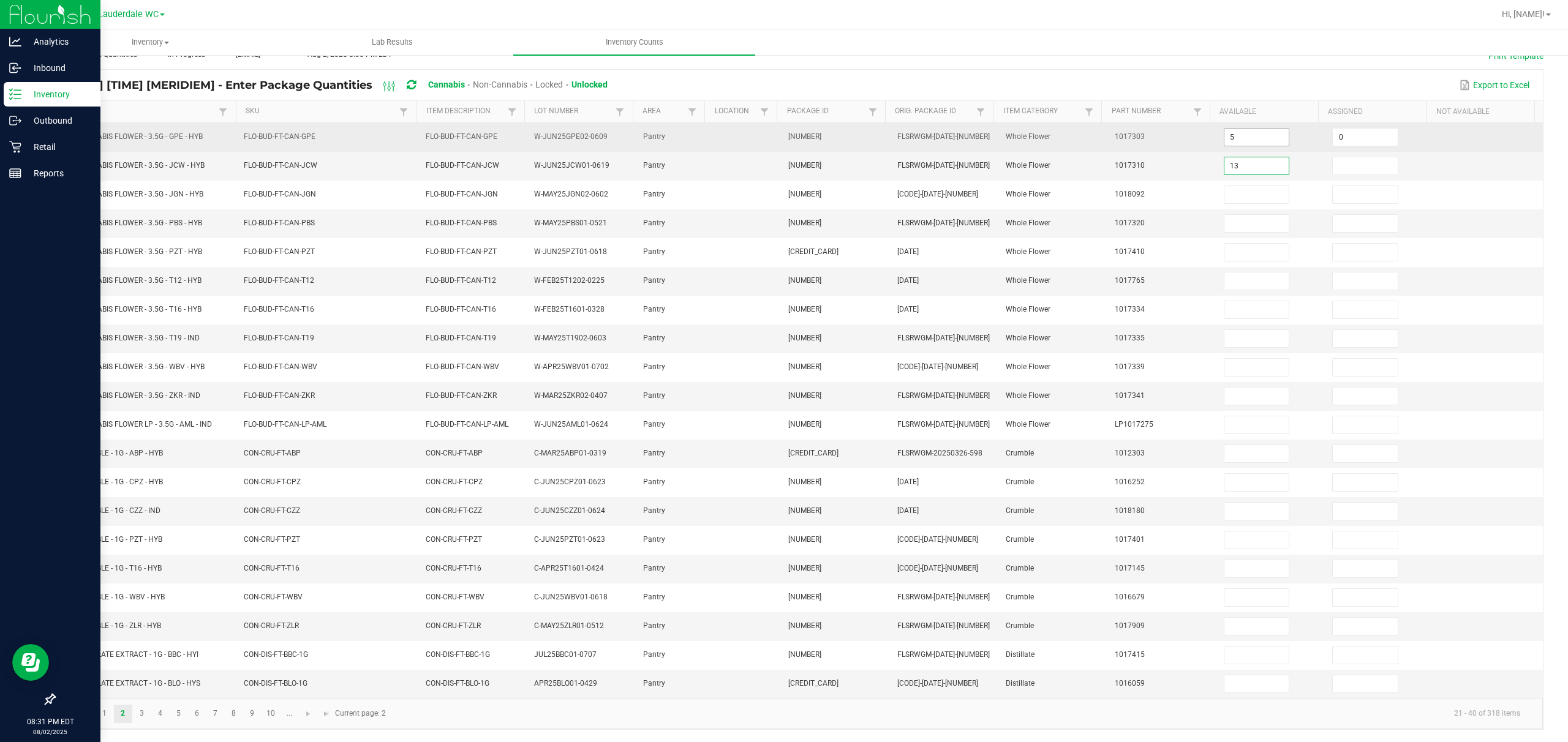 type on "13" 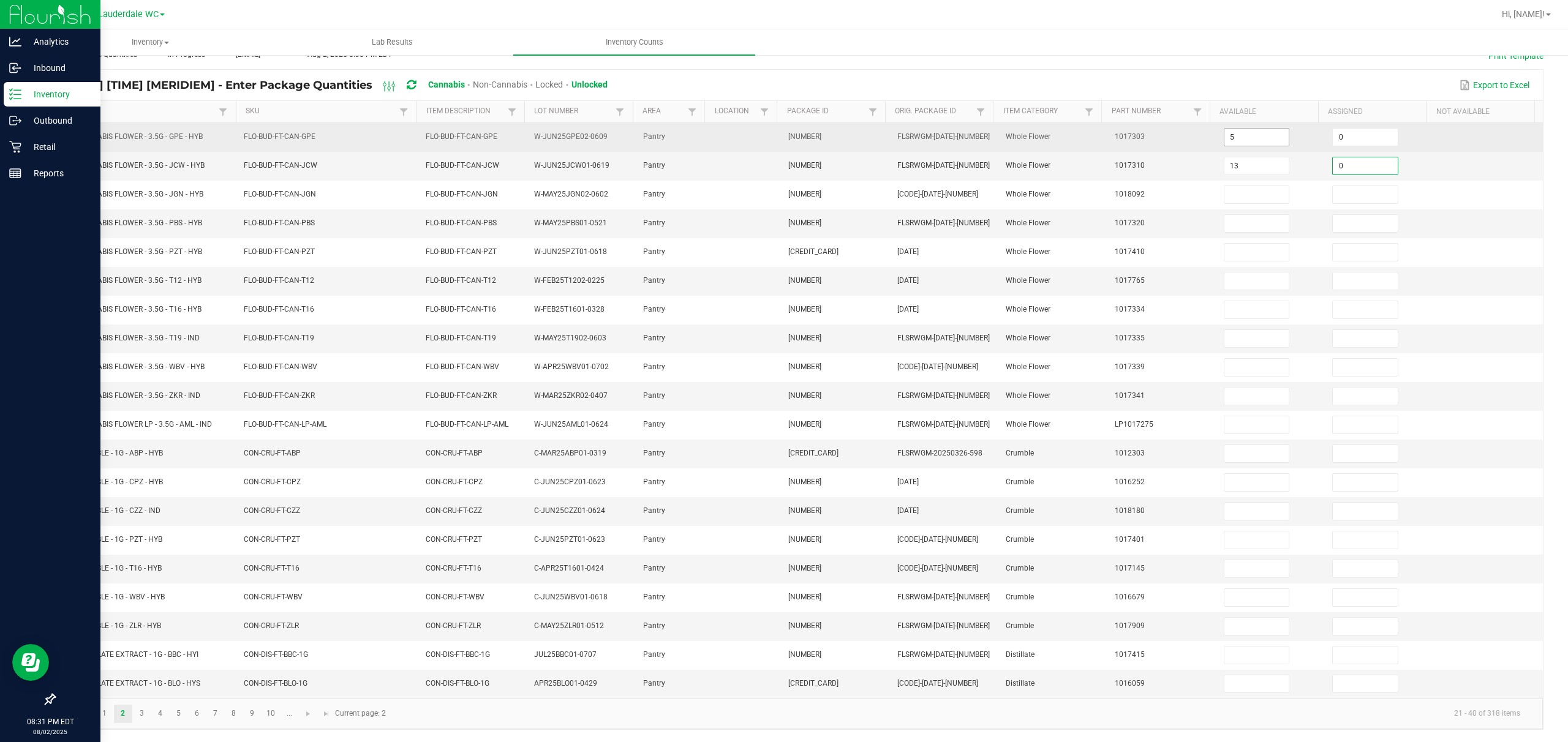 type on "0" 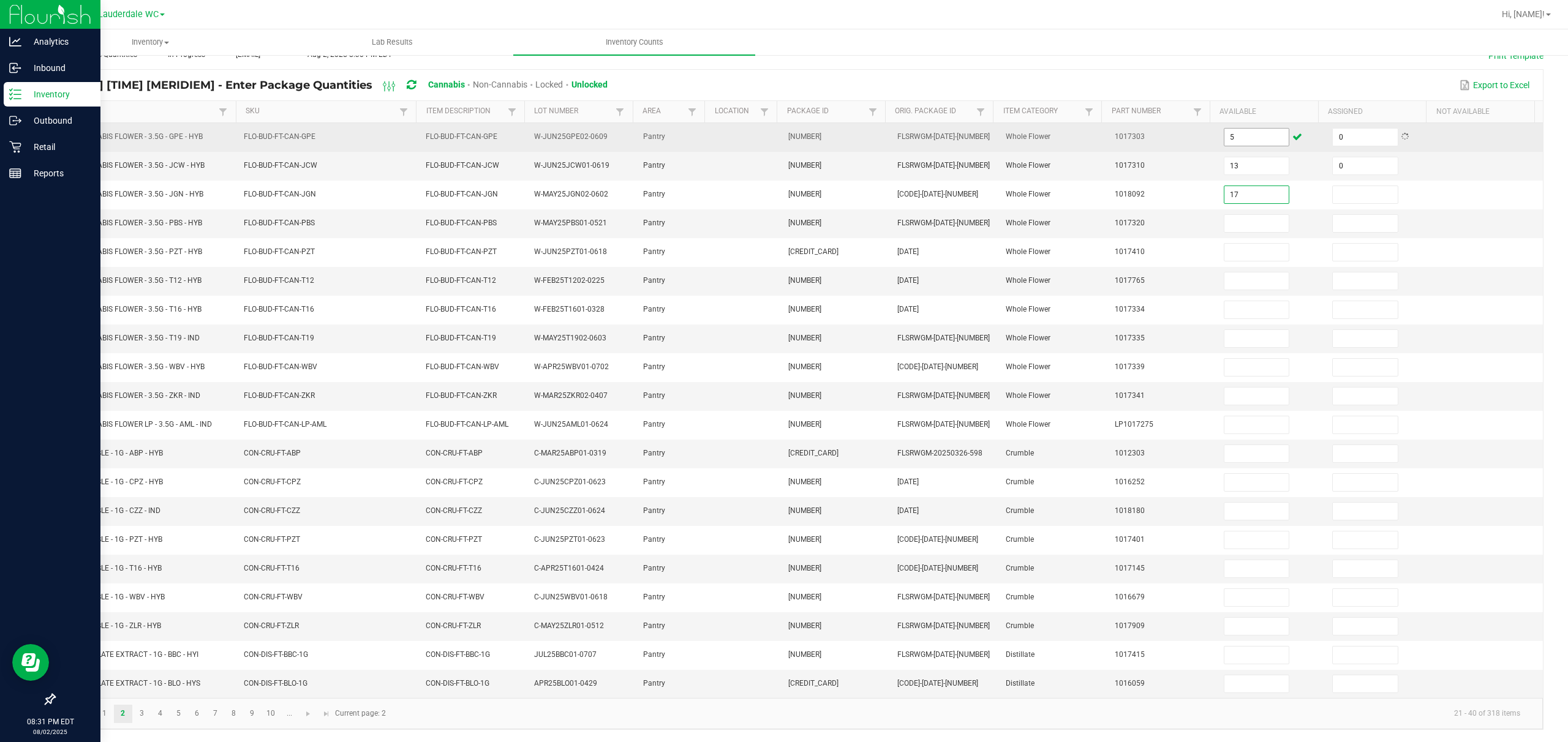 type on "17" 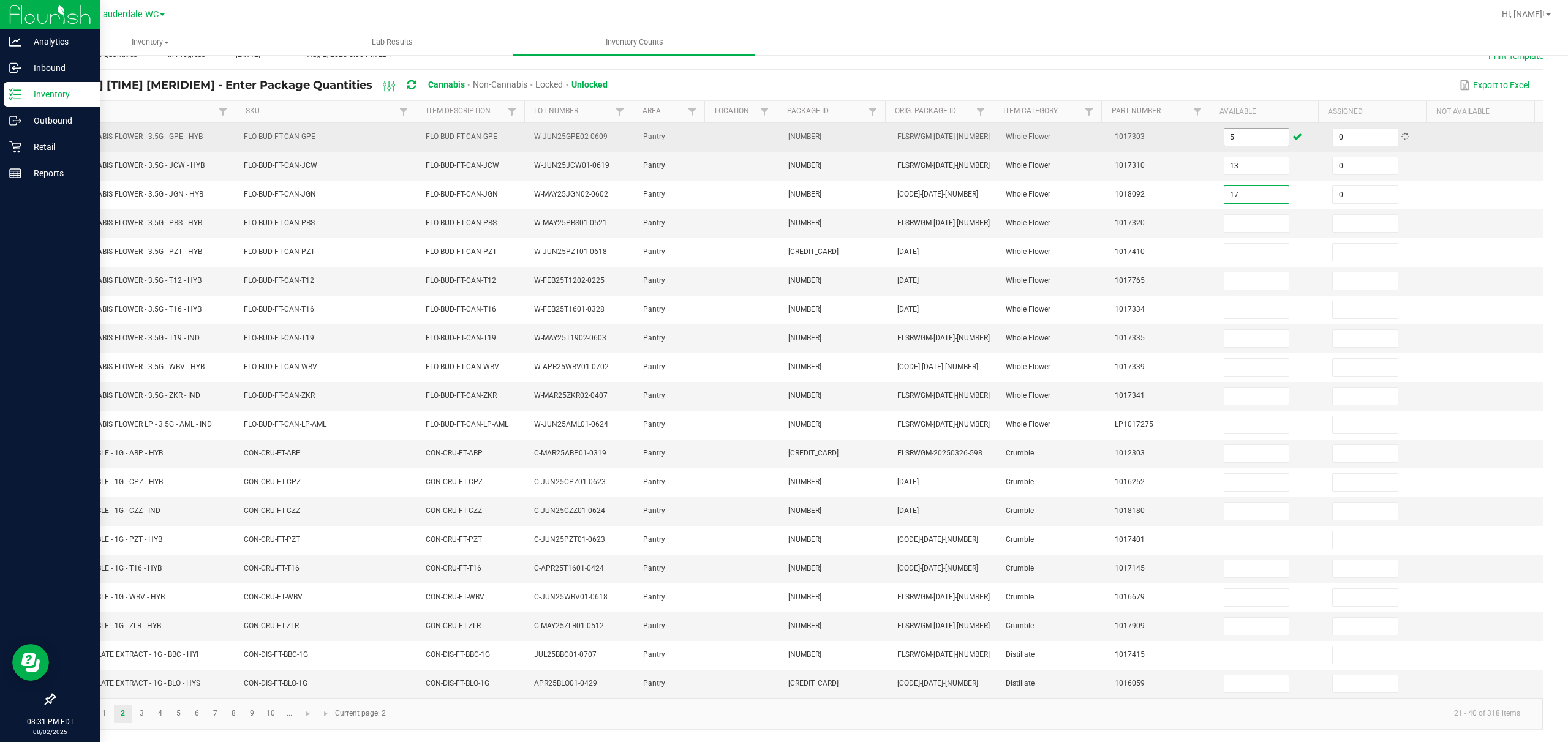 type on "0" 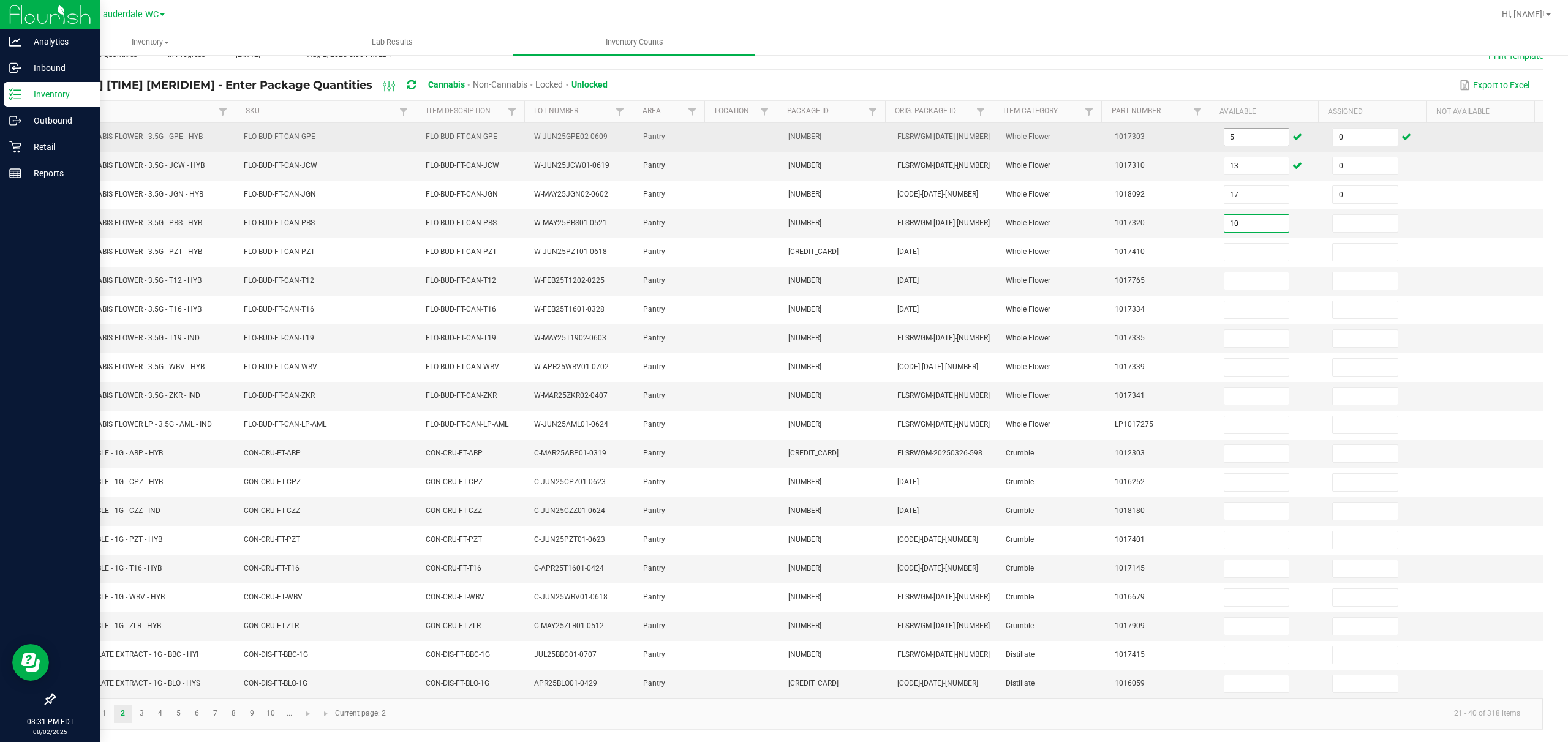 type on "10" 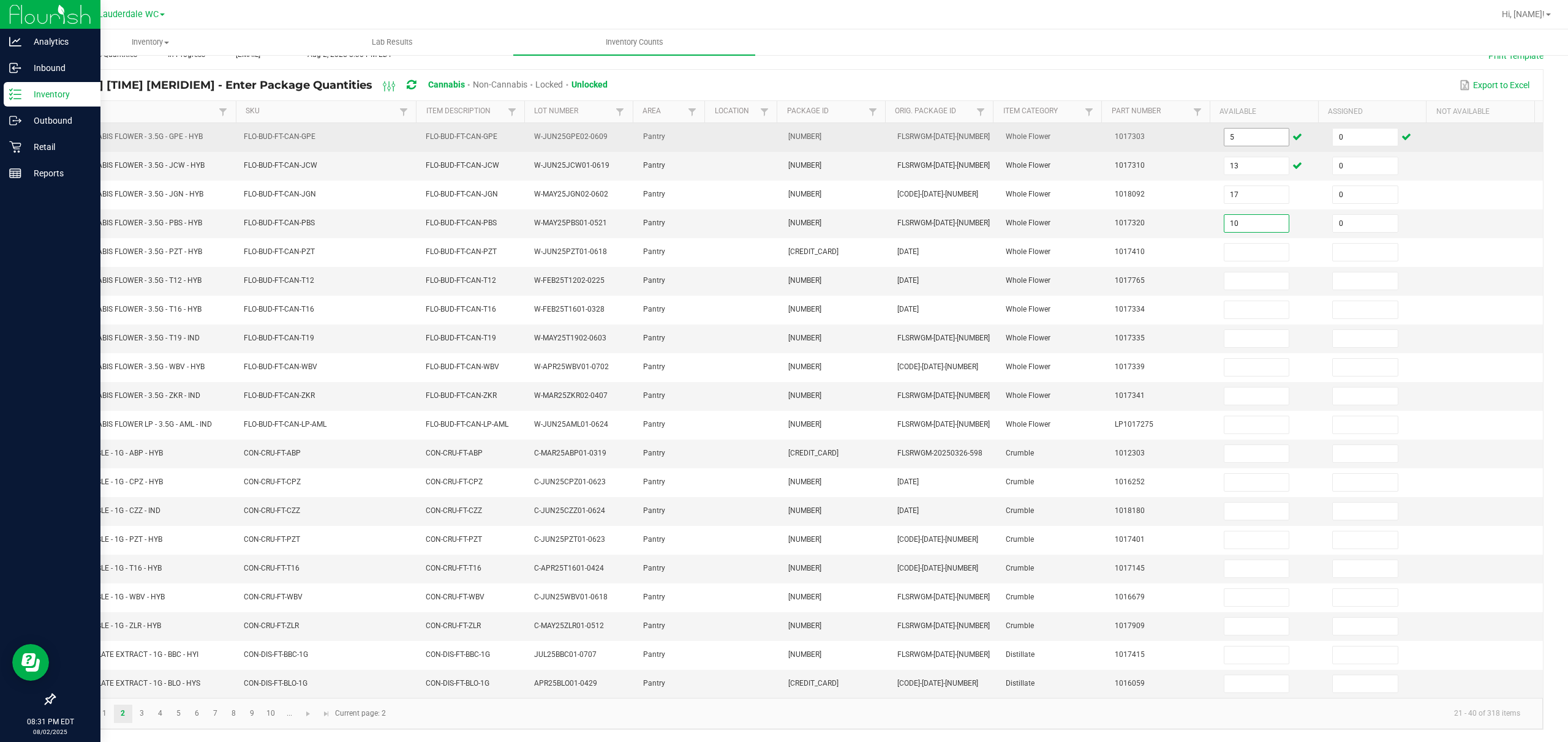 type on "0" 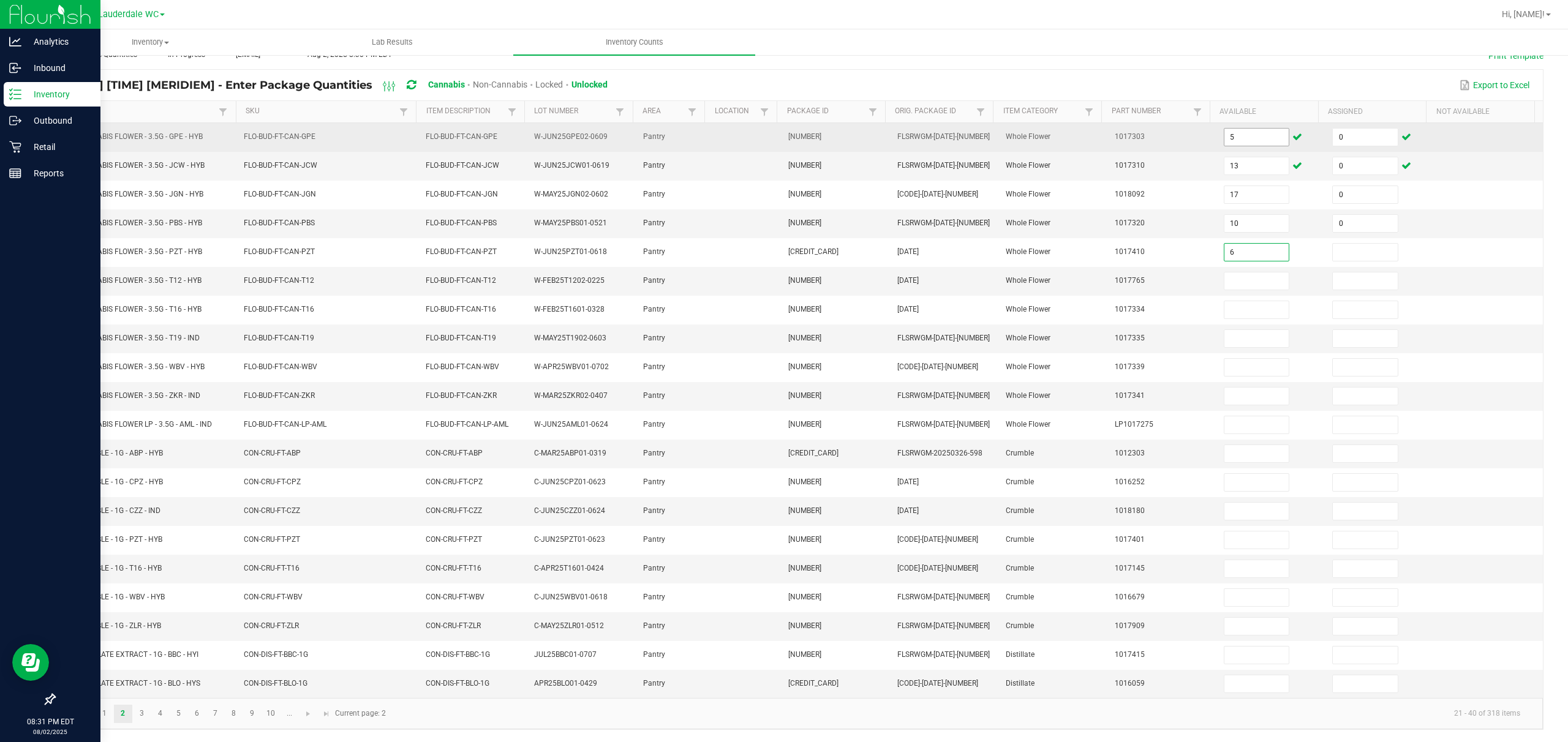 type on "6" 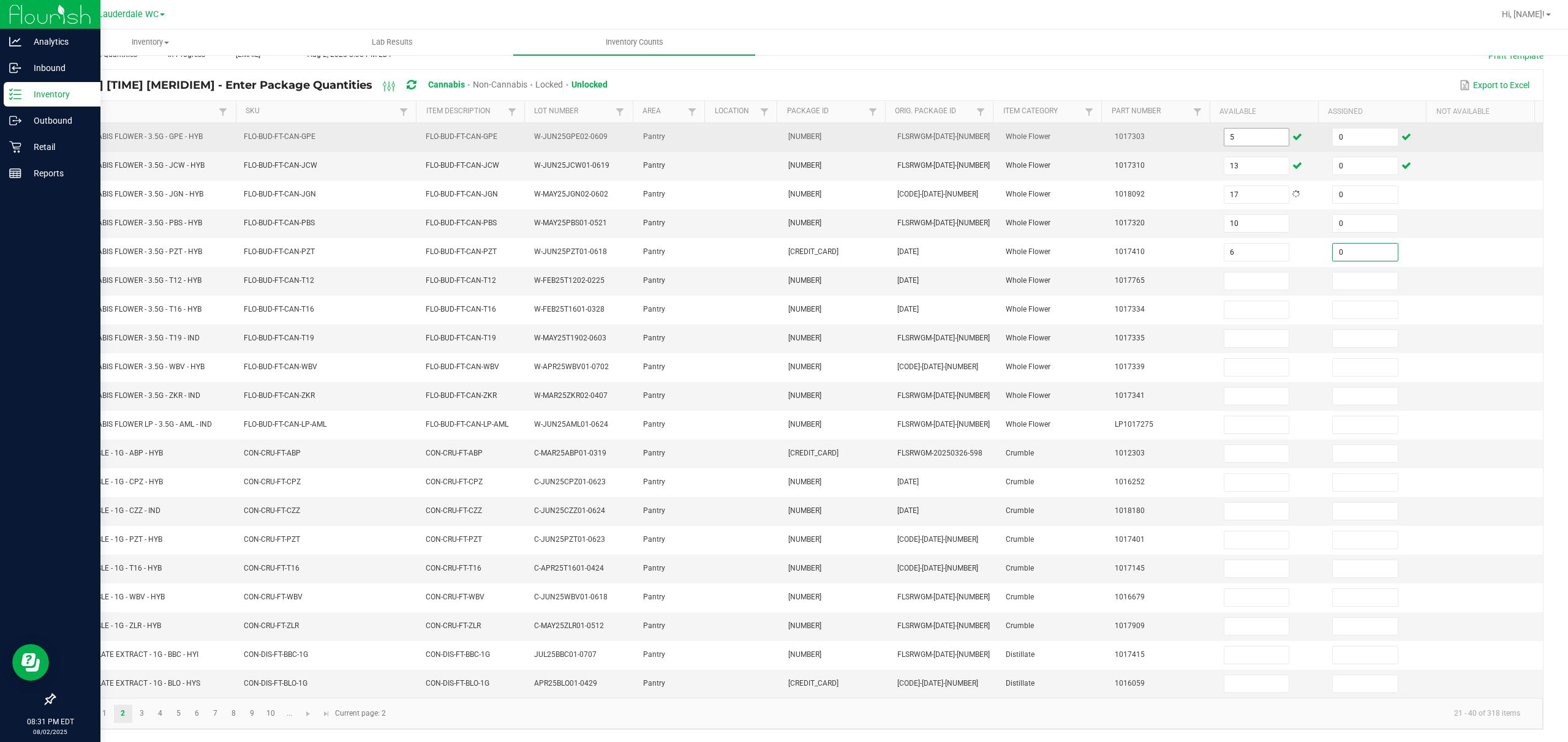 type on "0" 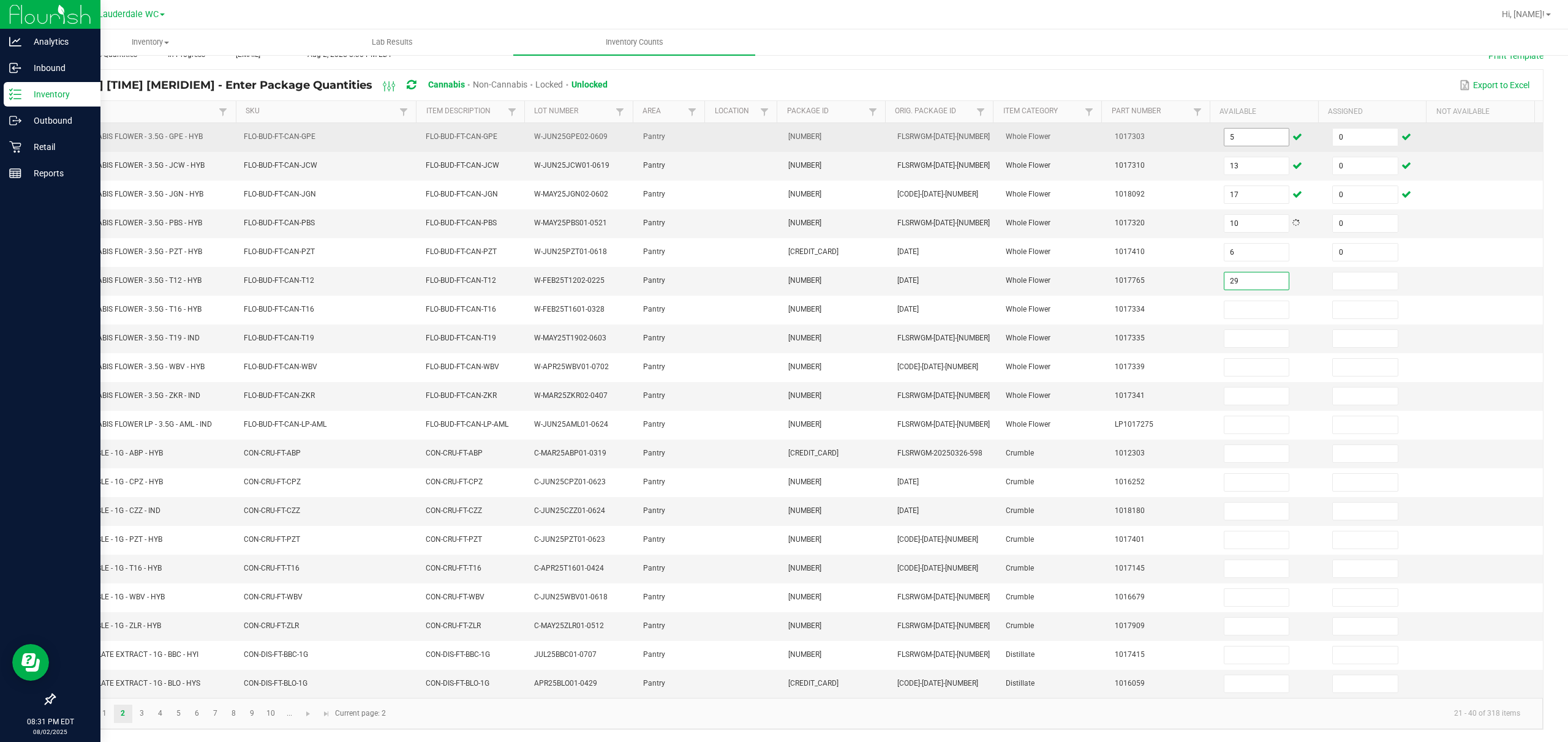 type on "29" 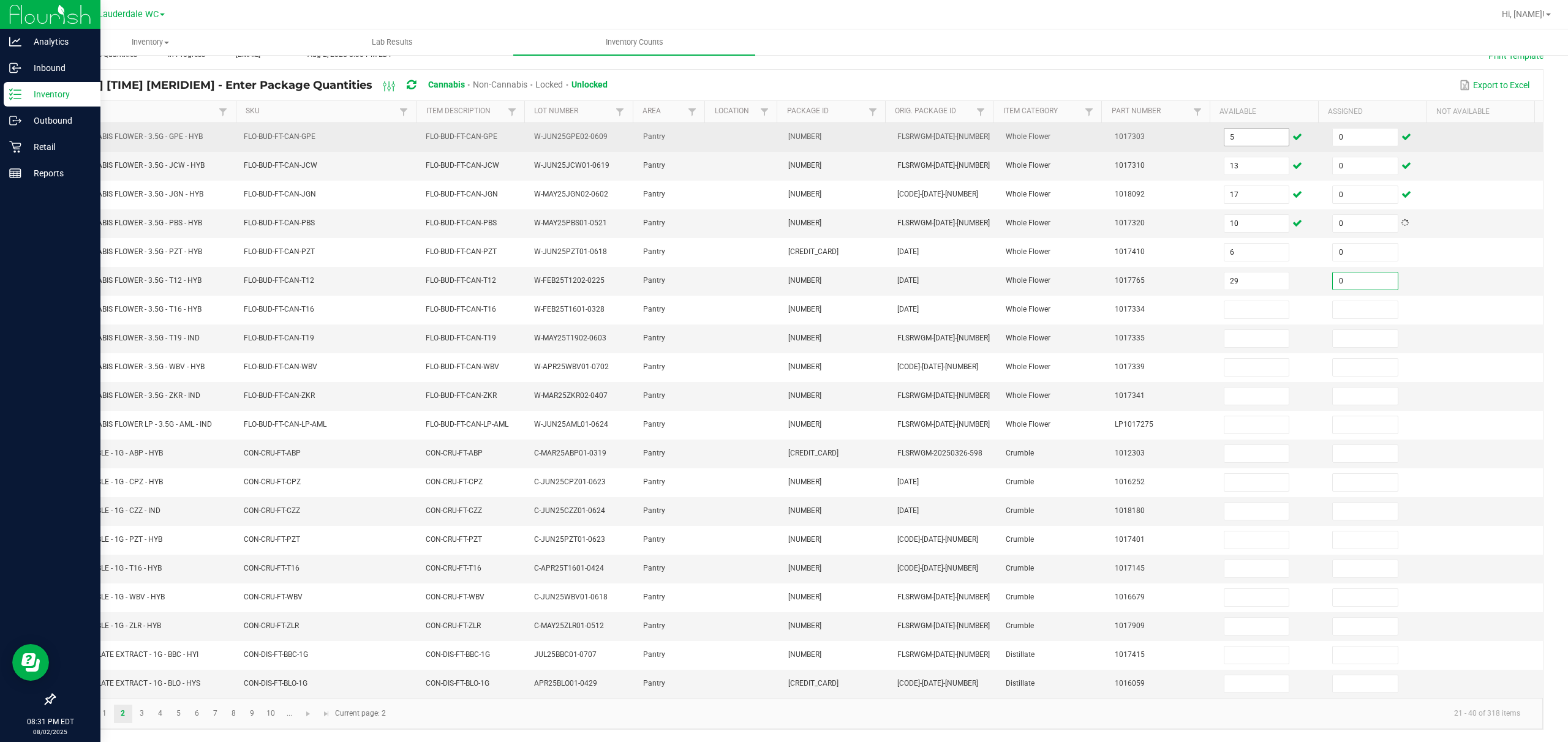 type on "0" 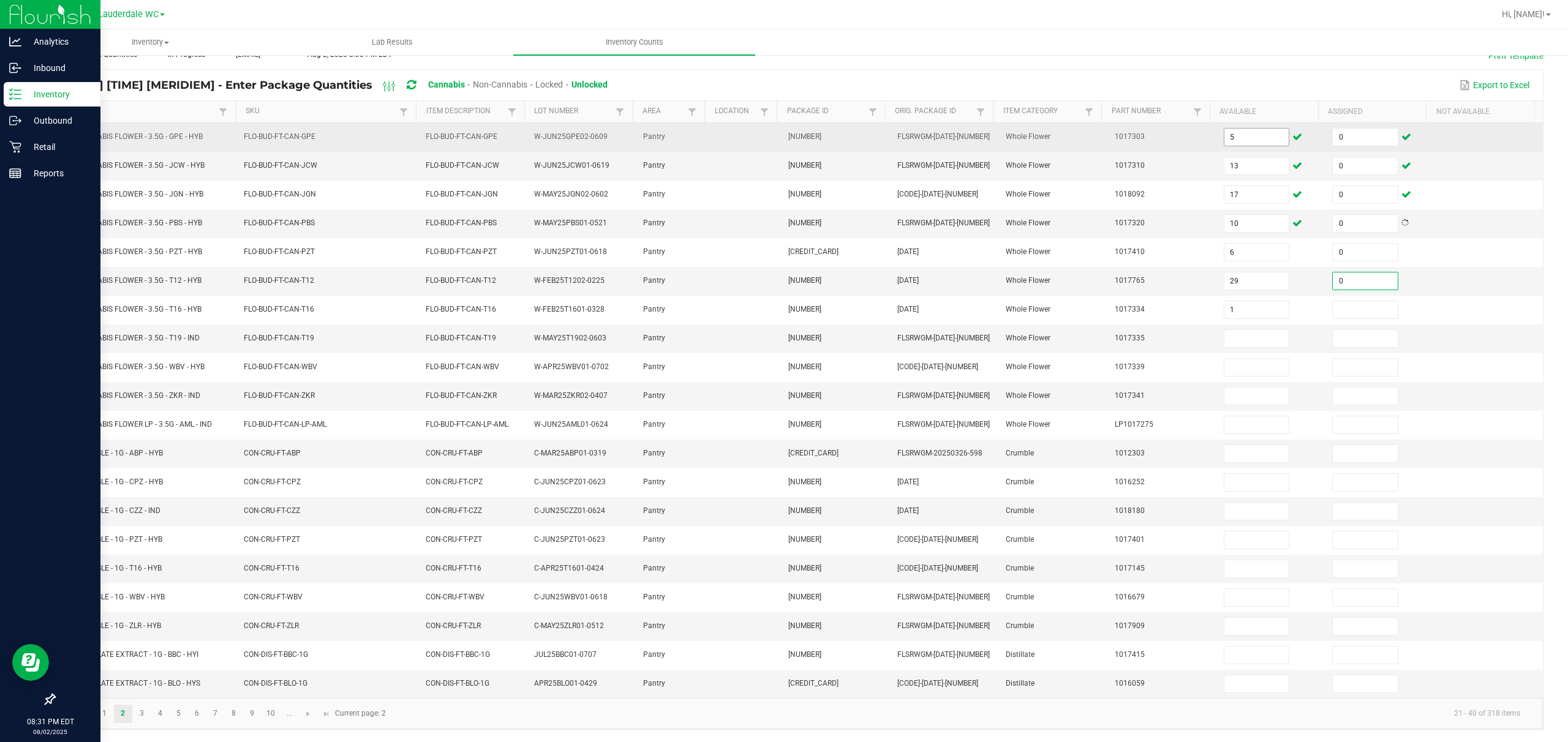 type on "1" 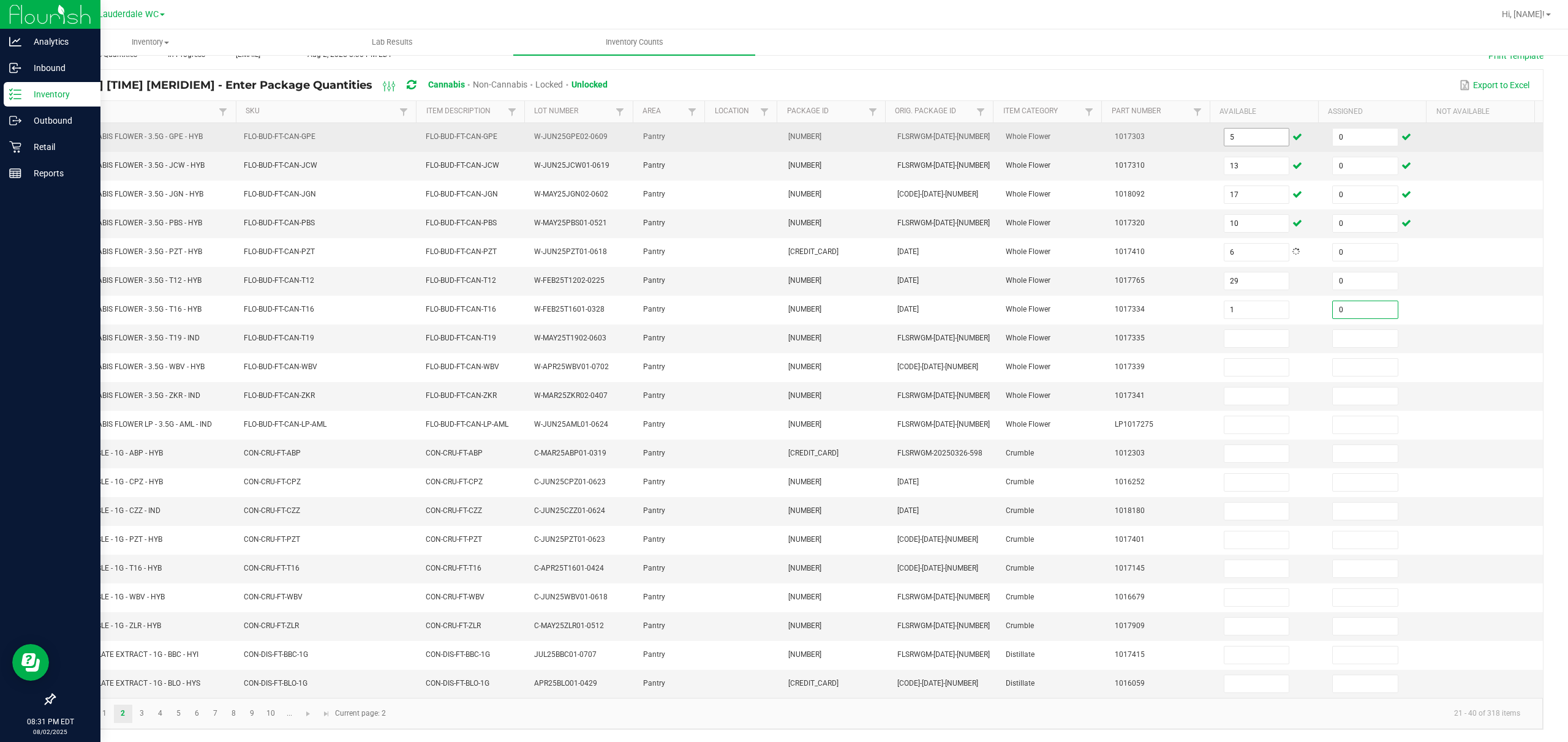 type on "0" 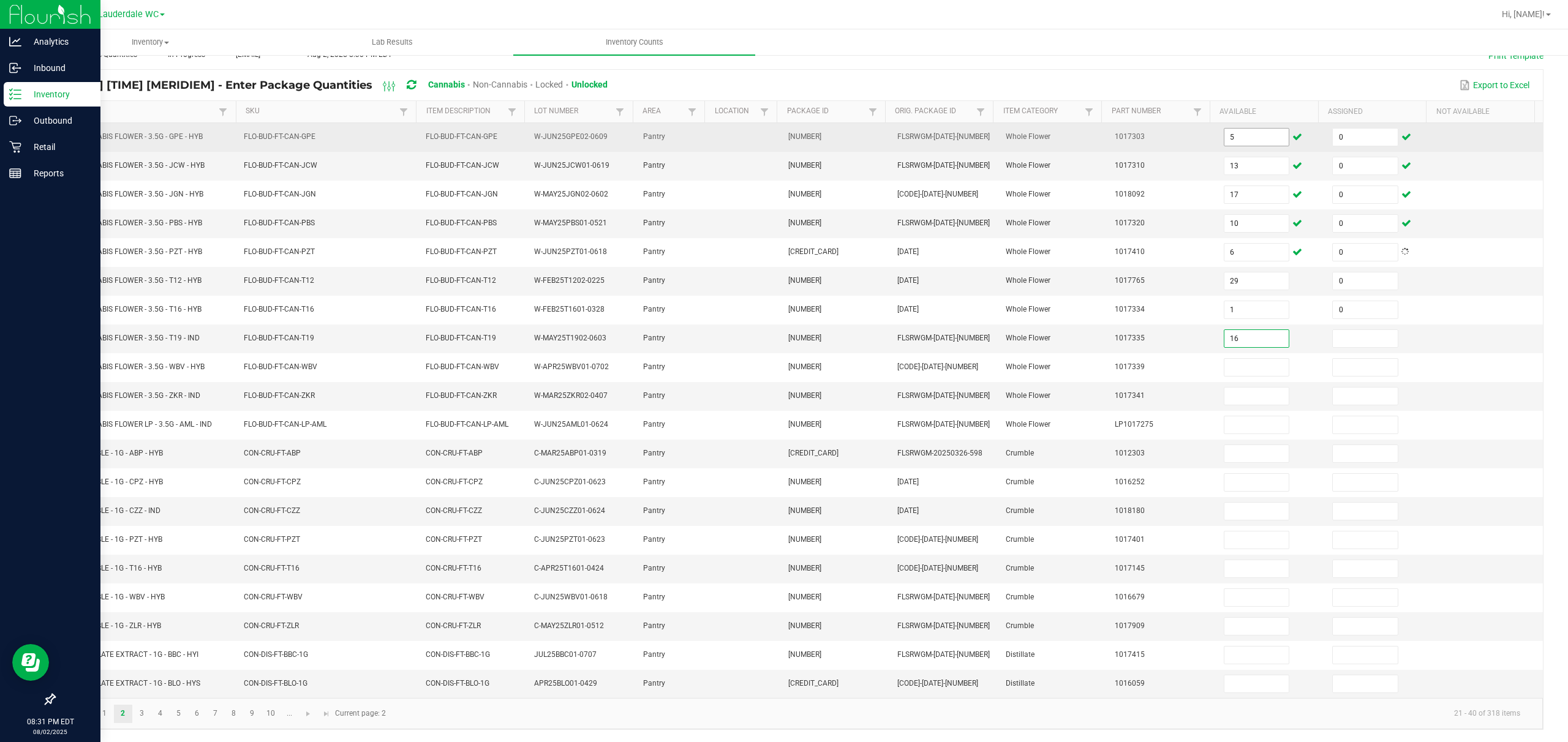 type on "16" 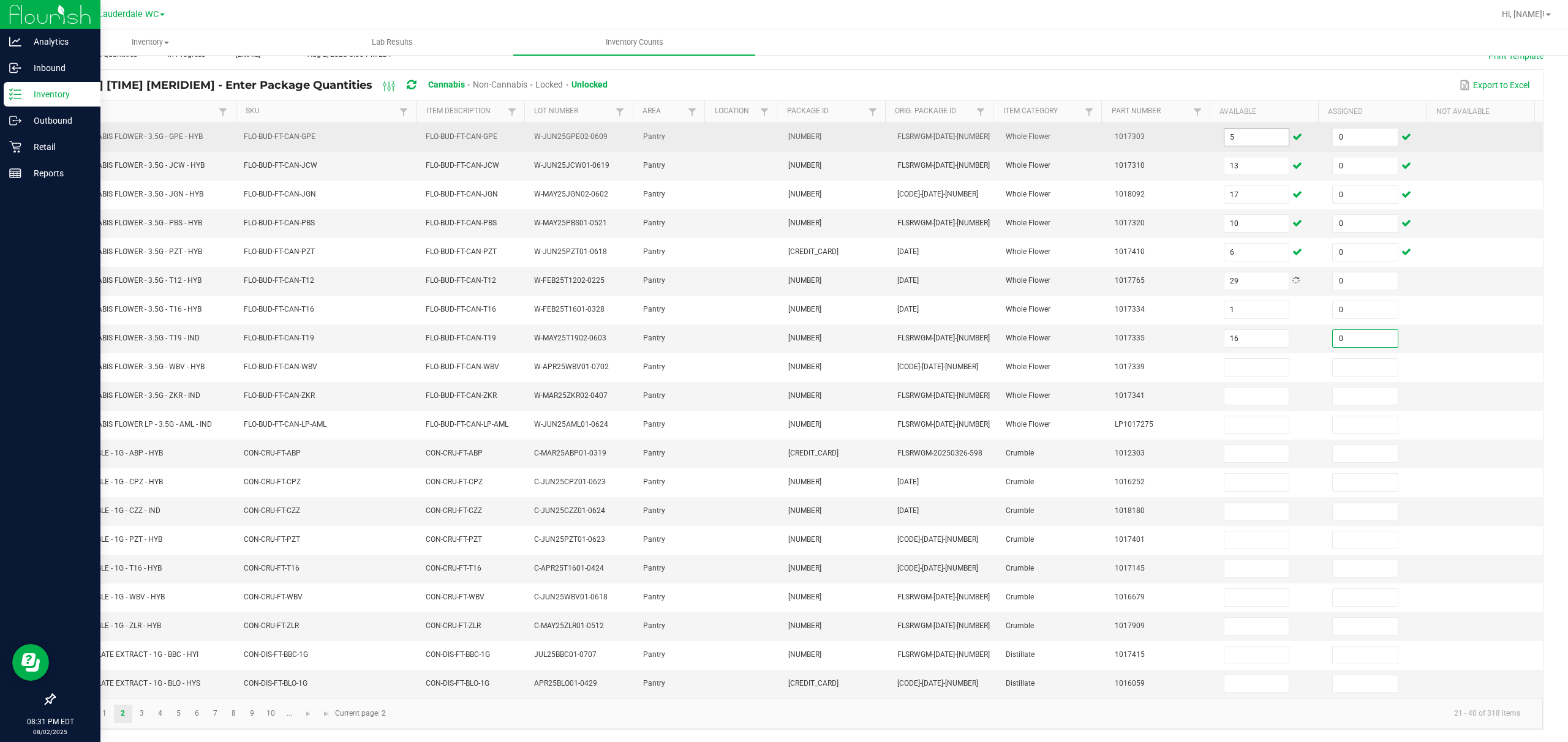 type on "0" 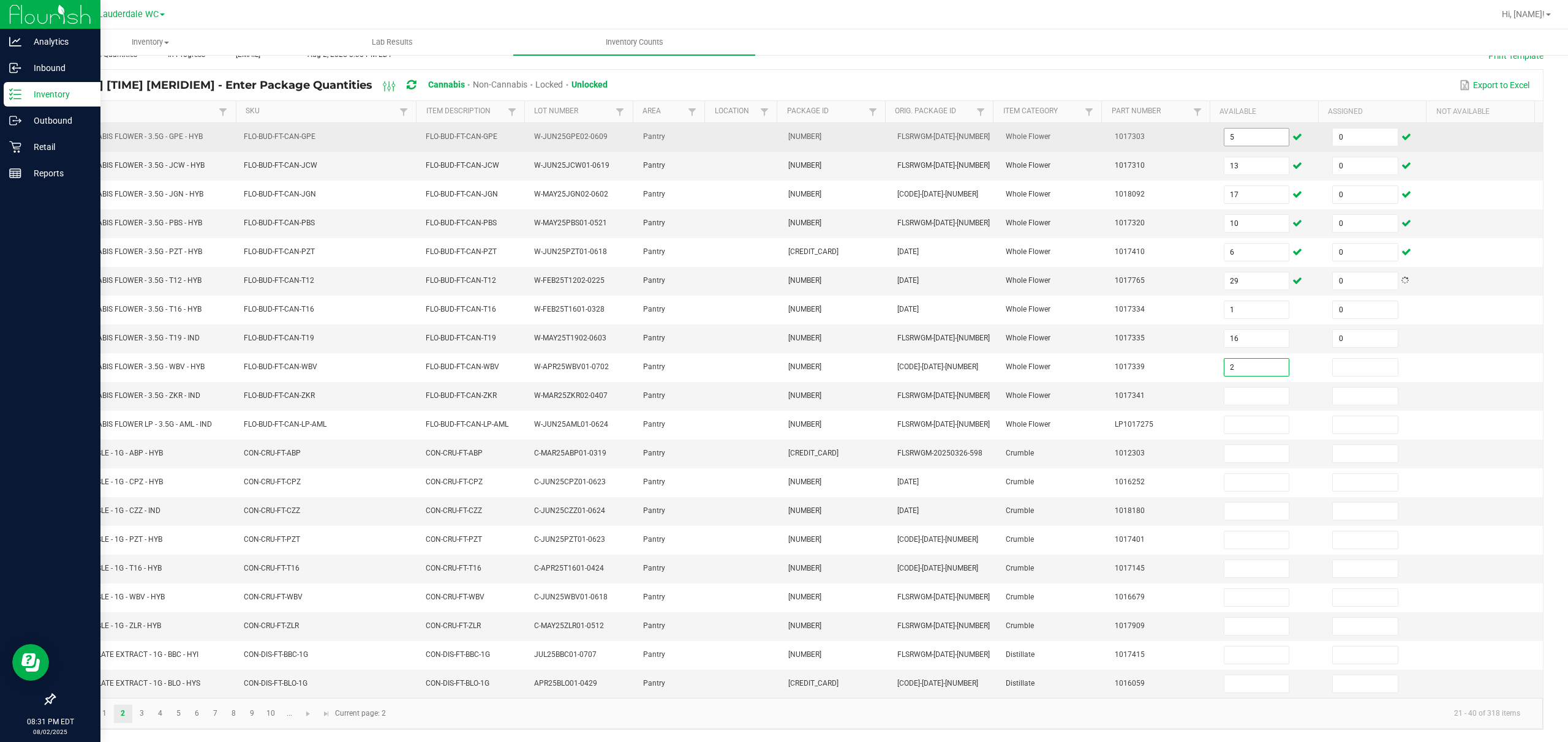 type on "2" 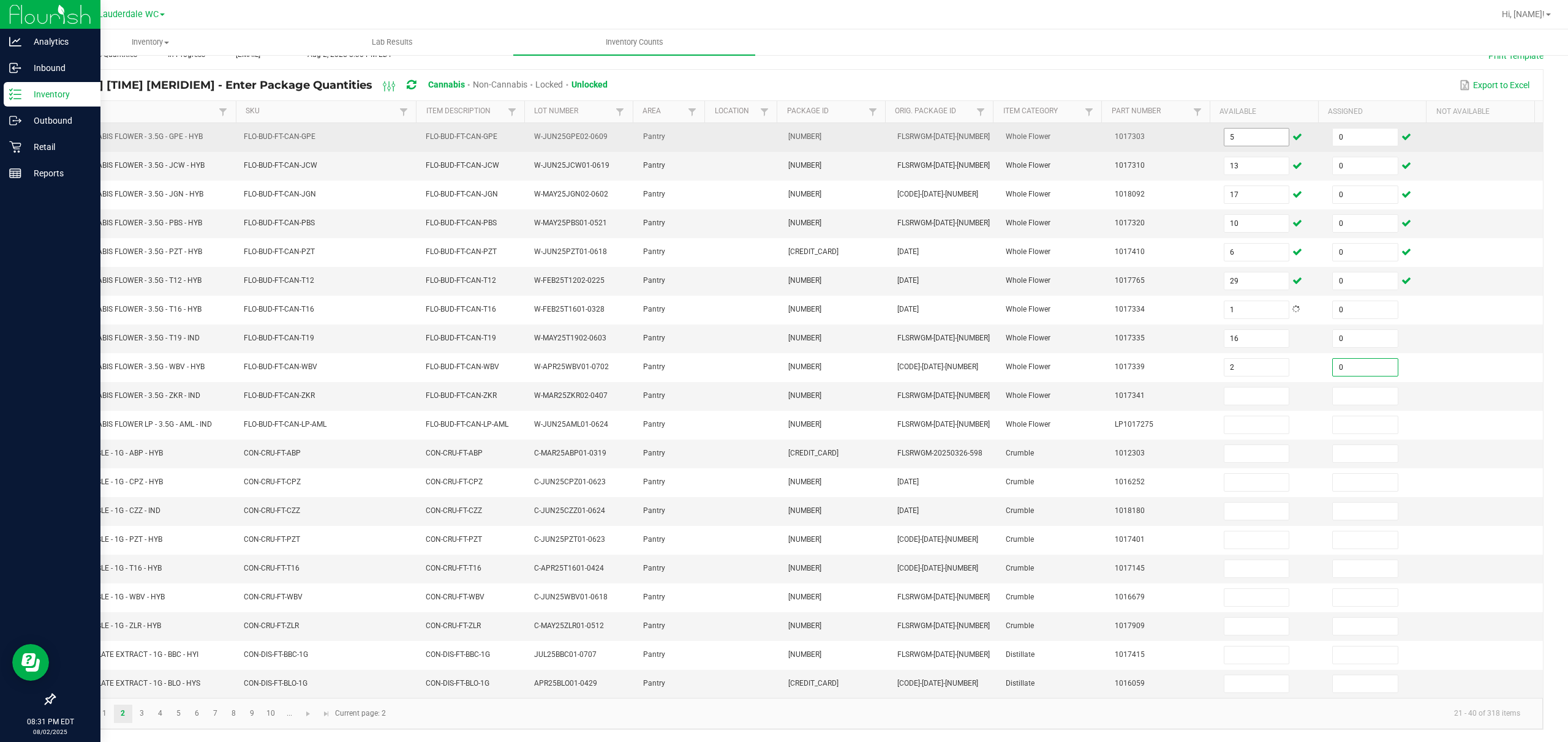 type on "0" 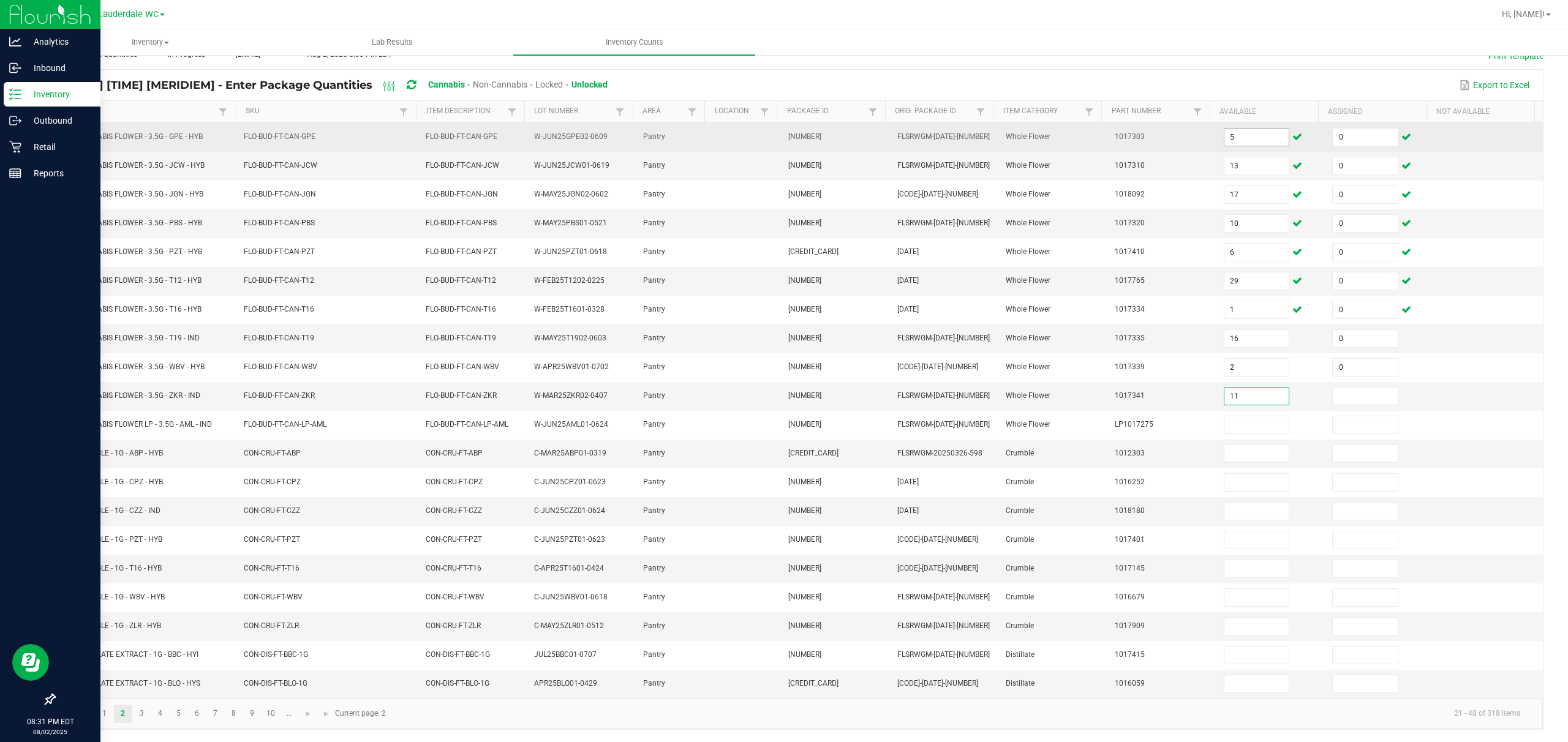 type on "11" 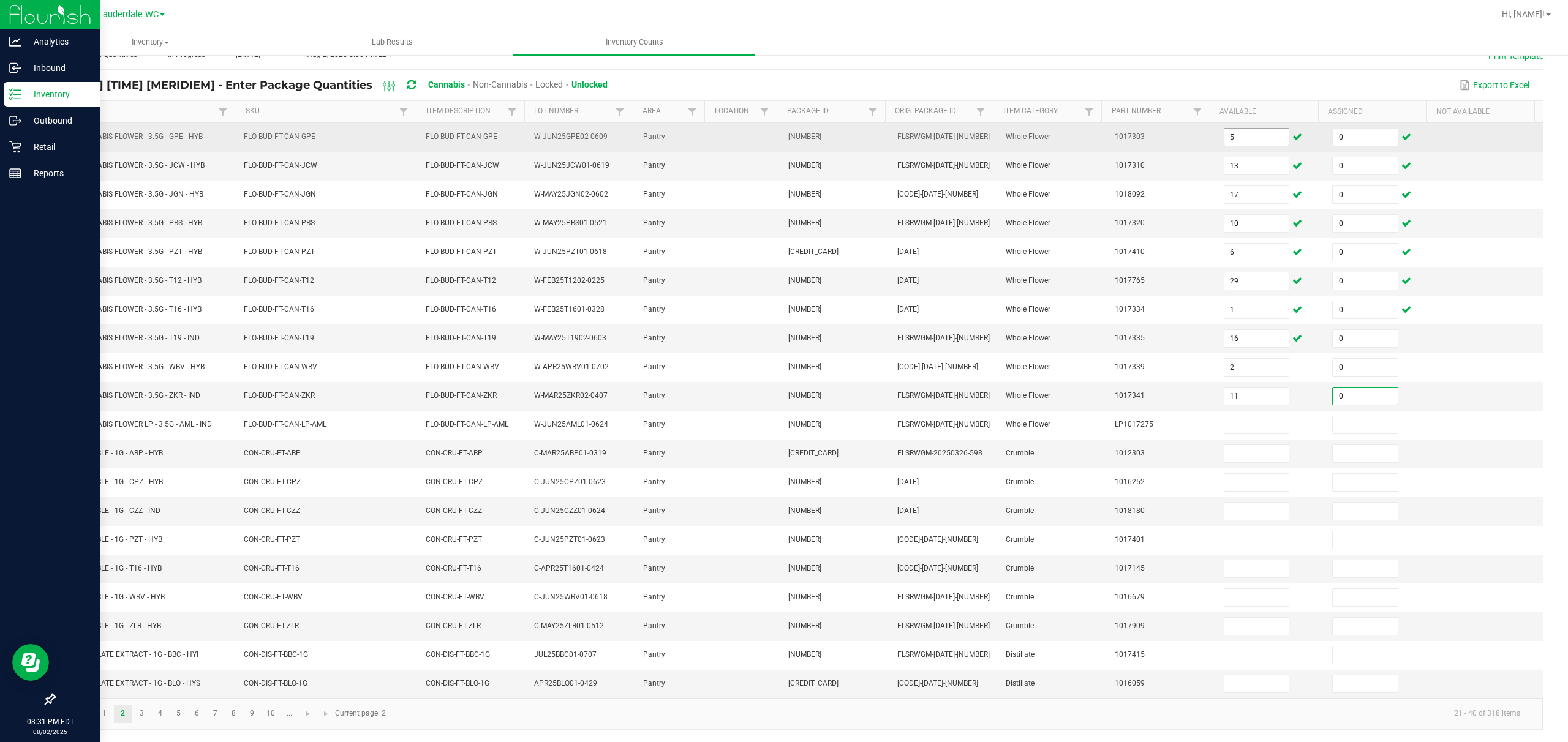 type on "0" 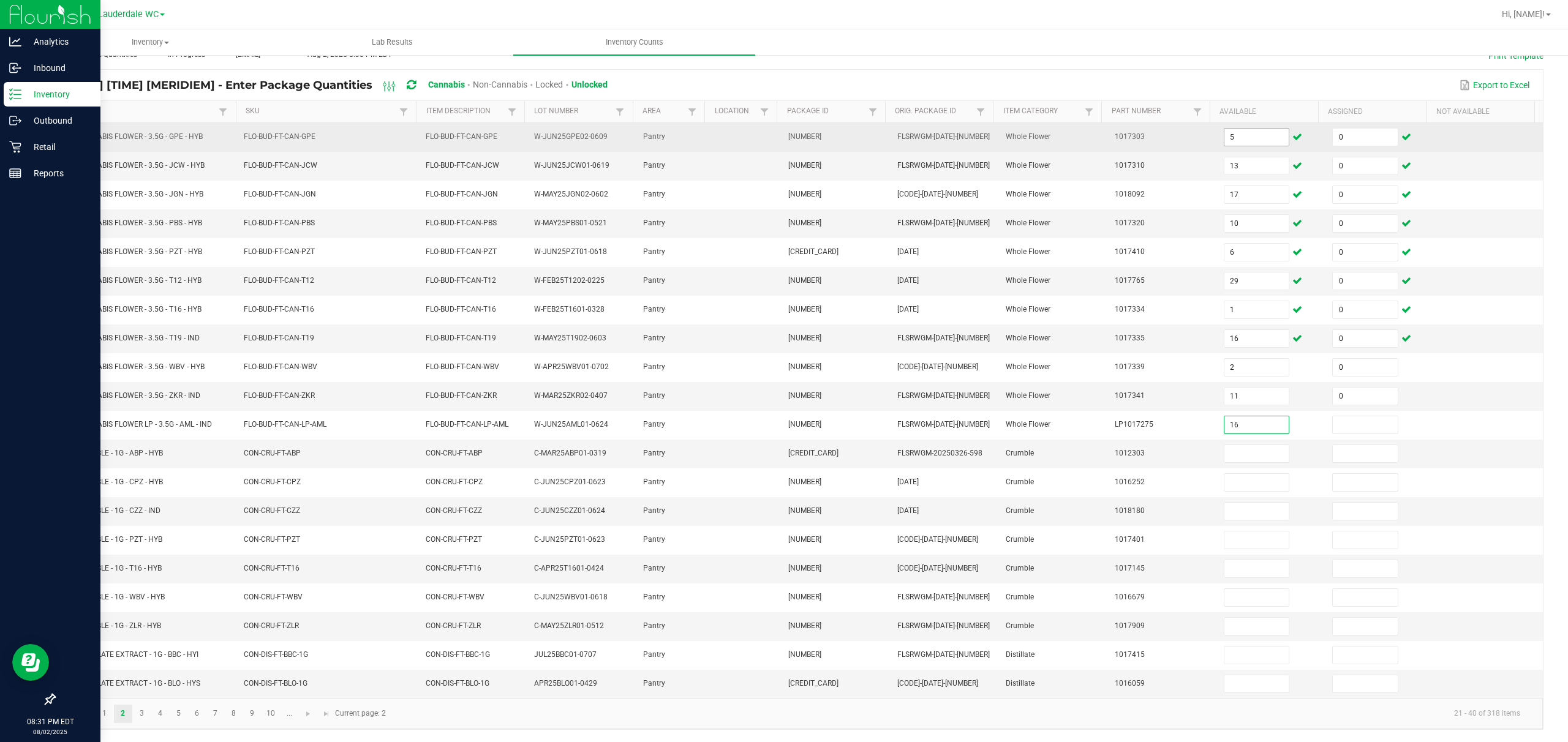 type on "16" 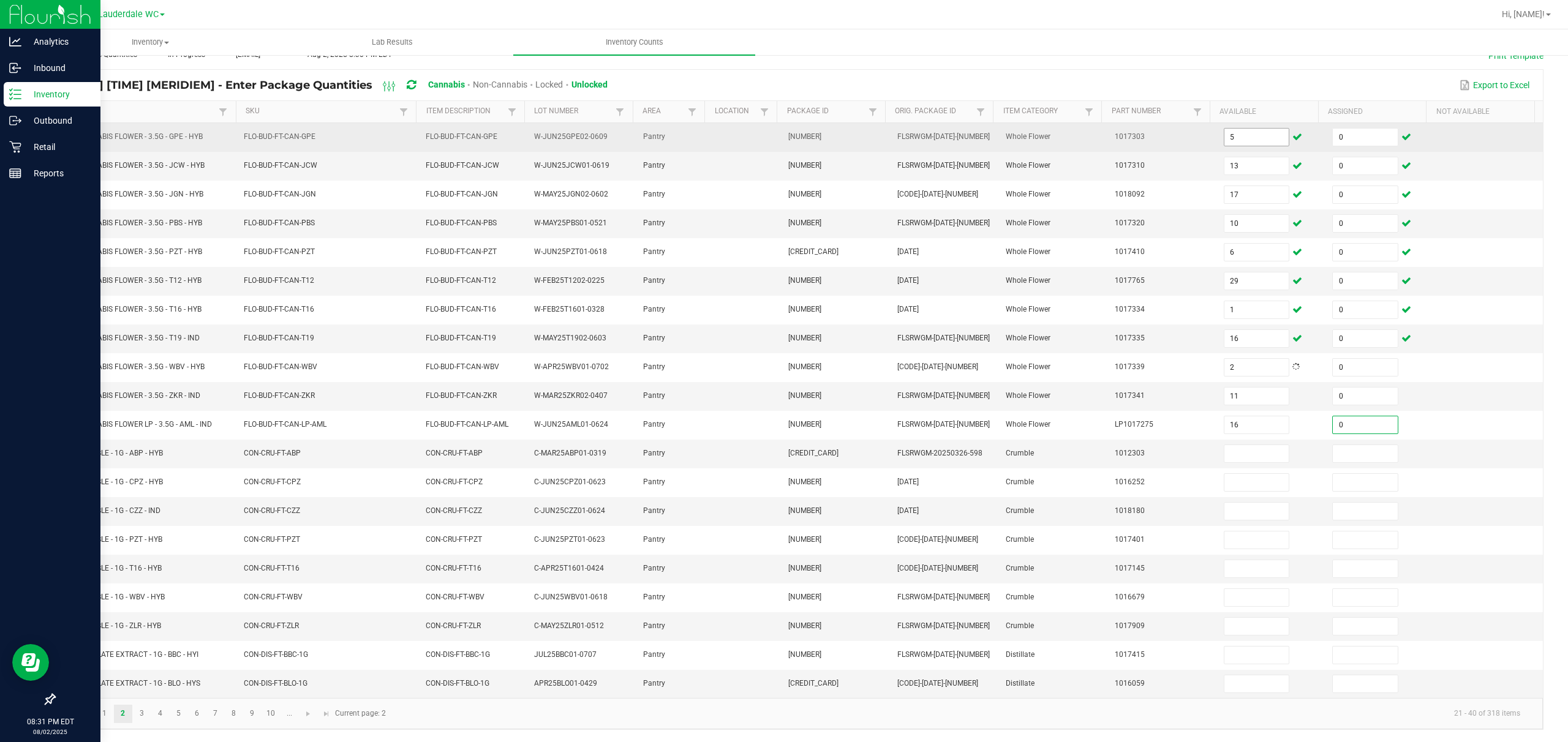 type on "0" 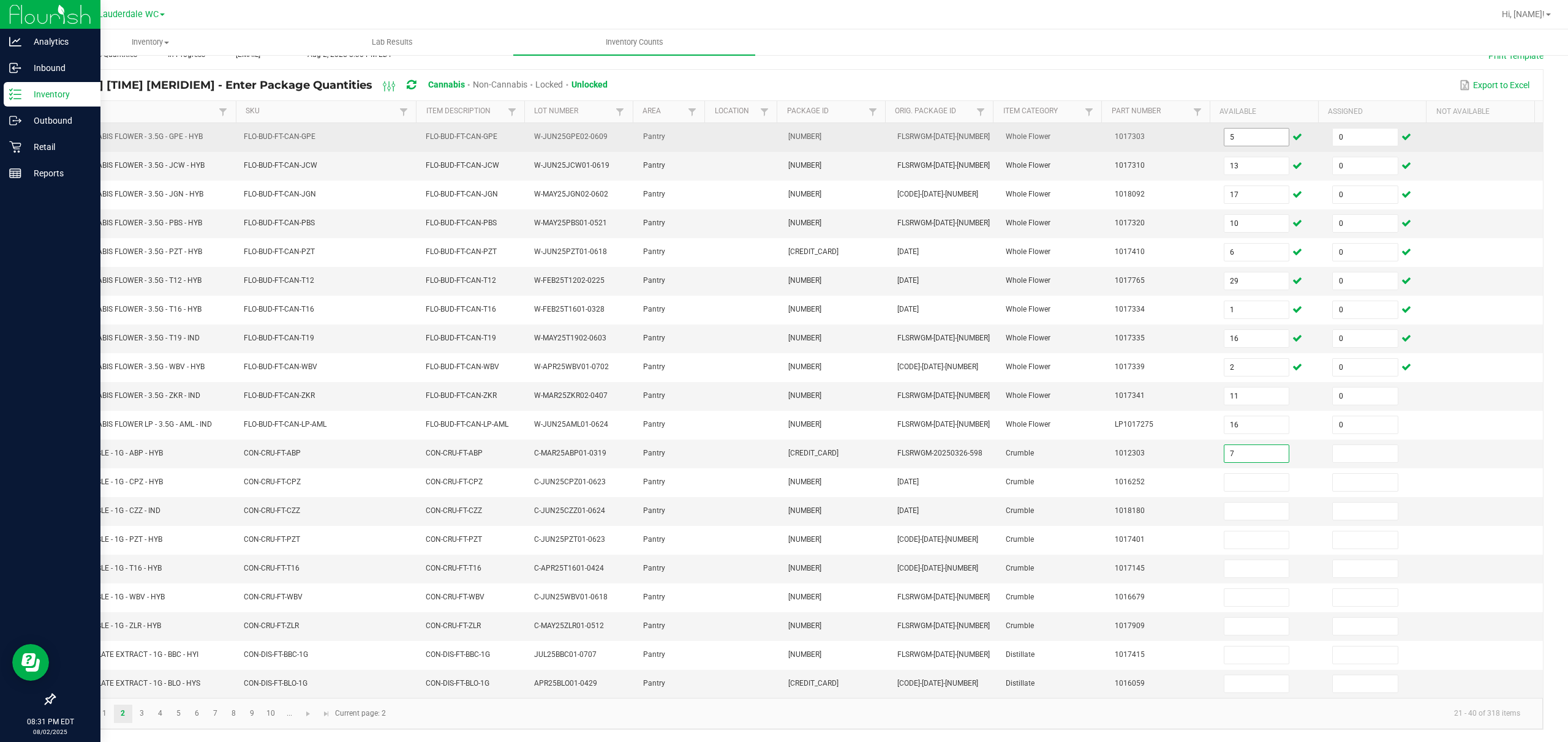 type on "7" 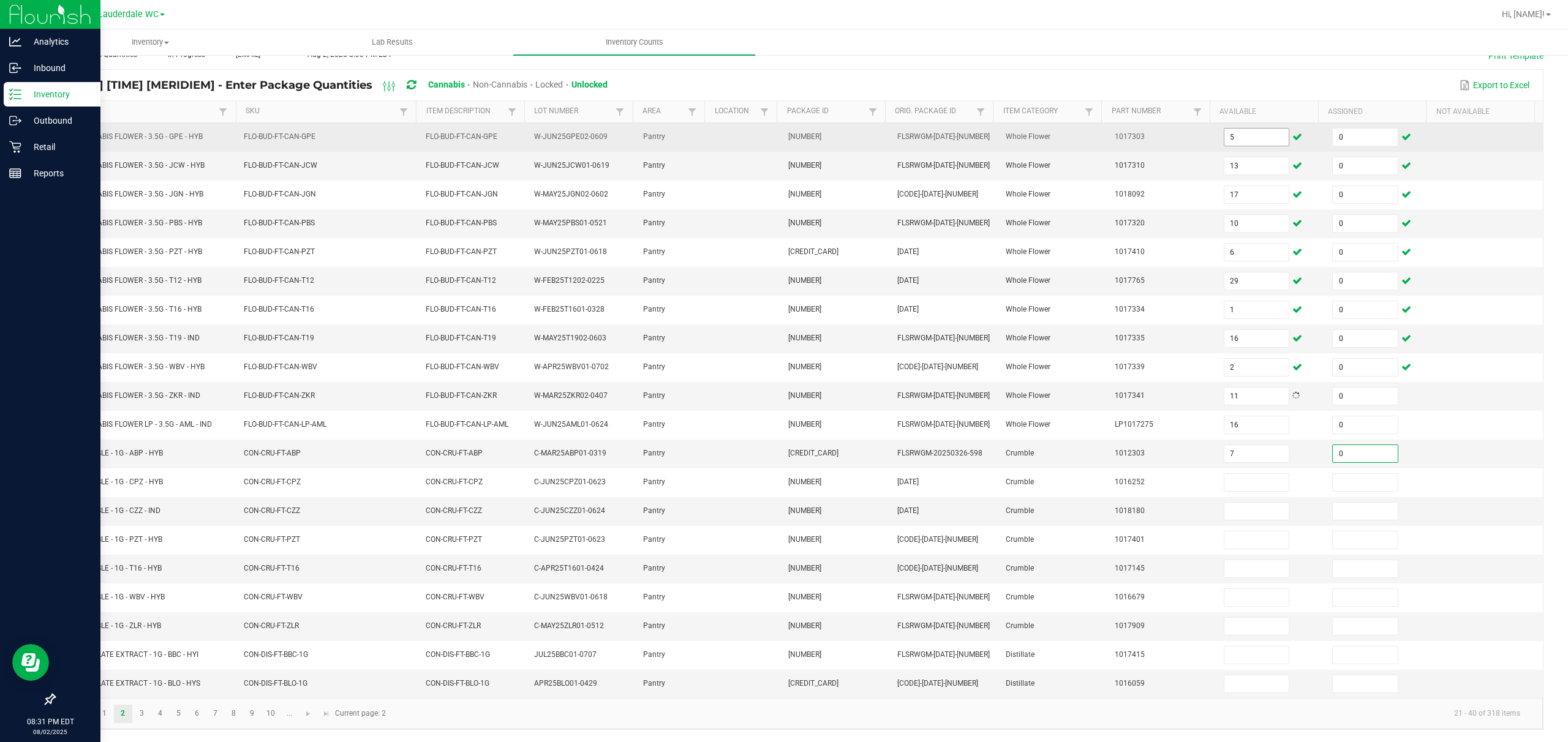type on "0" 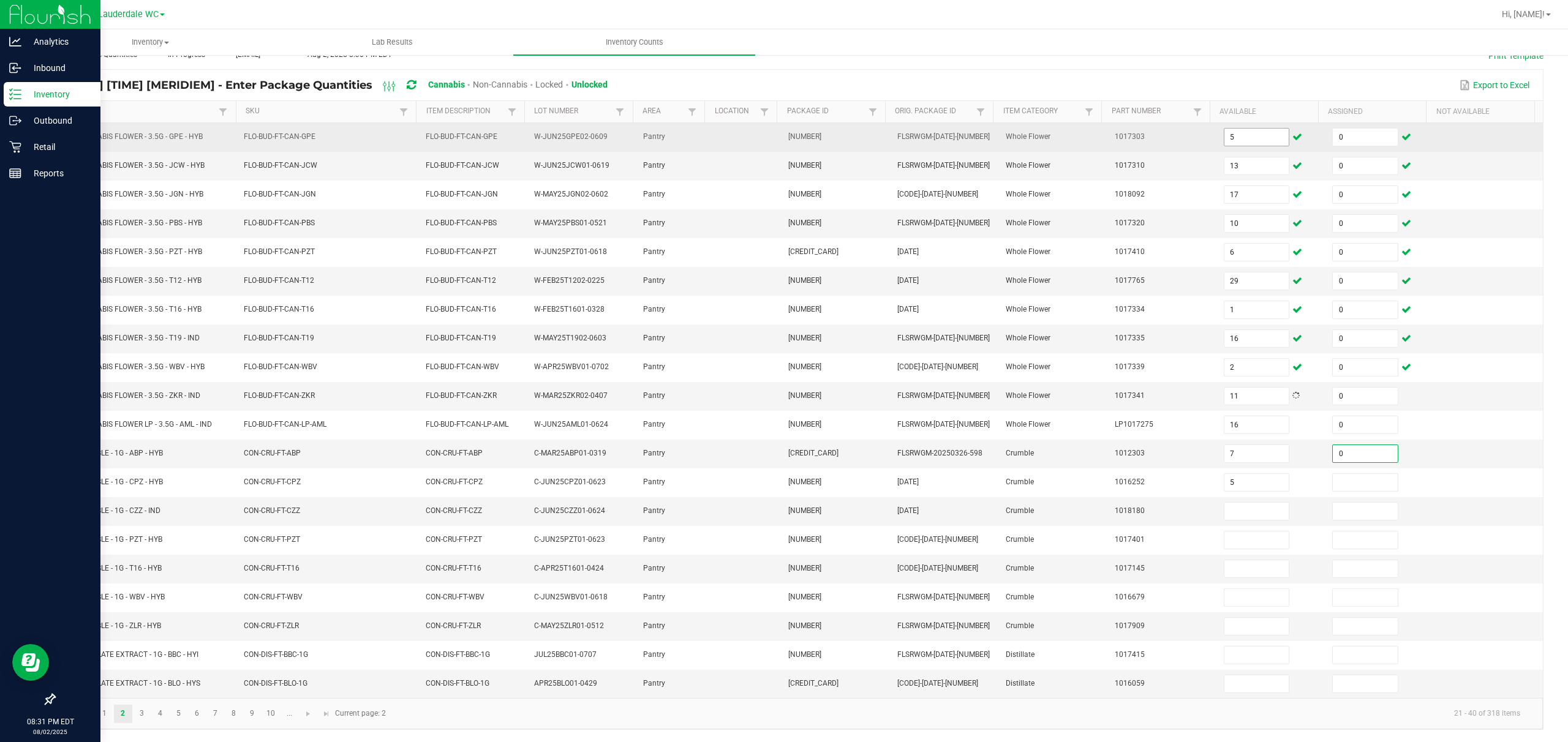 type on "5" 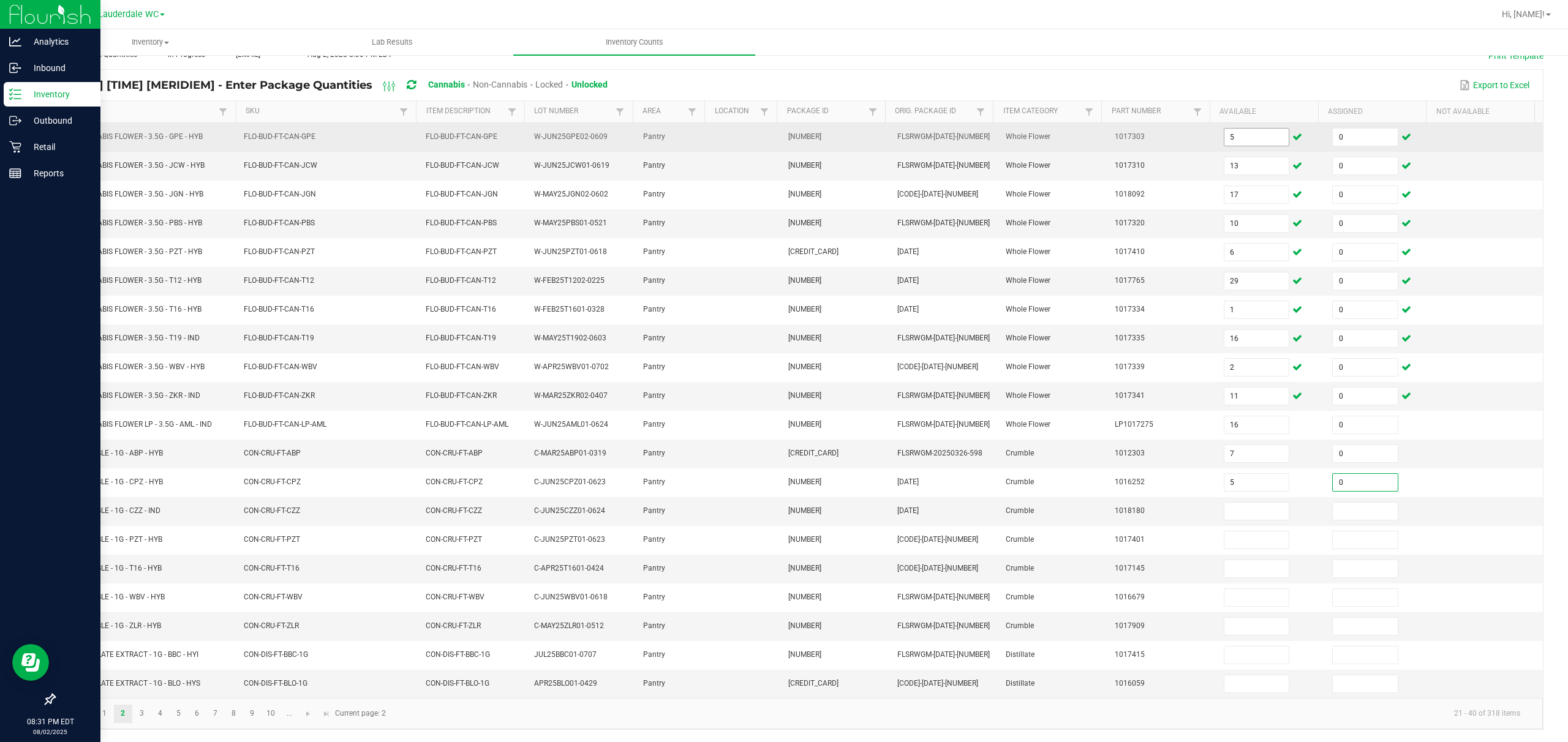 type on "0" 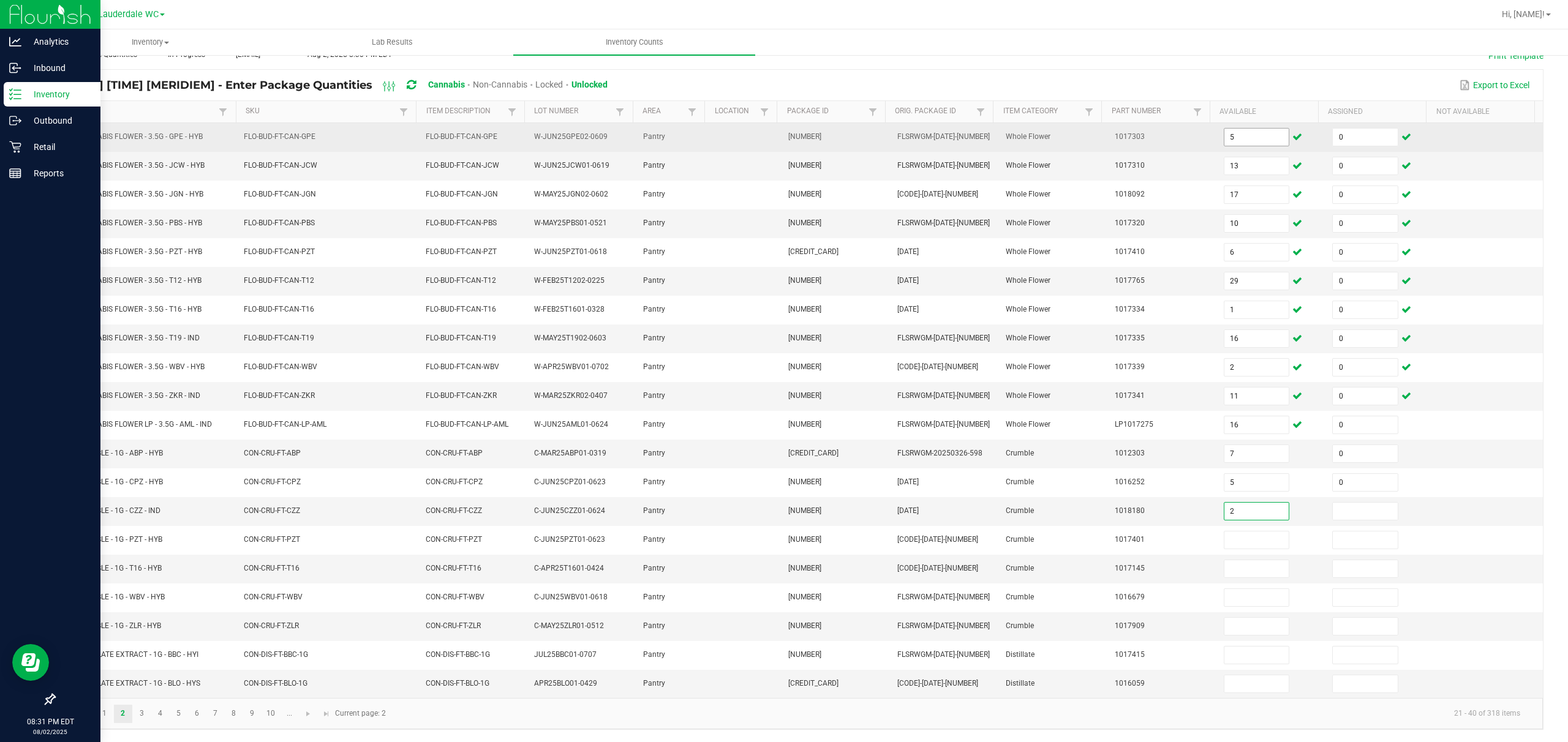 type on "2" 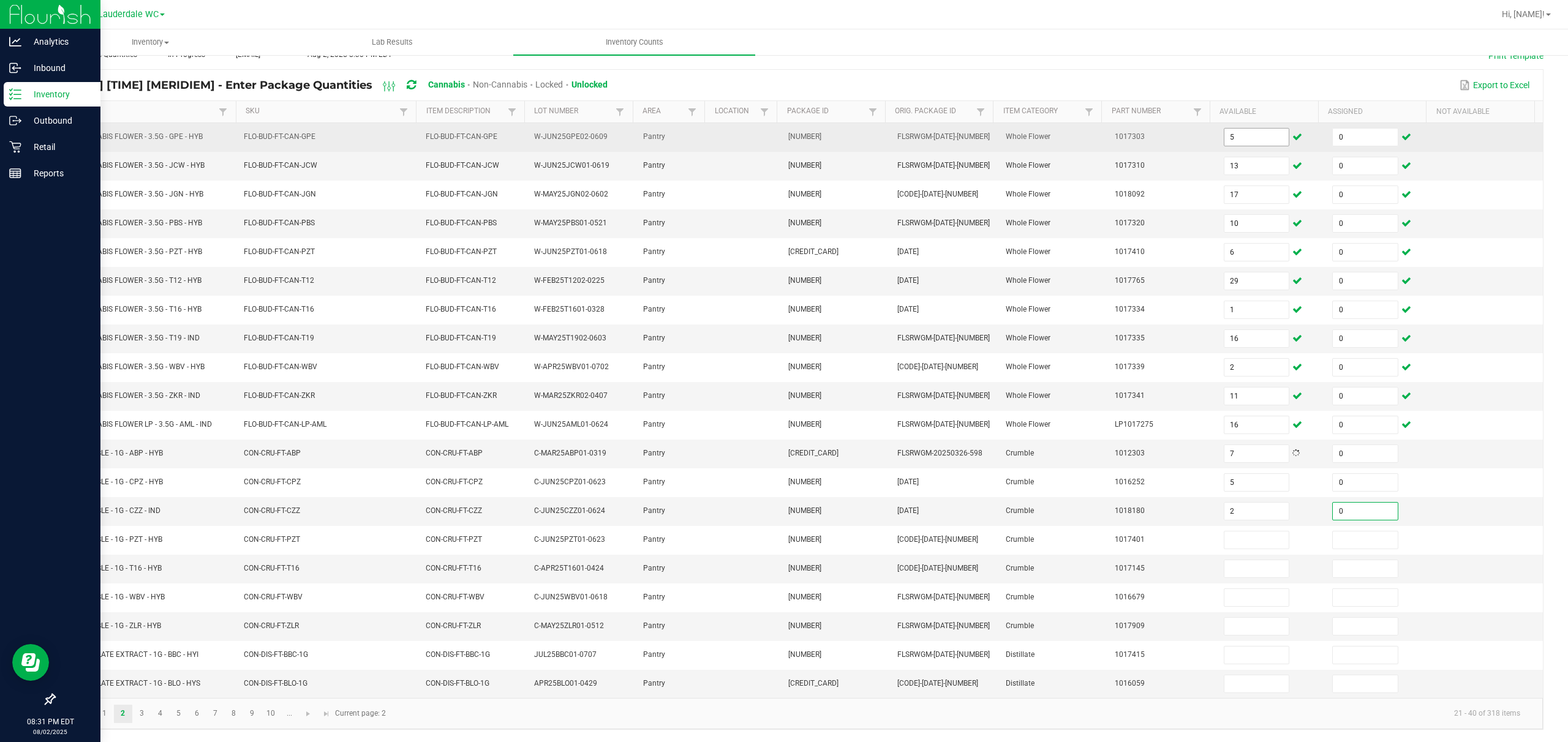 type on "0" 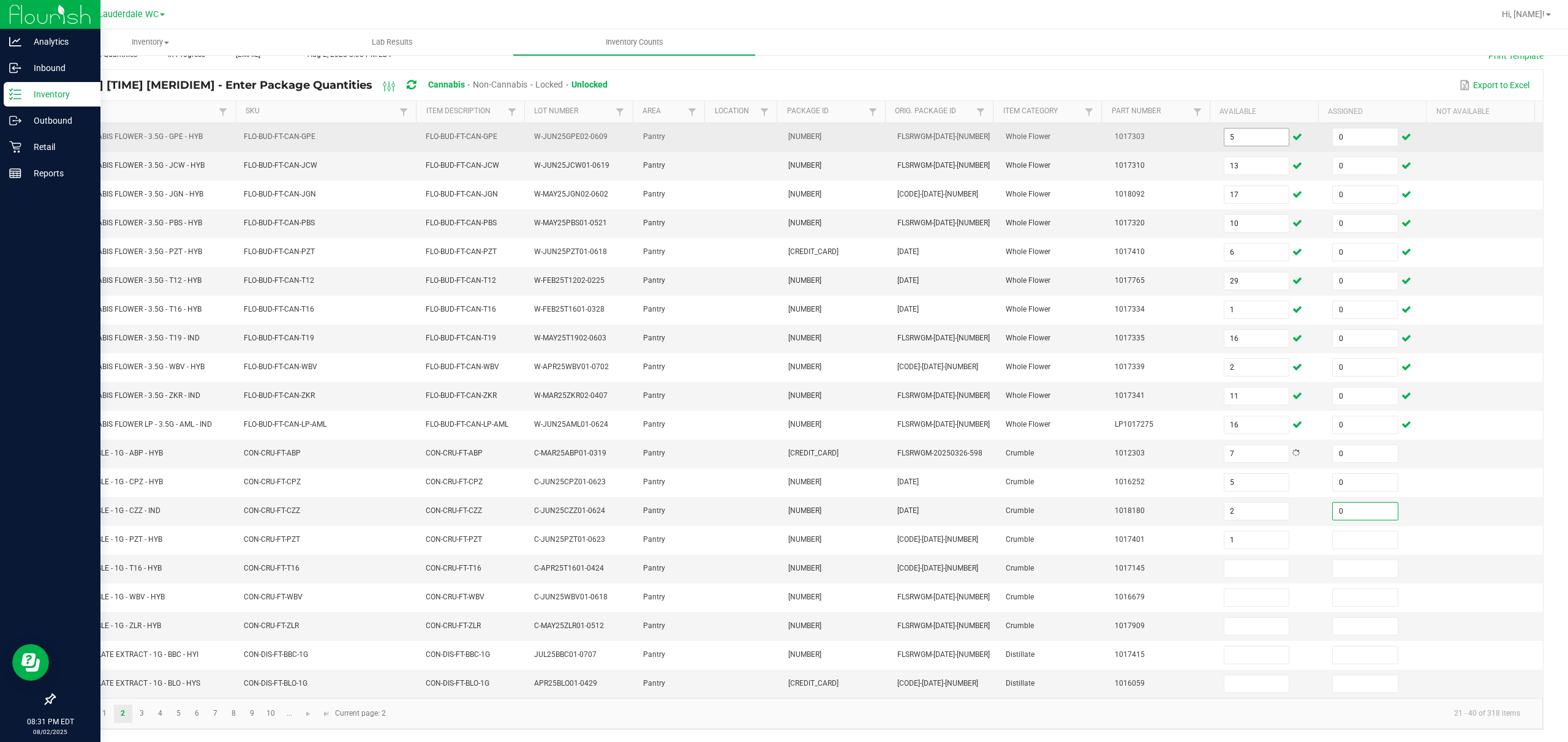 type on "1" 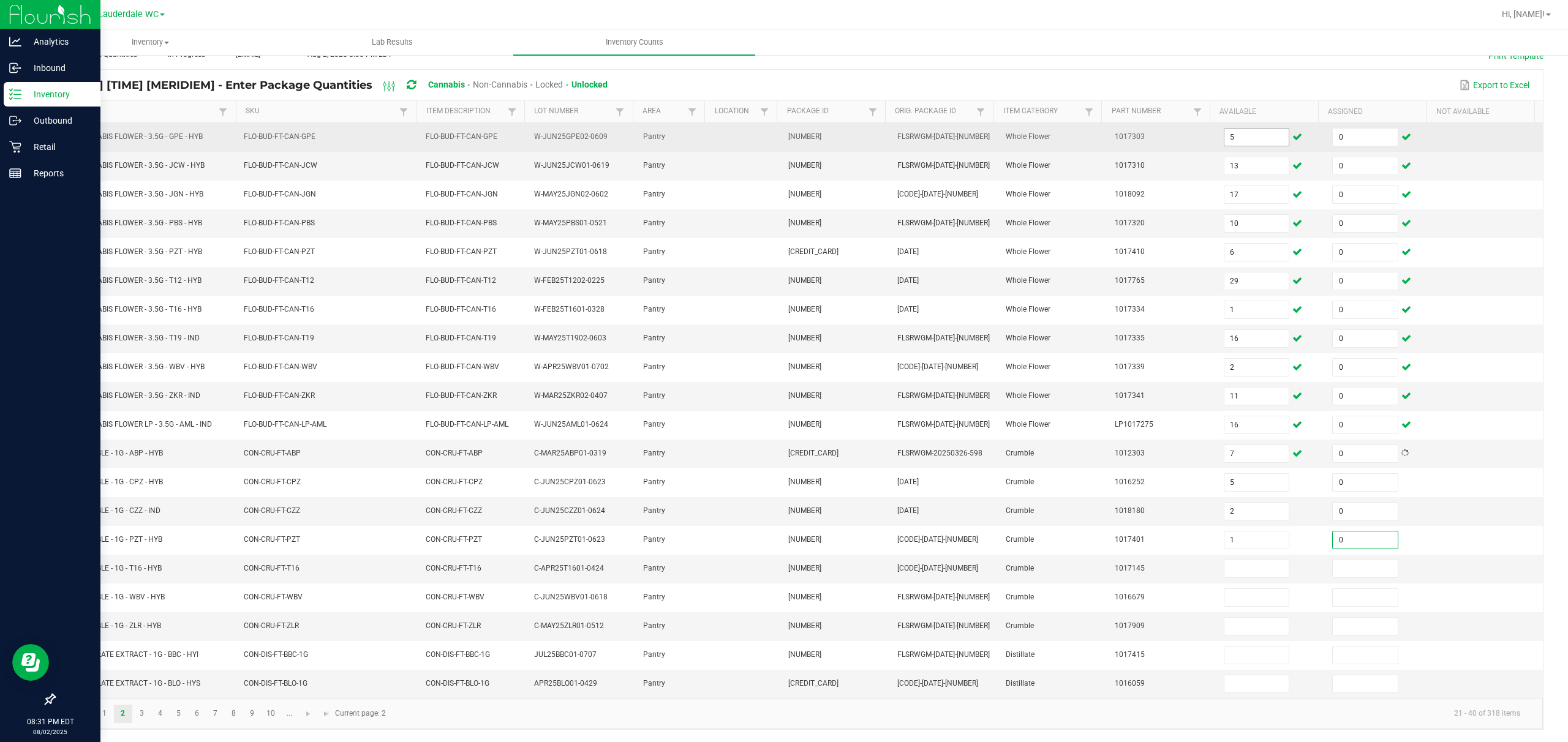 type on "0" 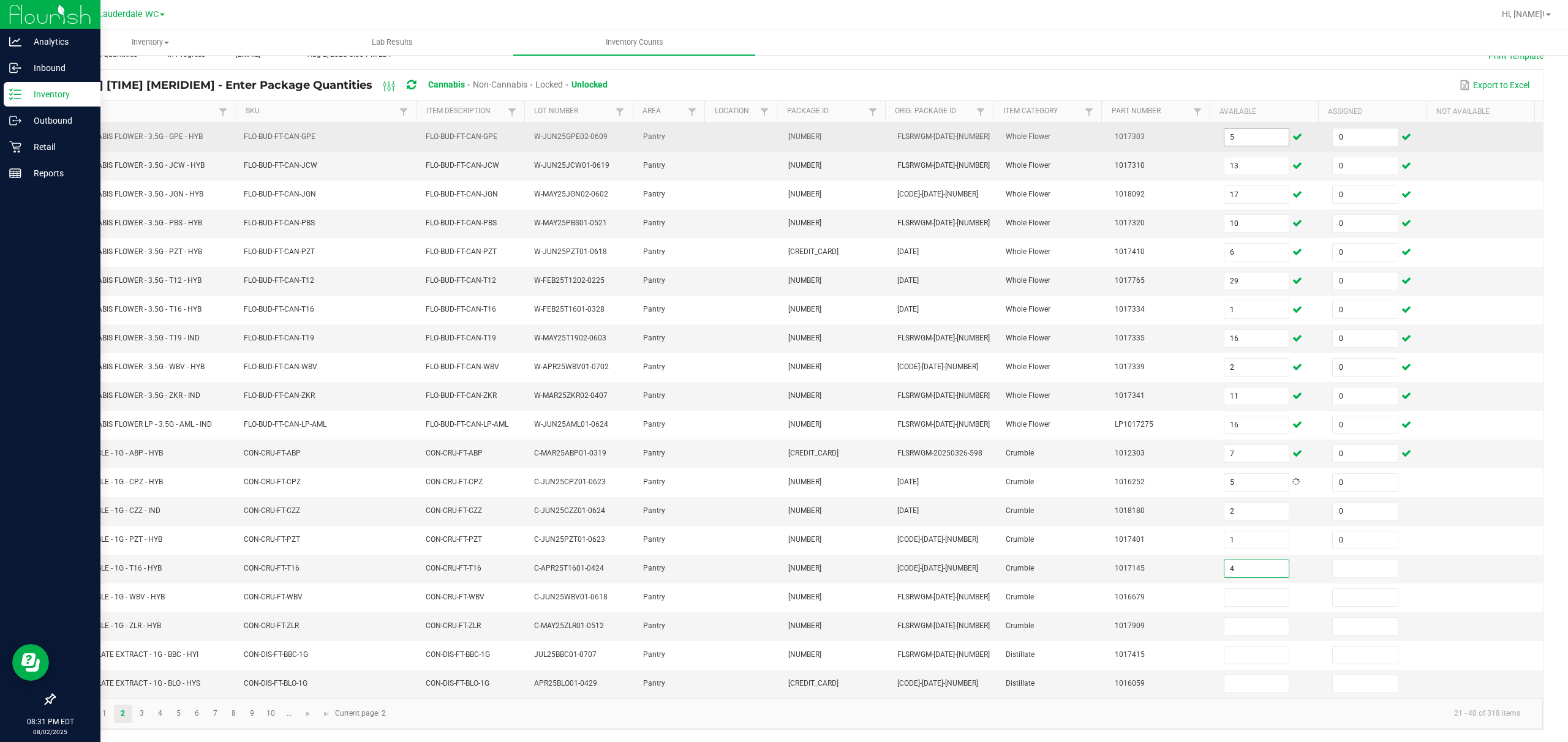 type on "4" 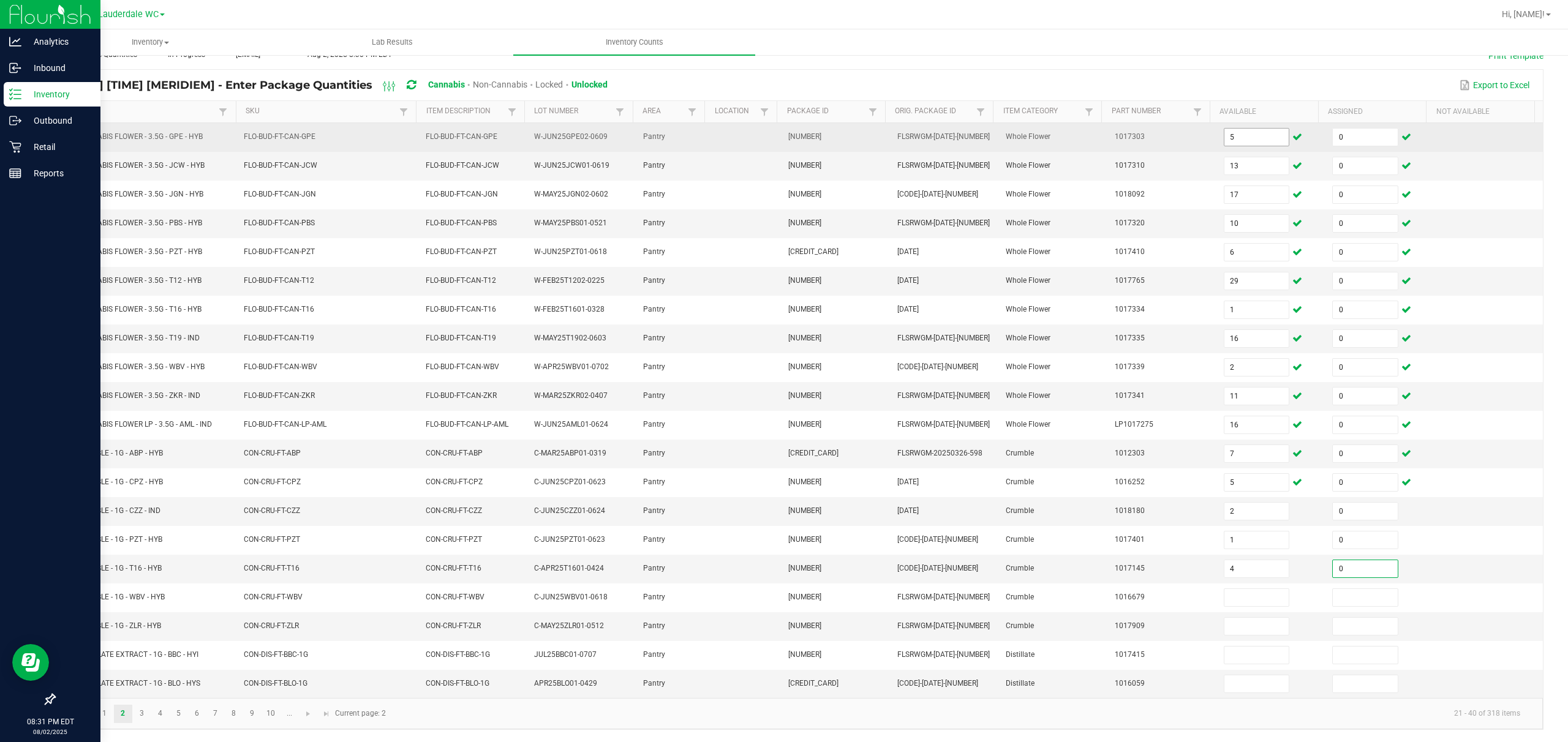 type on "0" 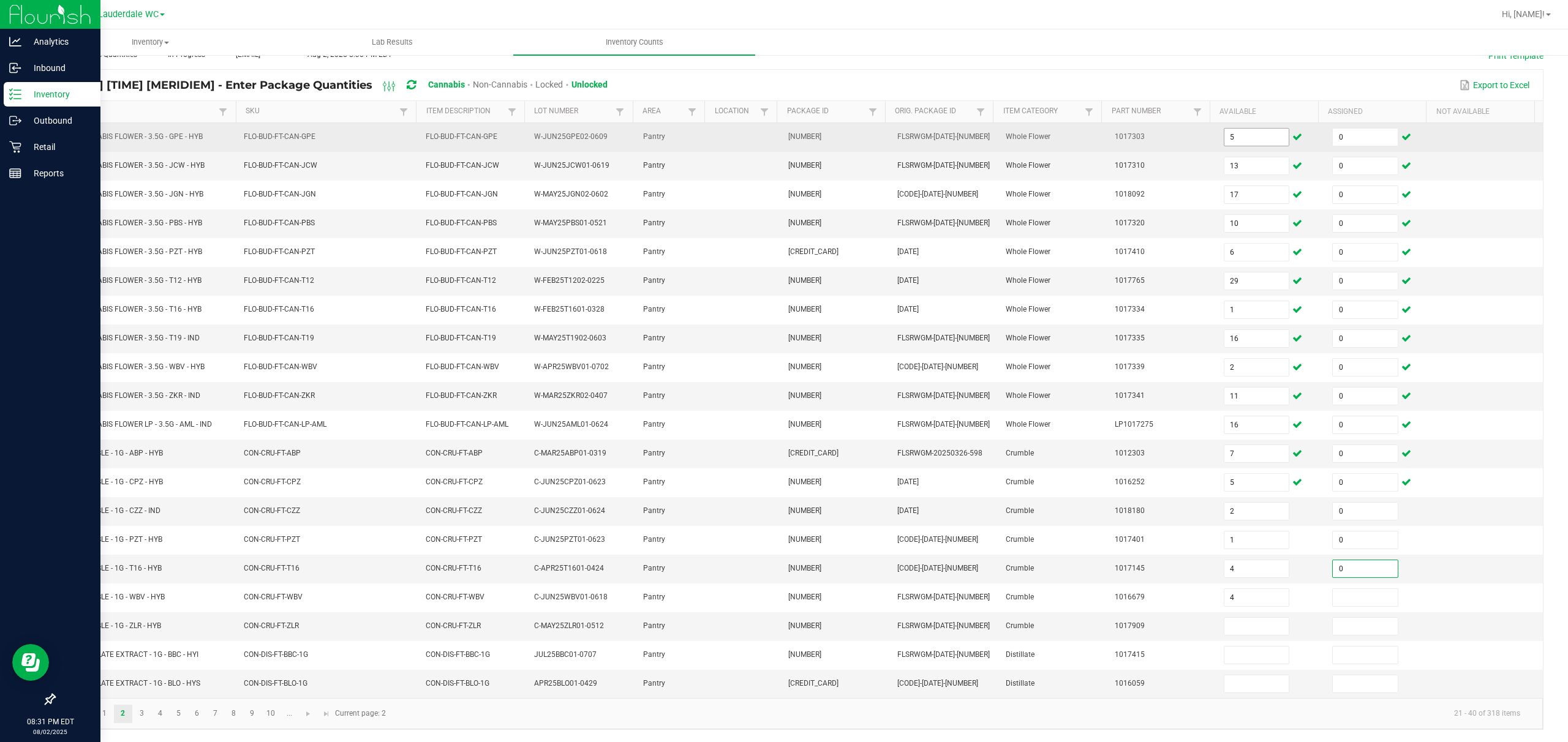 type on "4" 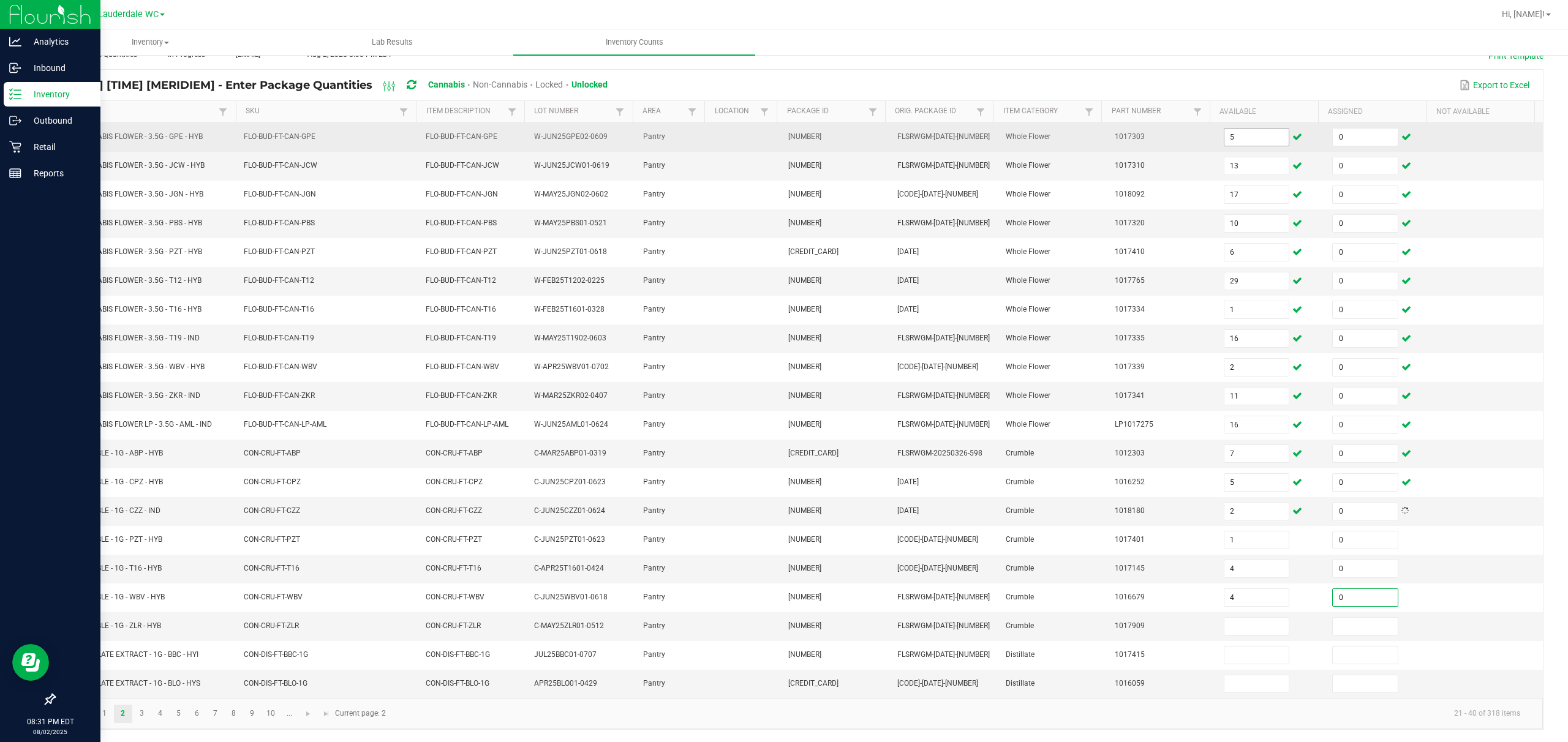 type on "0" 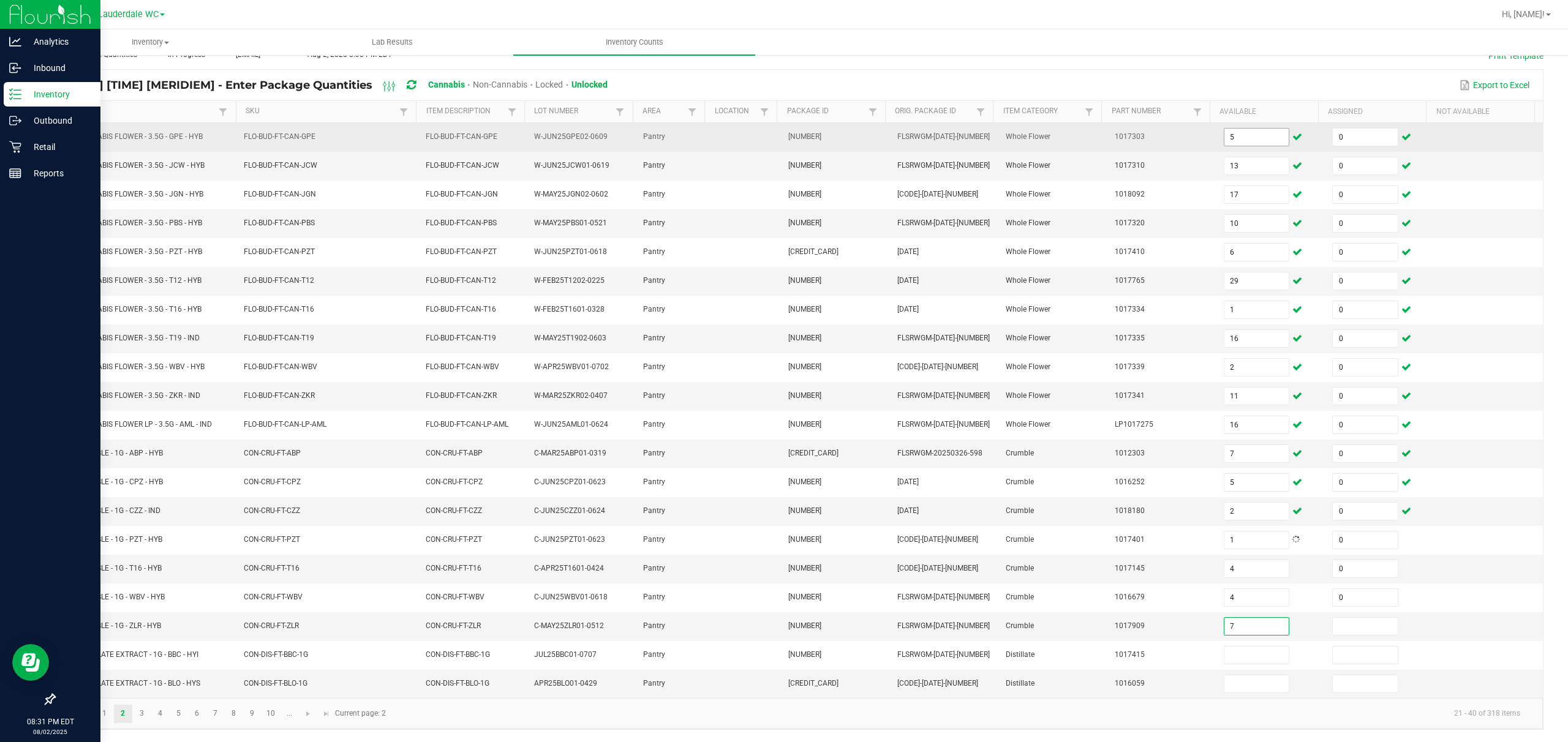 type on "7" 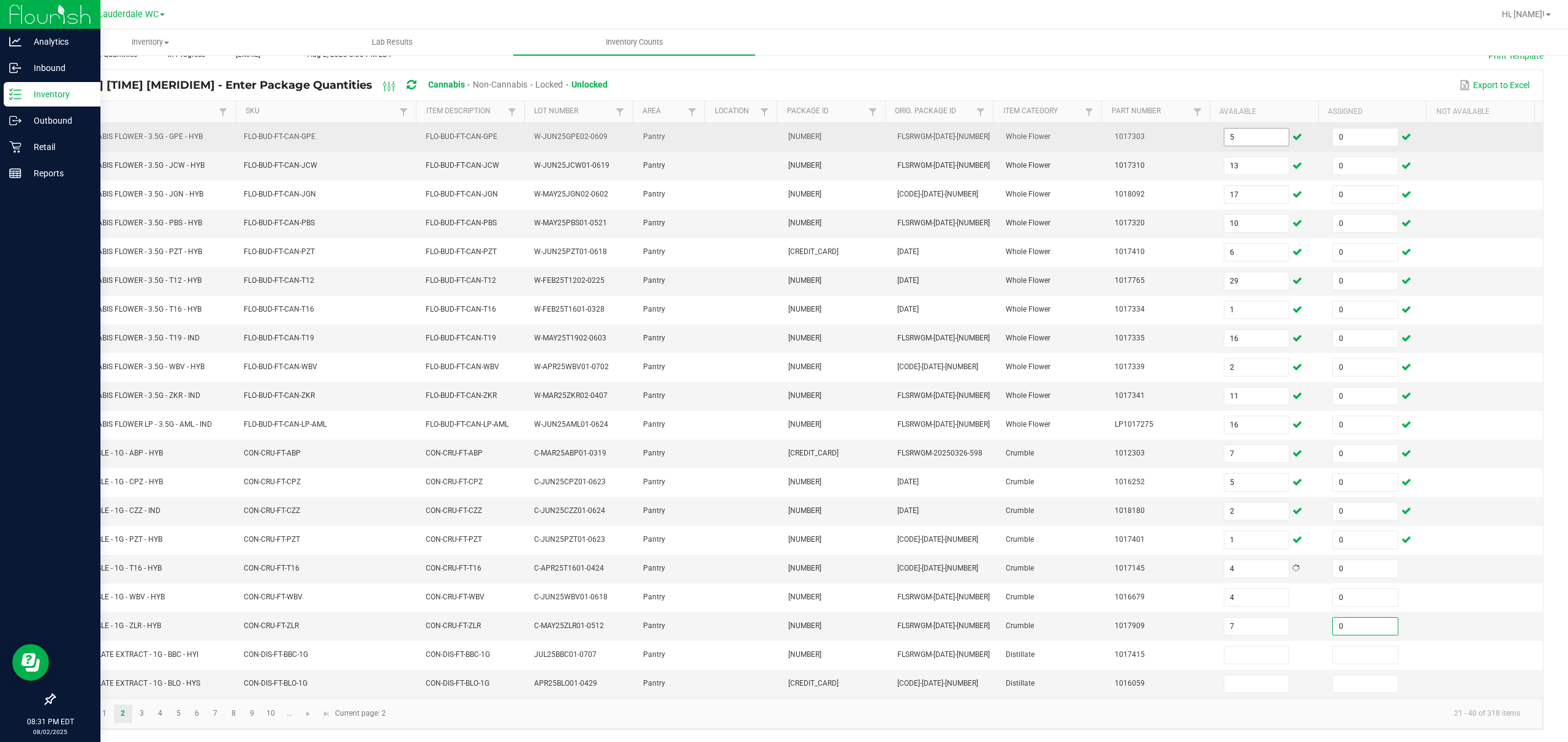 type on "0" 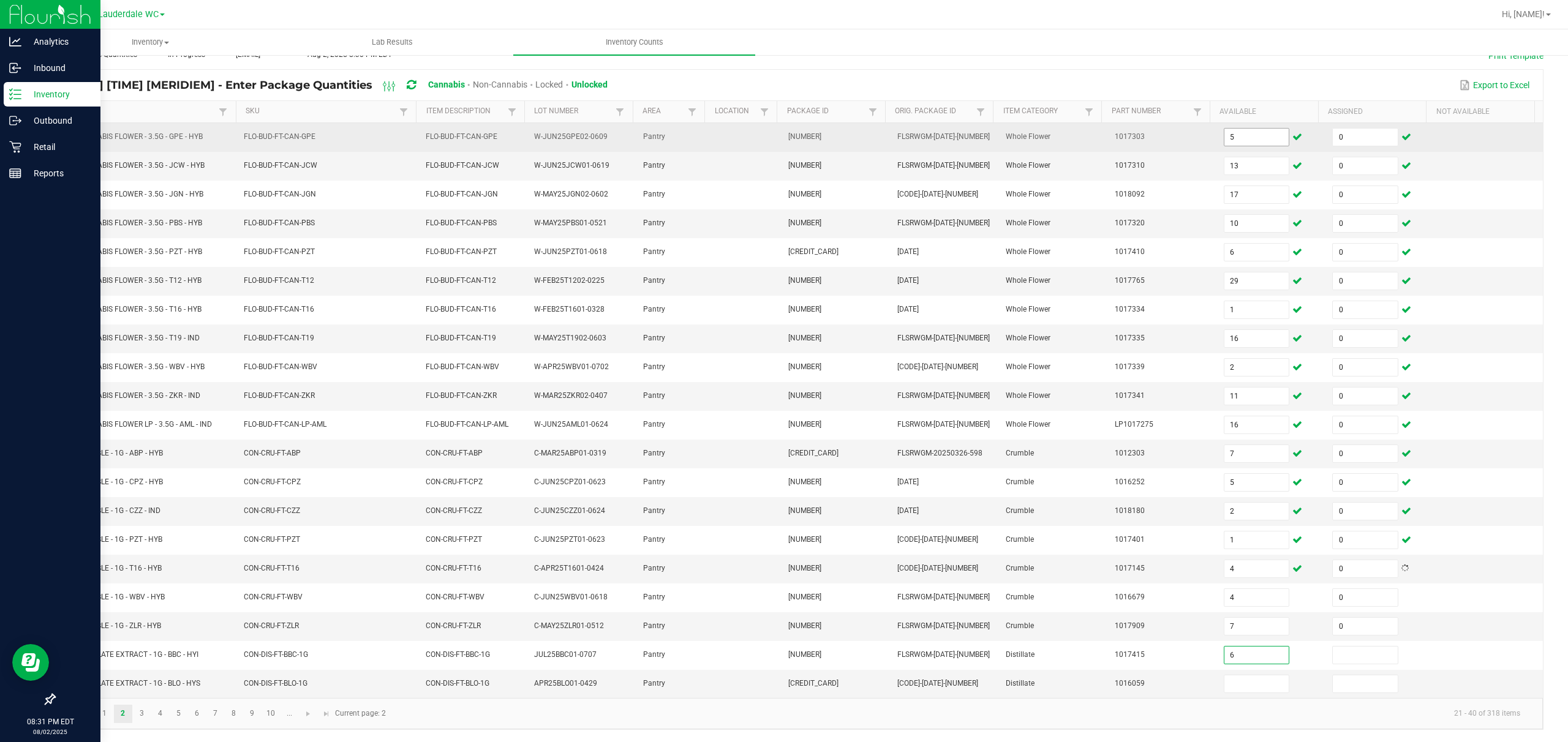 type on "6" 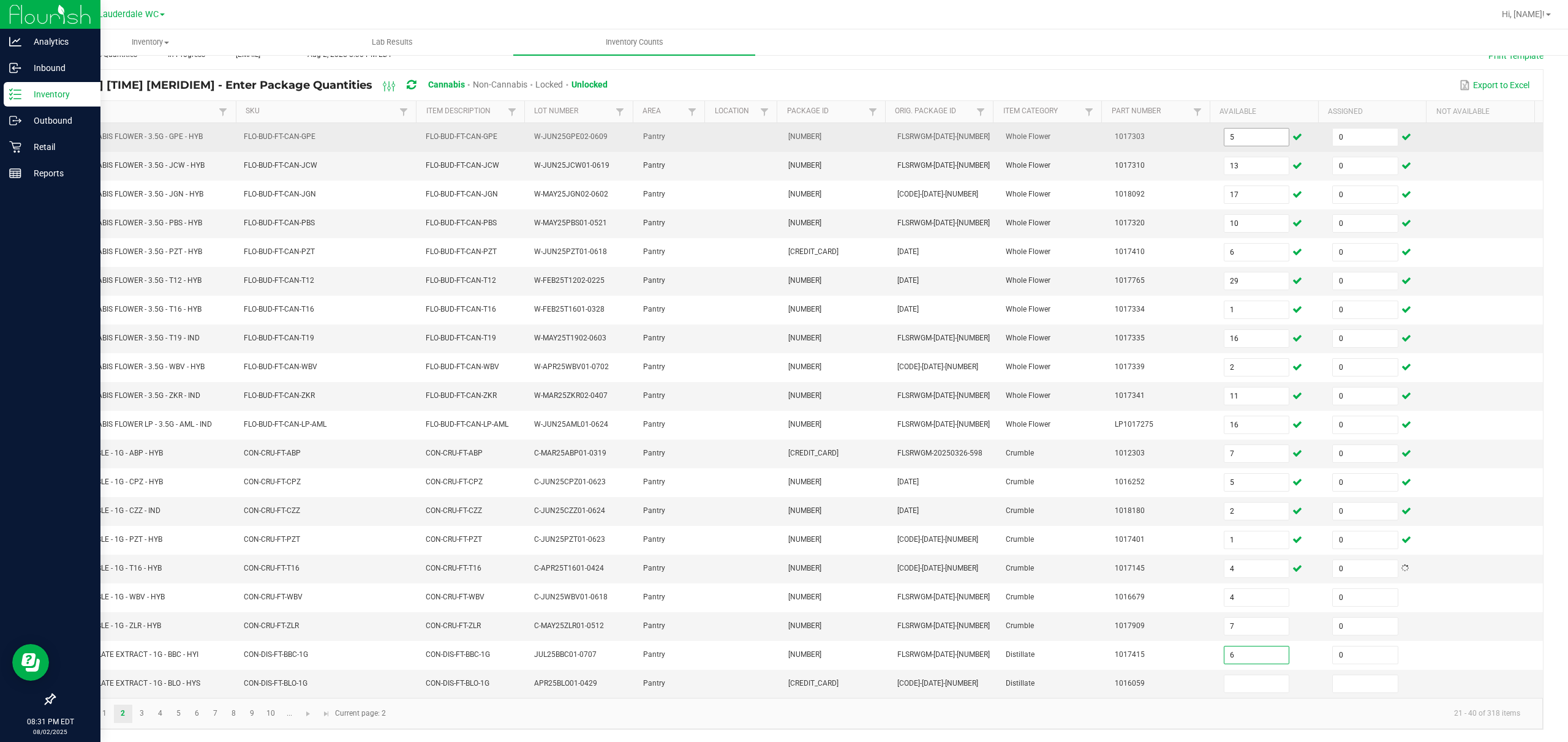 type on "0" 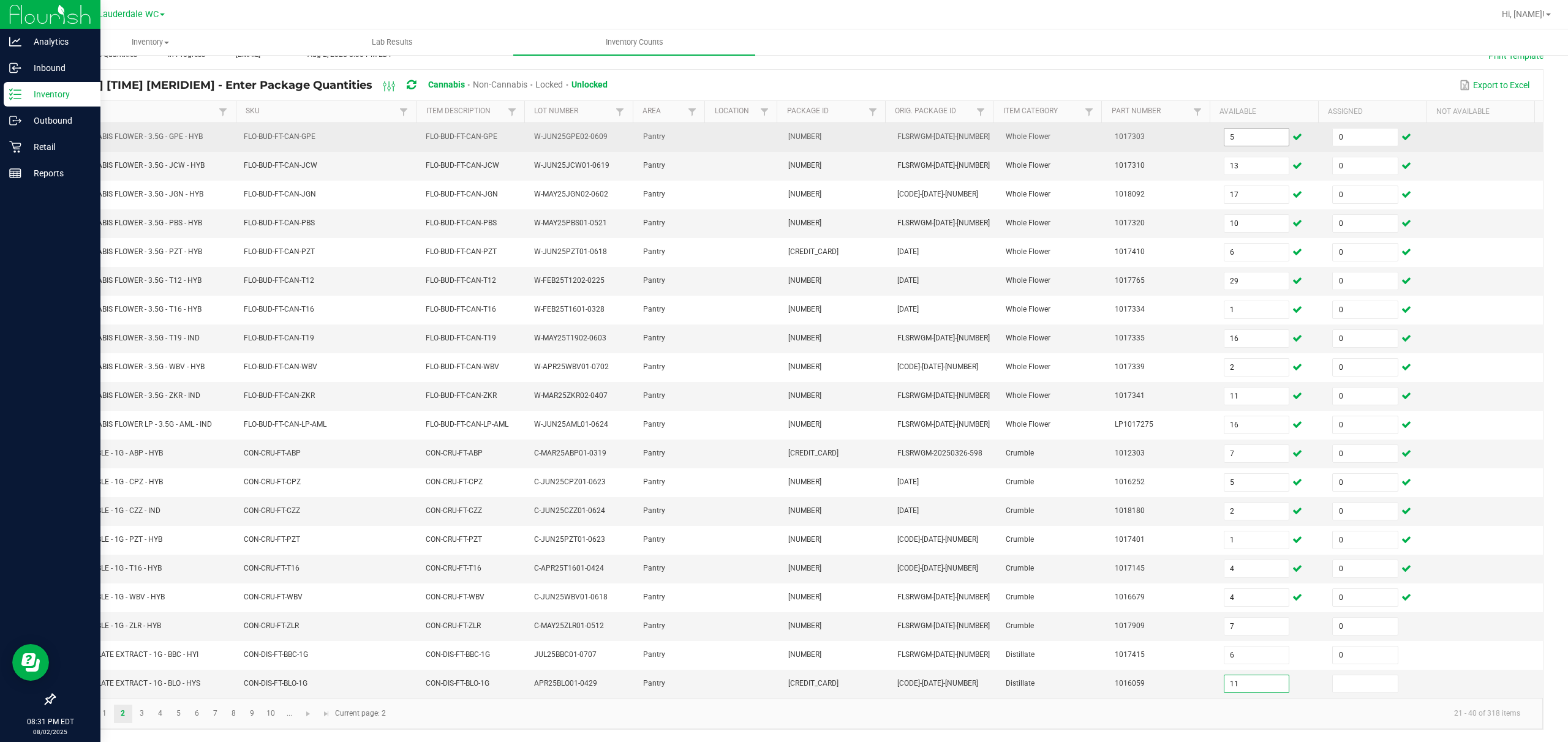 type on "11" 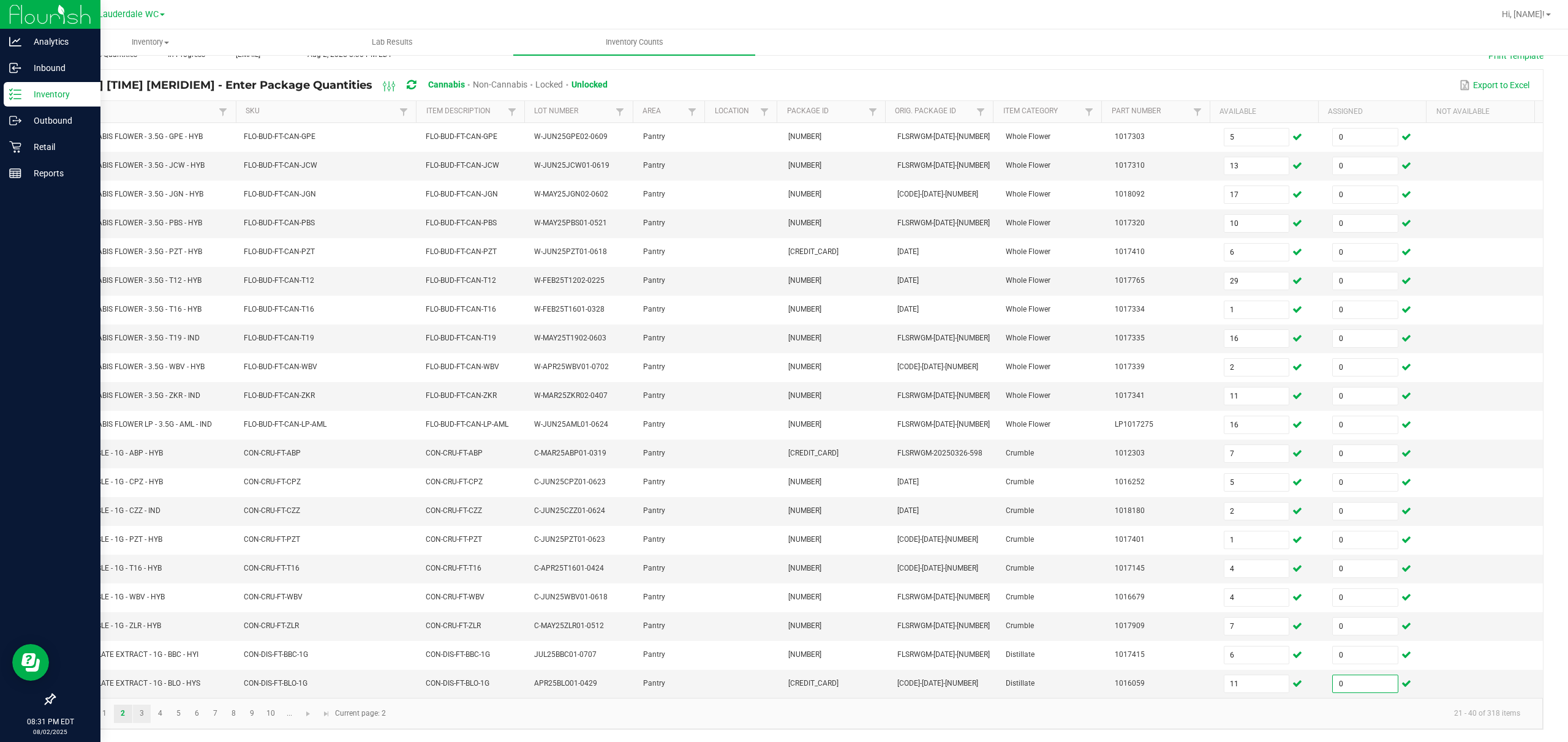 type on "0" 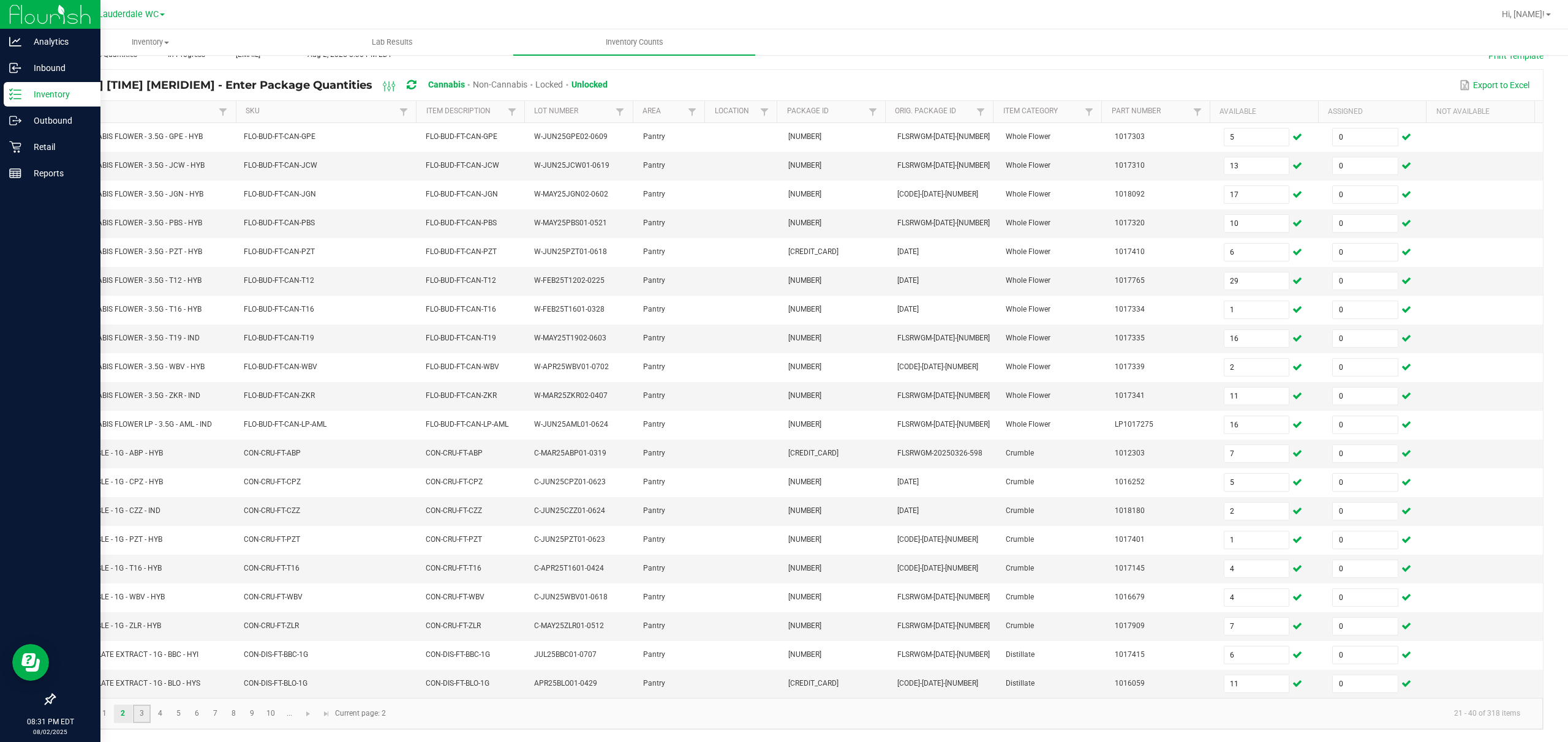 click on "3" 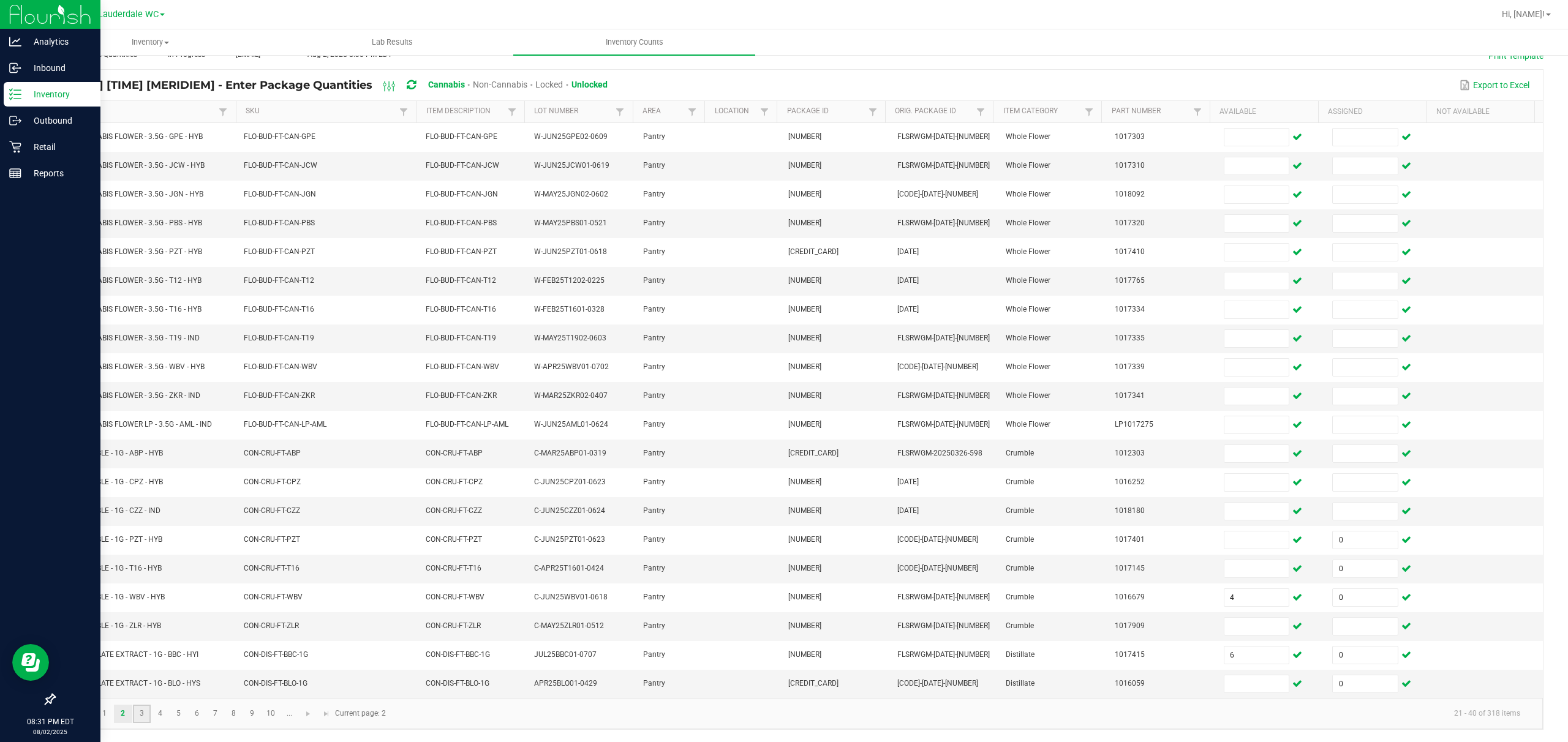 type 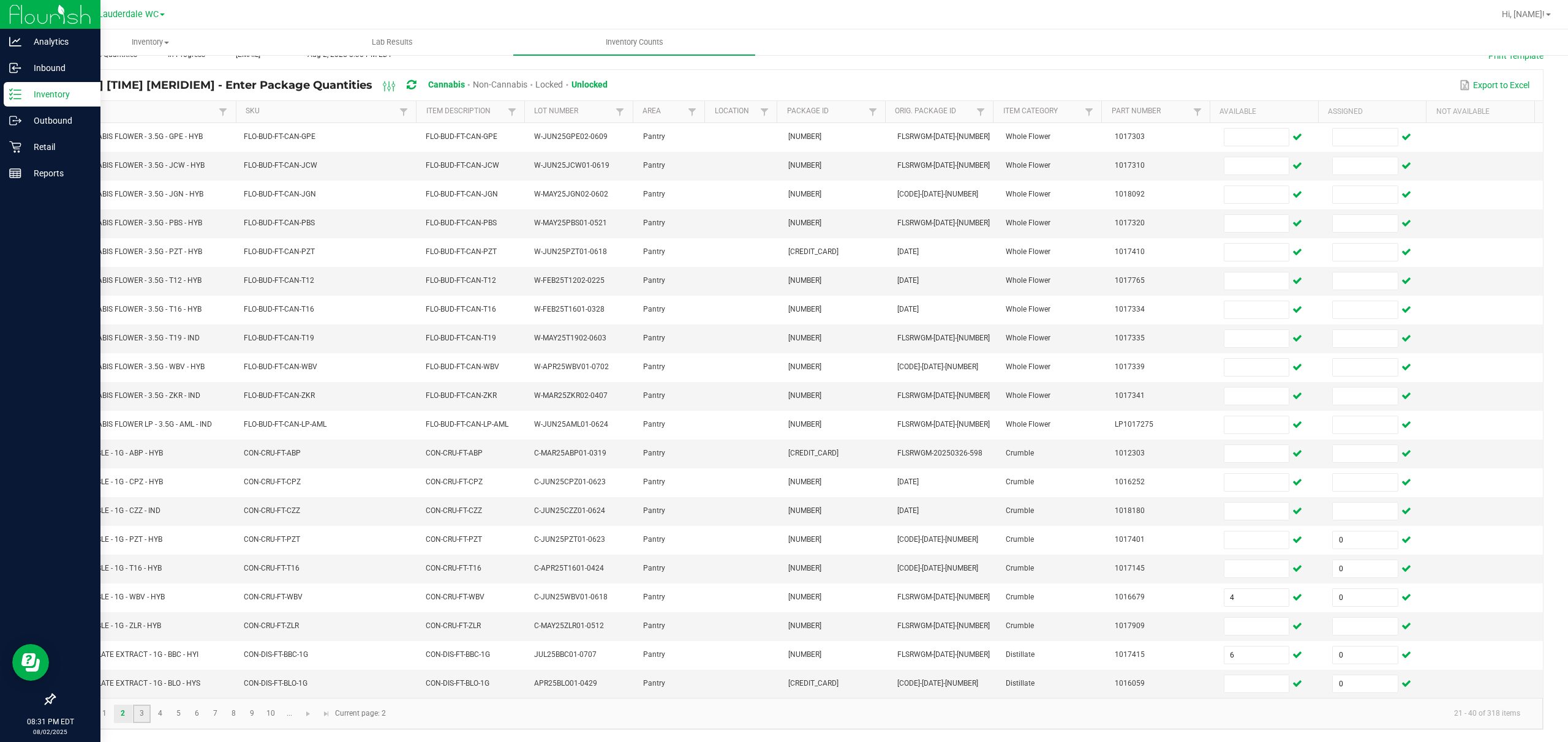 type 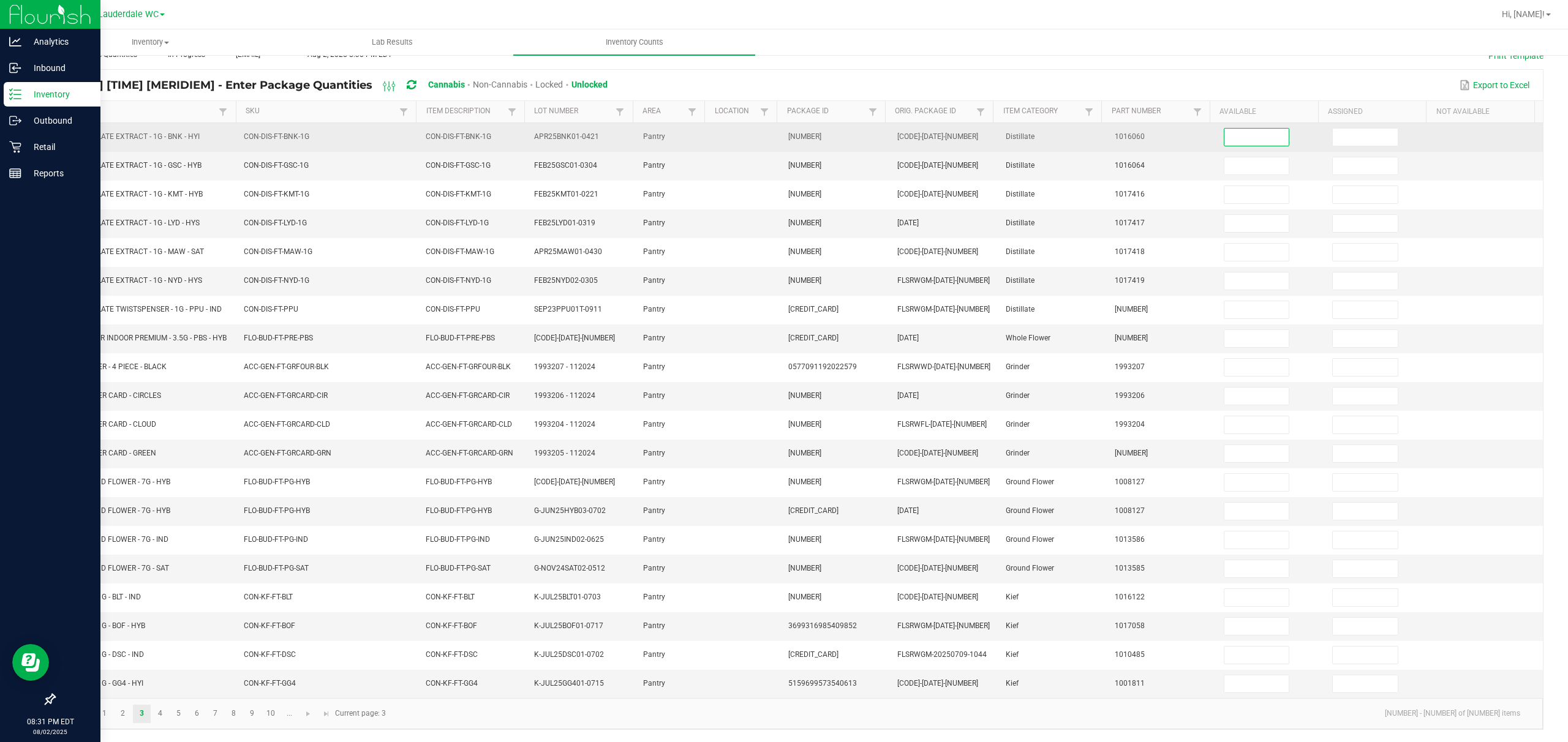click at bounding box center (1257, 137) 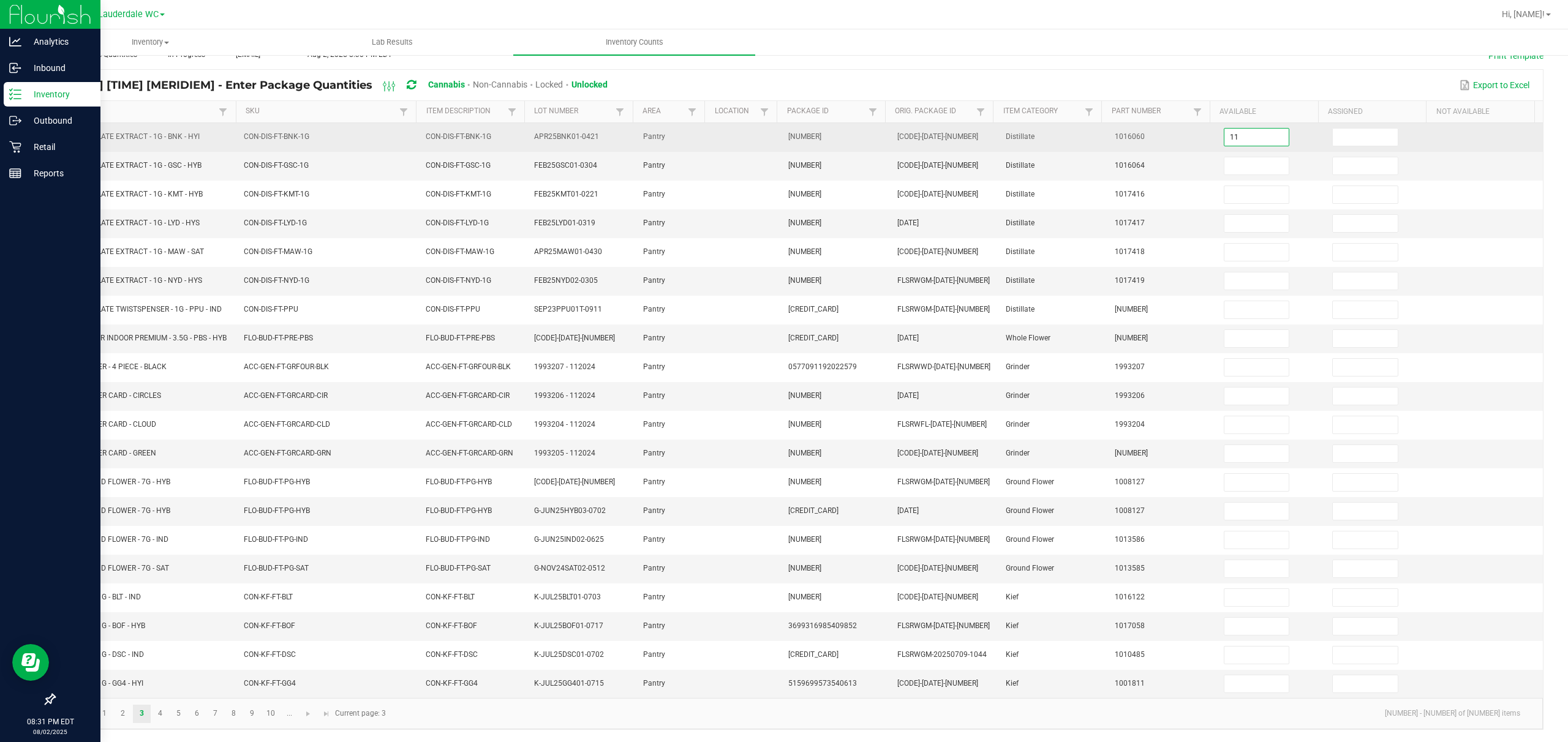 type on "11" 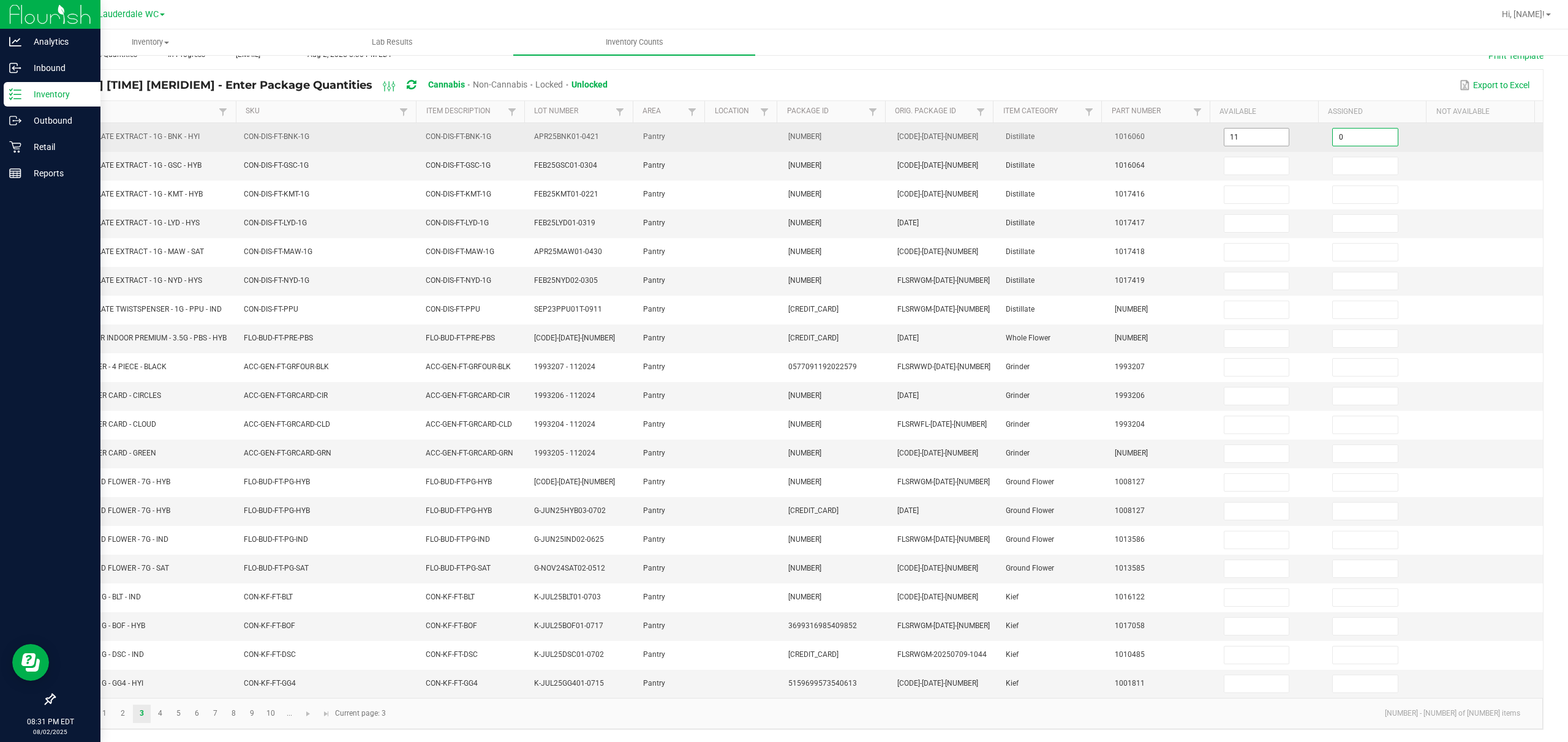 type on "0" 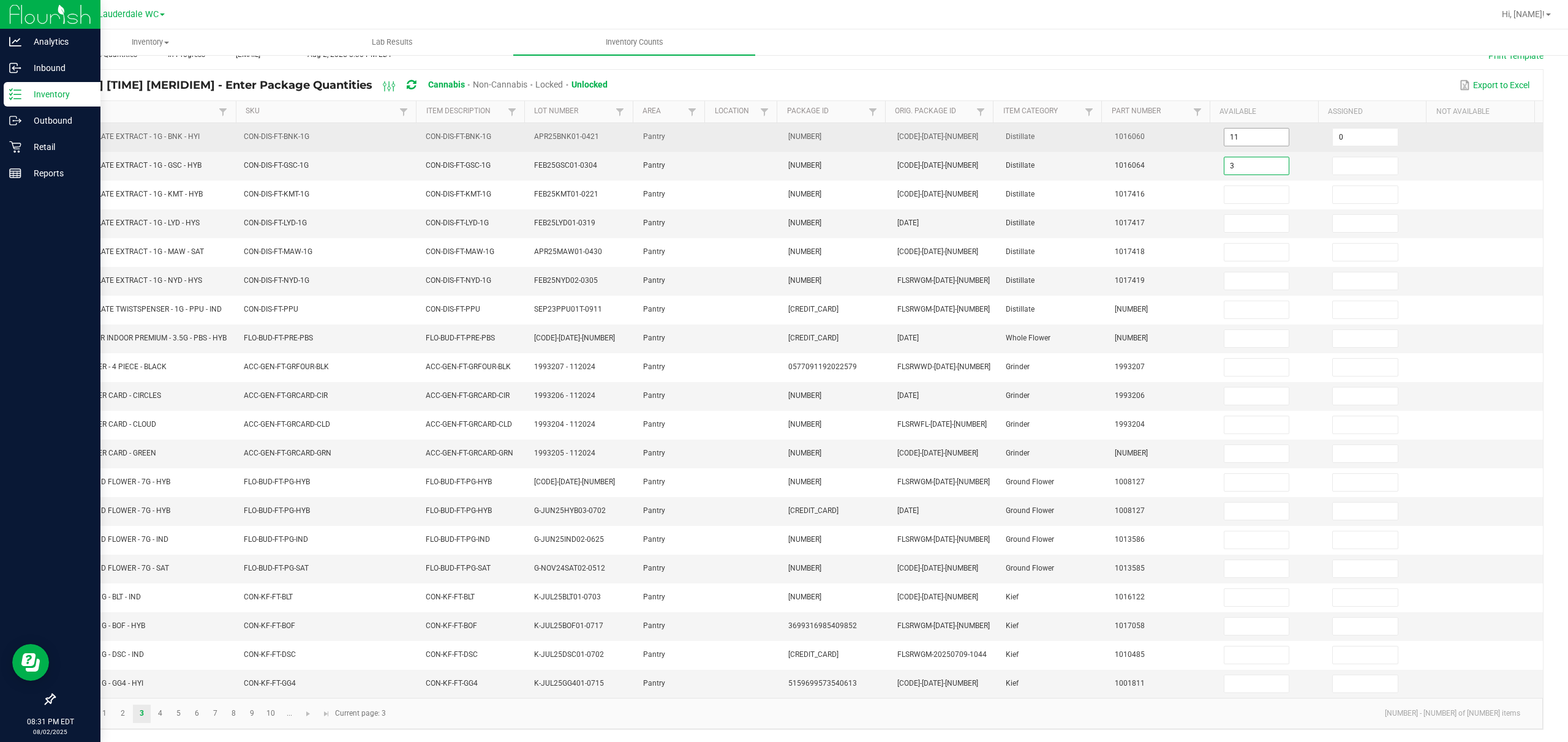 type on "3" 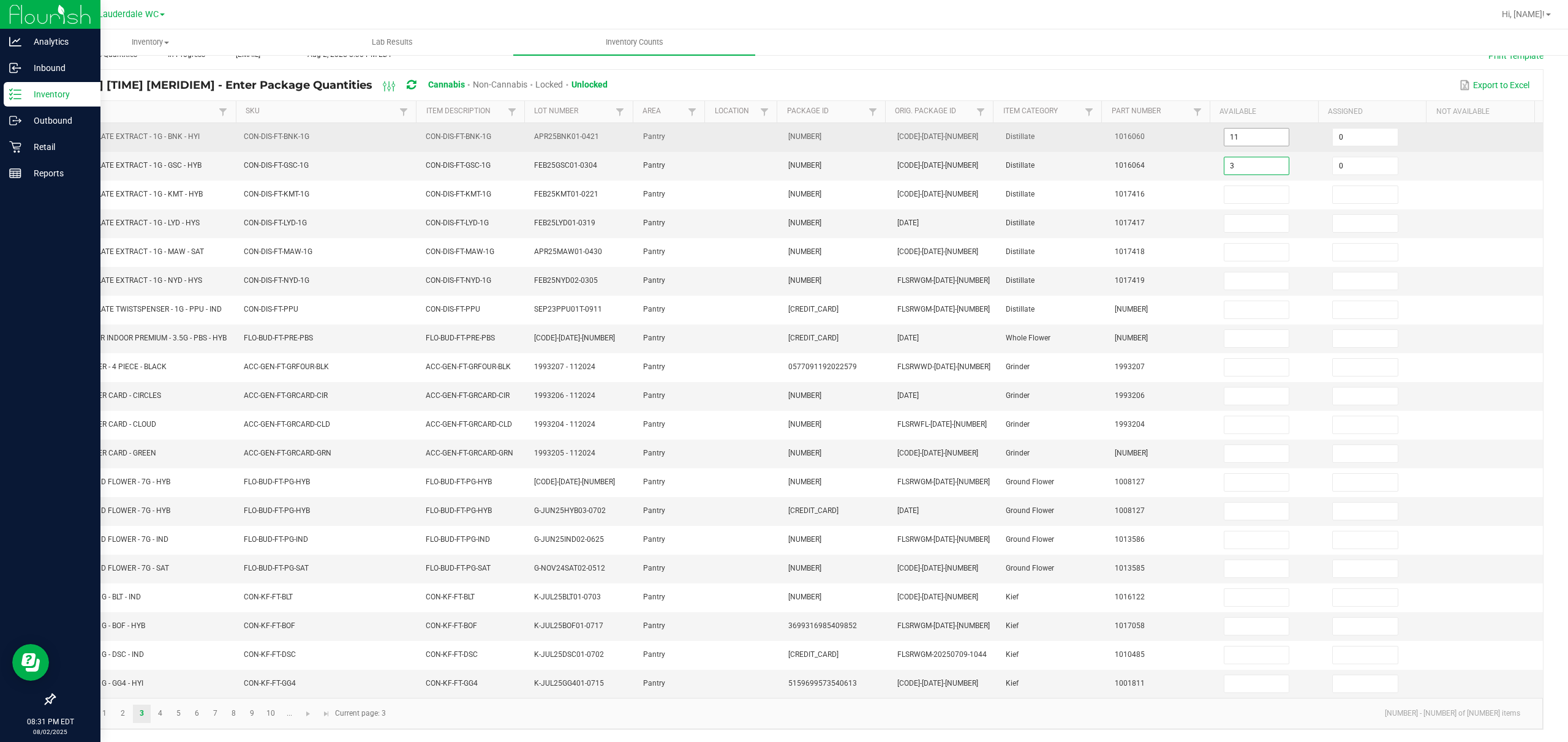 type on "0" 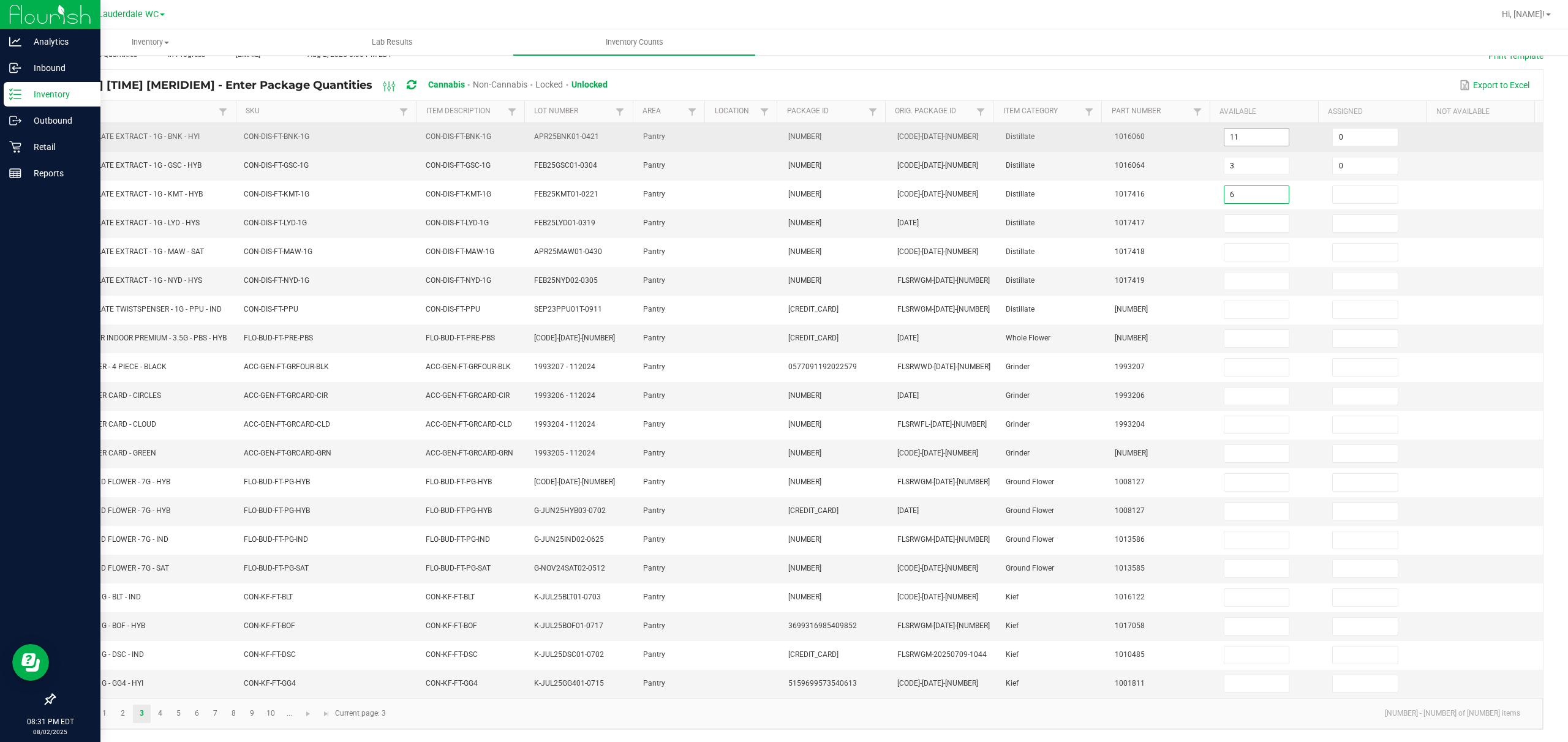 type on "6" 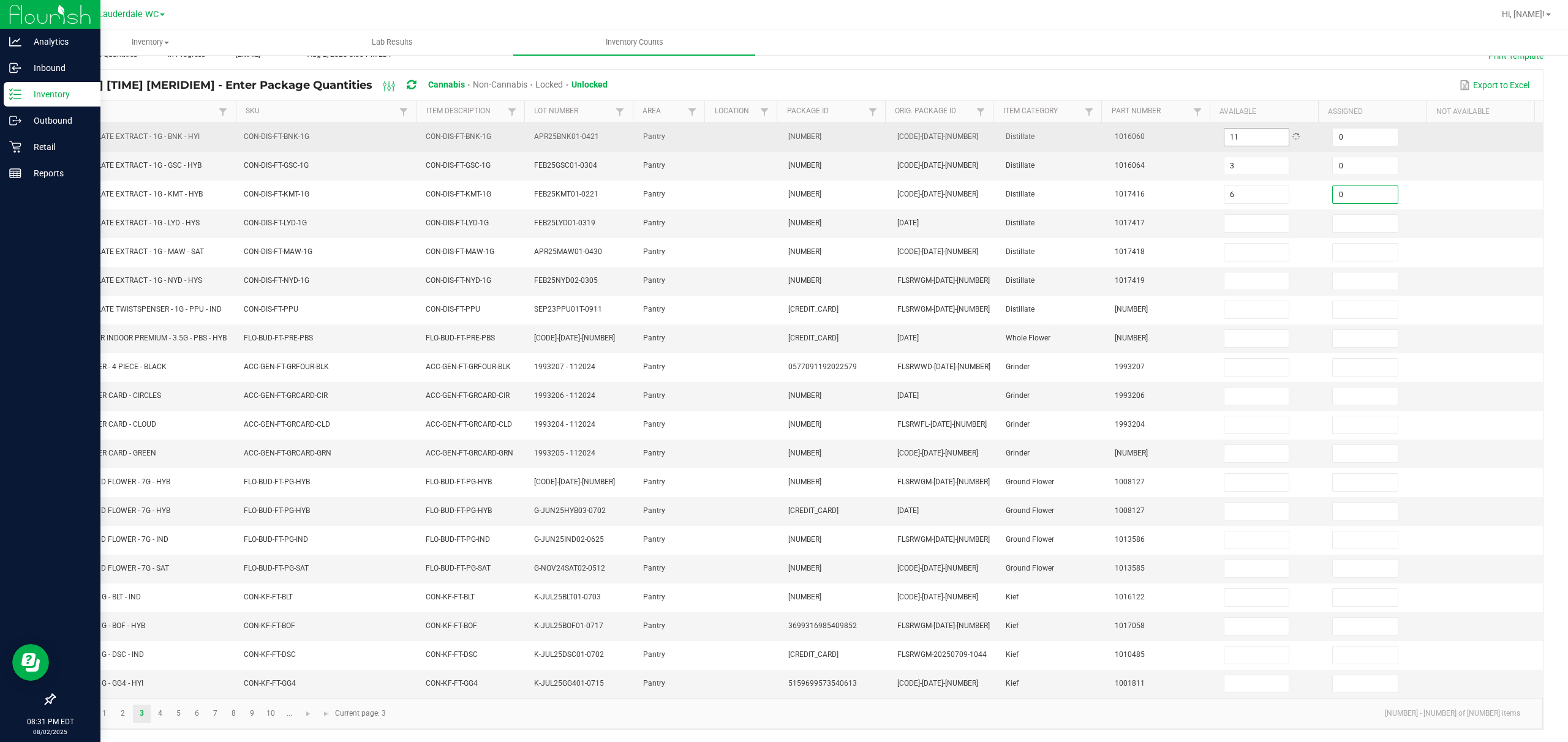 type on "0" 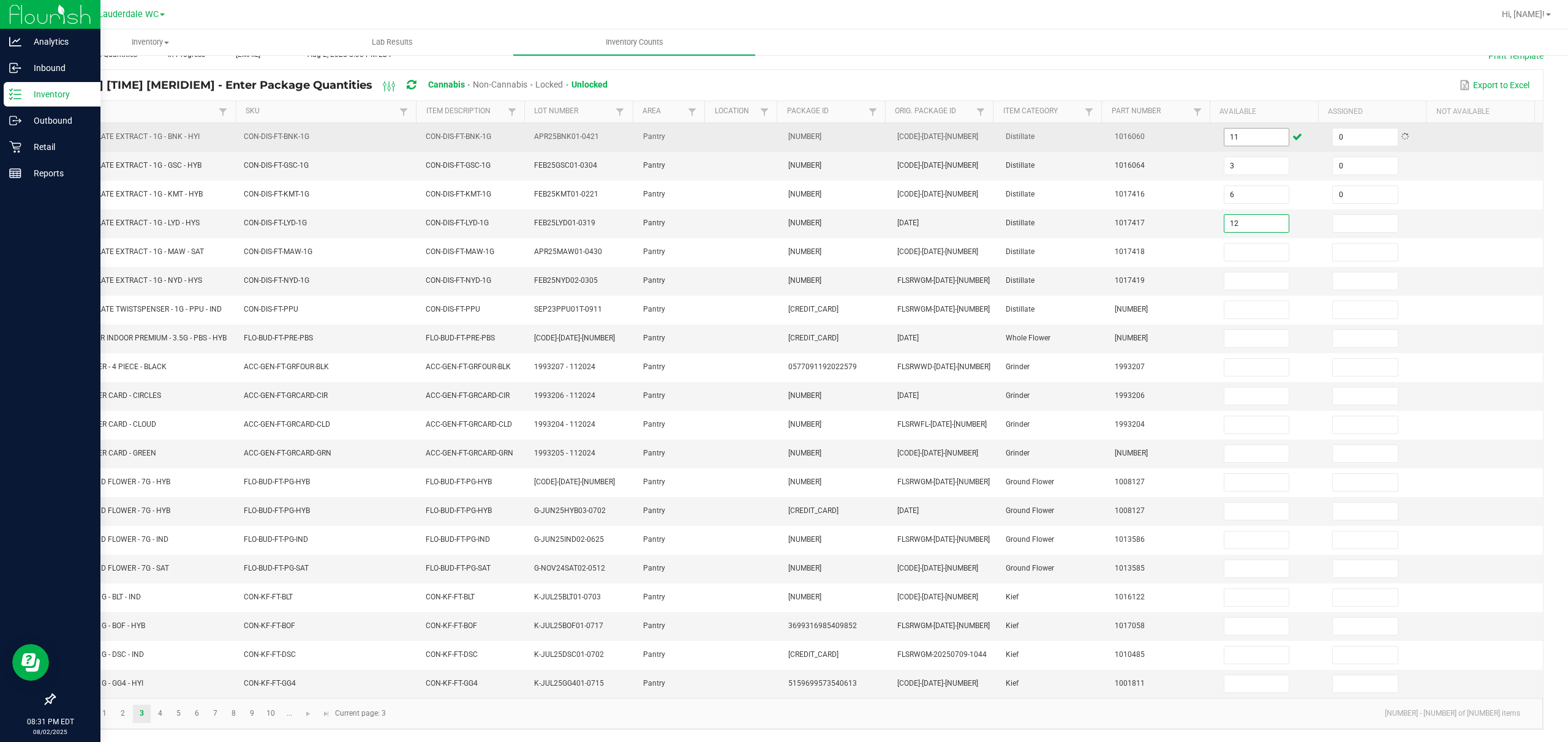type on "12" 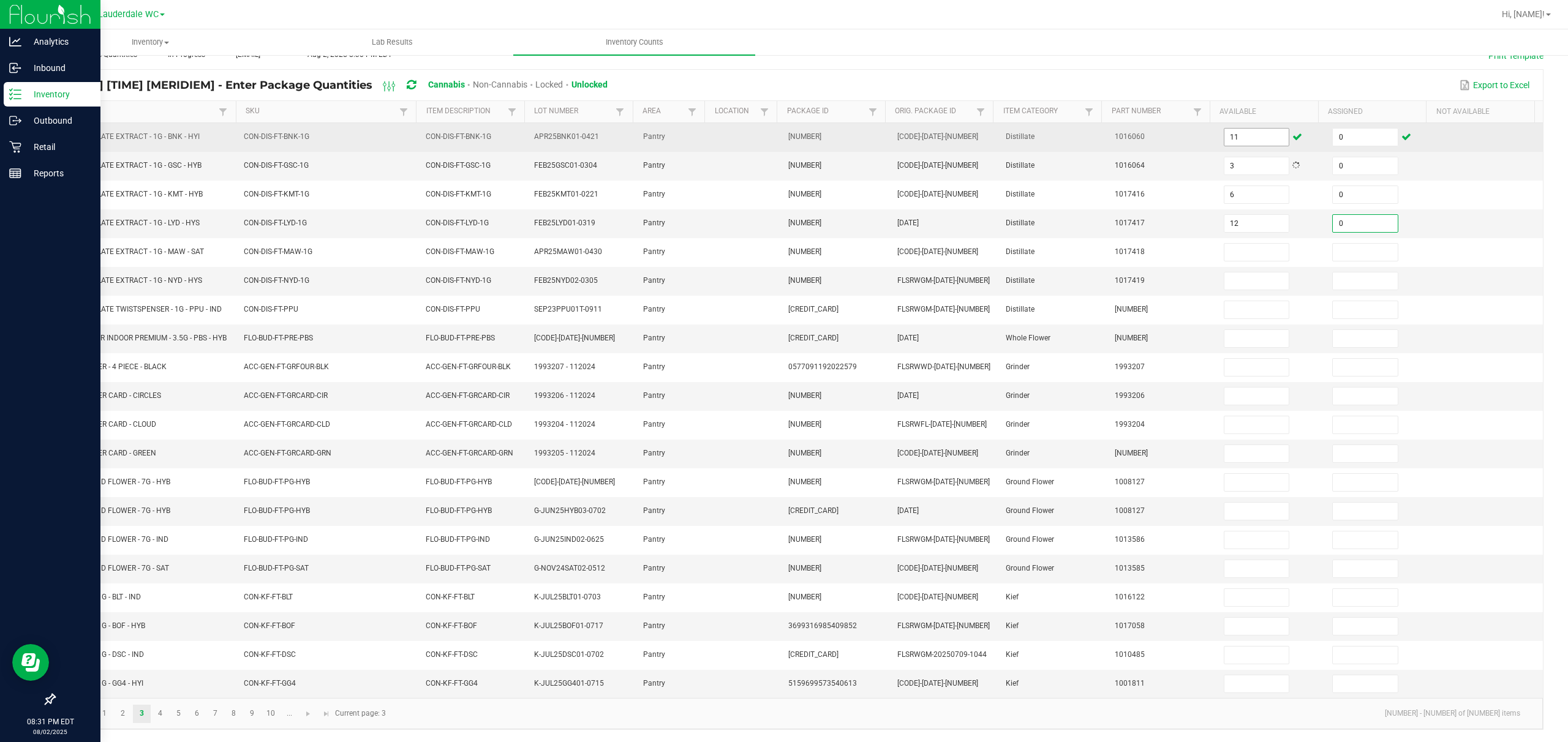 type on "0" 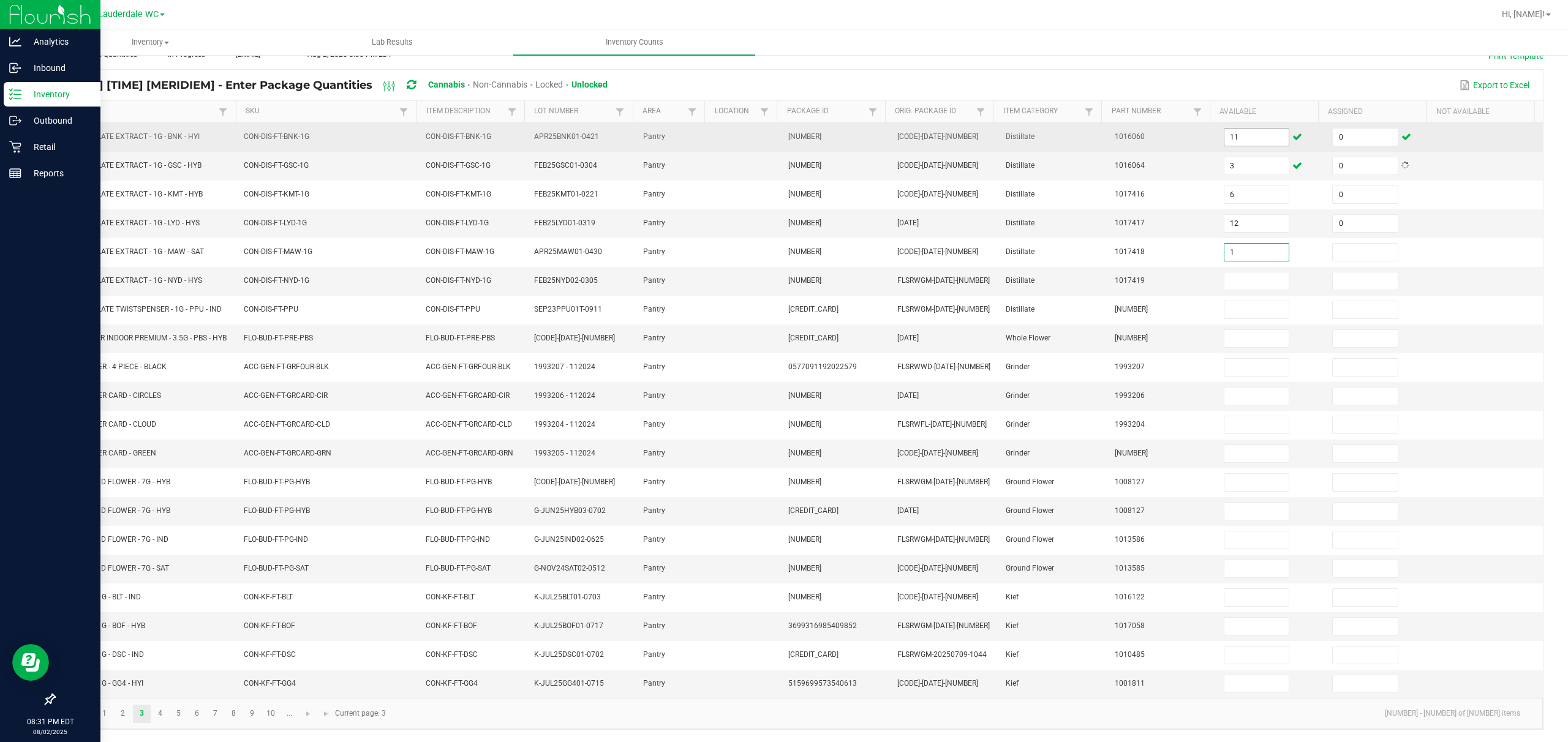 type on "1" 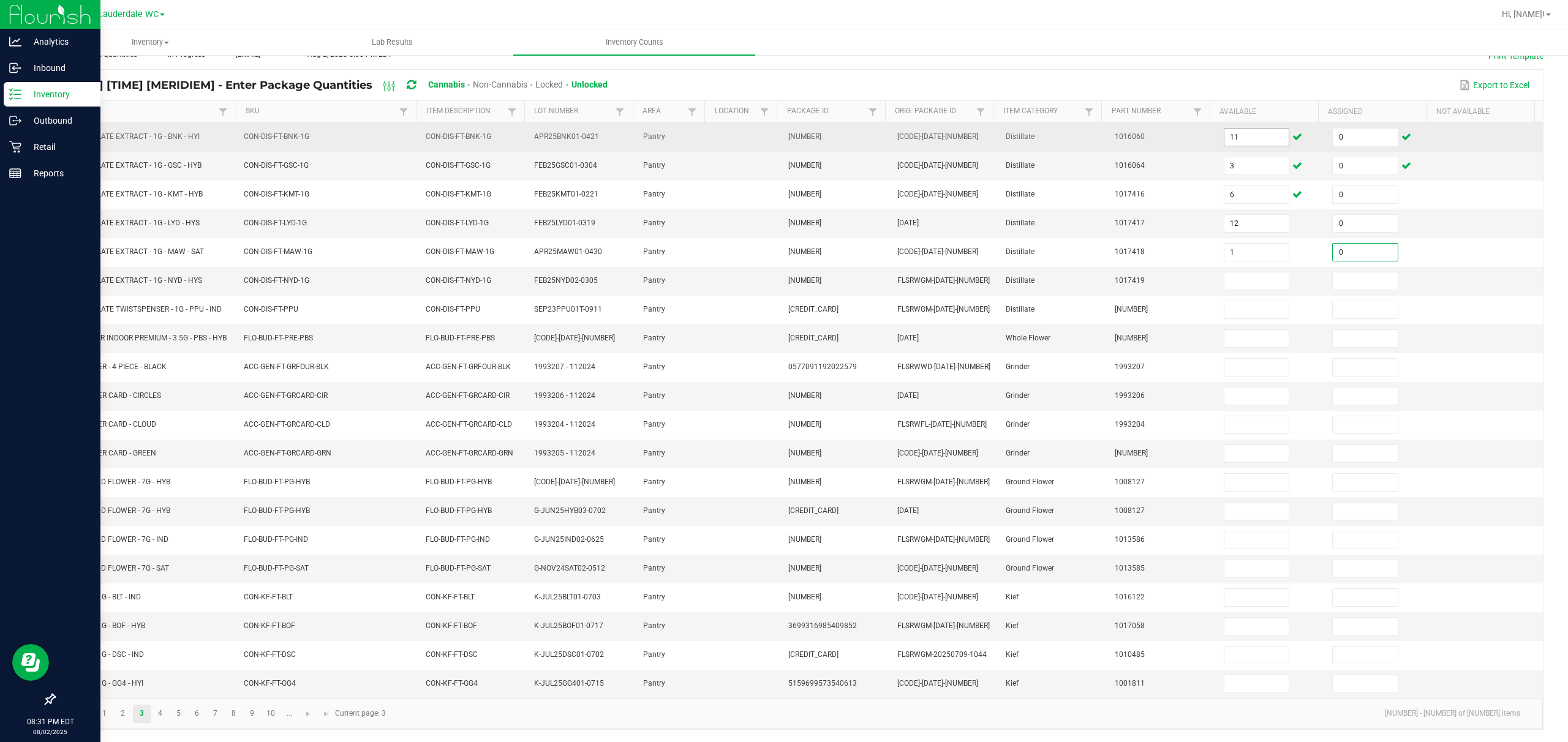 type on "0" 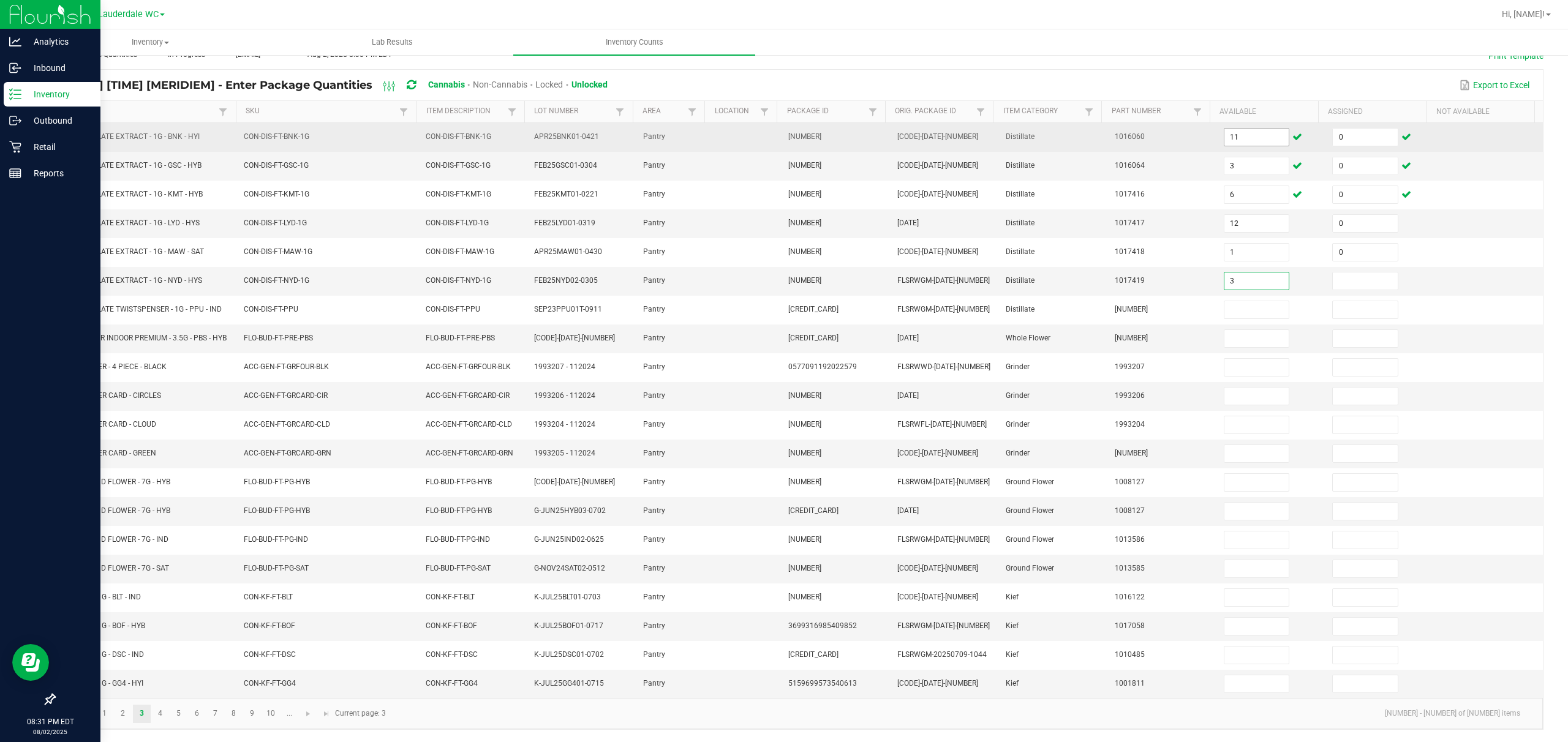 type on "3" 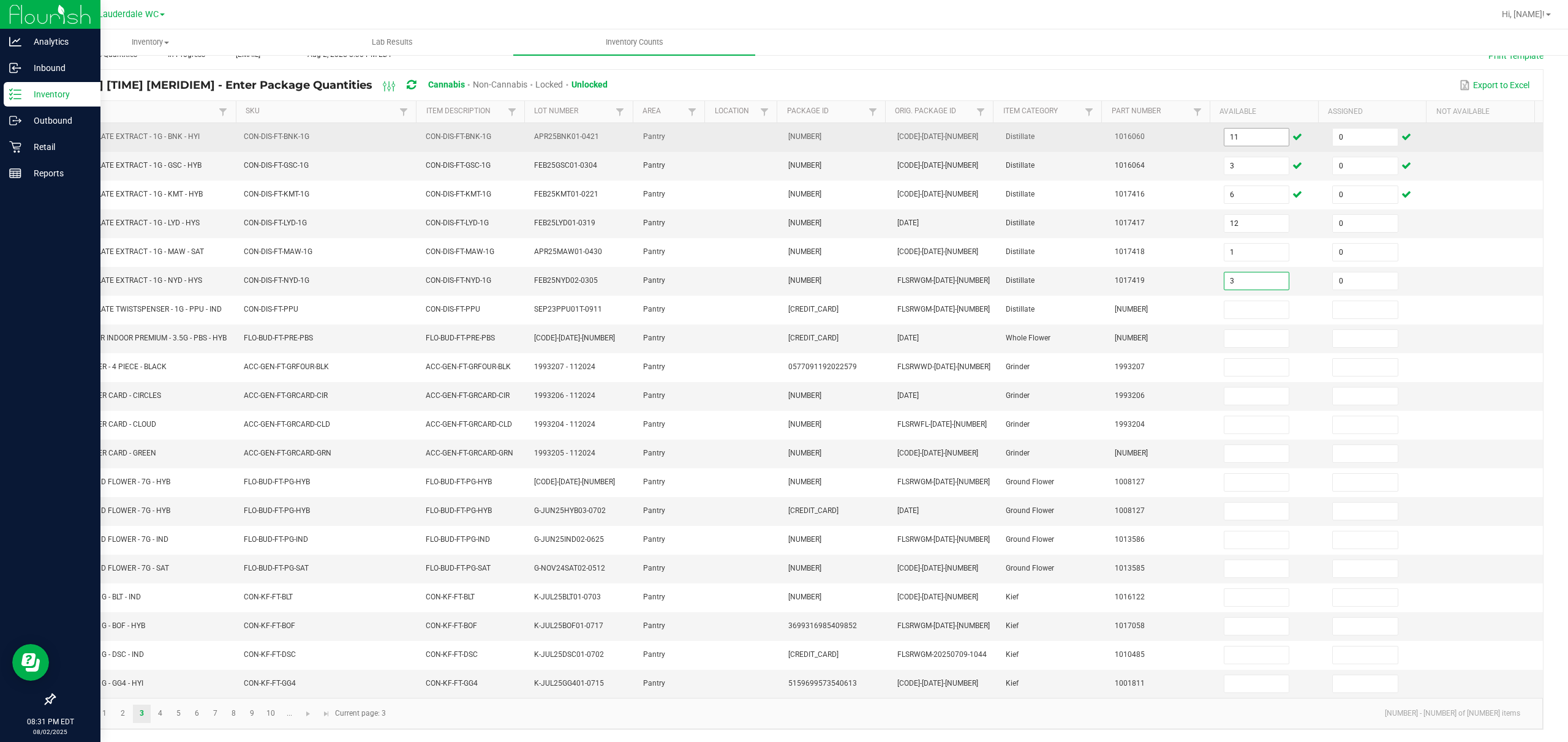 type on "0" 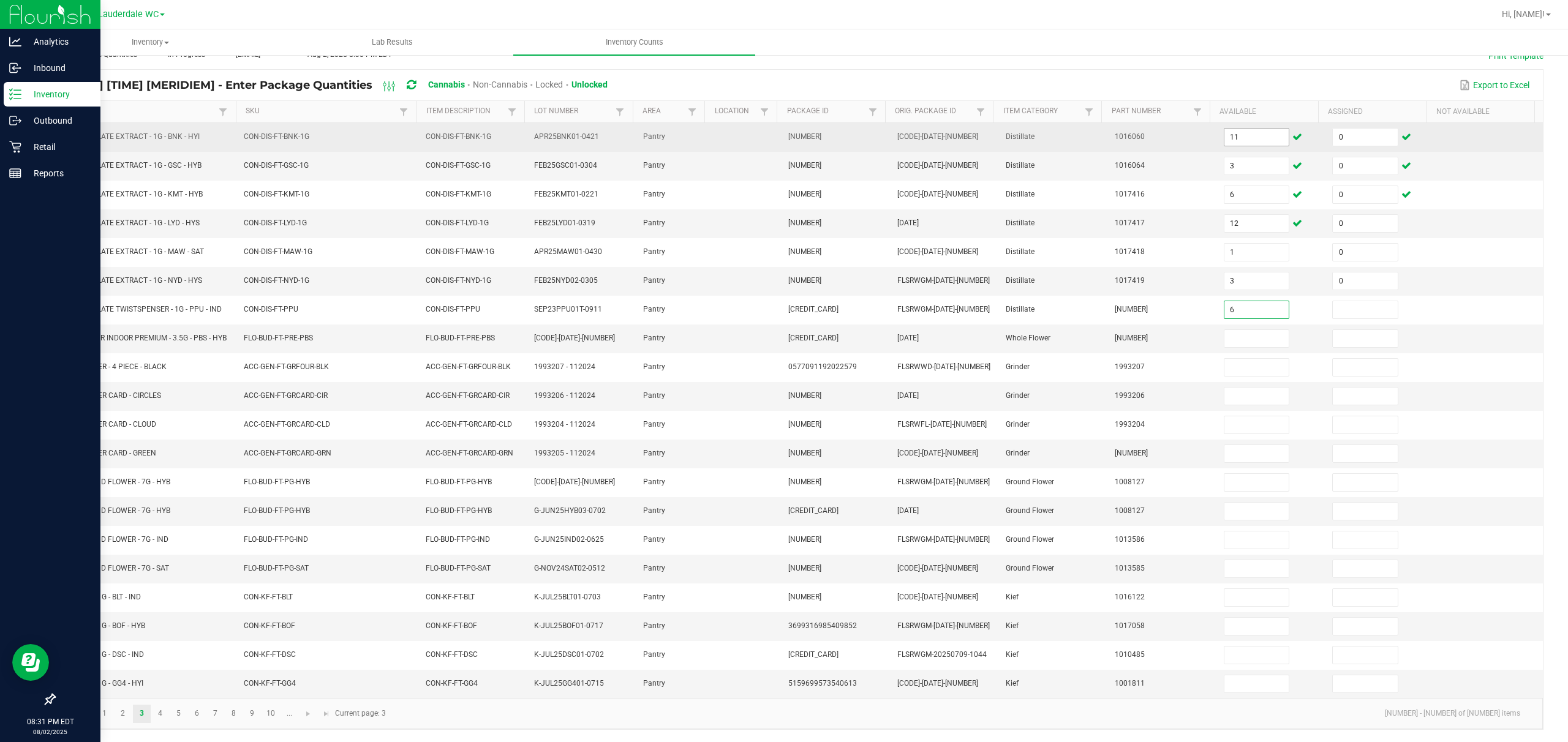 type on "6" 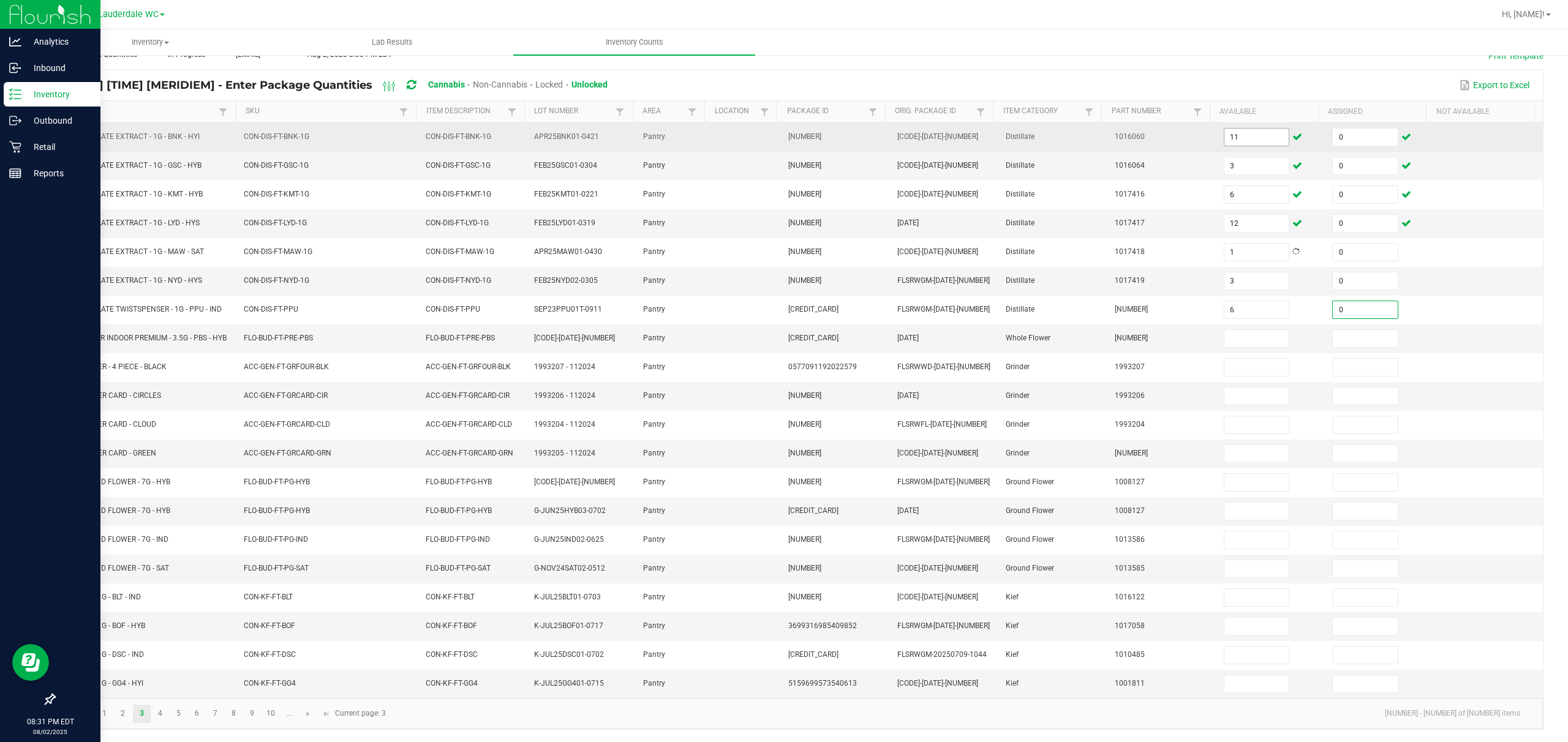 type on "0" 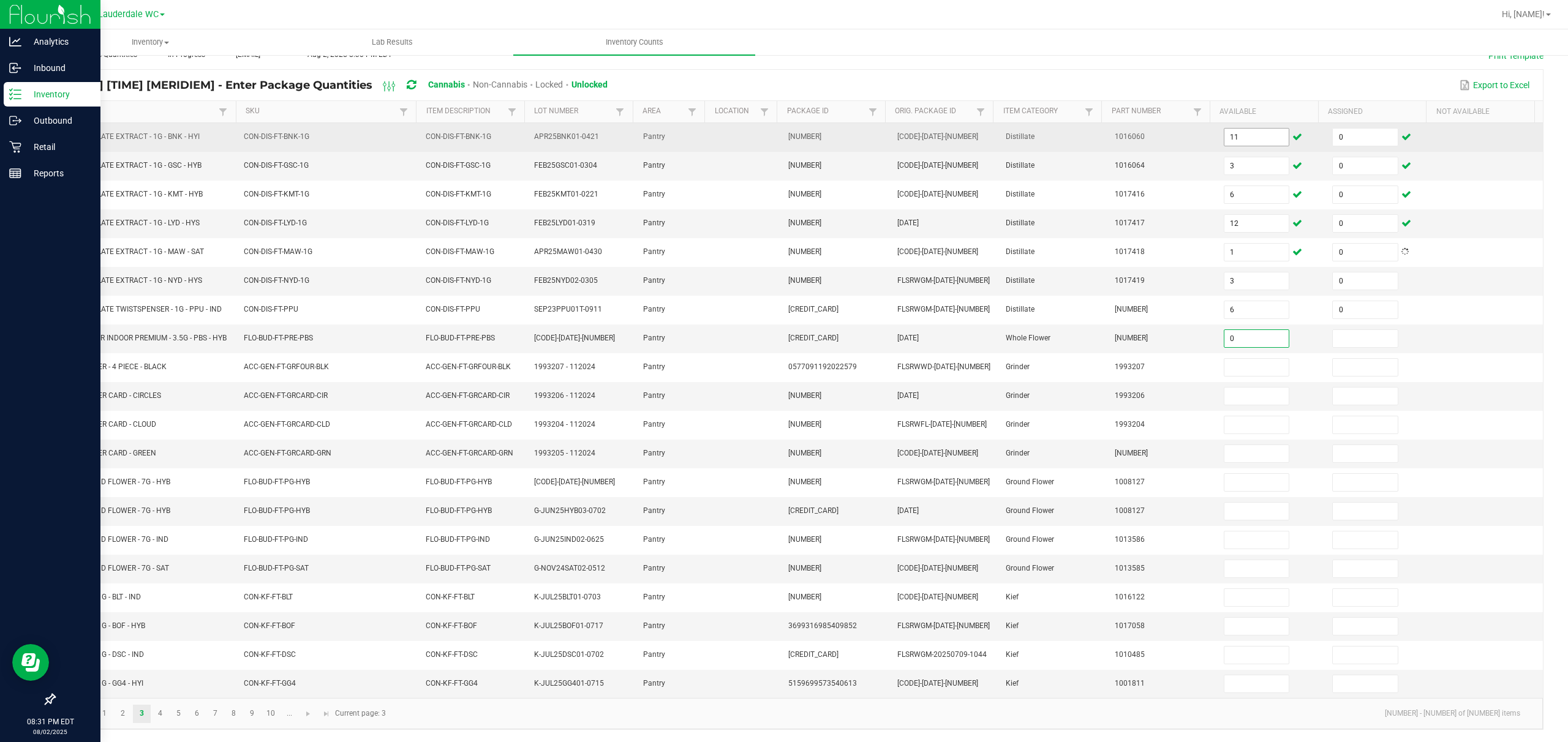 type on "0" 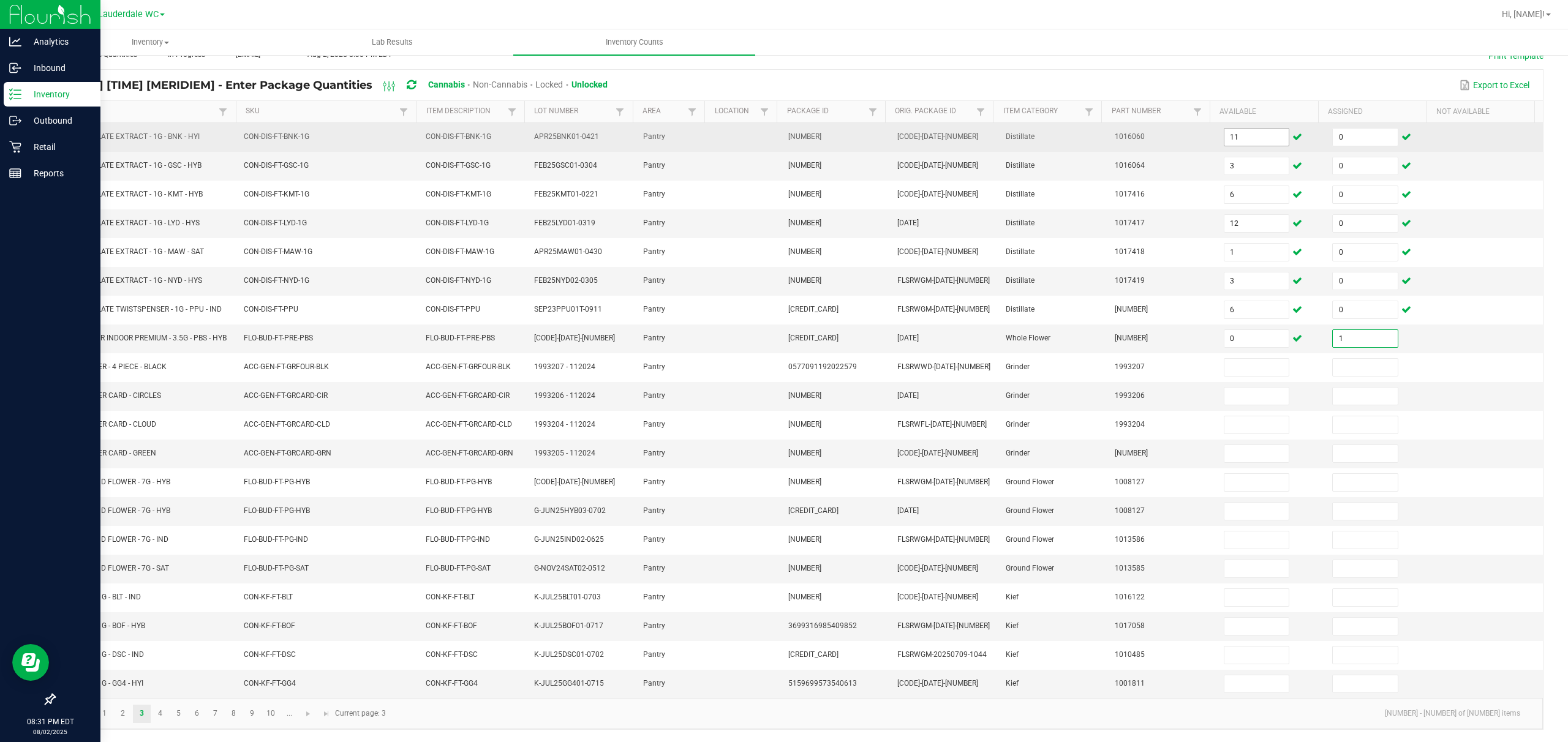 type on "1" 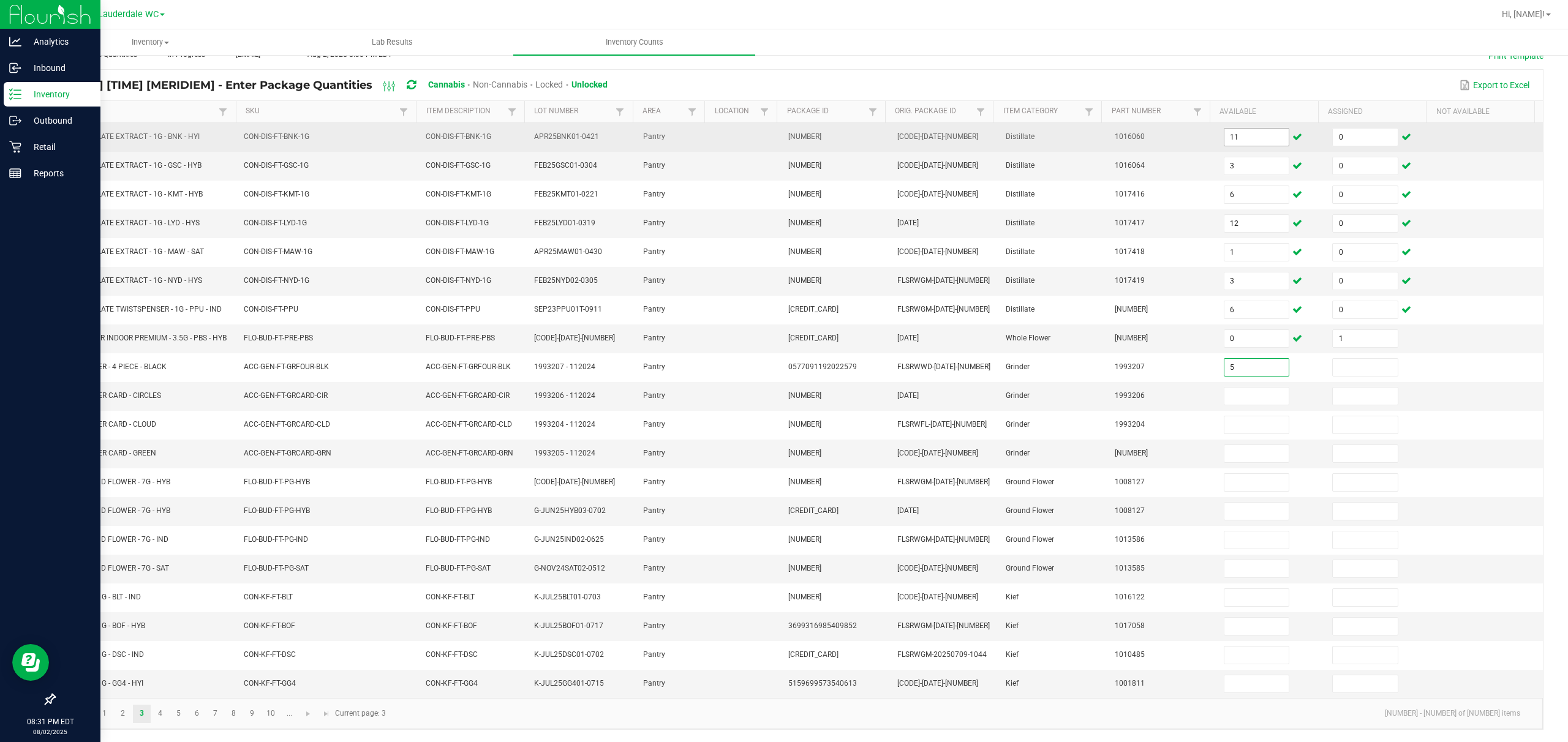 type on "5" 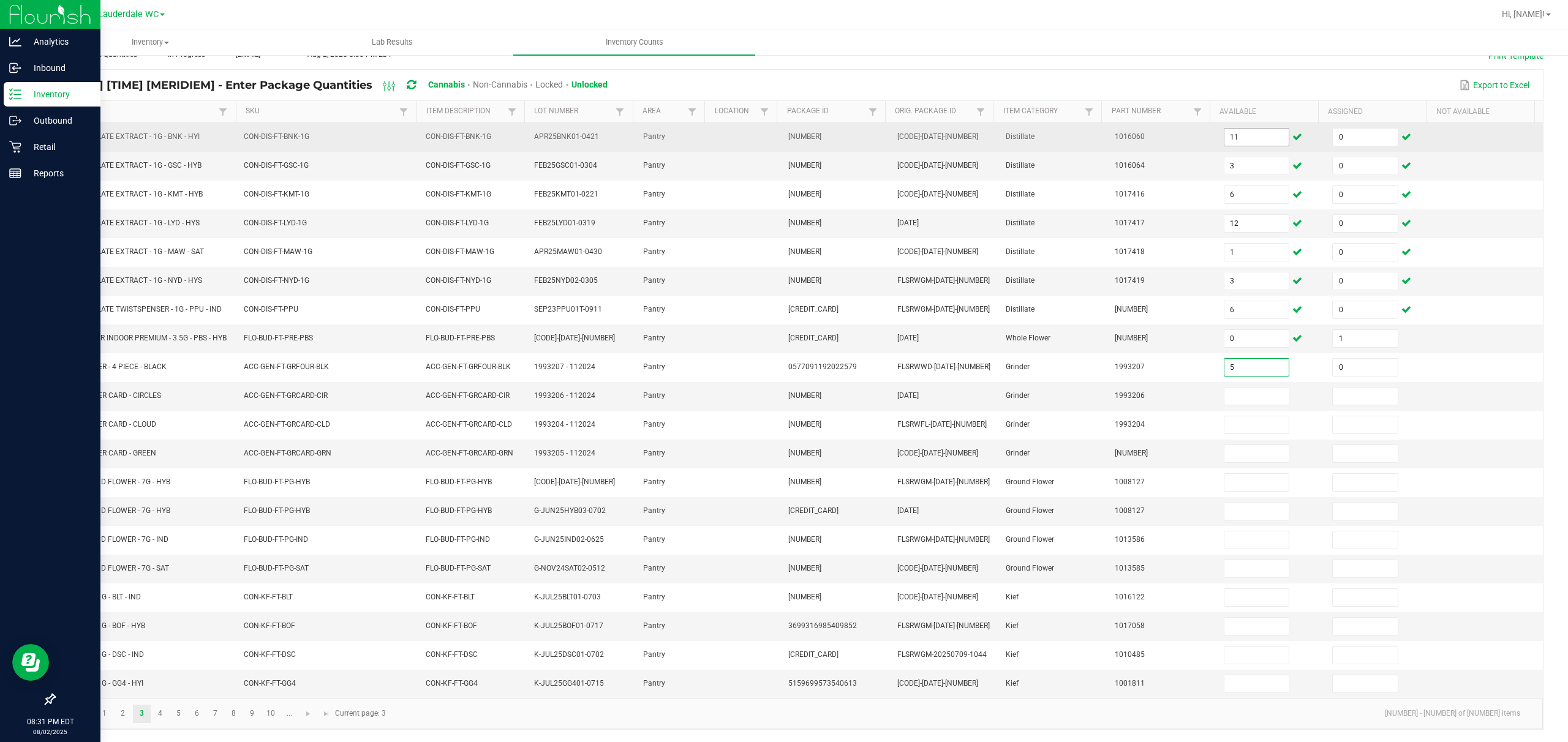 type on "0" 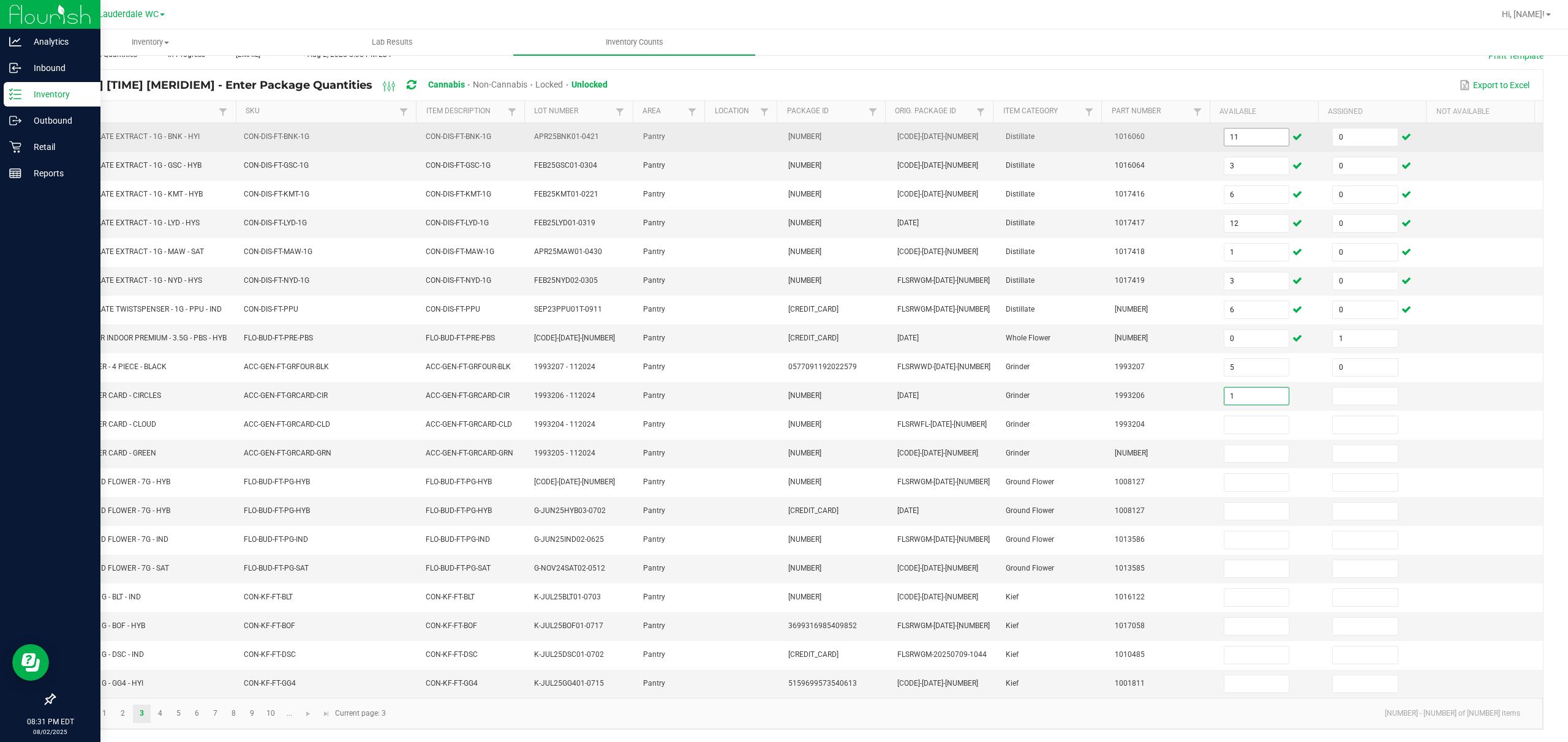 type on "1" 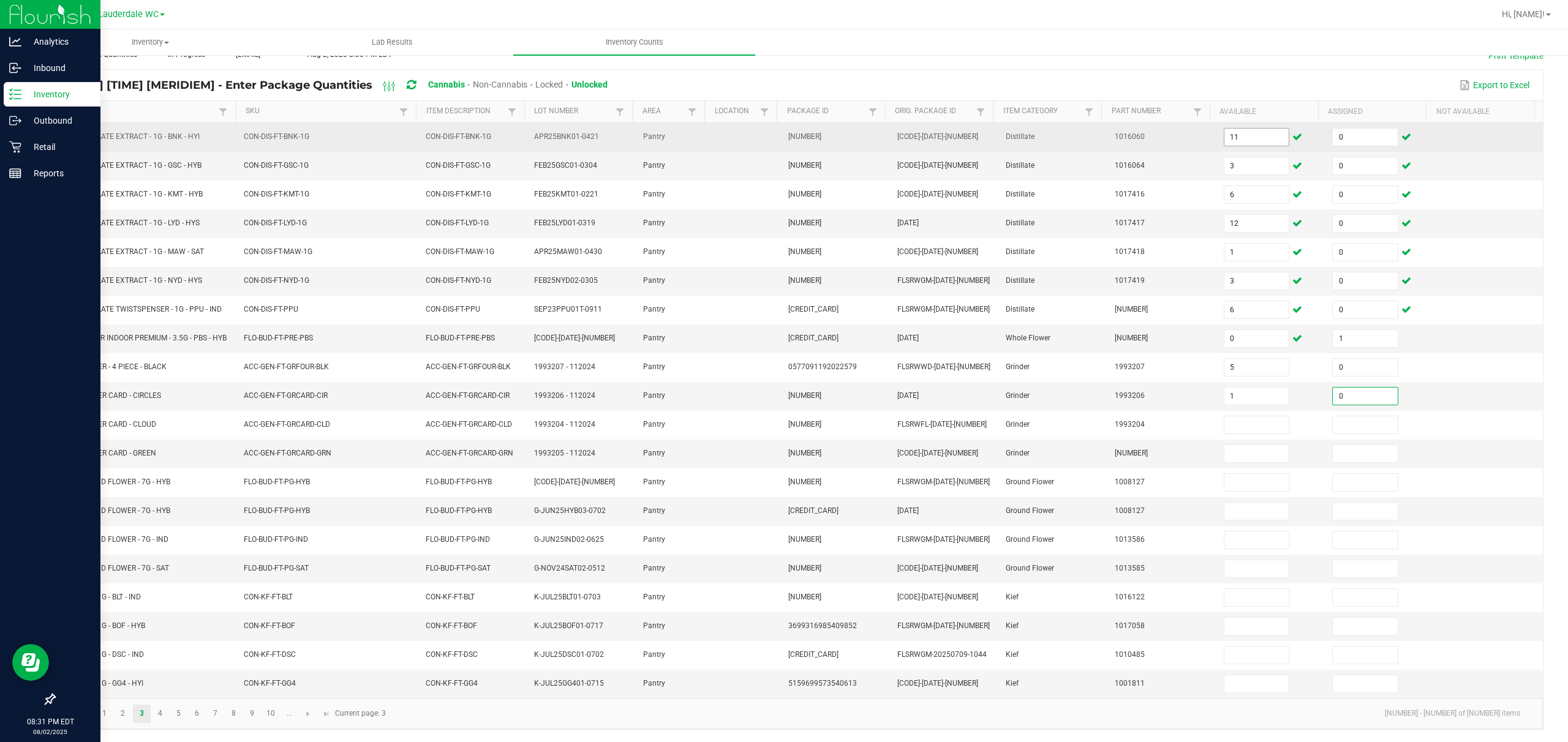 type on "0" 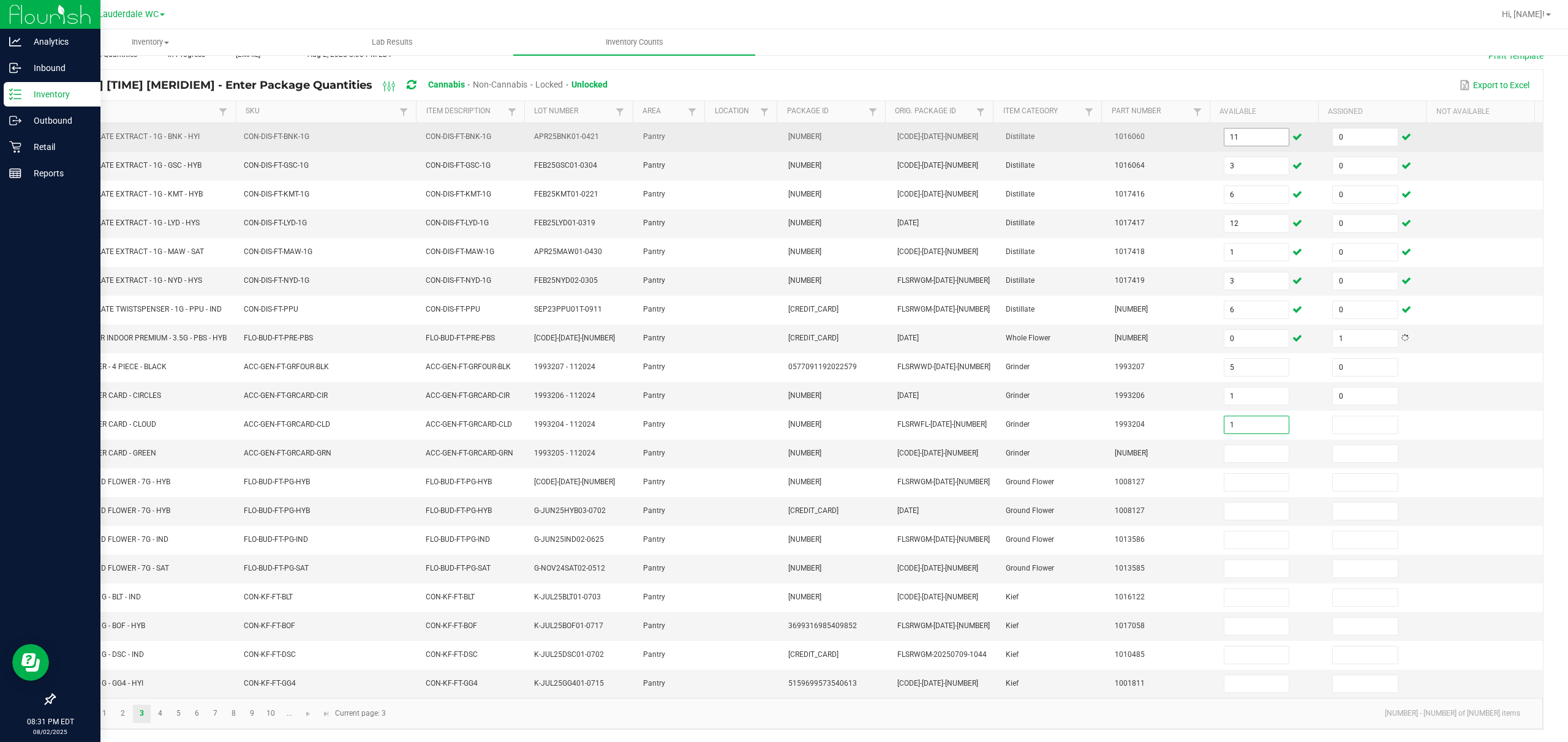 type on "1" 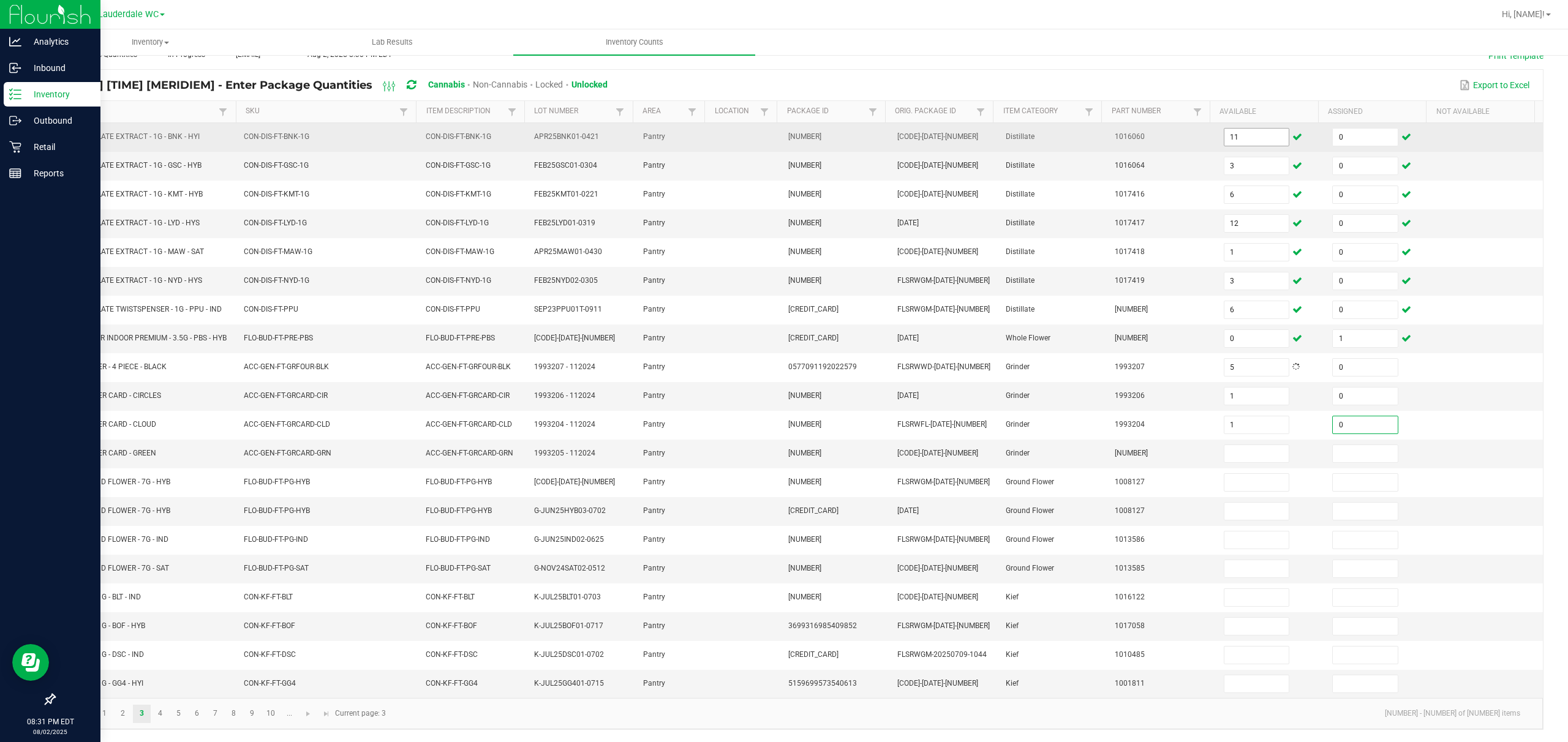 type on "0" 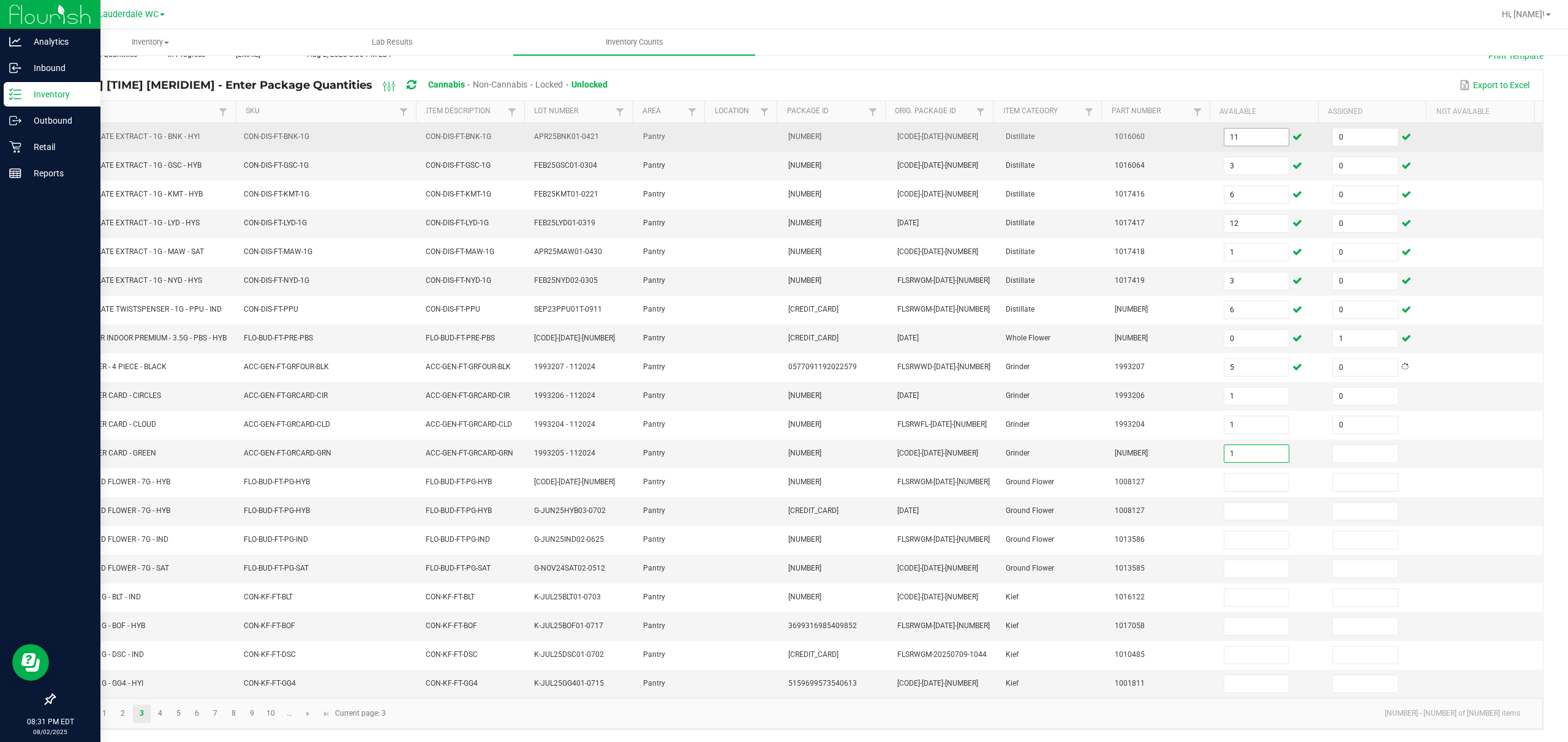 type on "1" 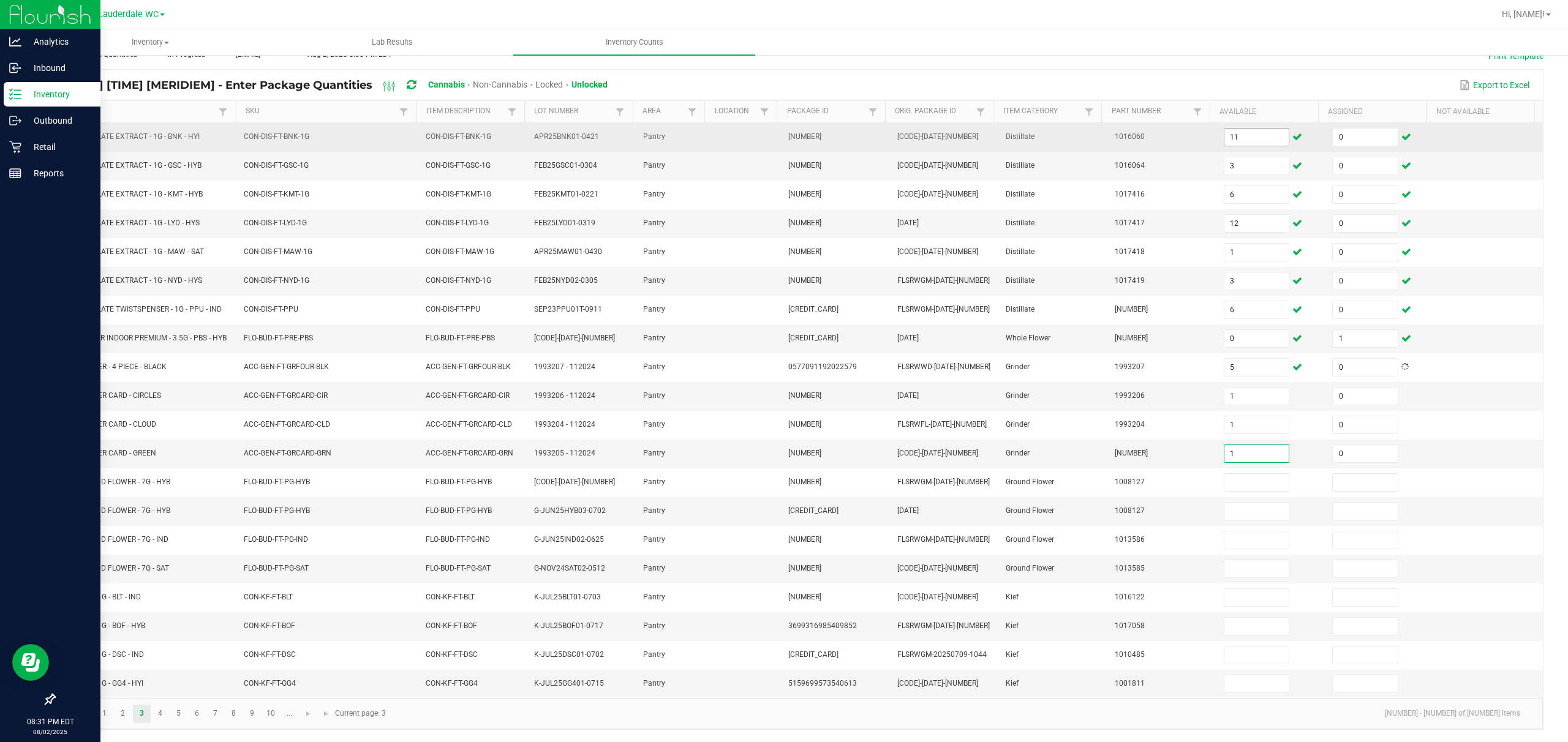 type on "0" 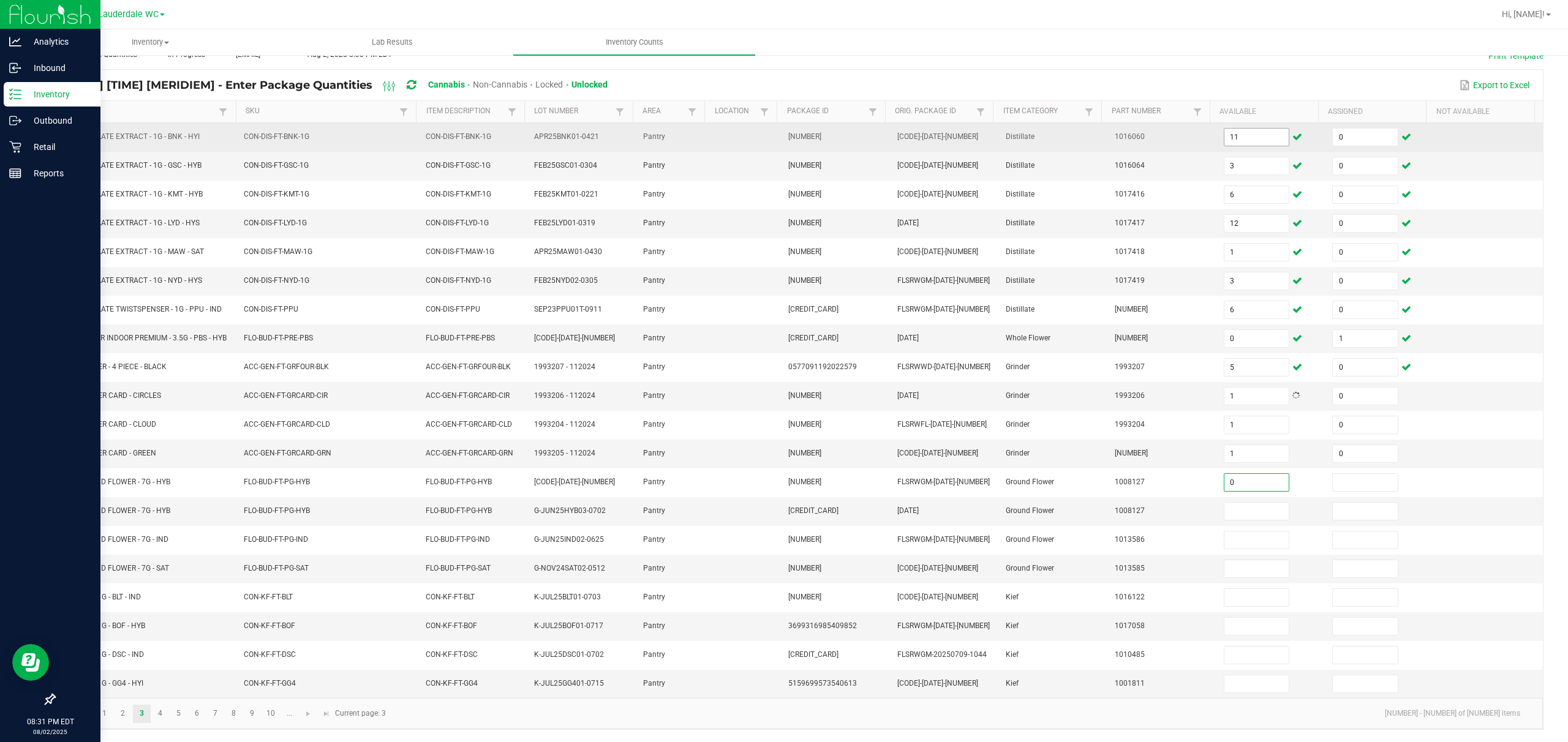 type on "0" 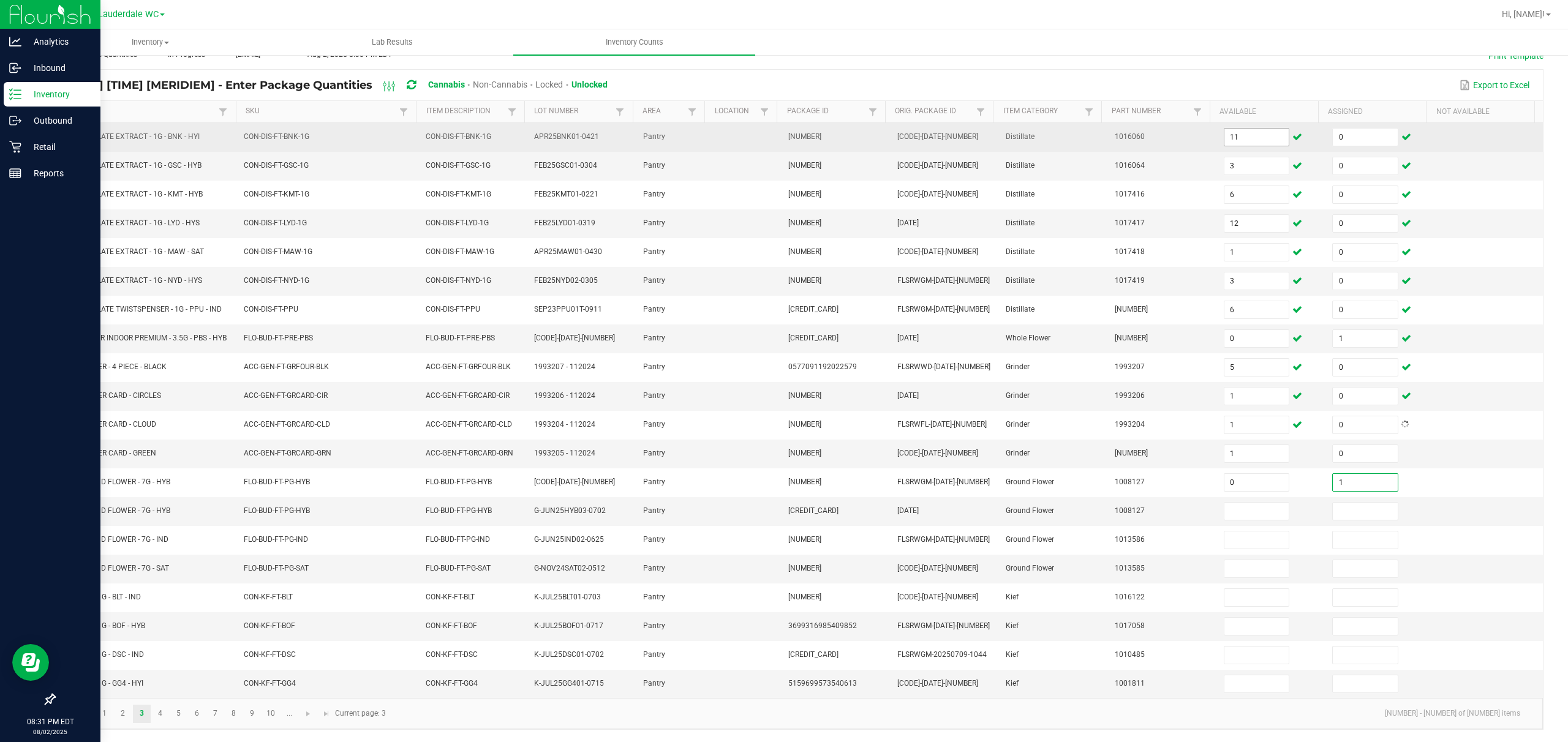 type on "1" 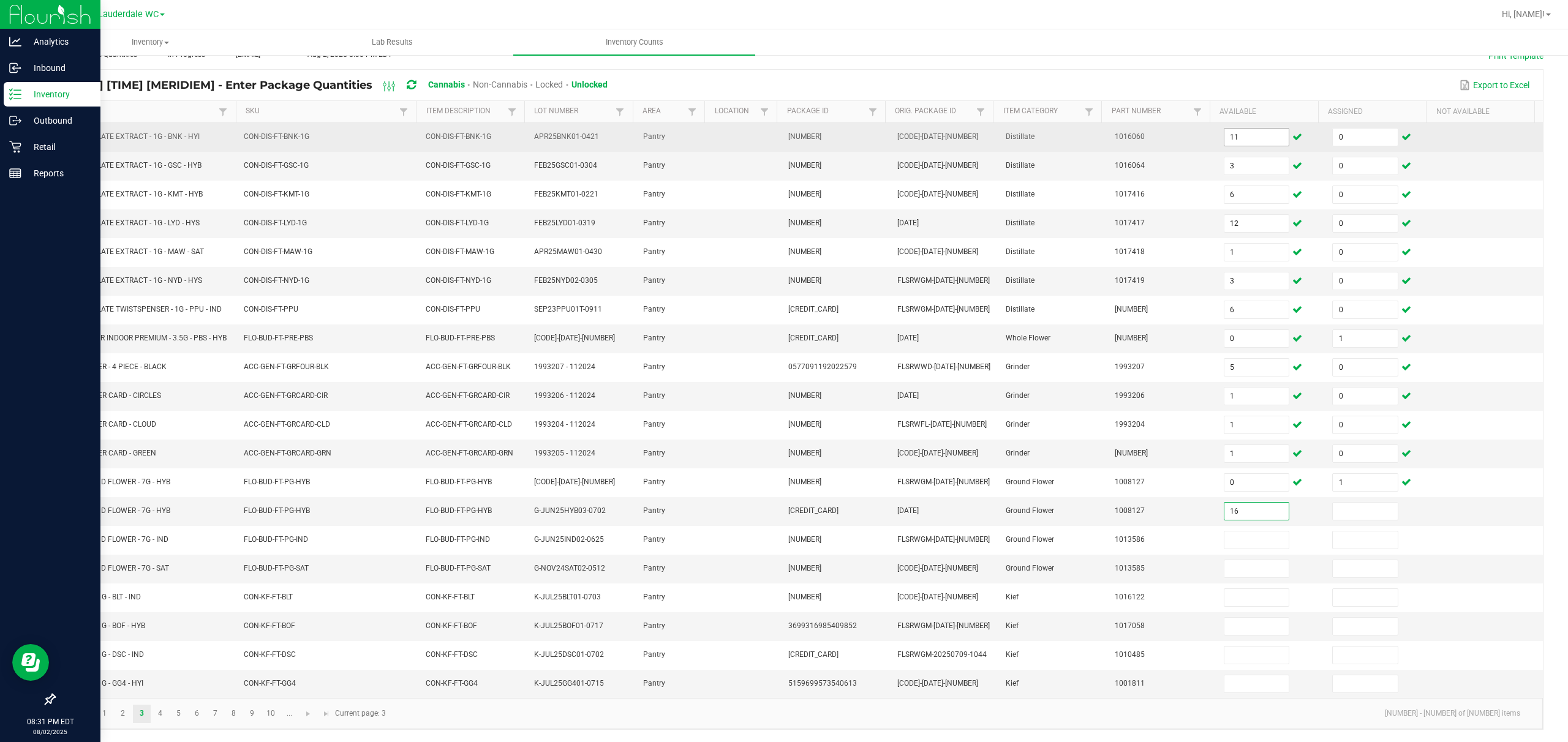 type on "16" 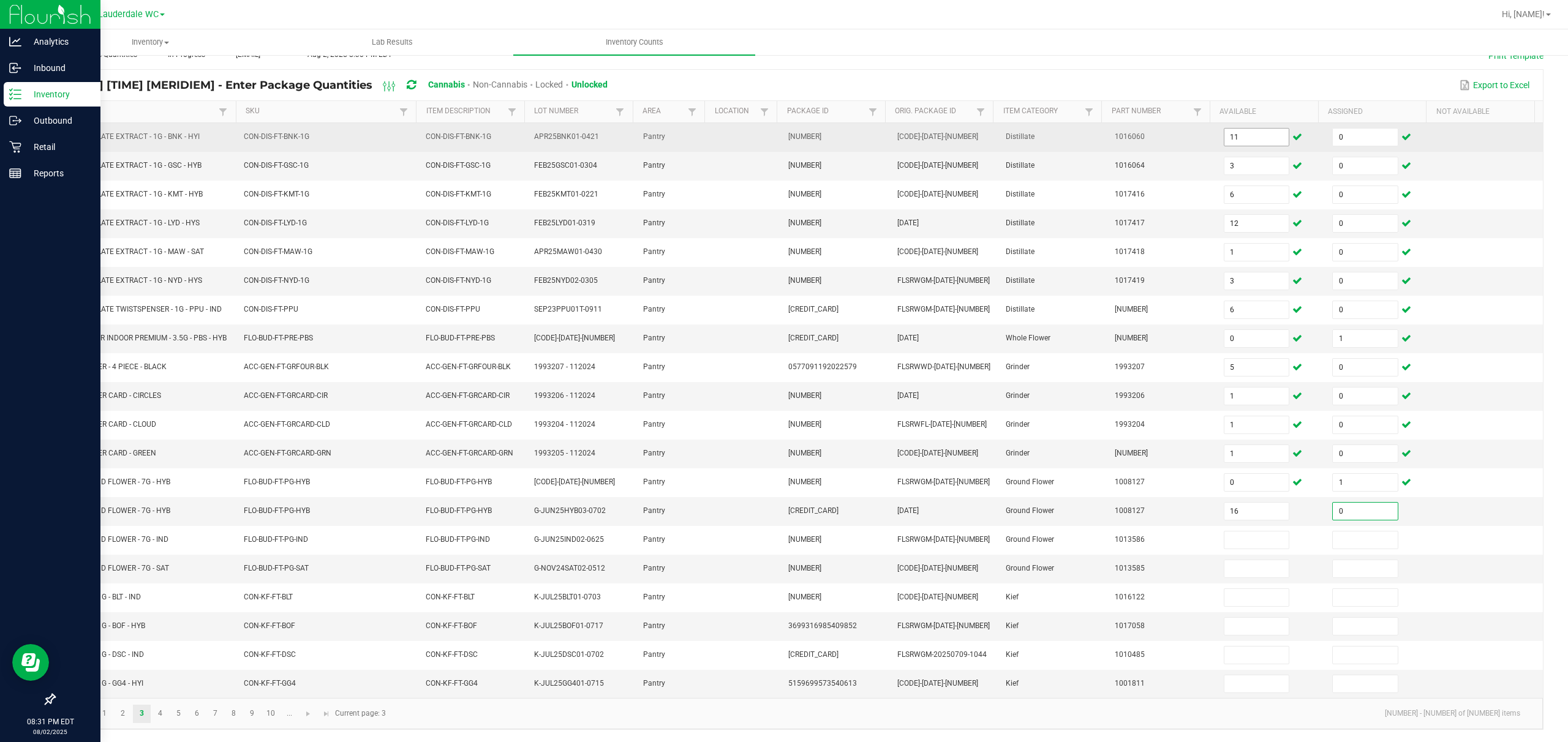 type on "0" 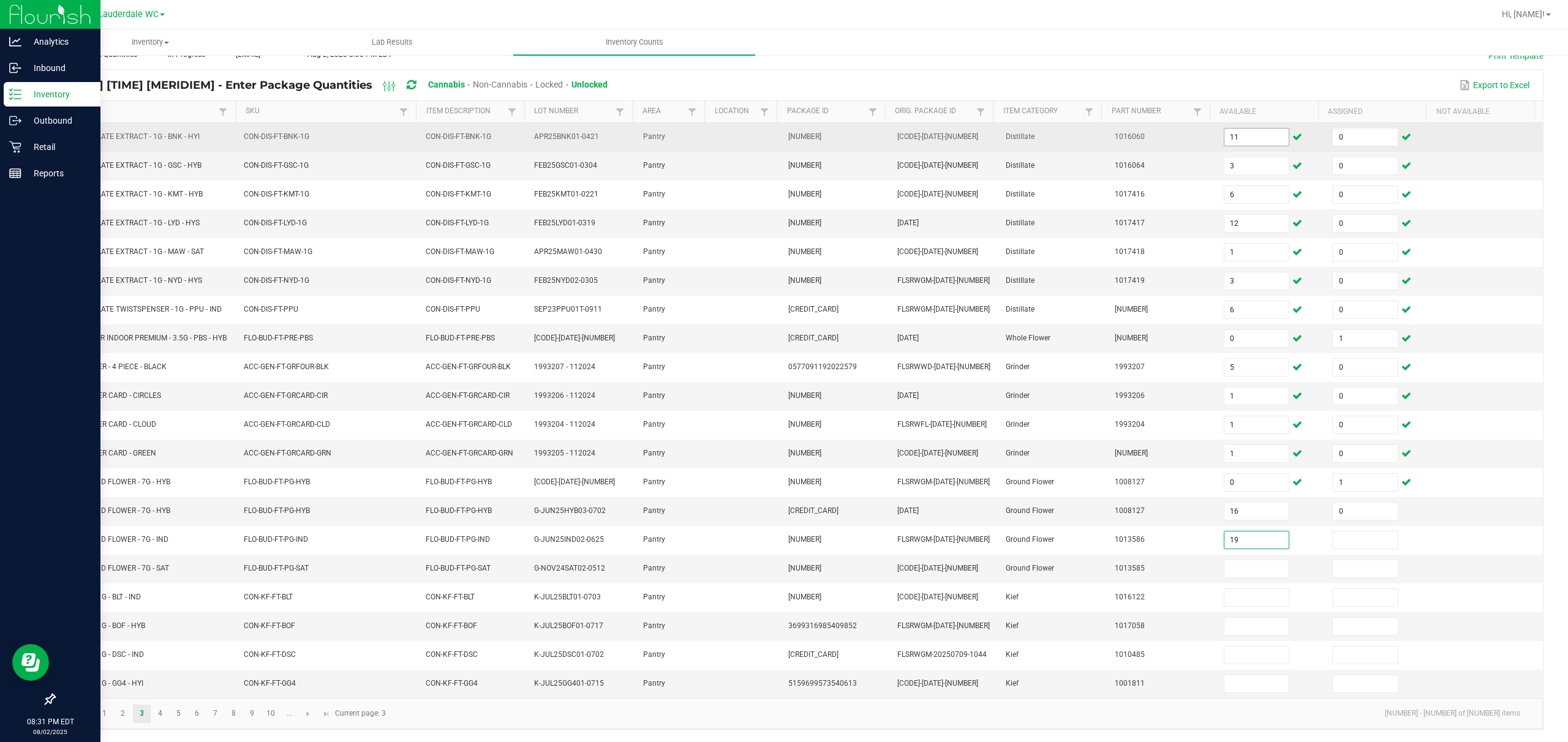 type on "19" 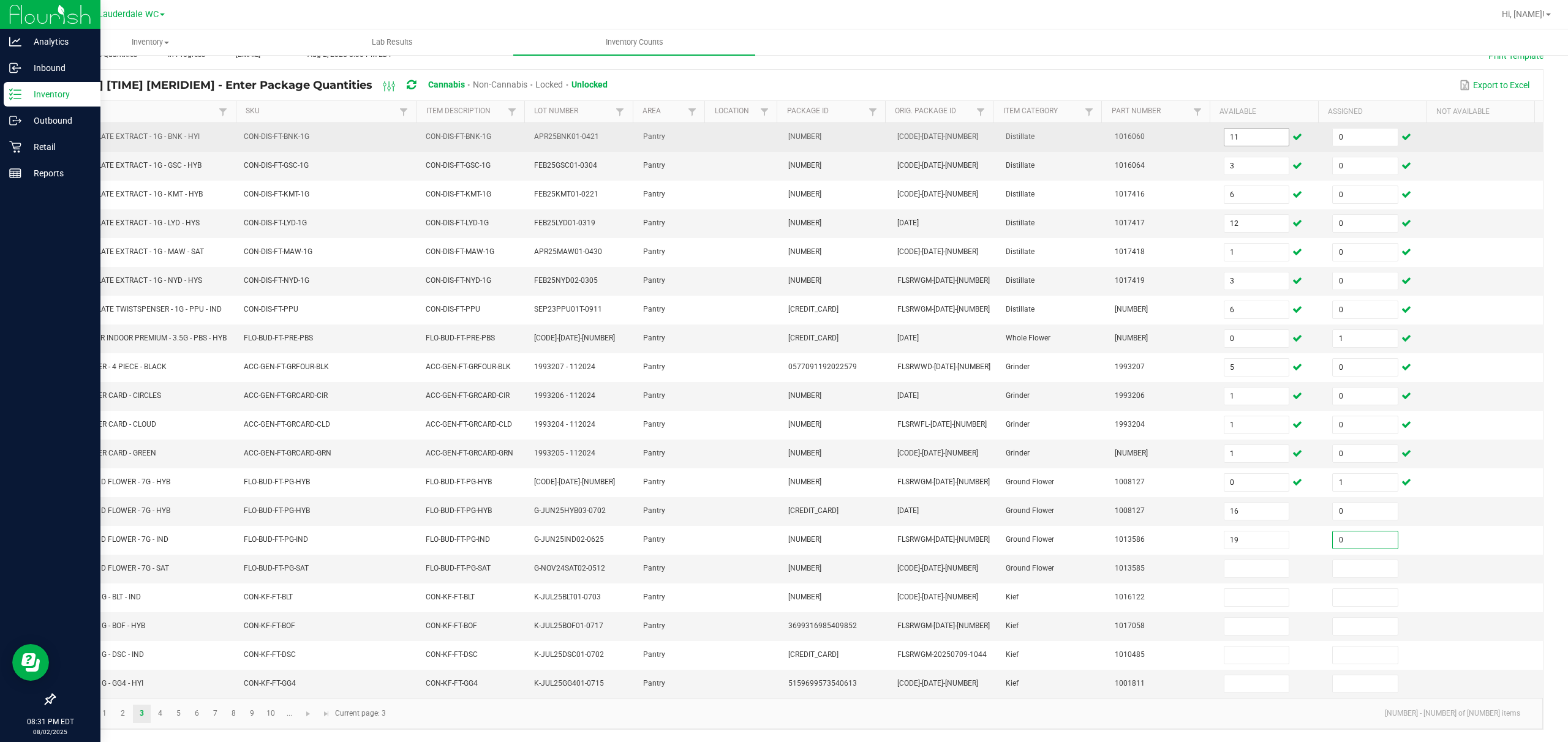 type on "0" 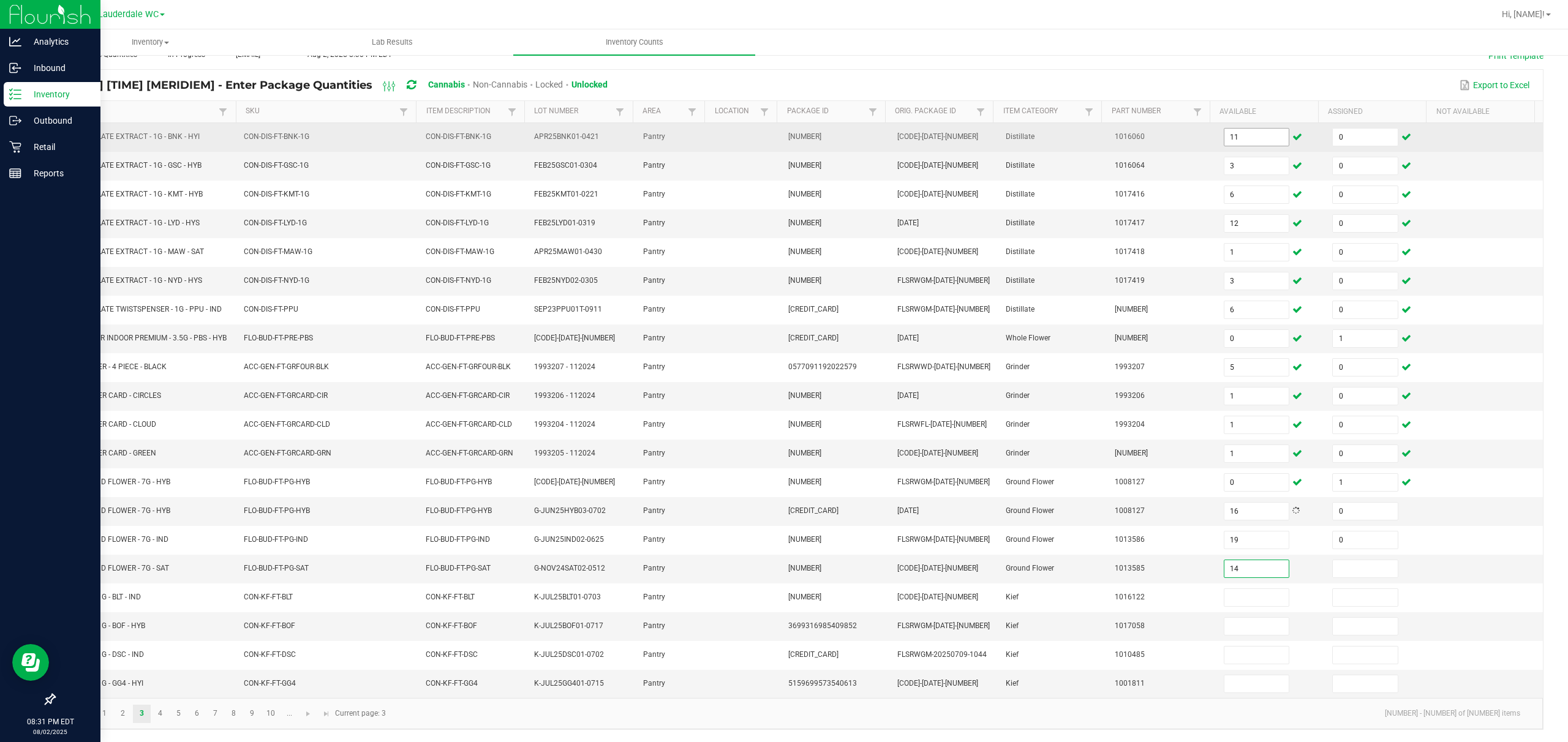 type on "14" 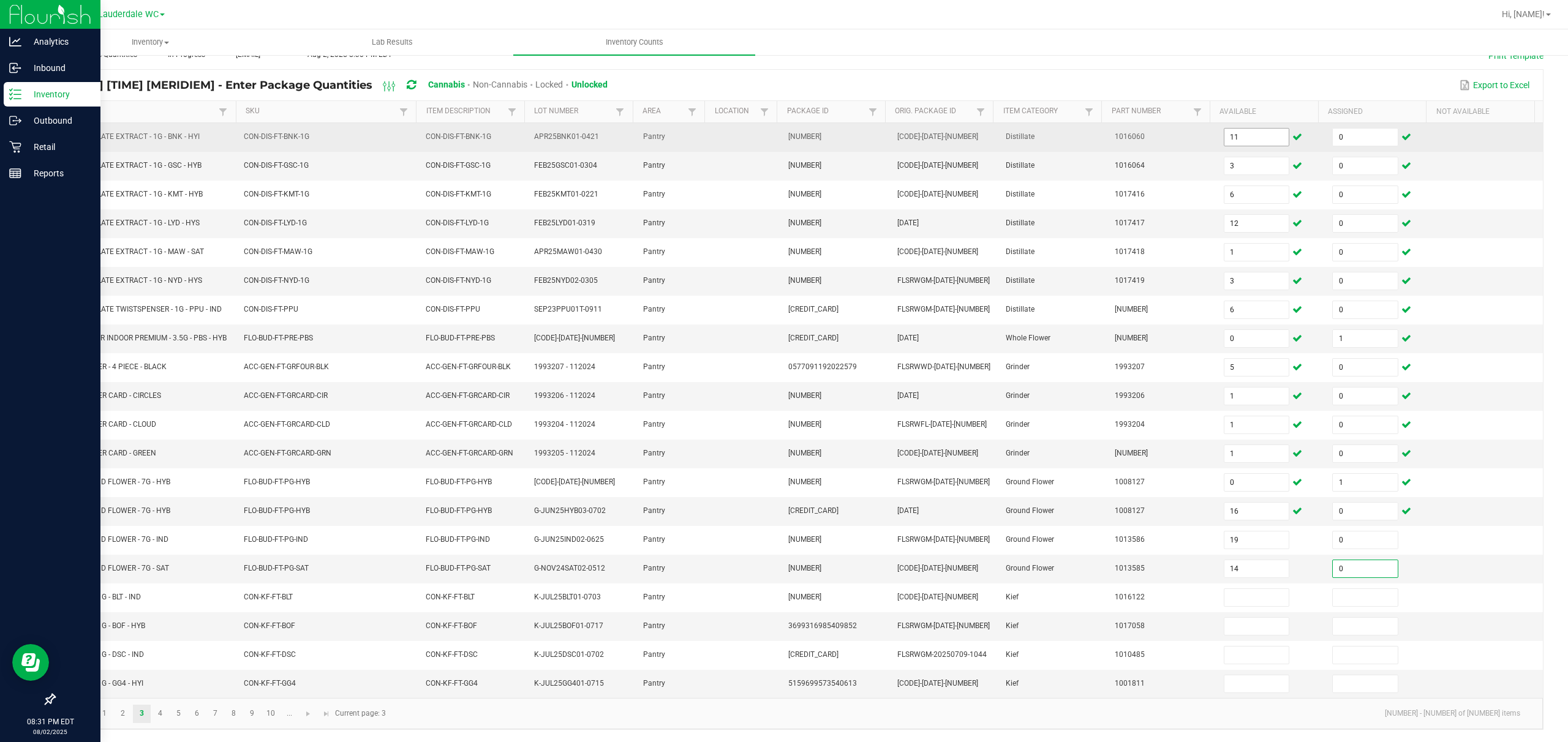 type on "0" 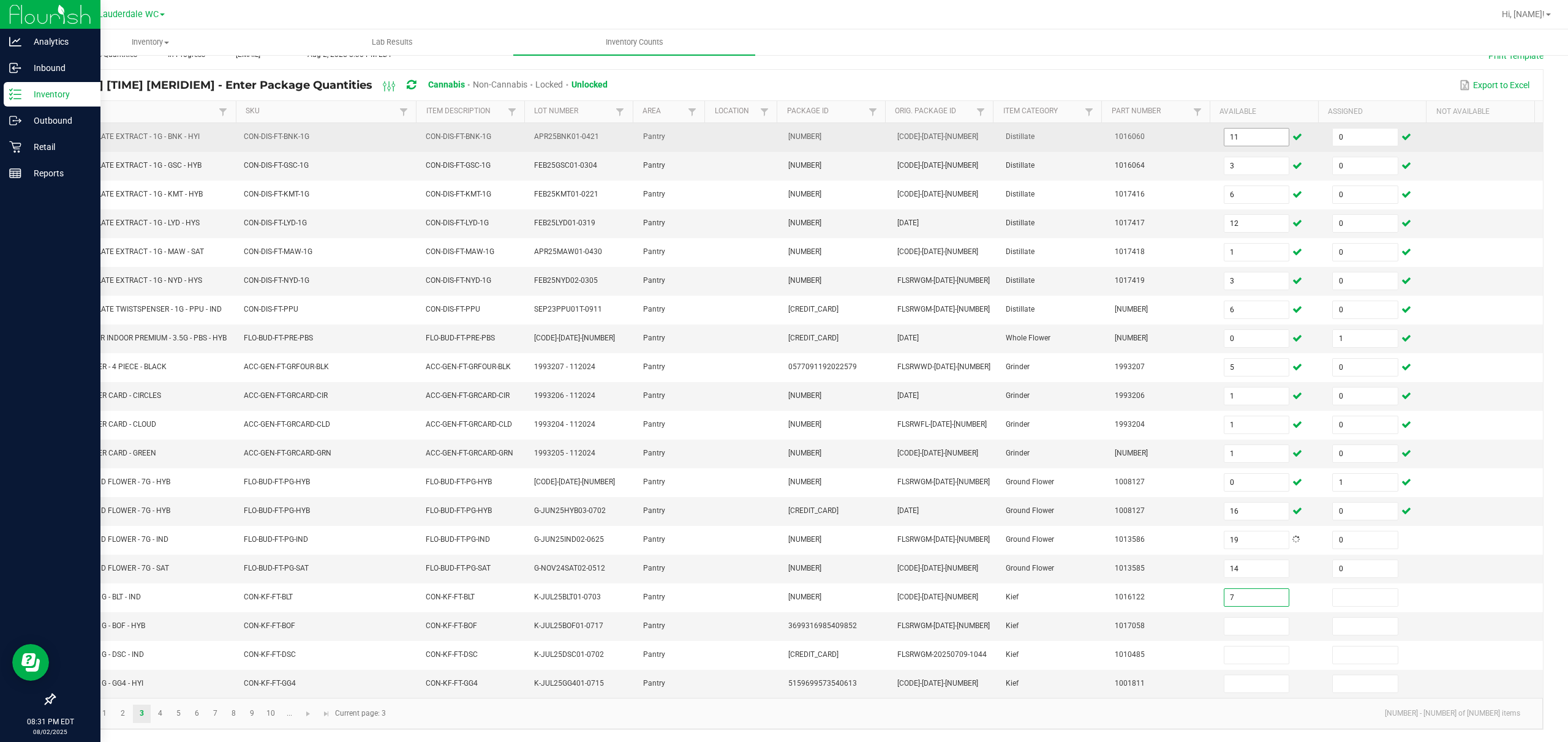 type on "7" 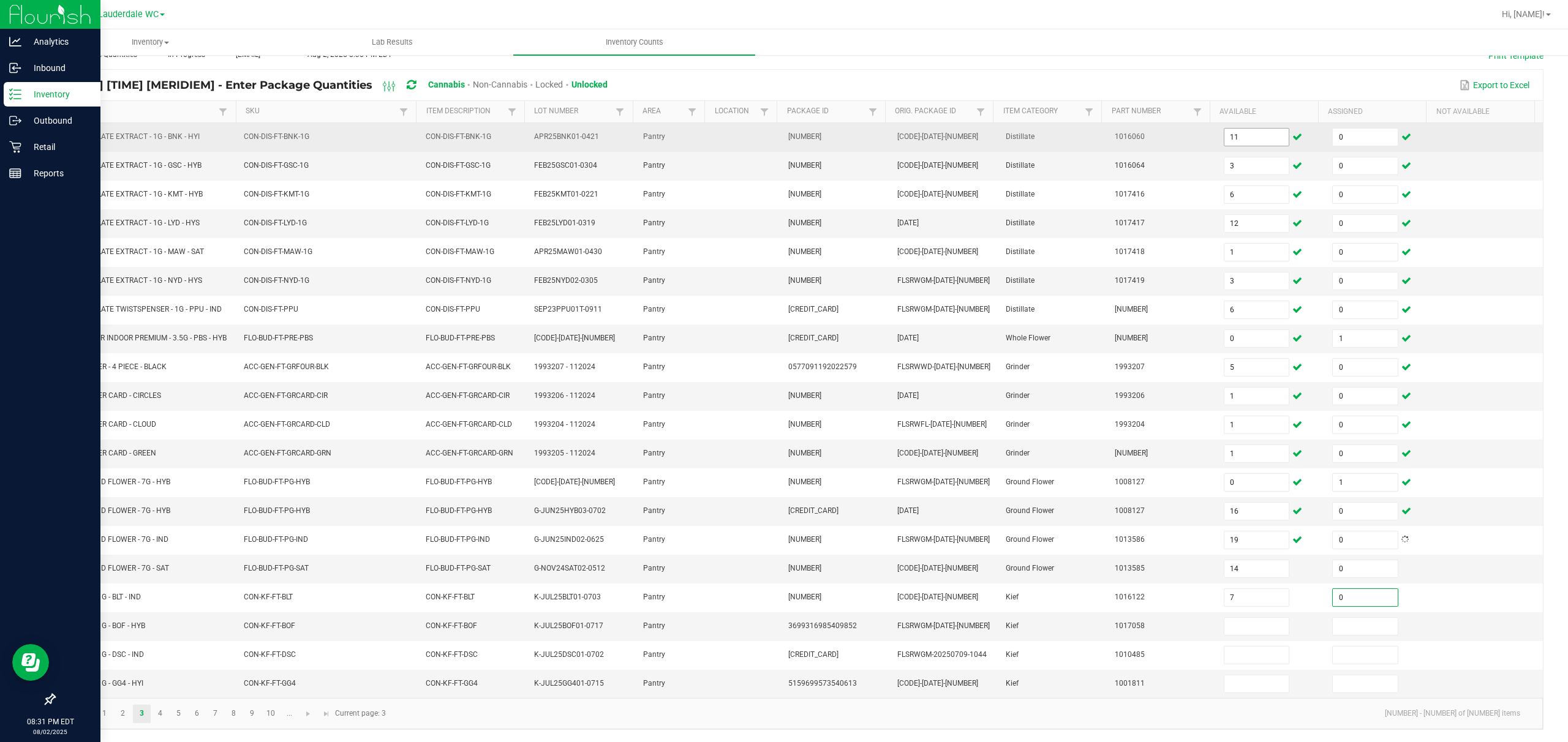 type on "0" 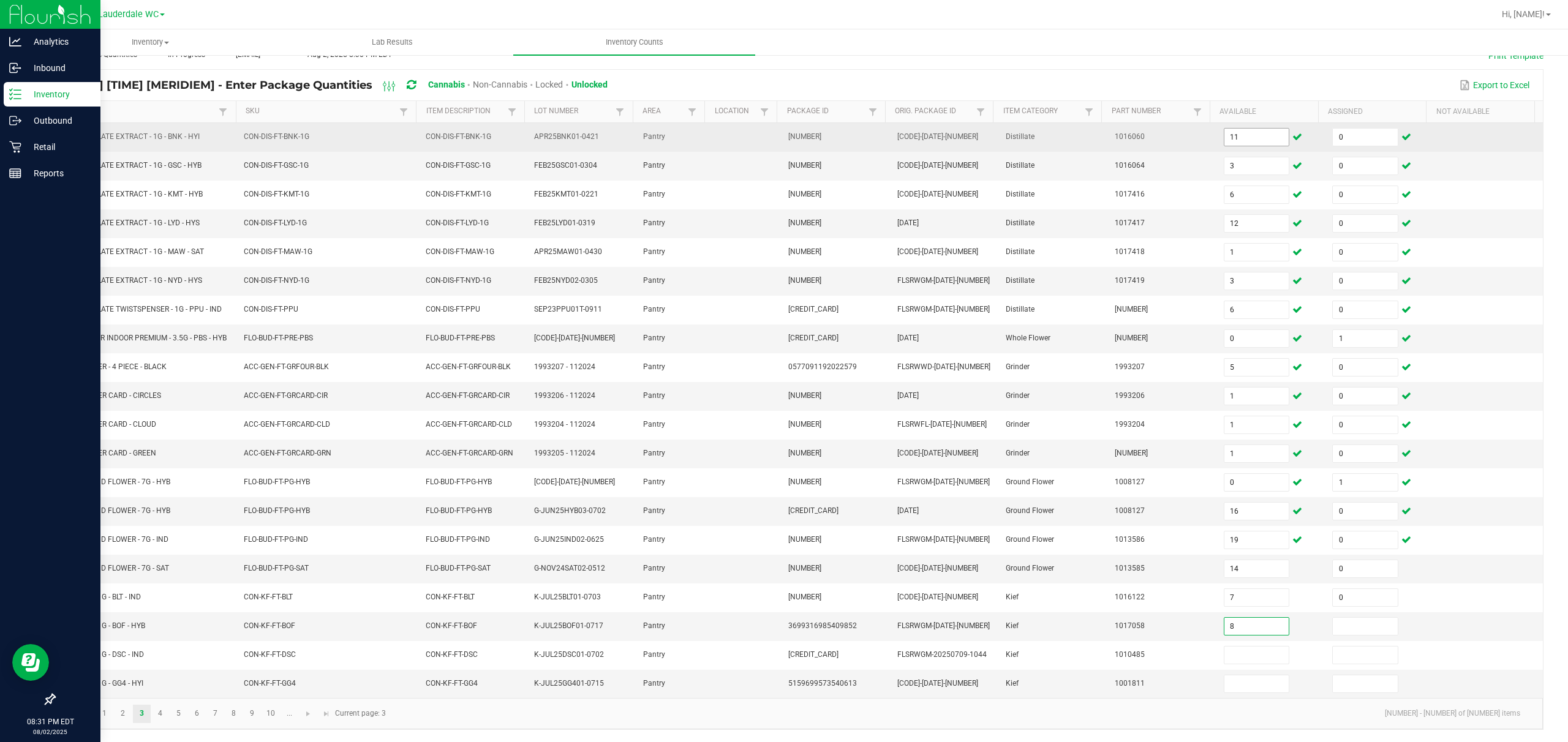 type on "8" 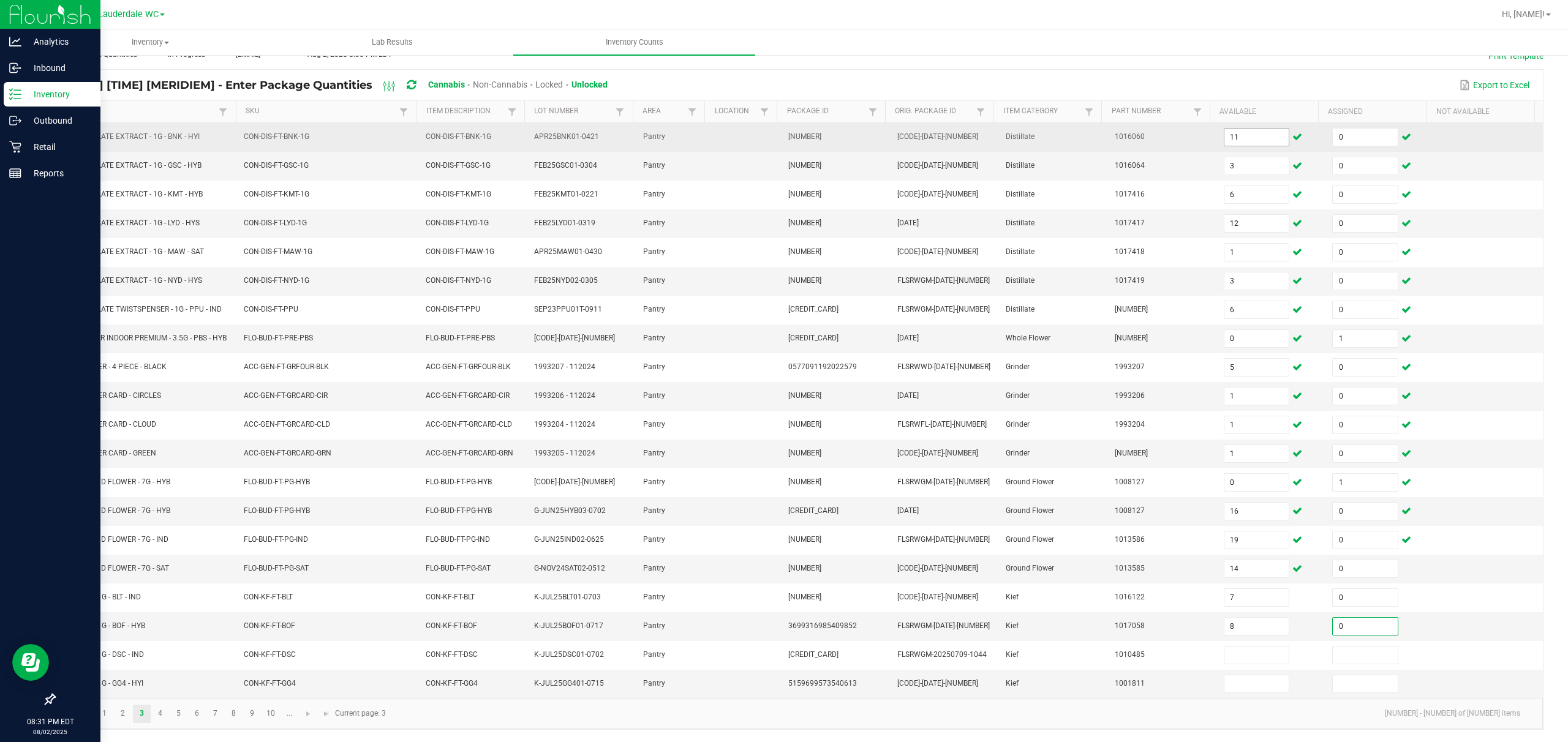 type on "0" 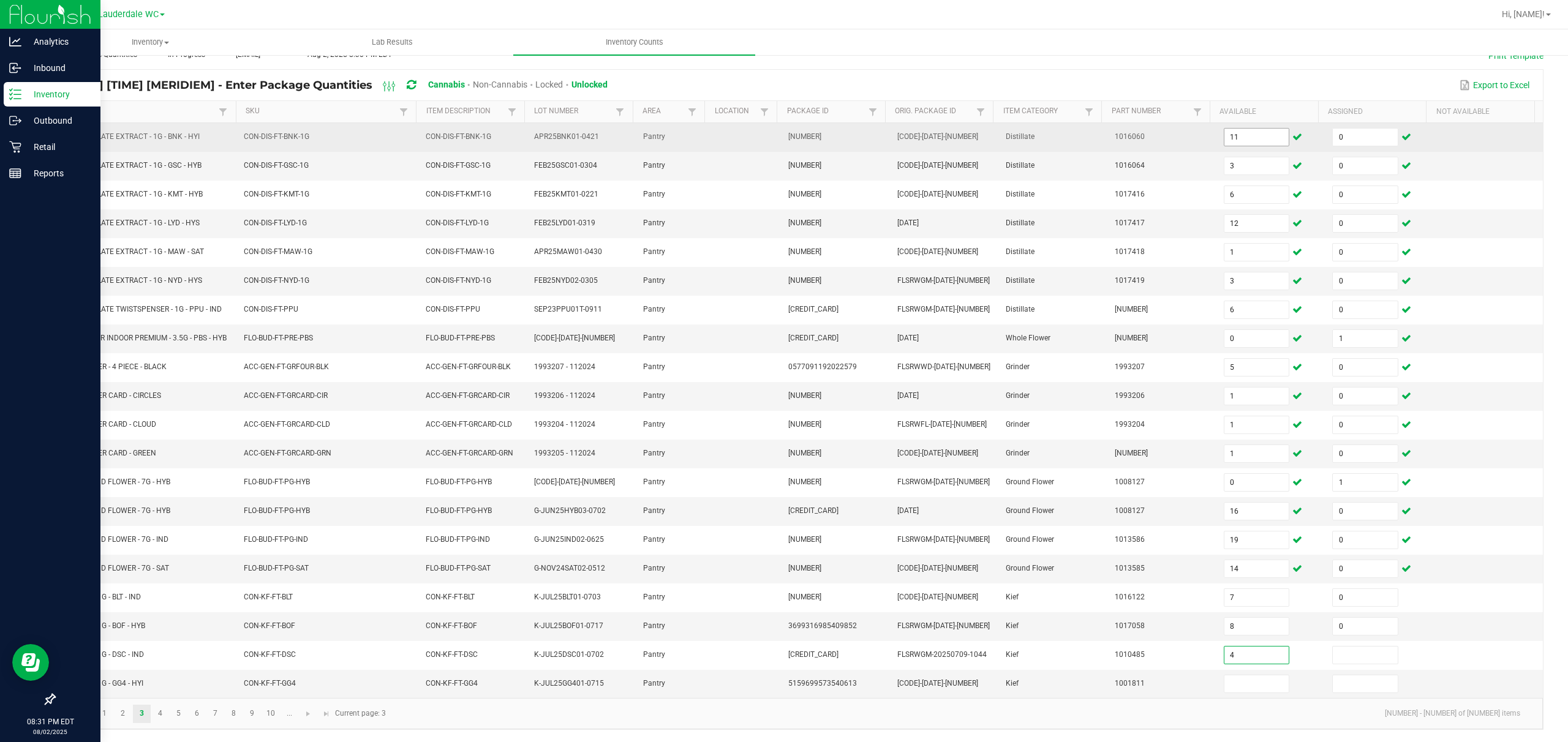 type on "4" 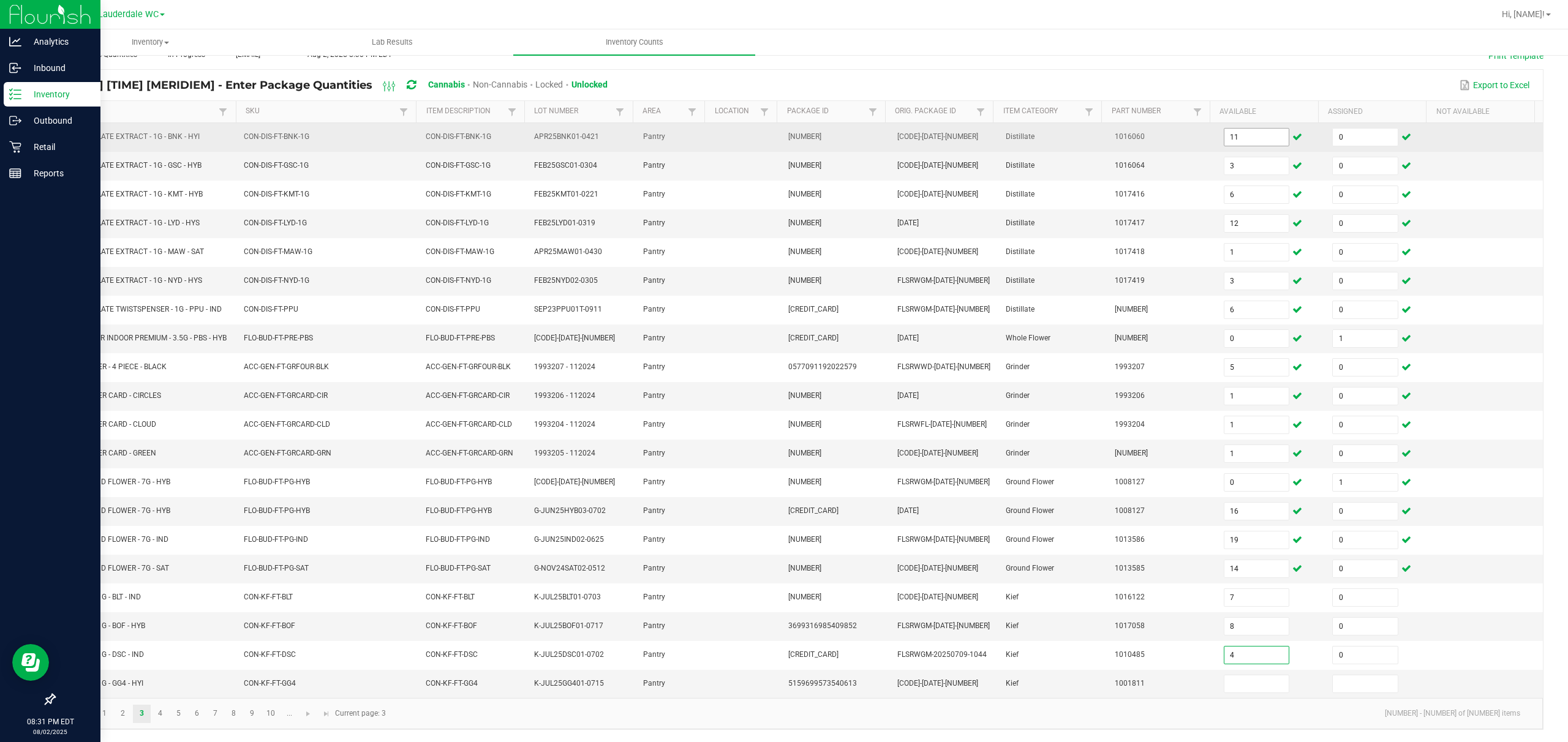 type on "0" 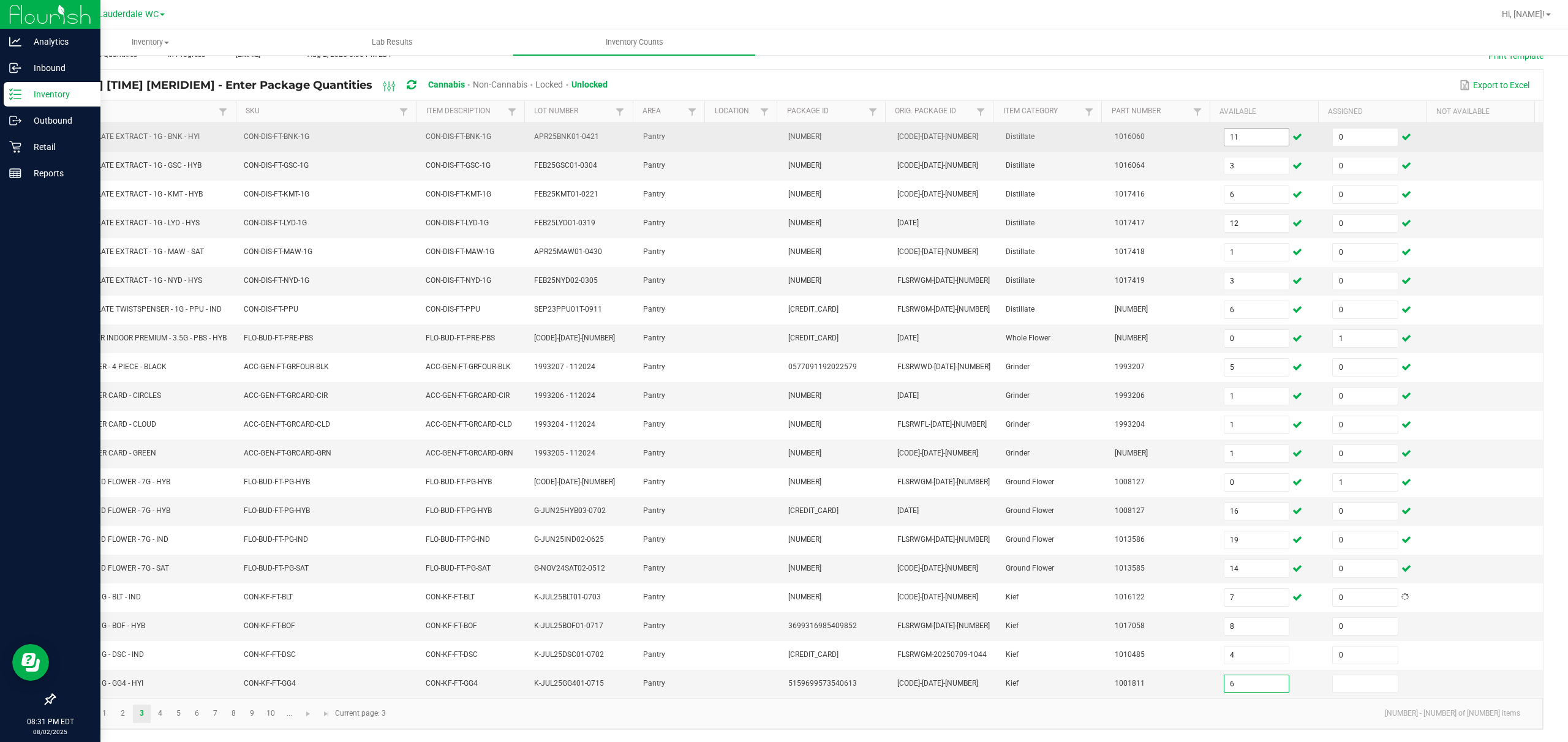 type on "6" 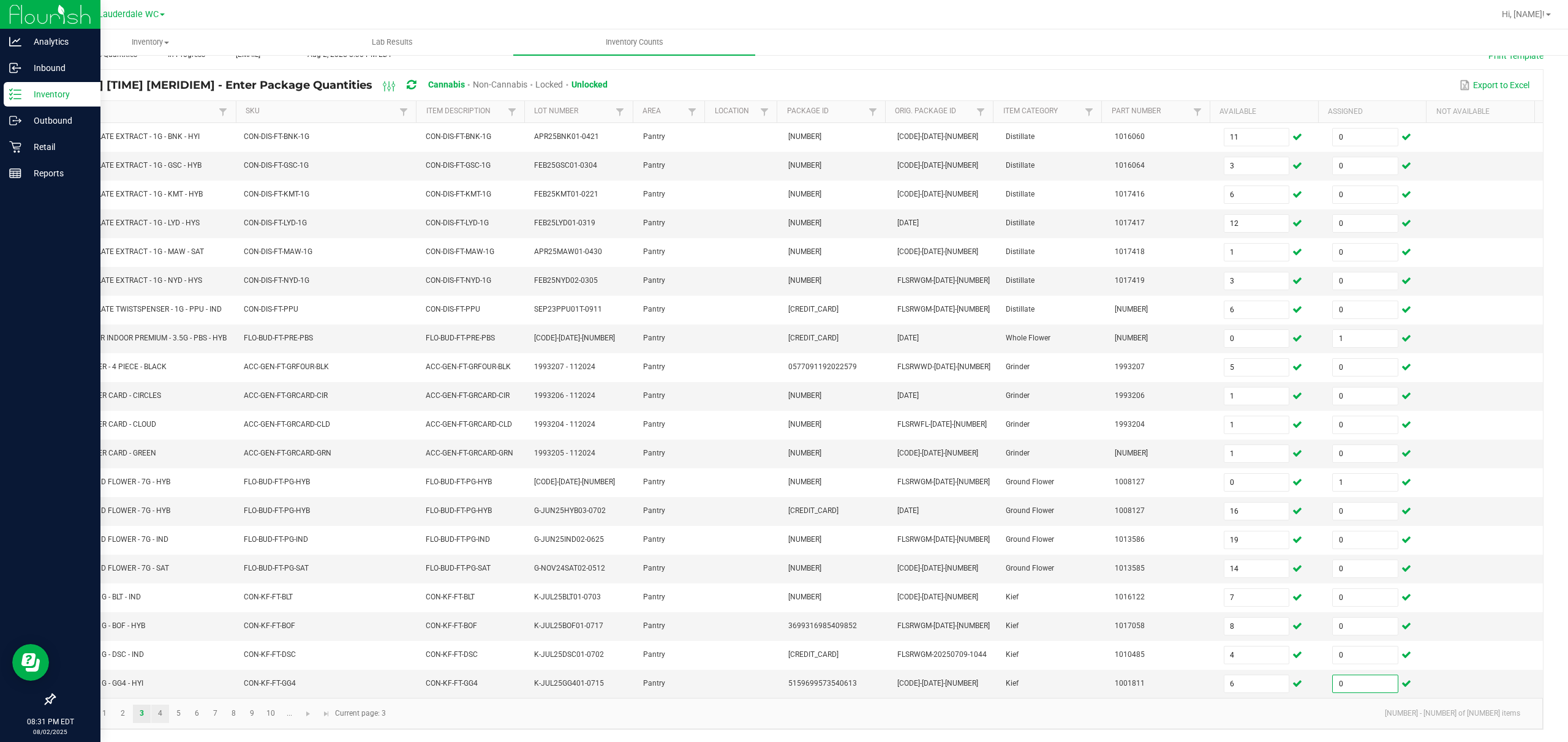 type on "0" 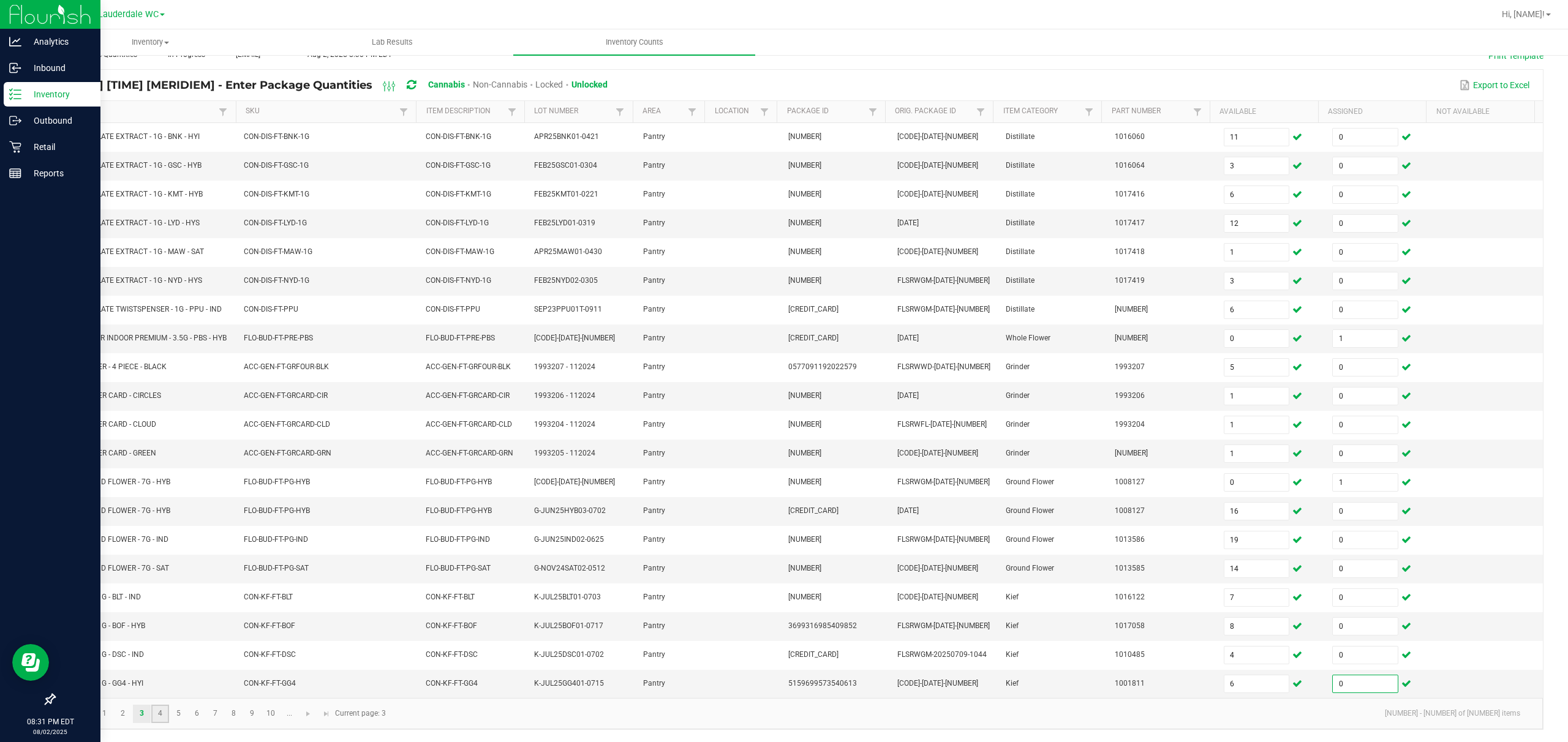 click on "4" 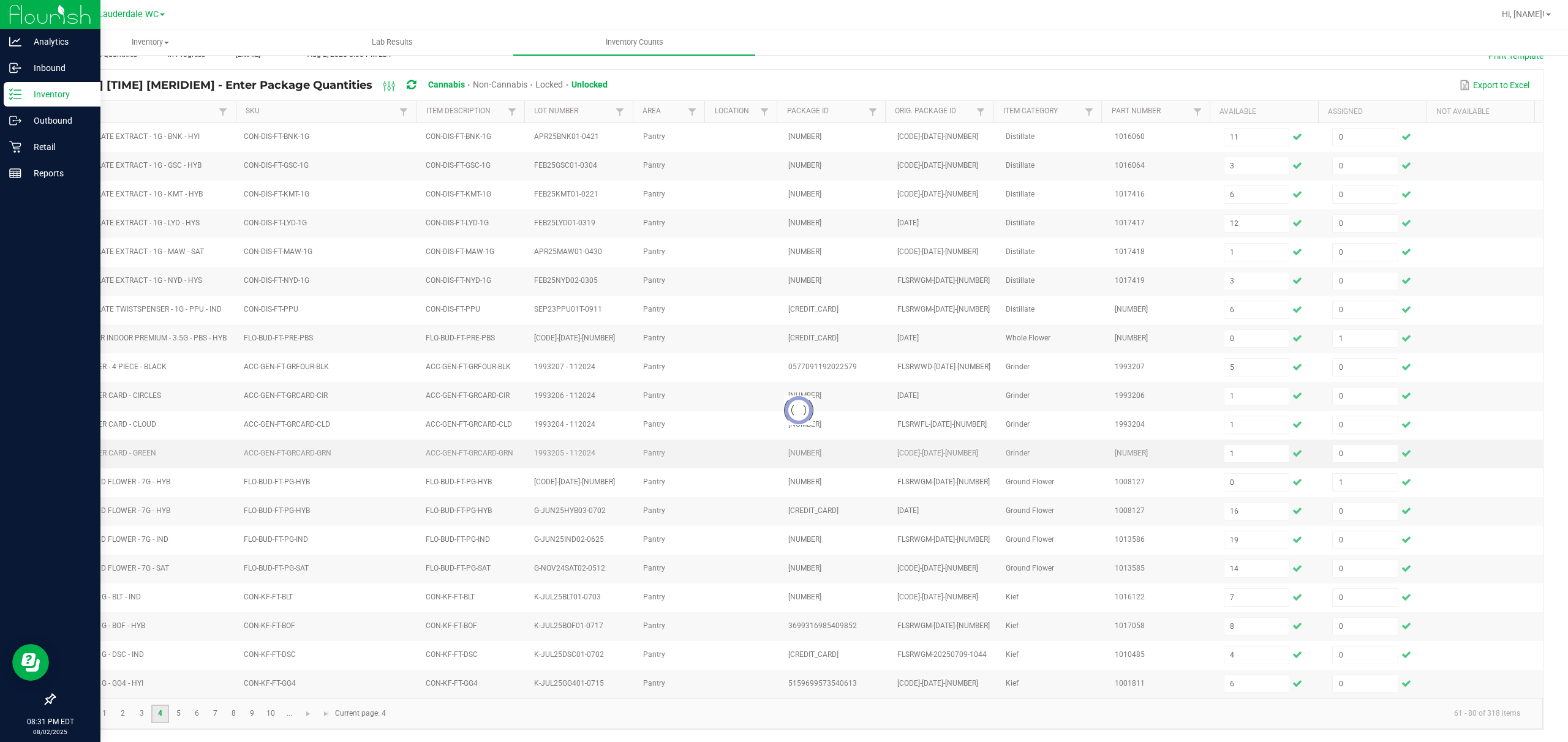type 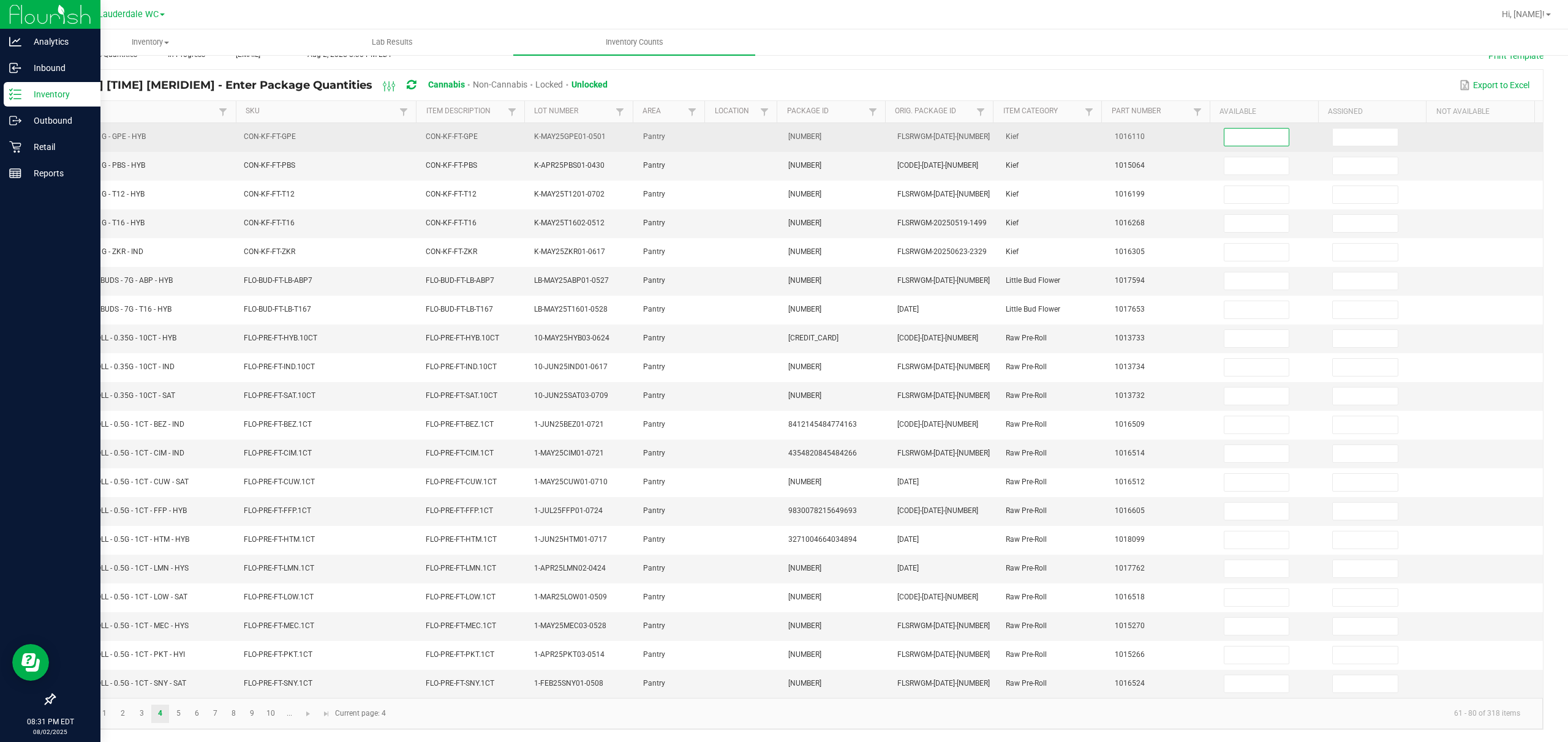 click at bounding box center [1257, 137] 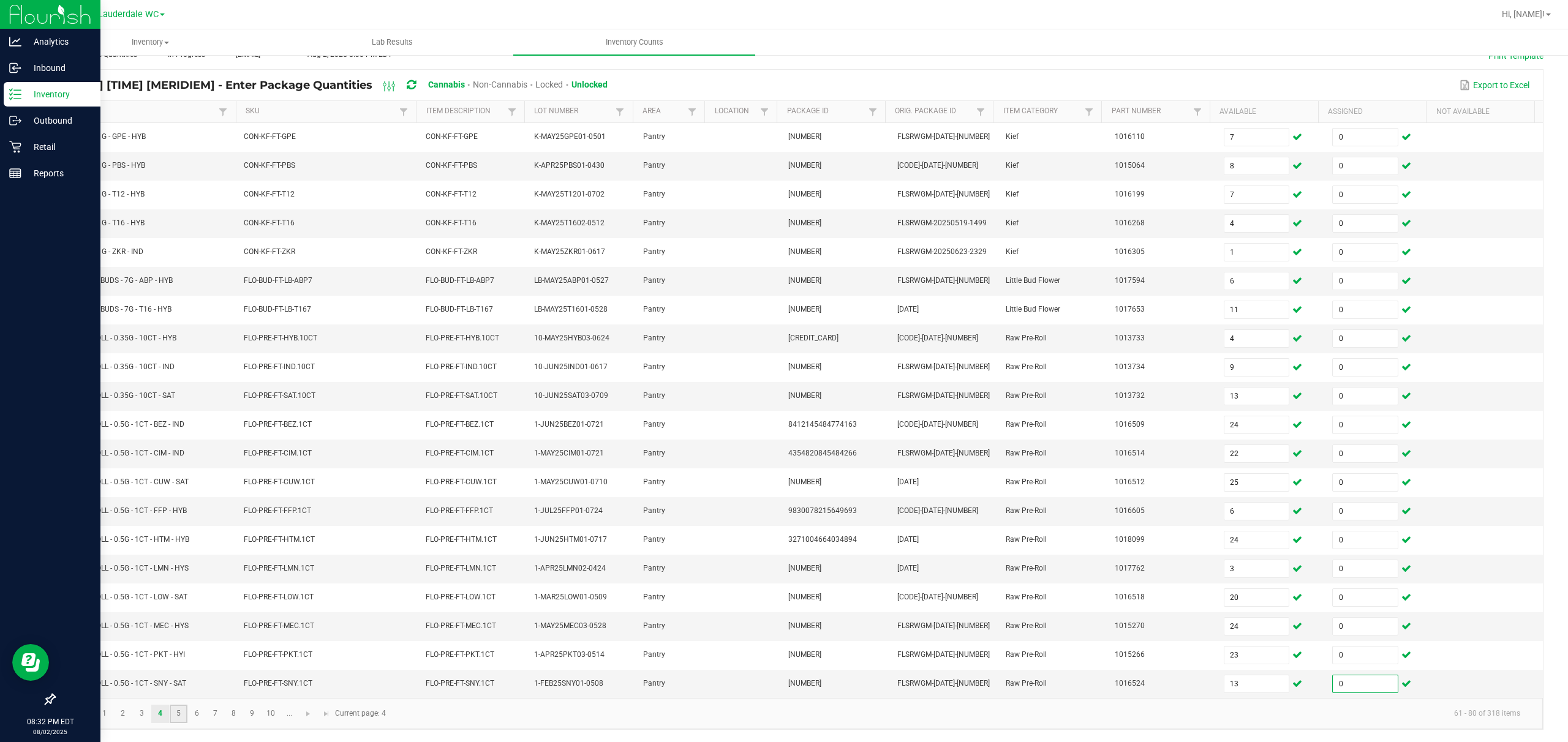click on "5" 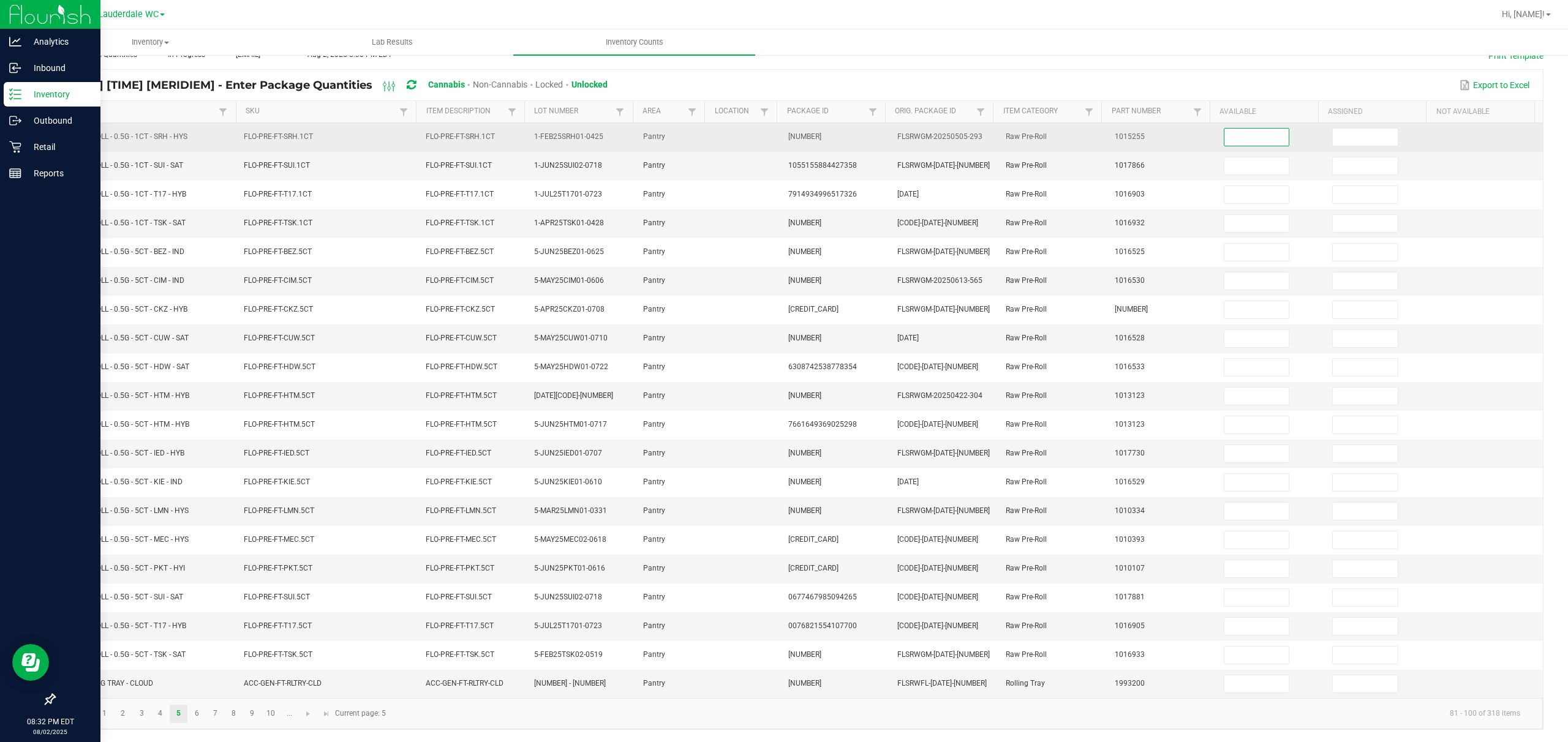 click at bounding box center (1257, 137) 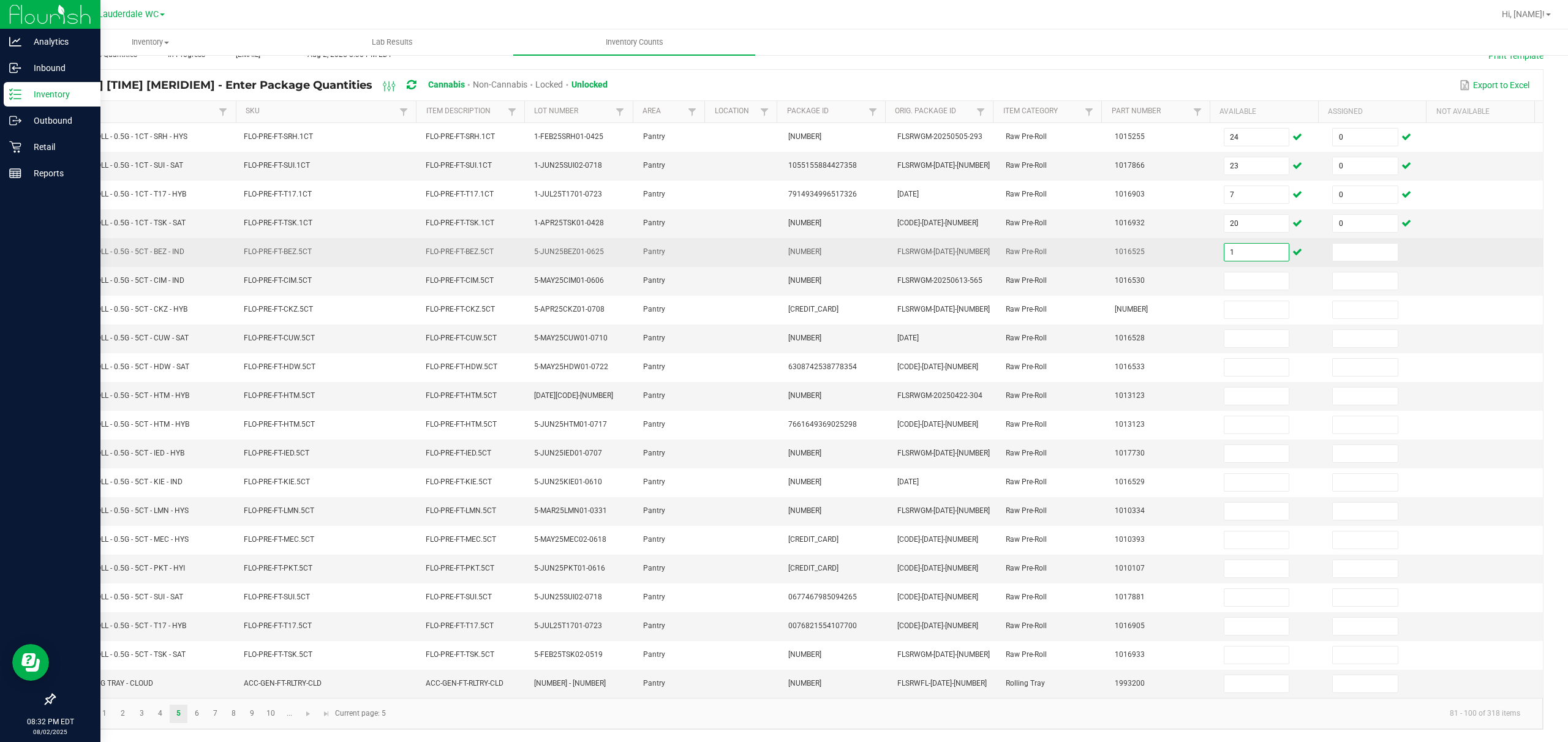 click on "1" at bounding box center (1257, 252) 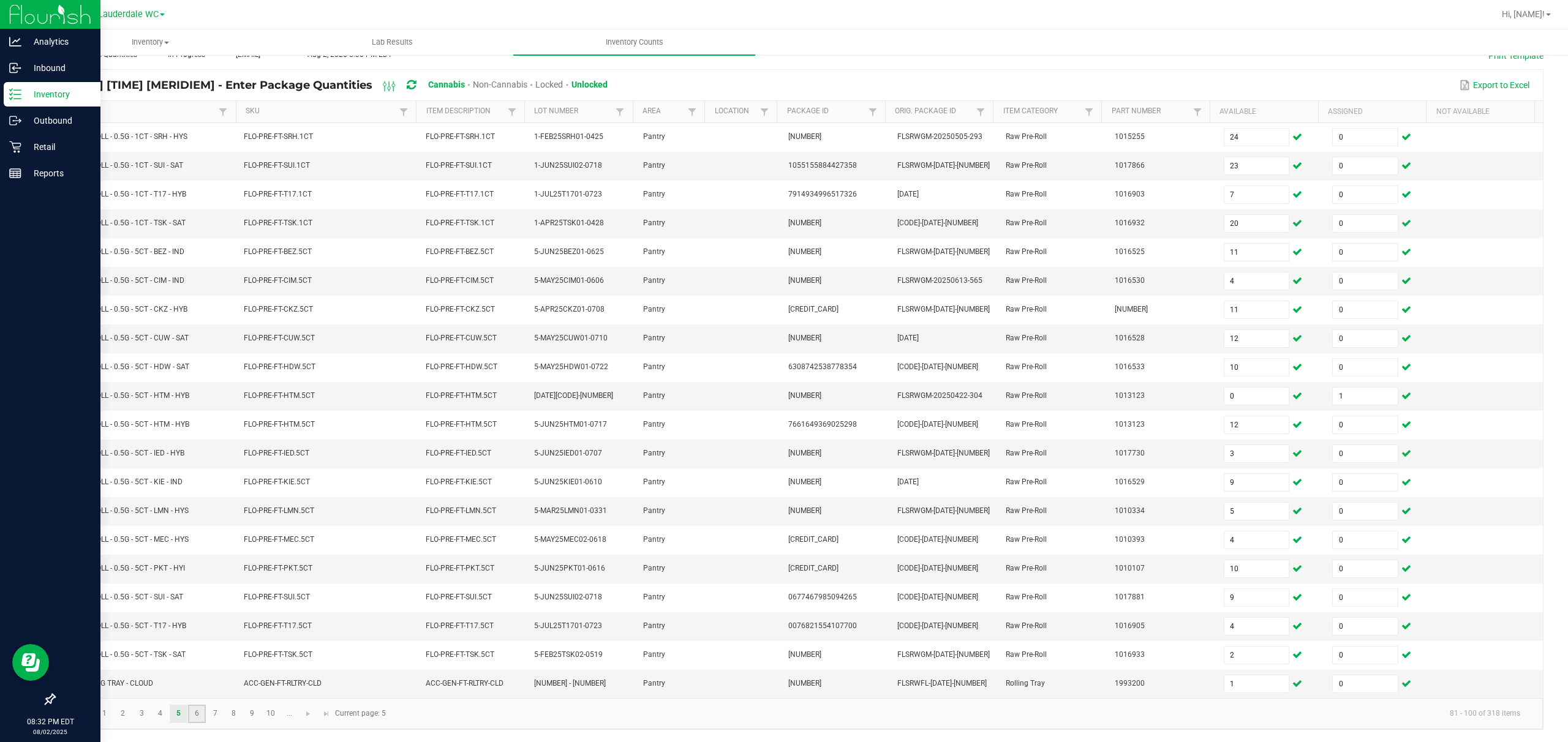click on "6" 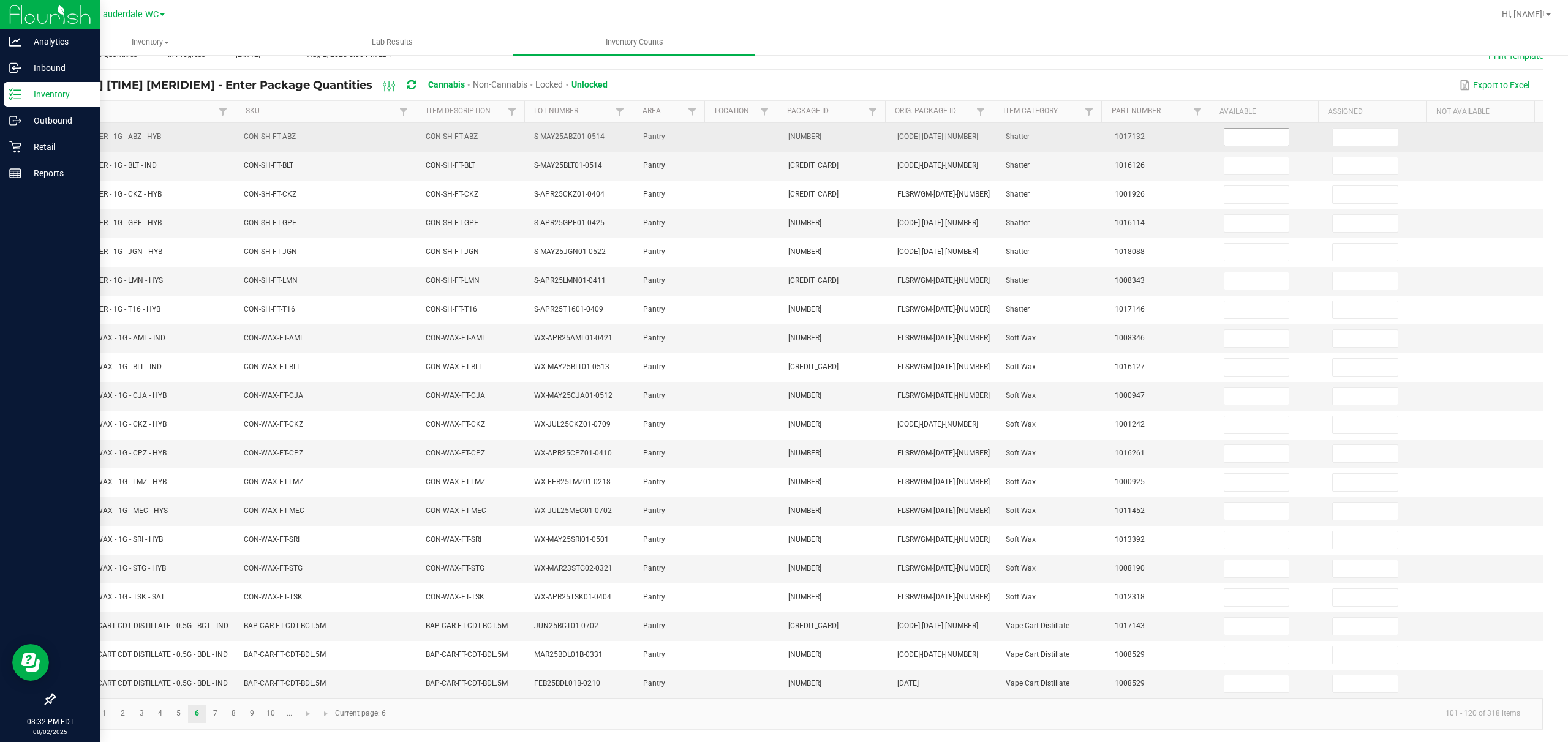 click at bounding box center [1257, 137] 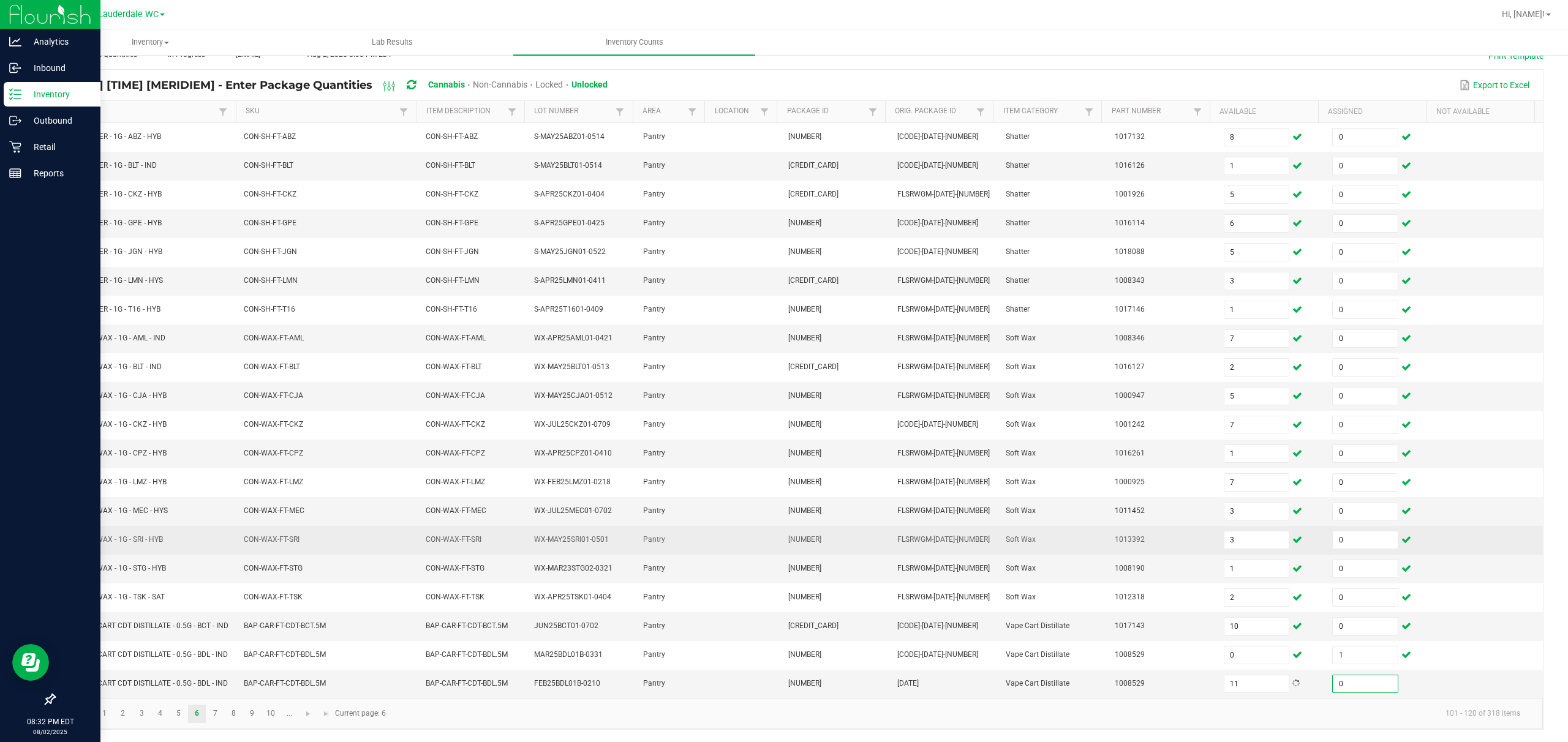 click on "[NUMBER]" at bounding box center [835, 540] 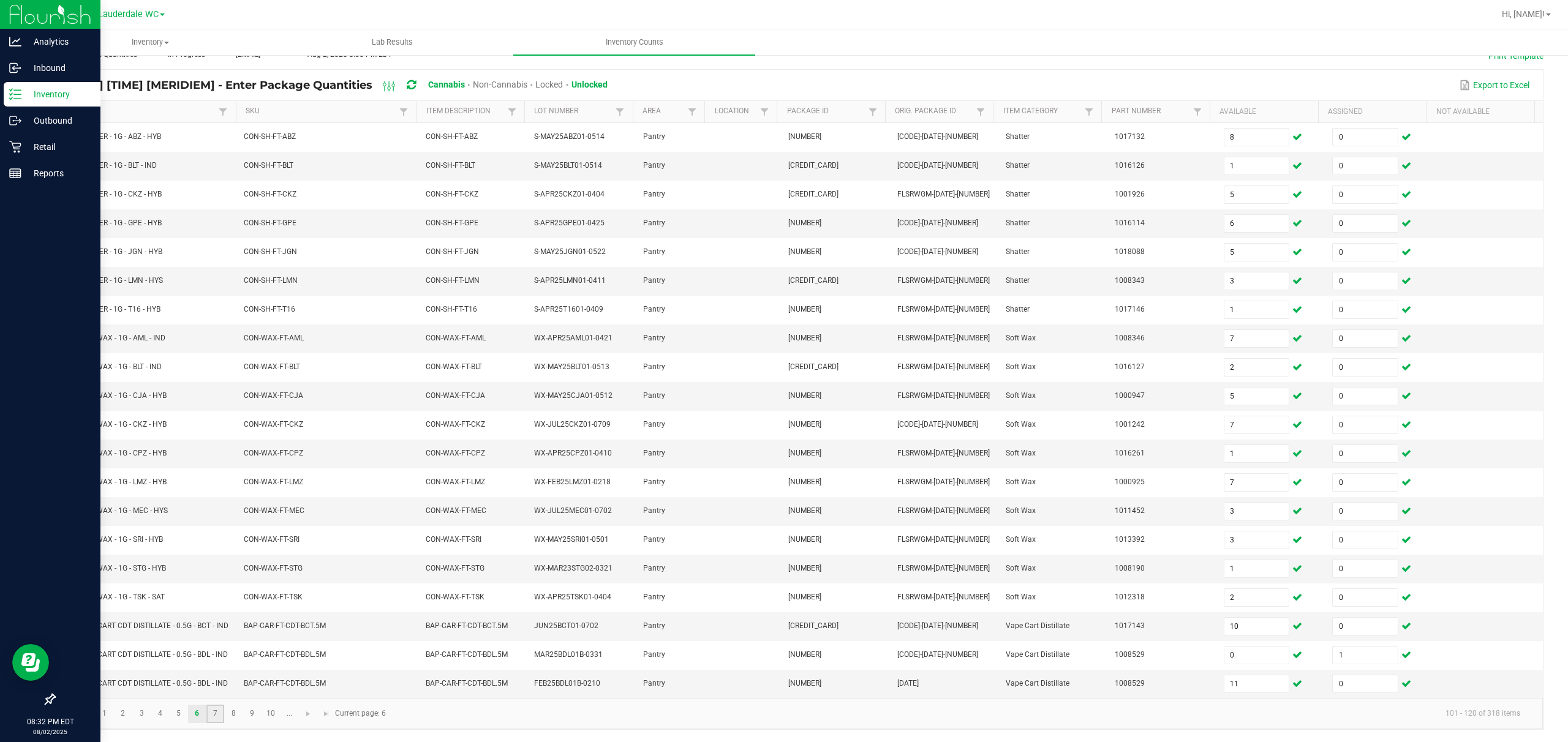 click on "7" 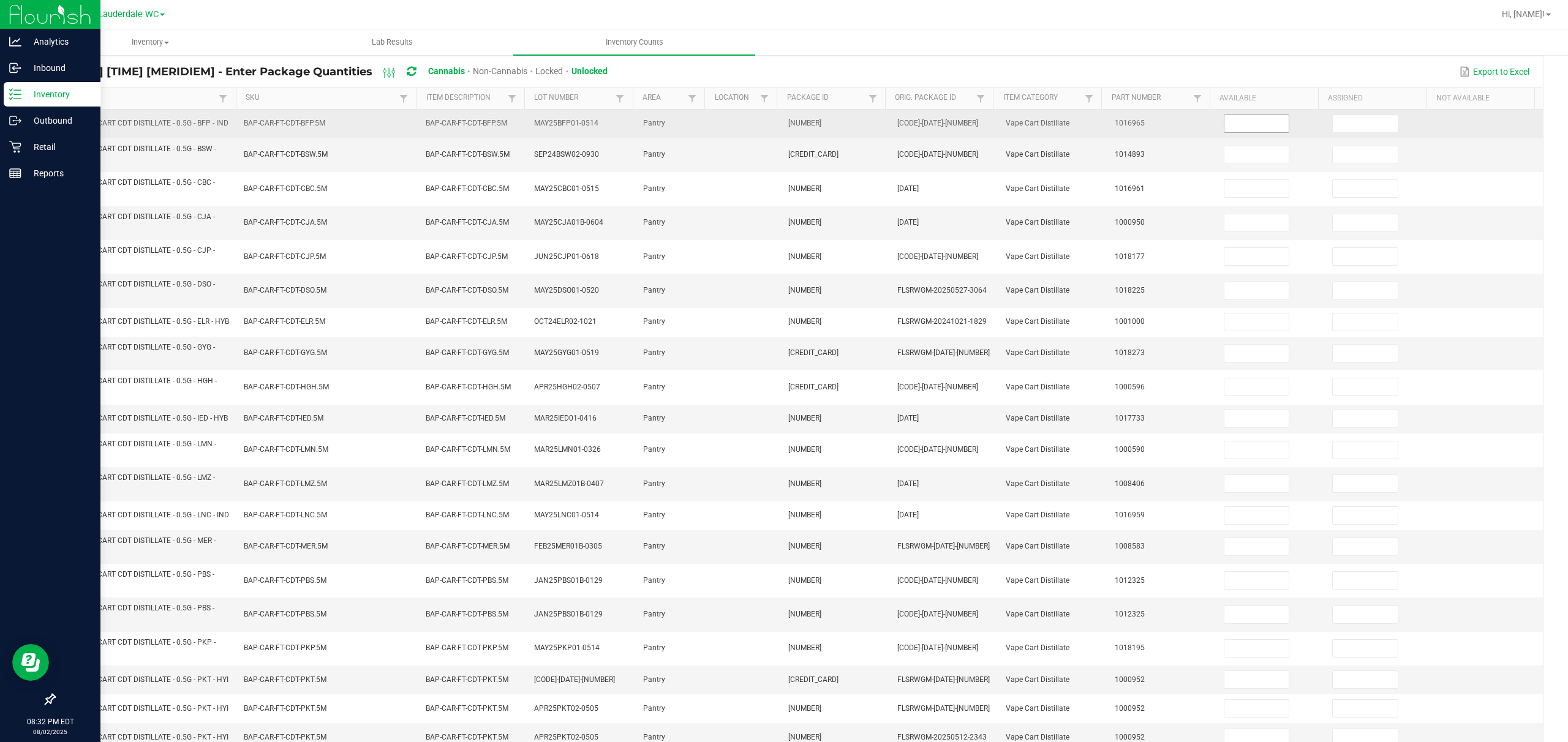 click at bounding box center (1257, 124) 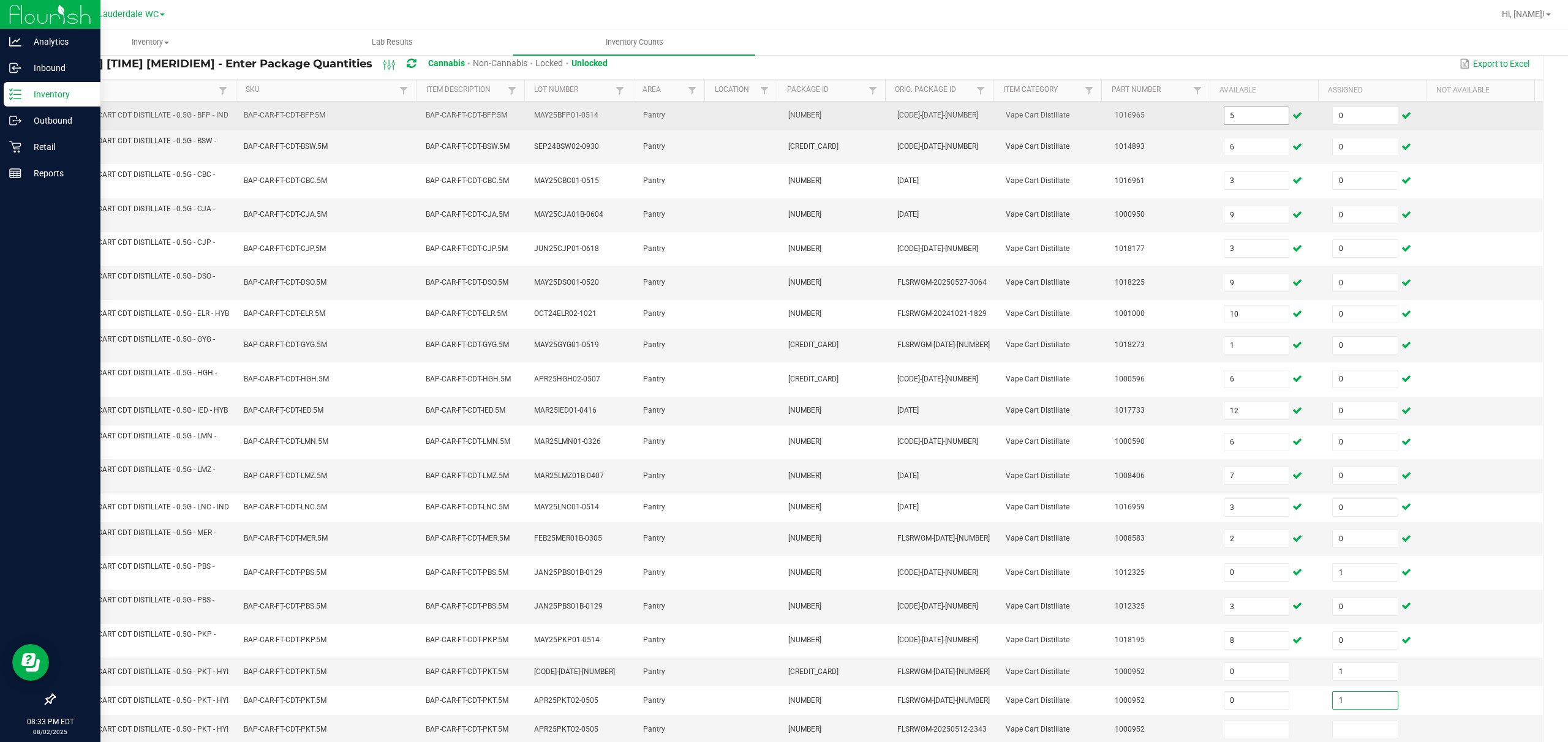 scroll, scrollTop: 182, scrollLeft: 0, axis: vertical 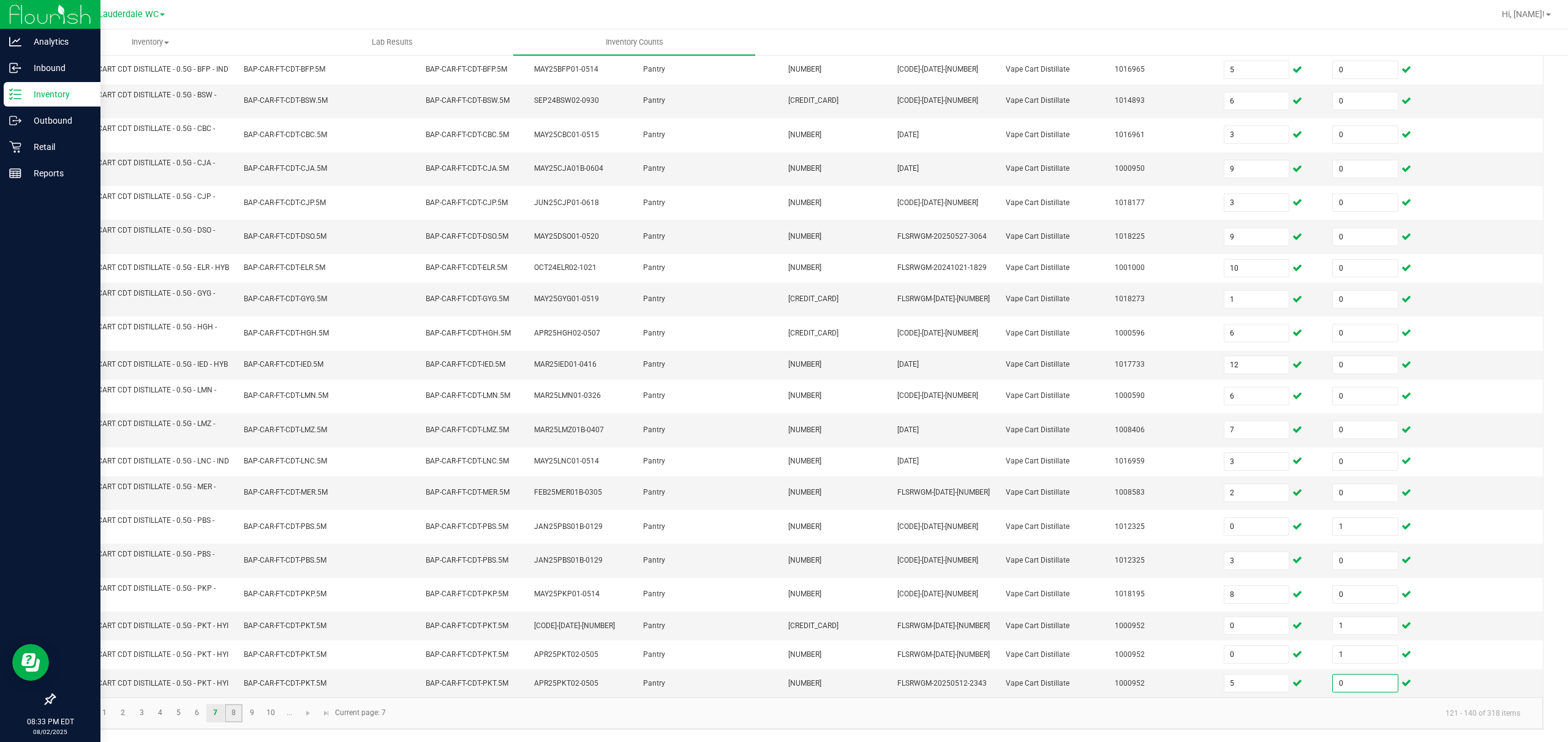 click on "8" 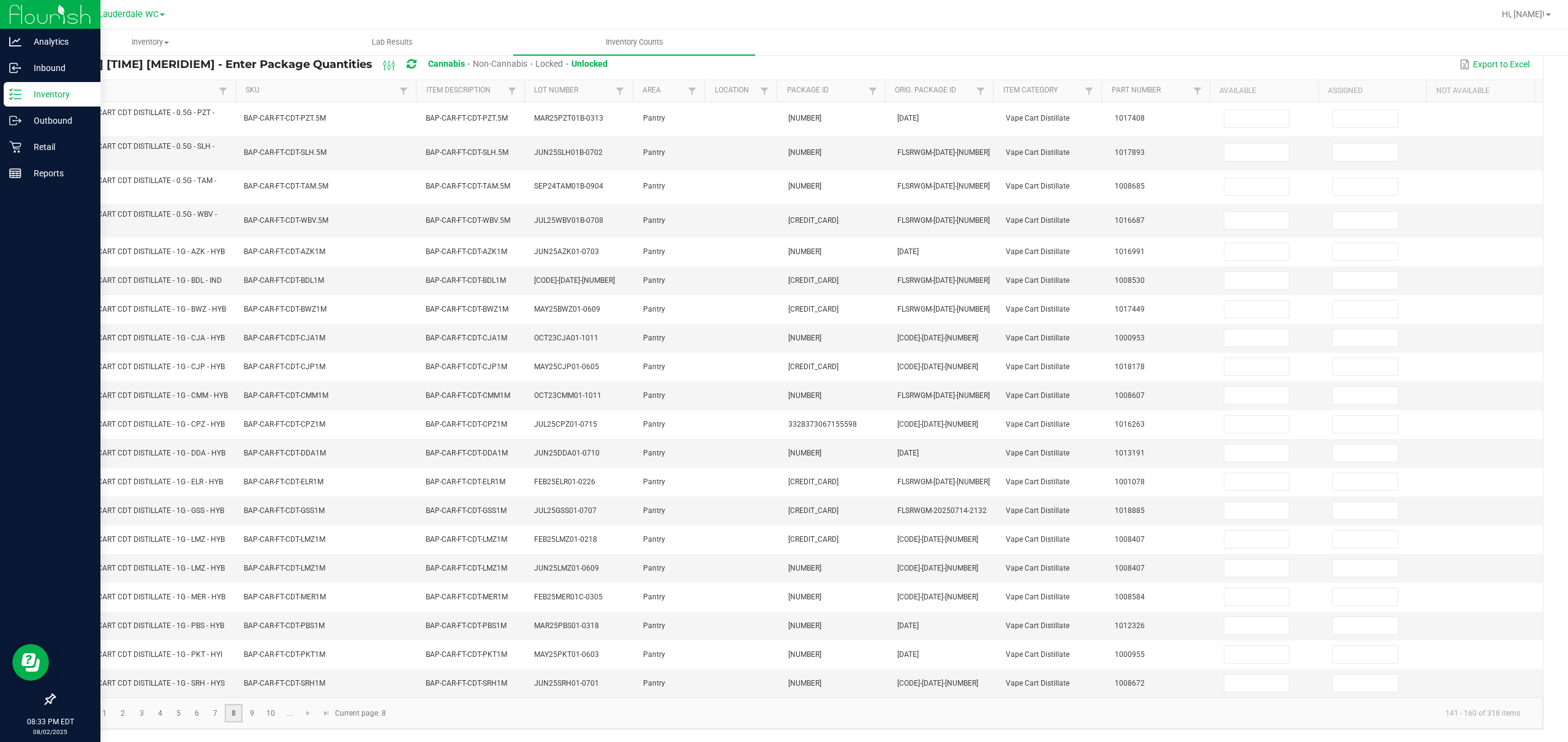 scroll, scrollTop: 111, scrollLeft: 0, axis: vertical 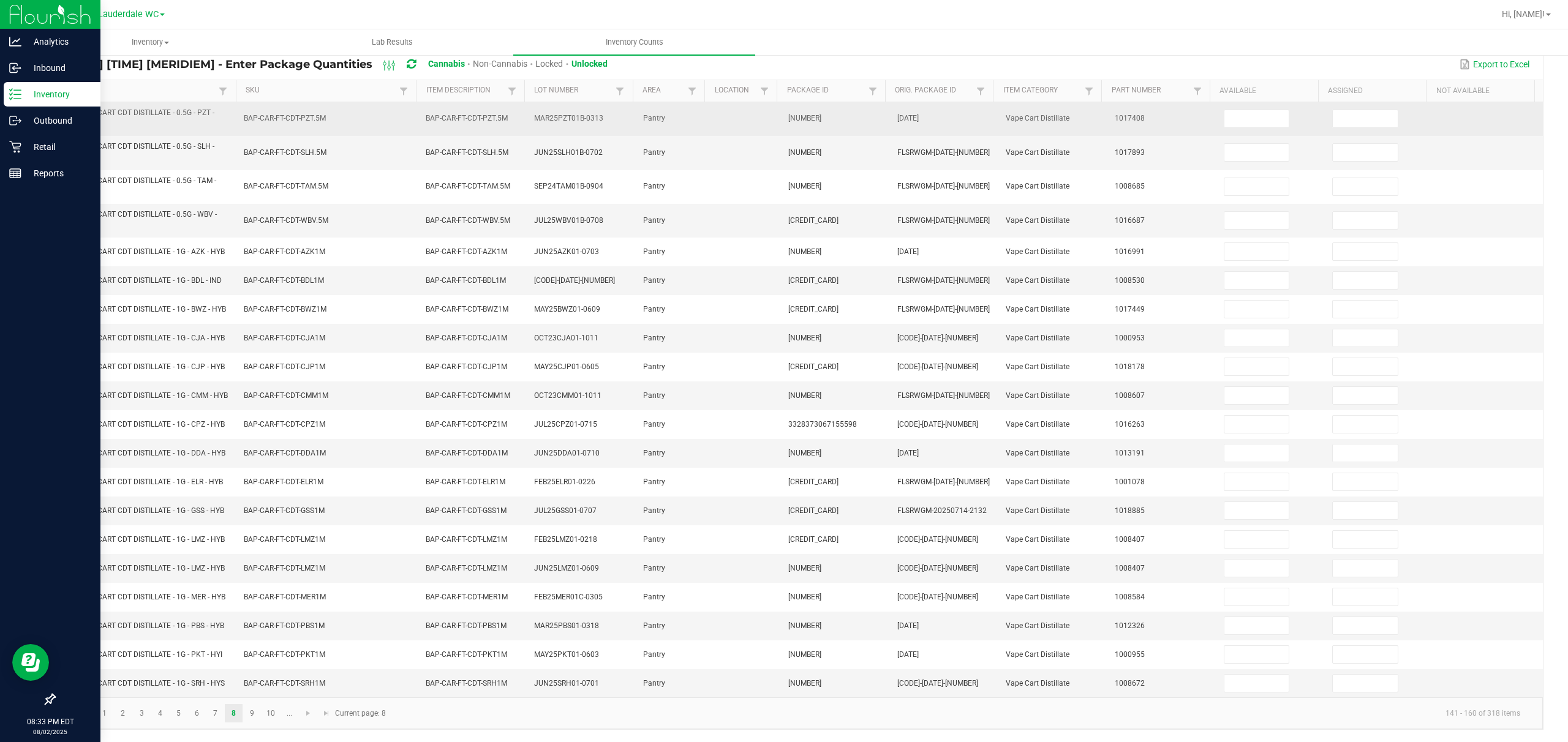 click at bounding box center [1271, 119] 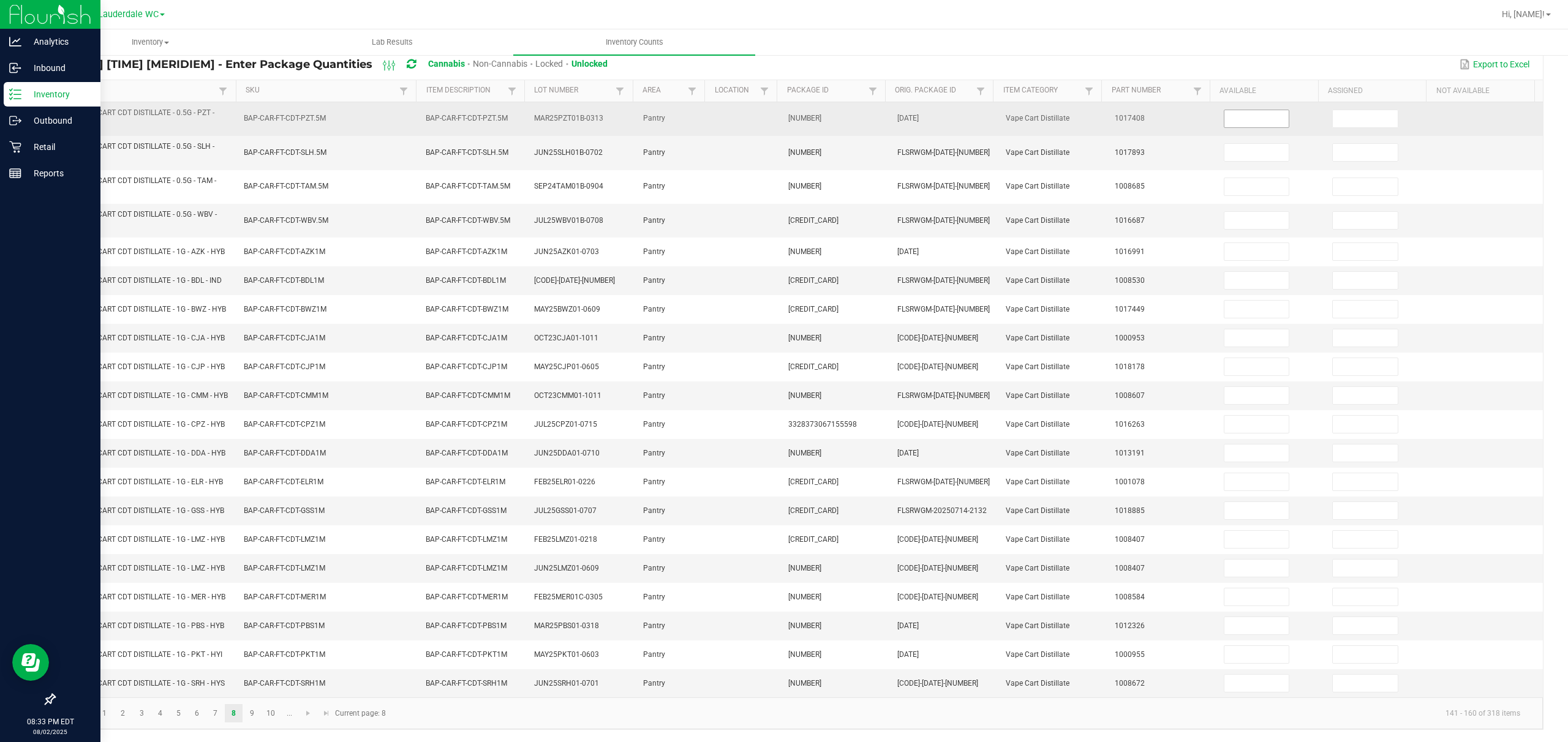 click at bounding box center (1257, 119) 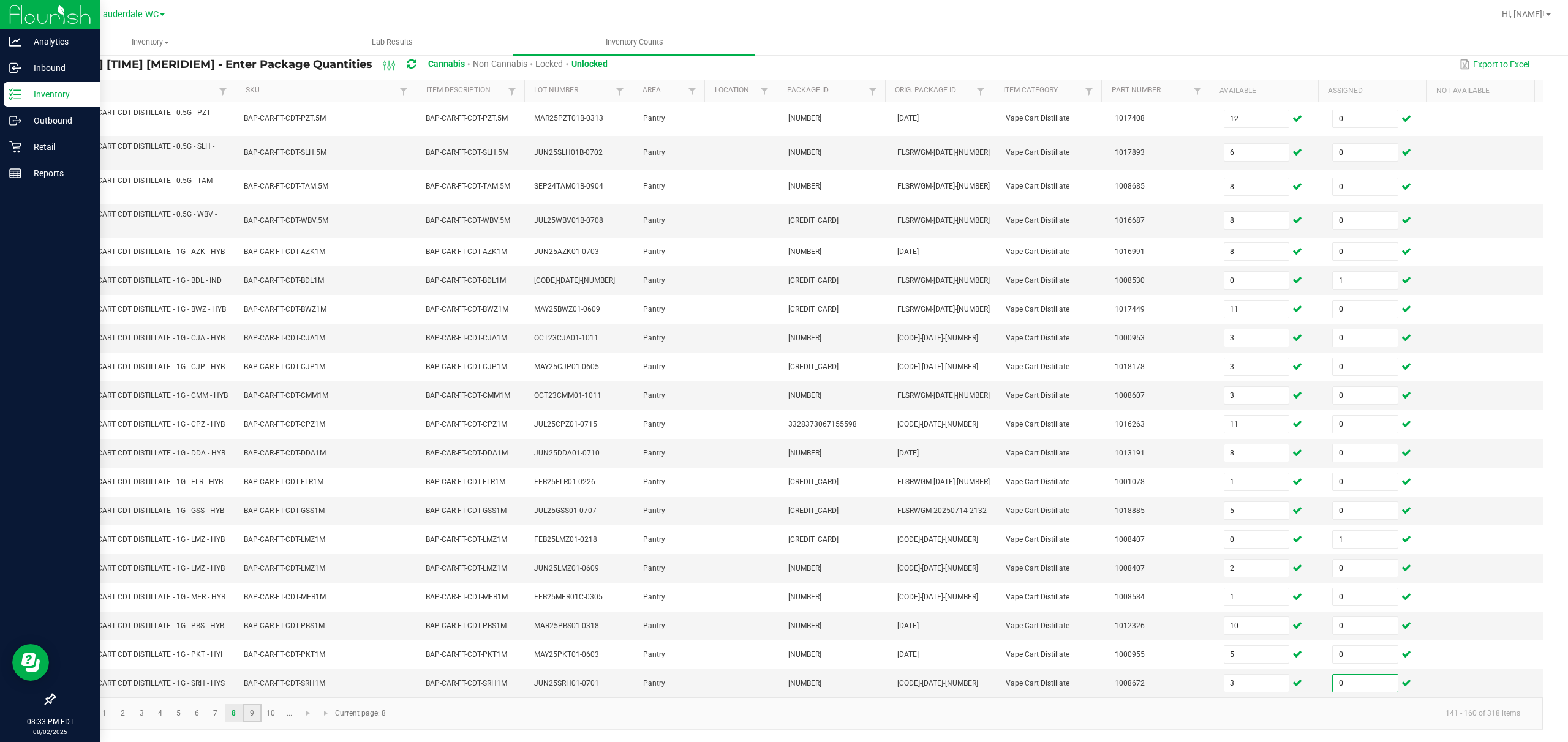 click on "9" 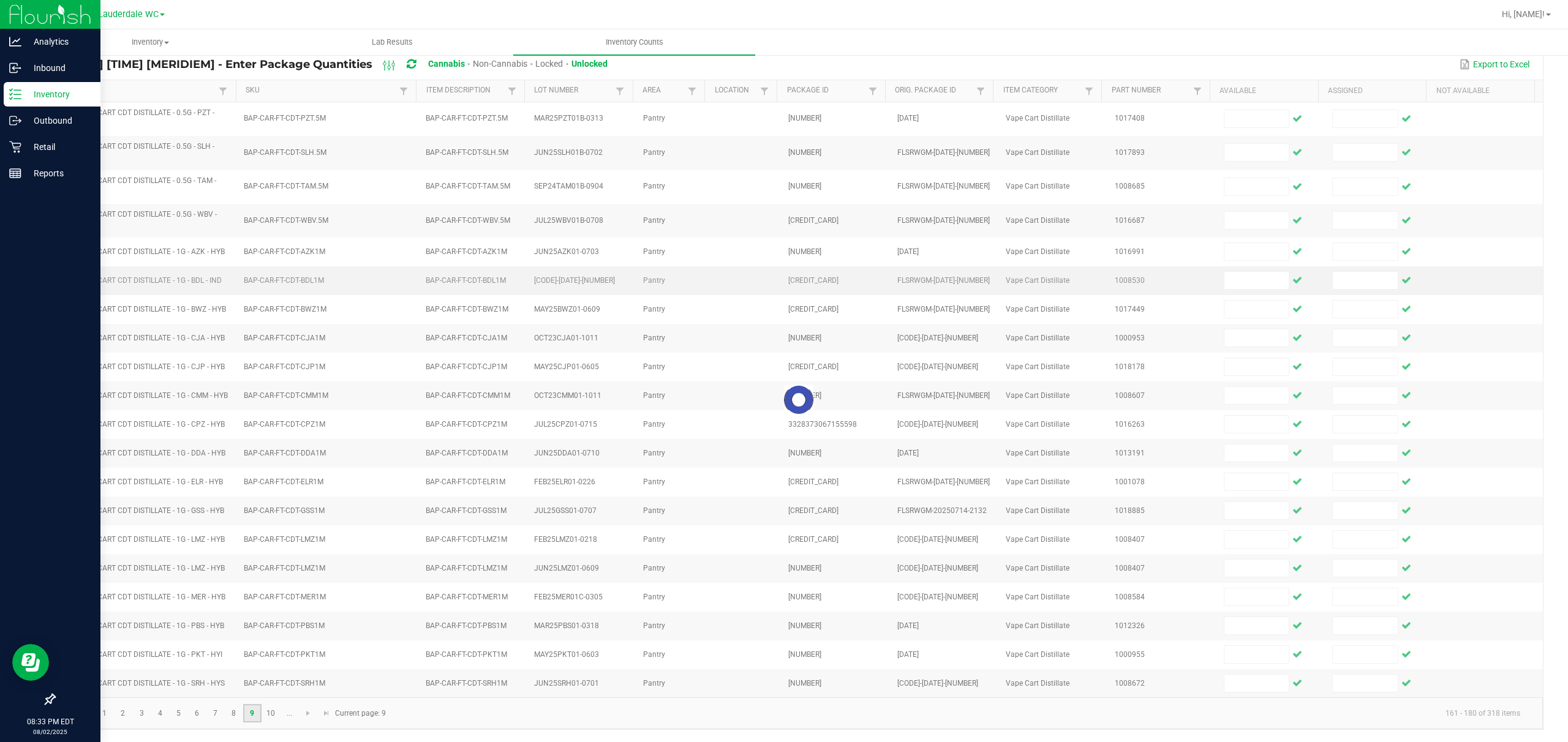 scroll, scrollTop: 93, scrollLeft: 0, axis: vertical 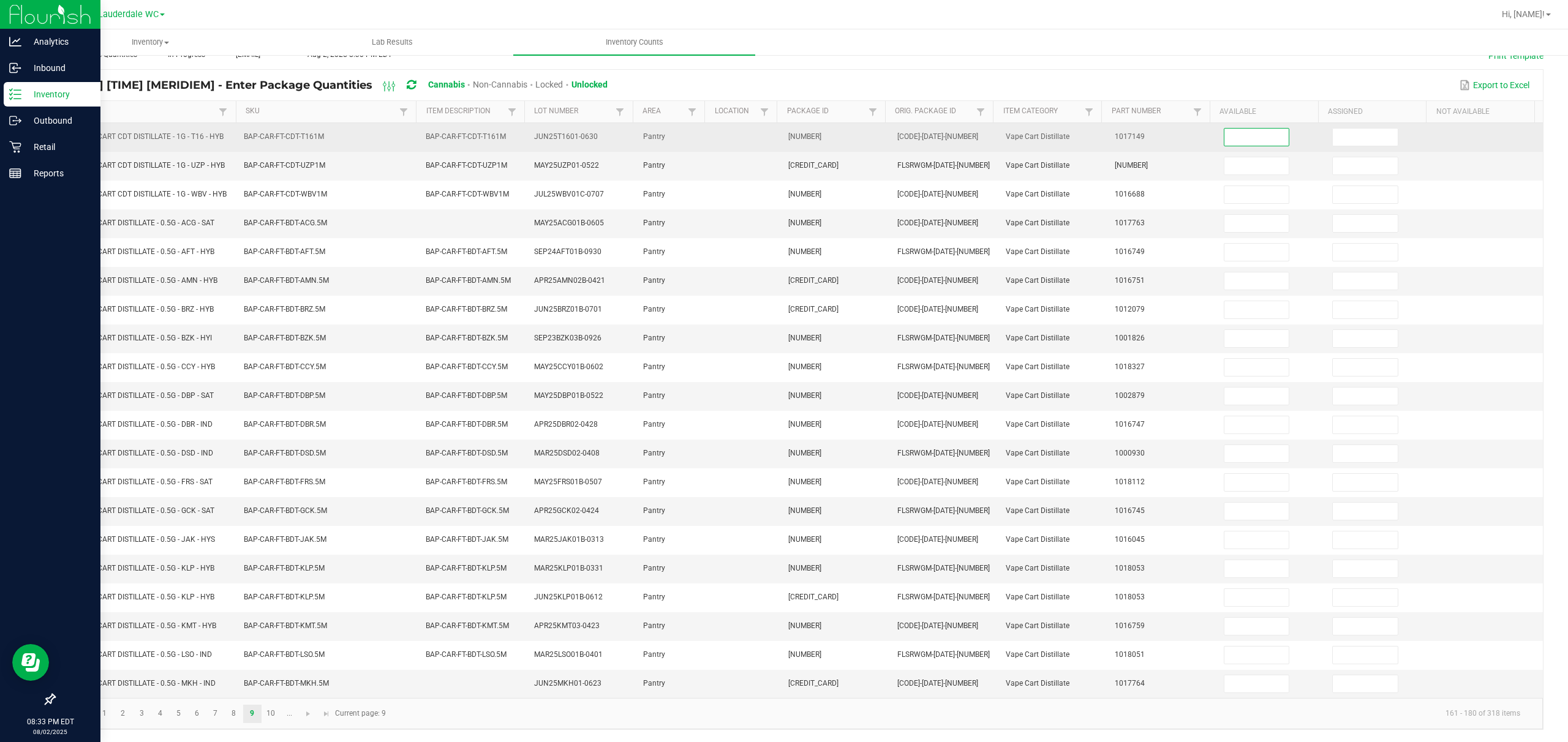click at bounding box center [1257, 137] 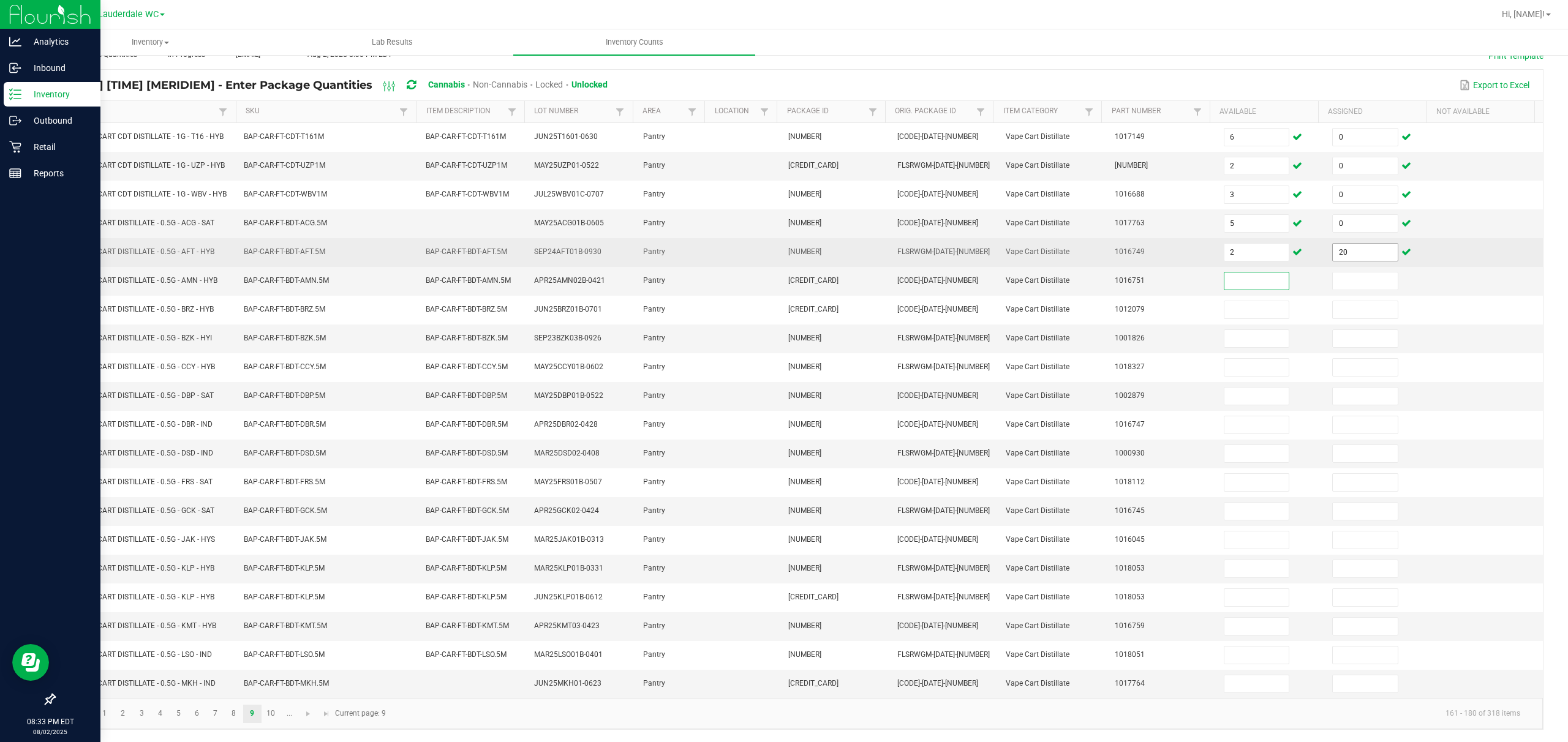 click on "20" at bounding box center [1365, 252] 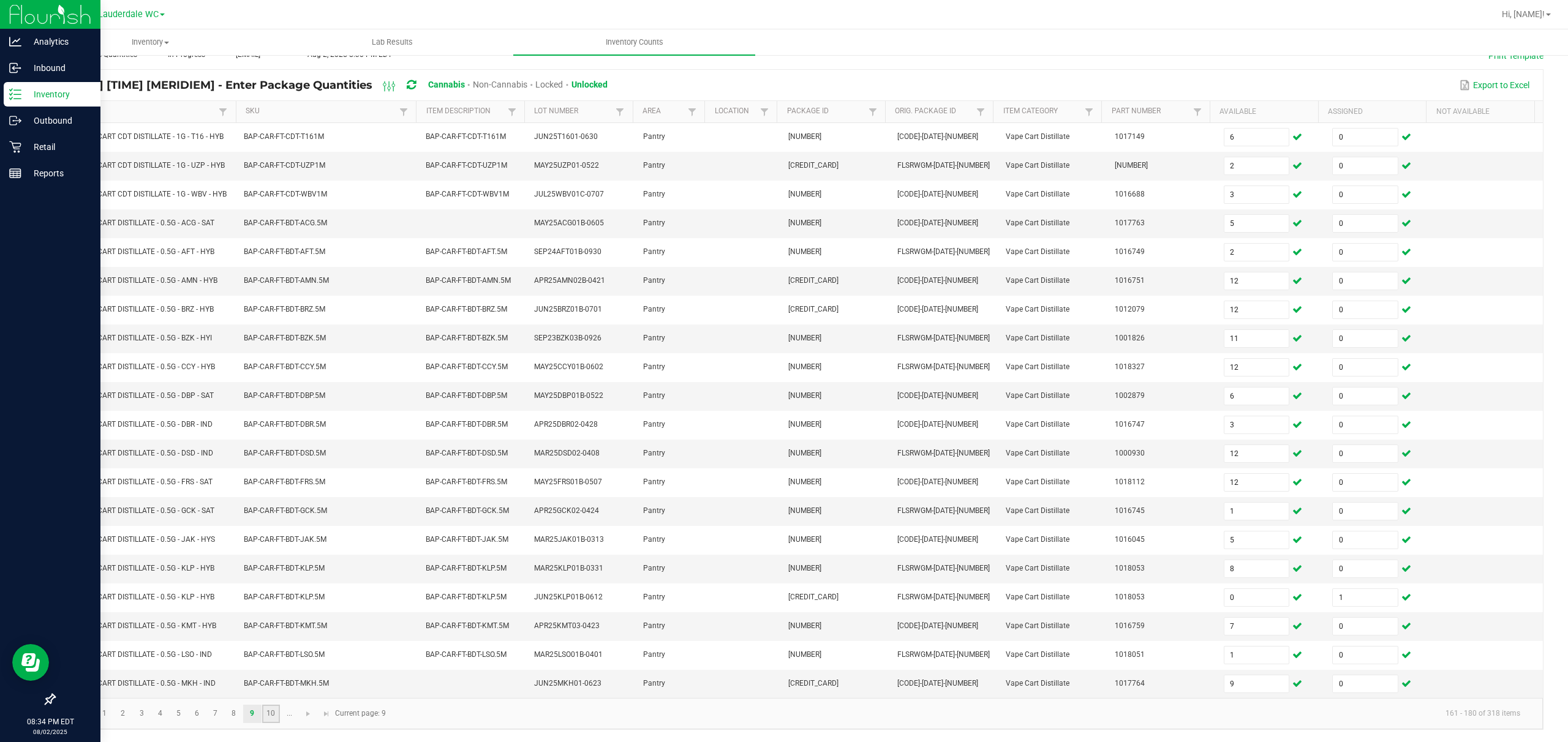 click on "10" 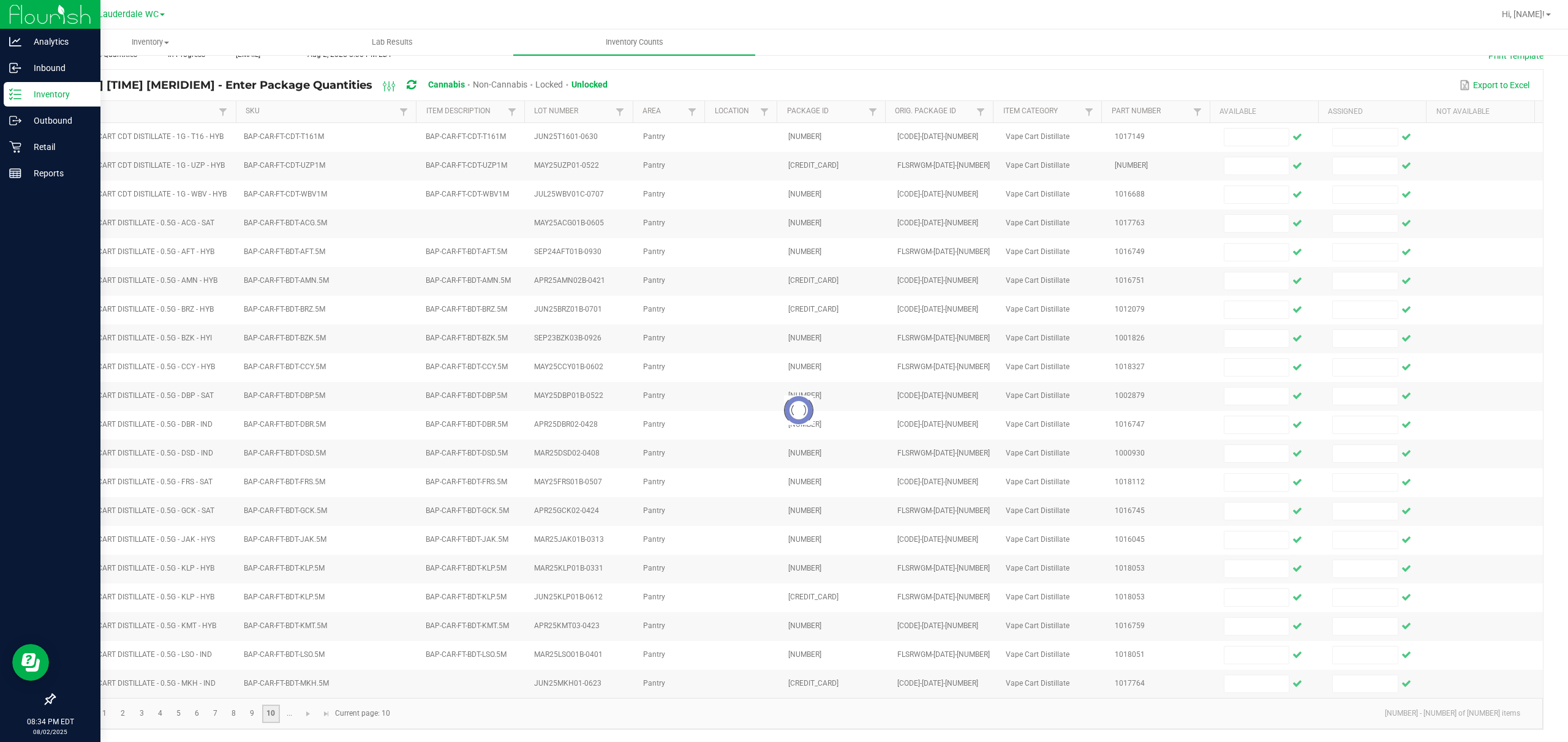 scroll, scrollTop: 88, scrollLeft: 0, axis: vertical 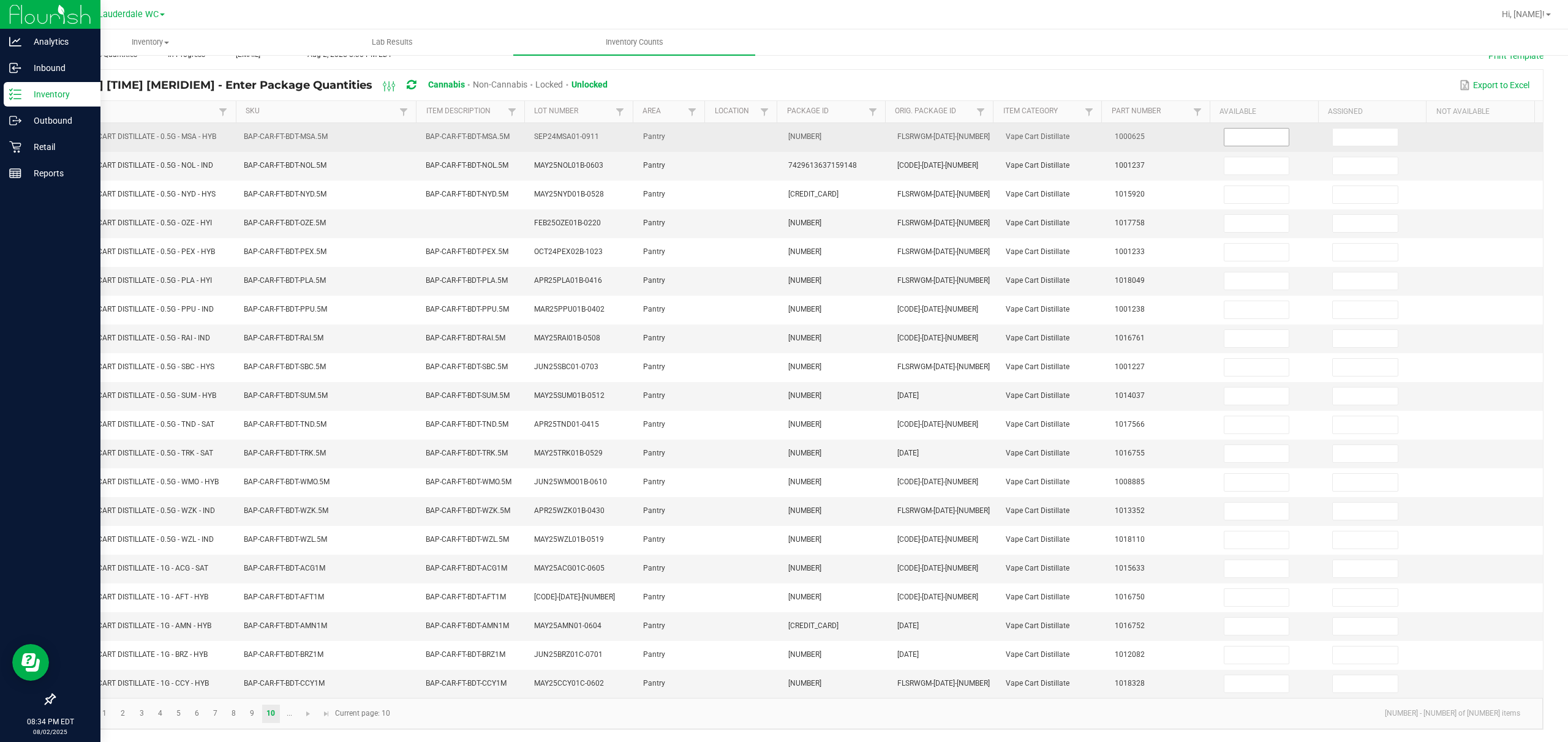 click at bounding box center (1257, 137) 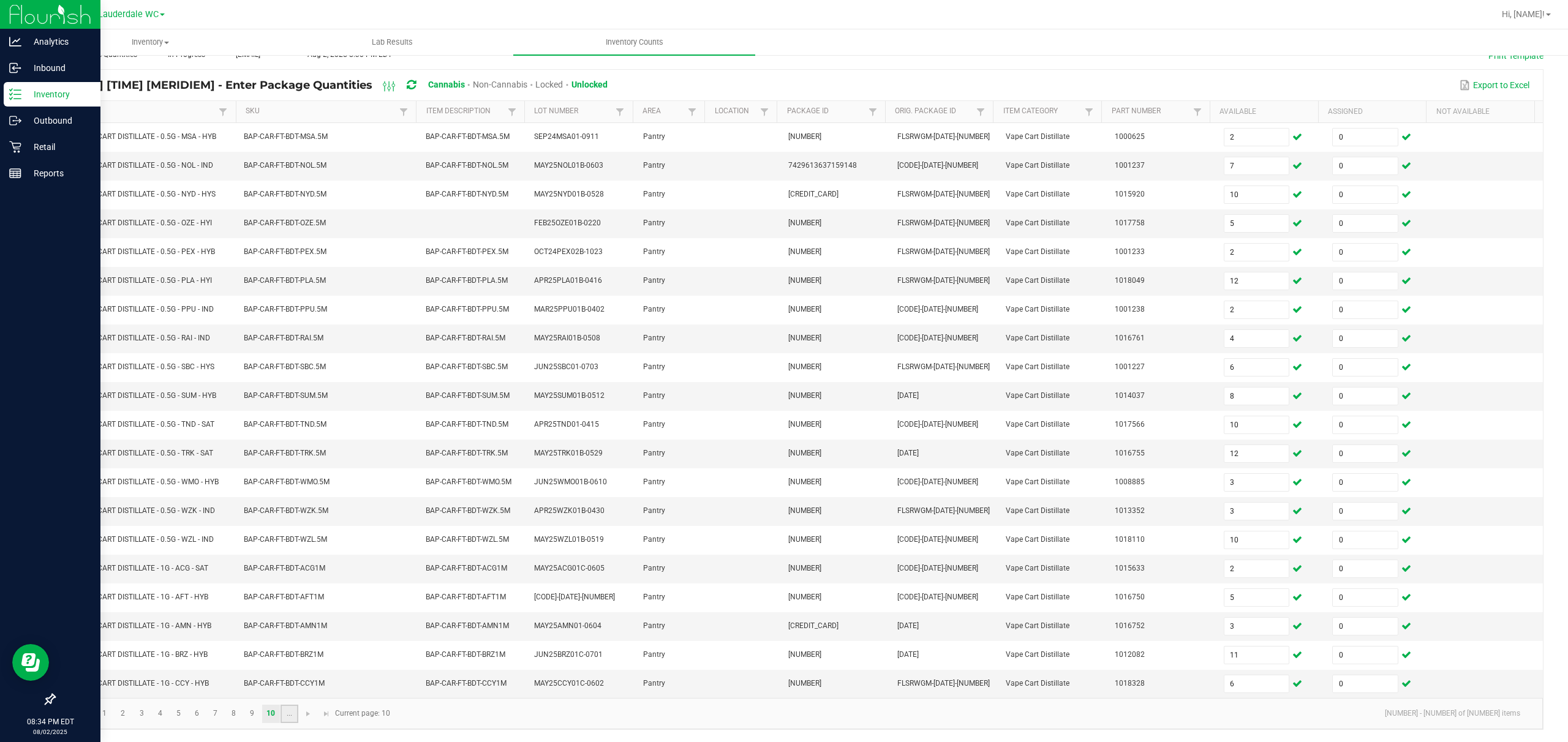 click on "..." 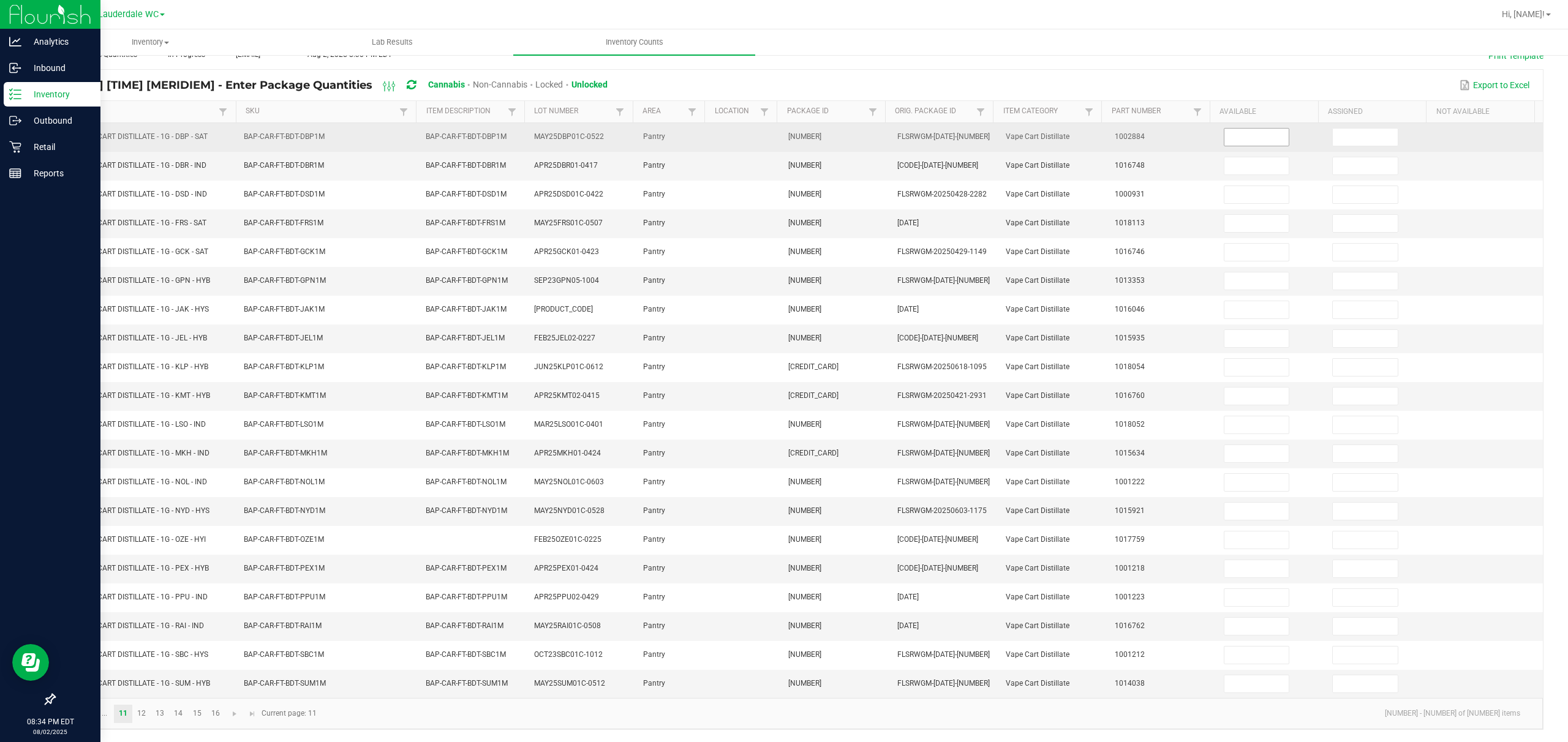 click at bounding box center [1257, 137] 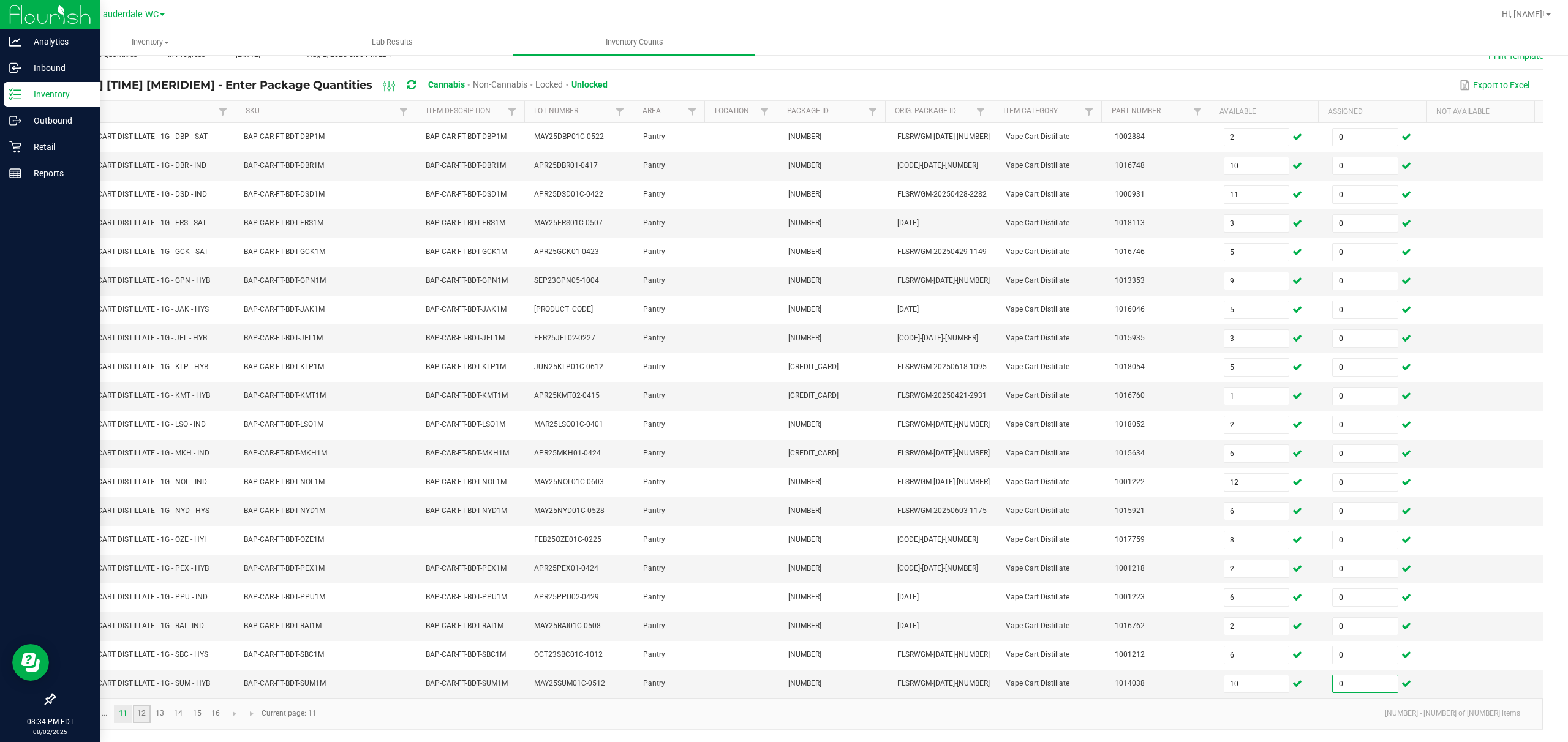 click on "12" 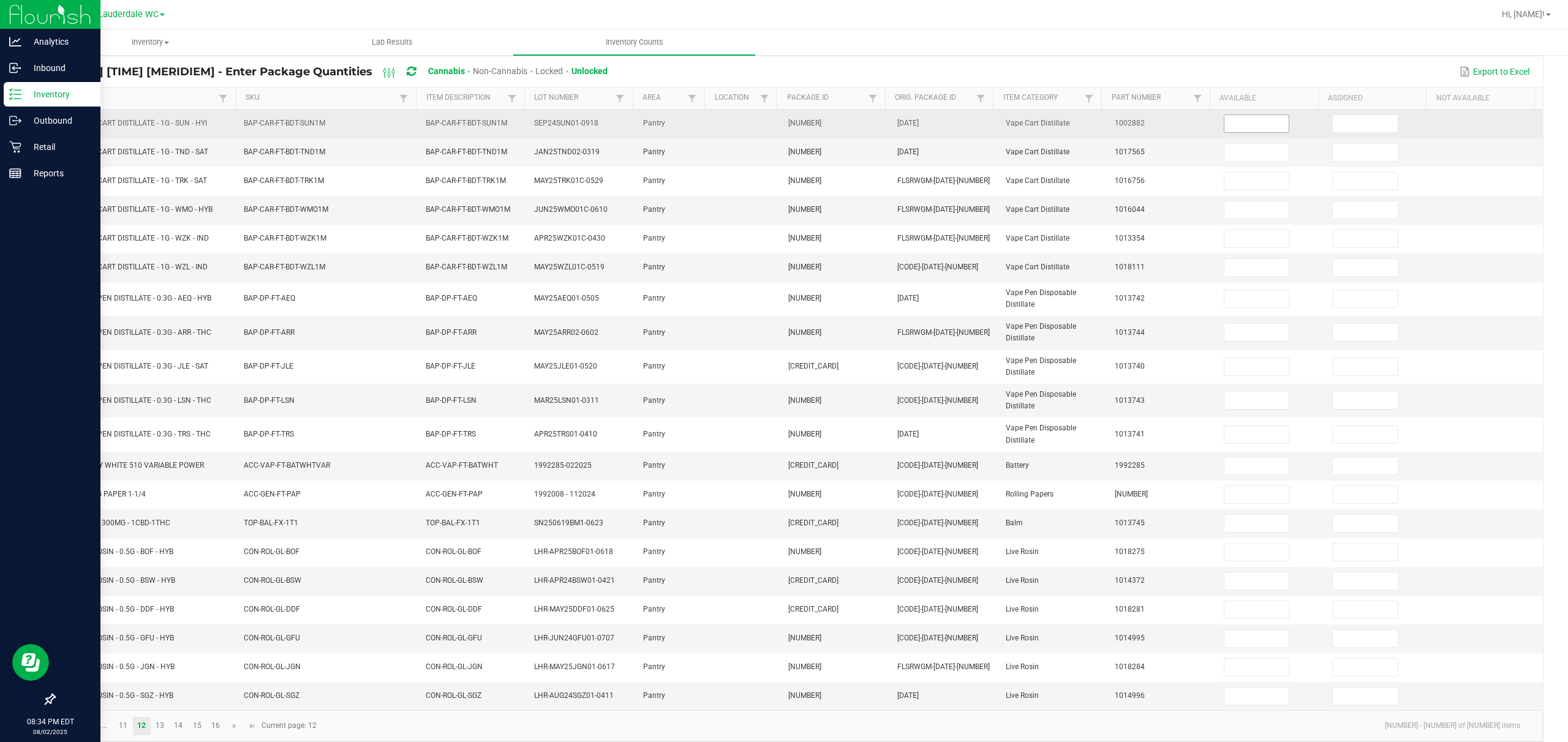 click at bounding box center [1257, 124] 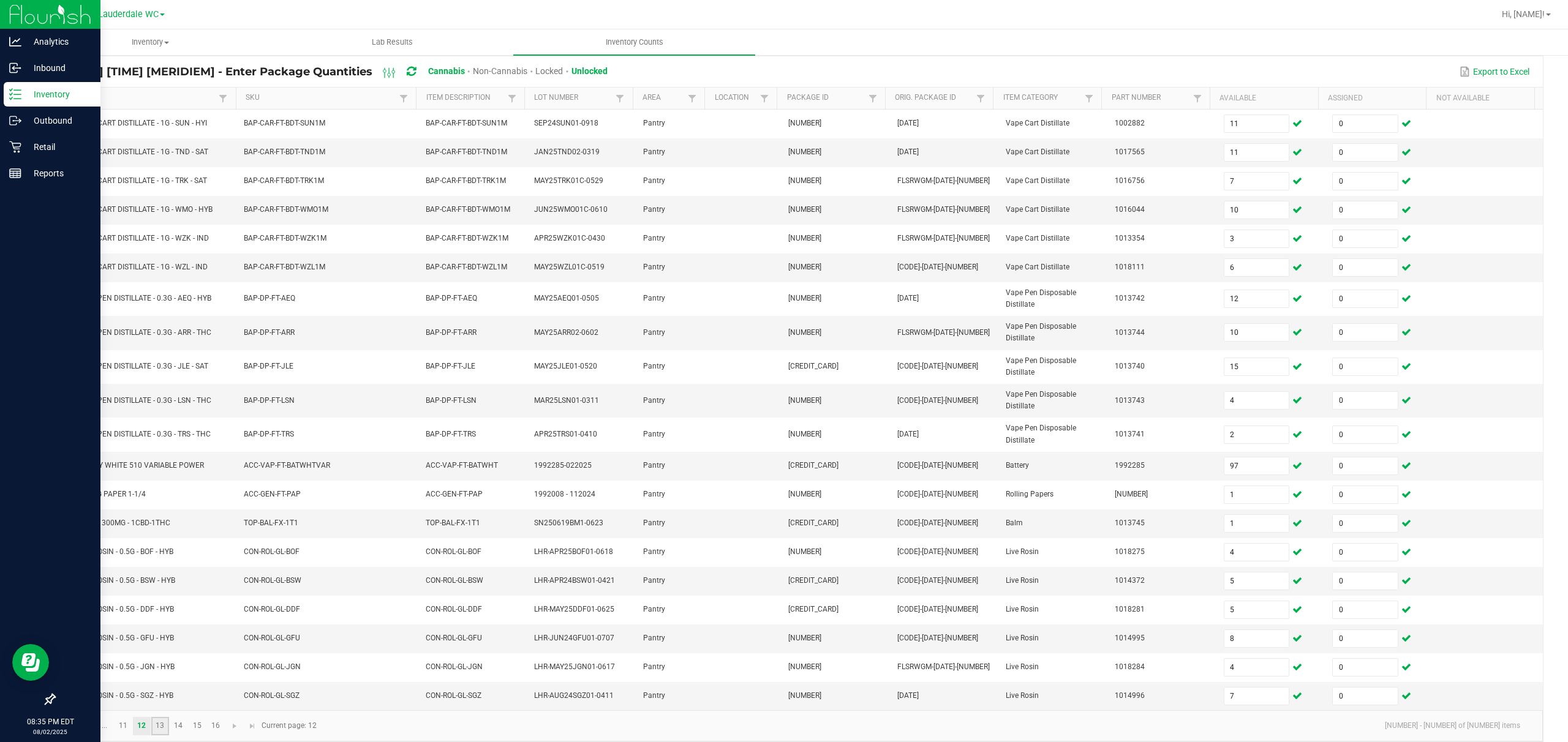 click on "13" 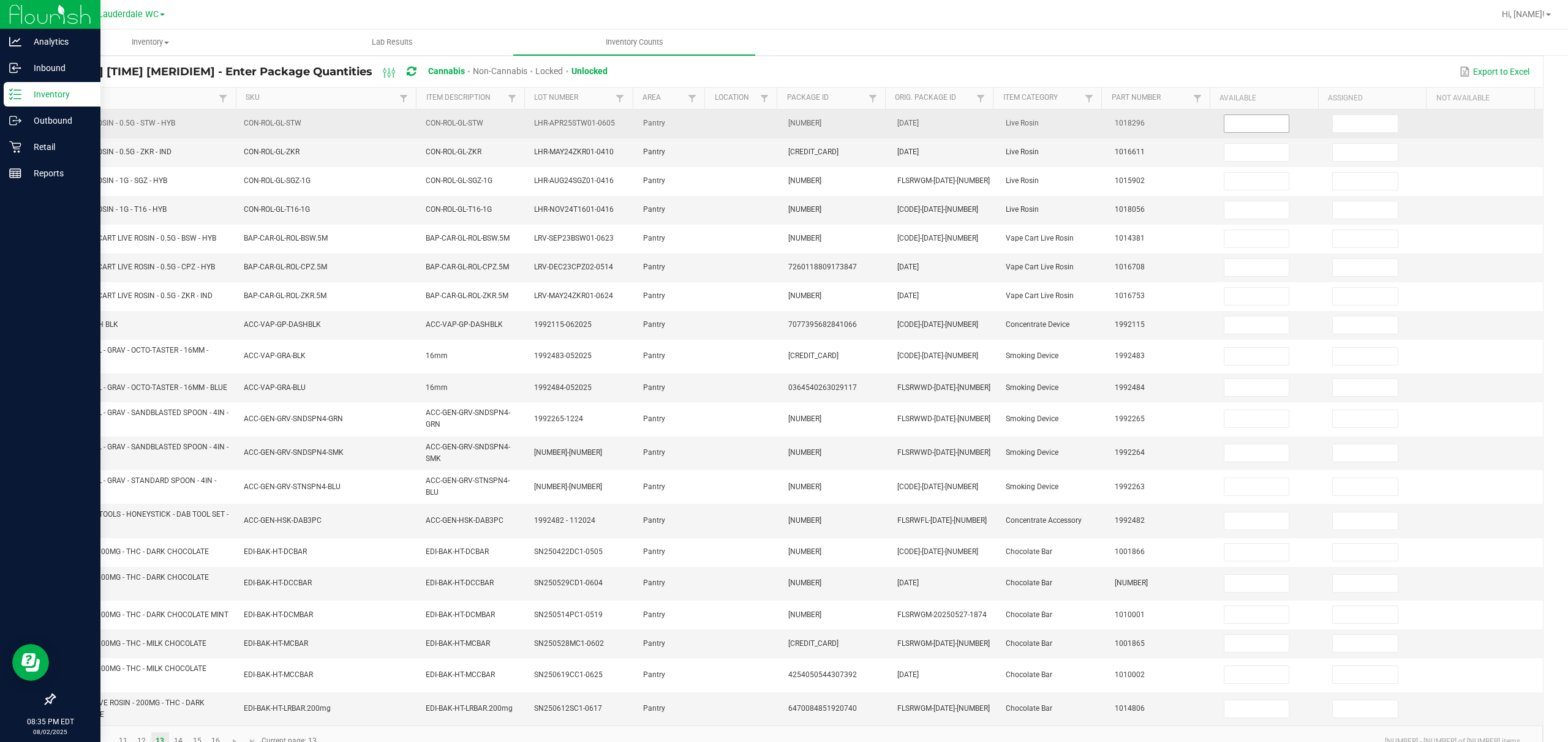 click at bounding box center [1257, 124] 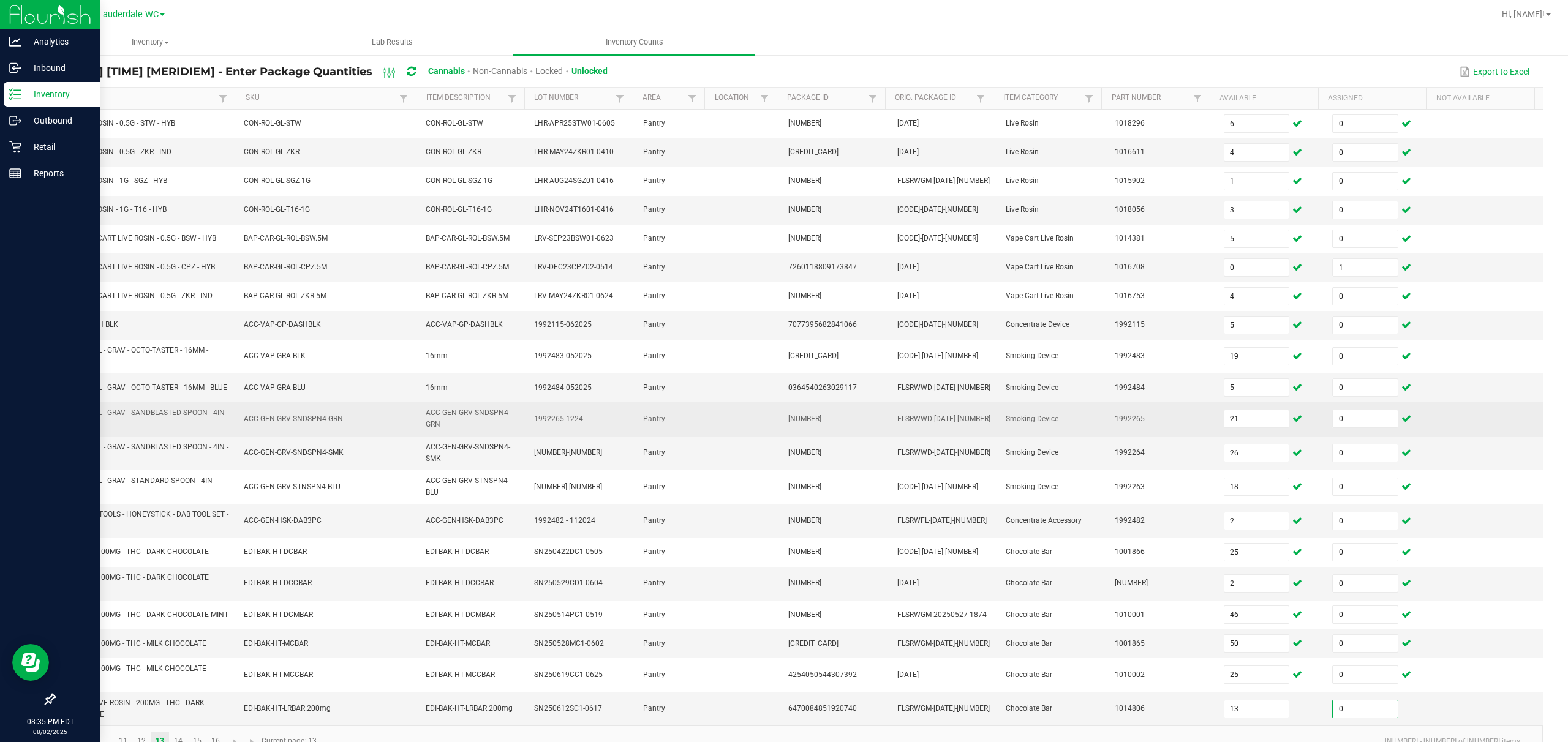 click on "1992265" at bounding box center [1162, 419] 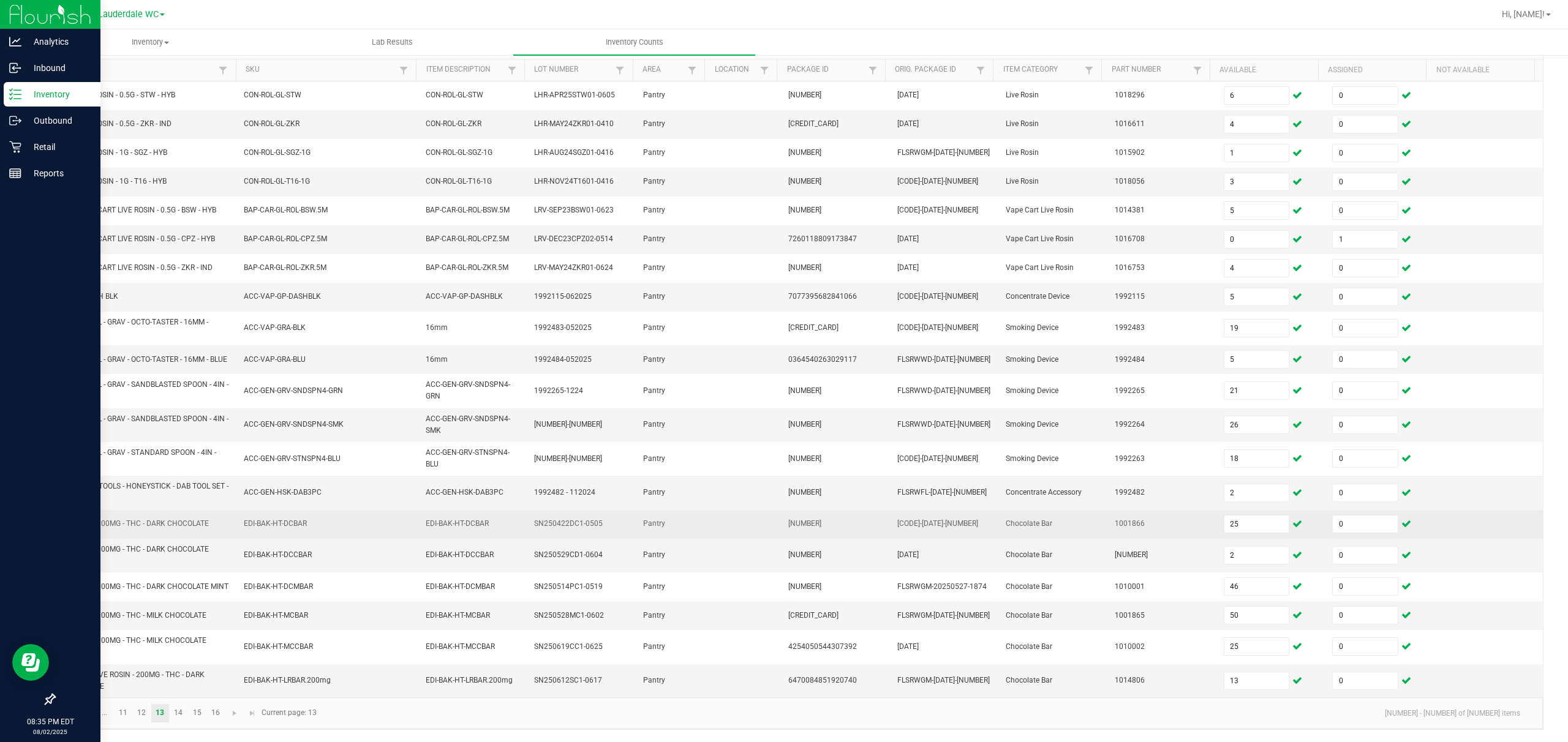 scroll, scrollTop: 135, scrollLeft: 0, axis: vertical 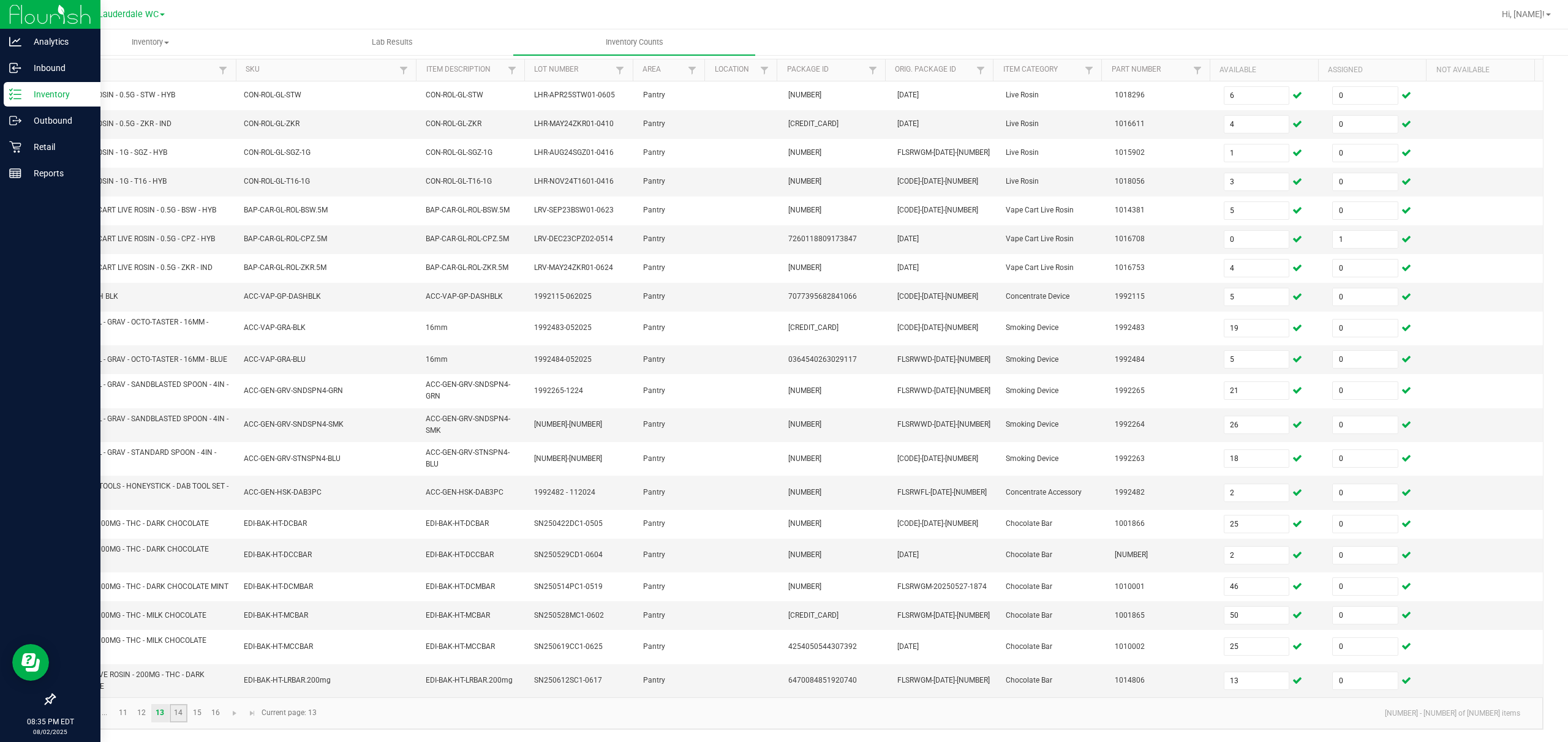 click on "14" 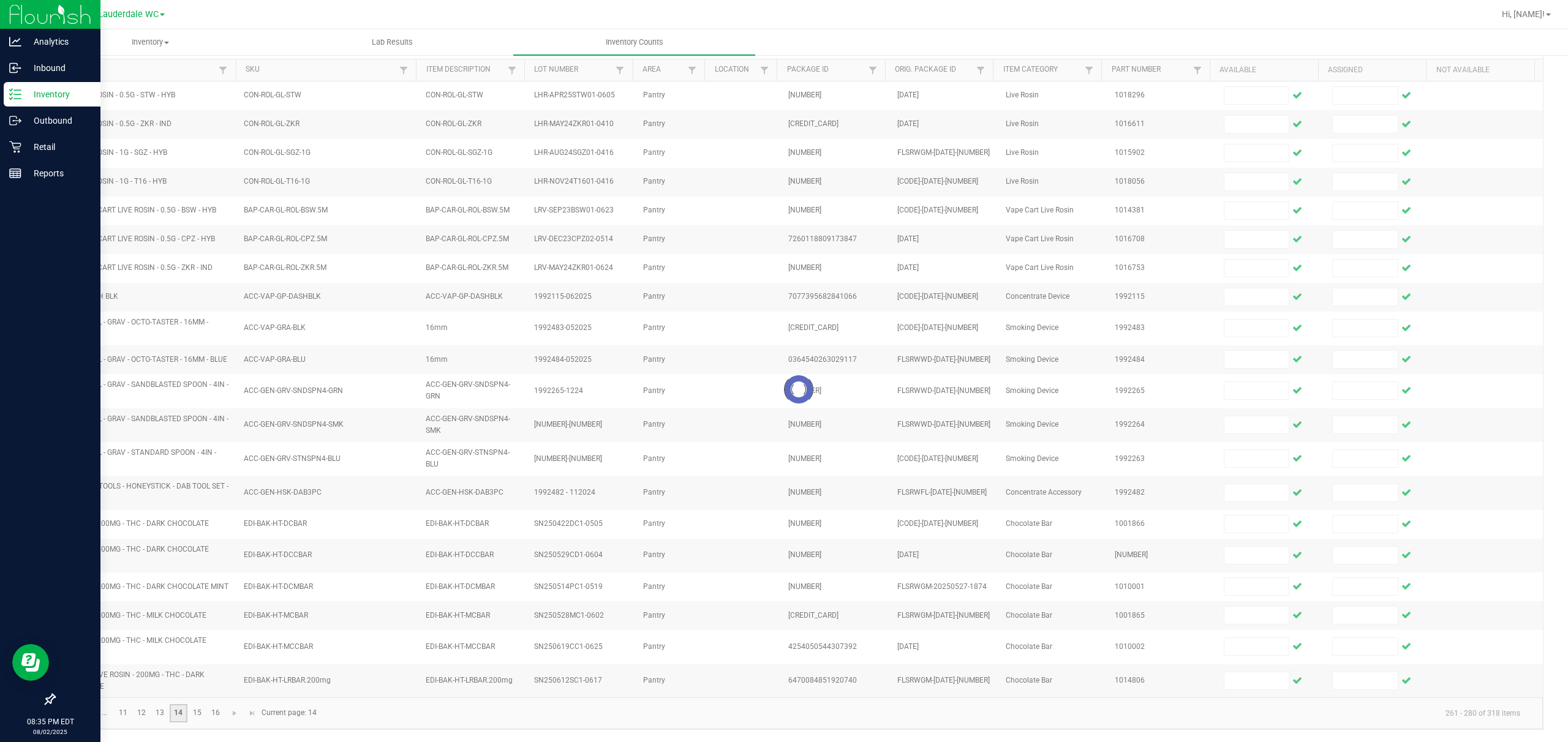 scroll, scrollTop: 116, scrollLeft: 0, axis: vertical 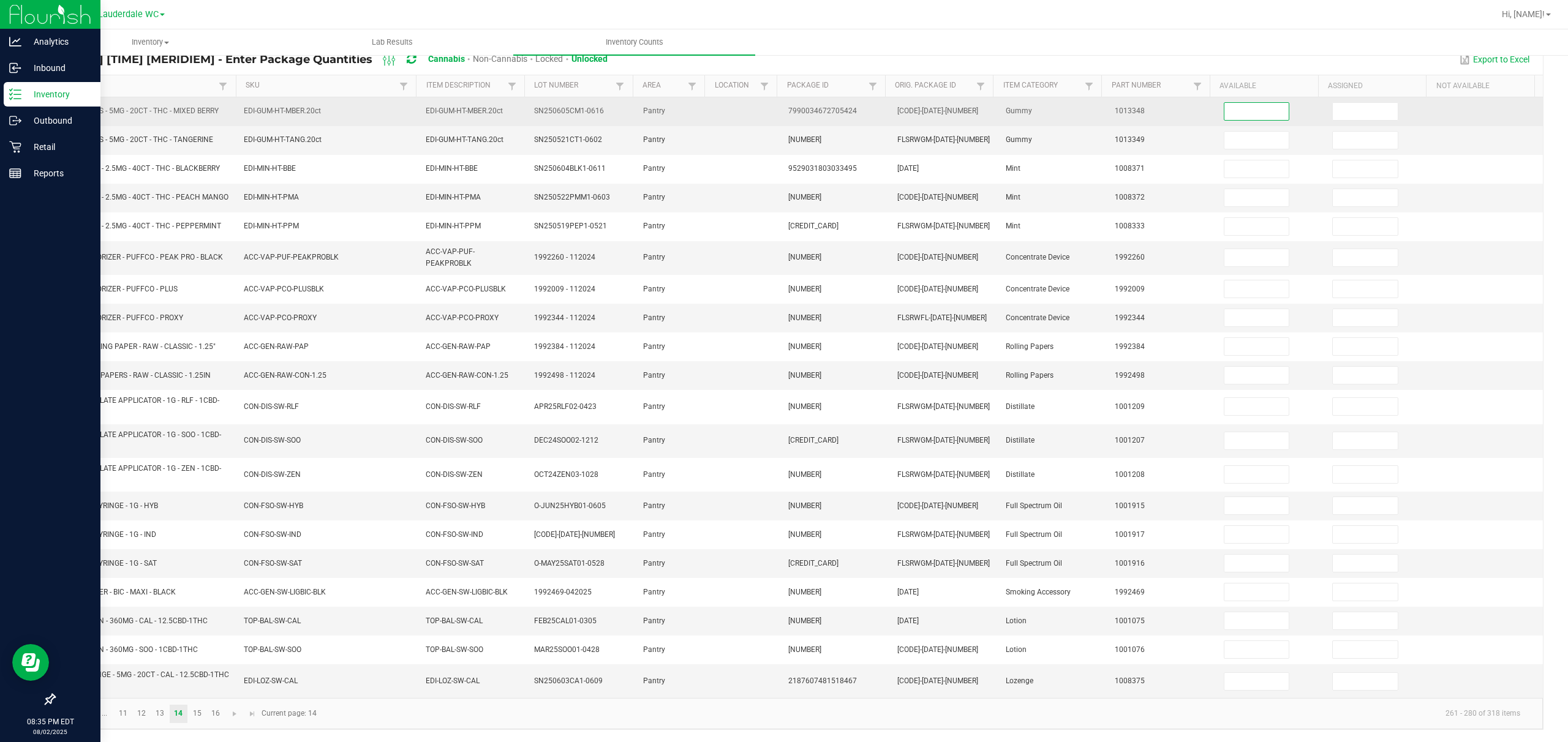 click at bounding box center [1257, 111] 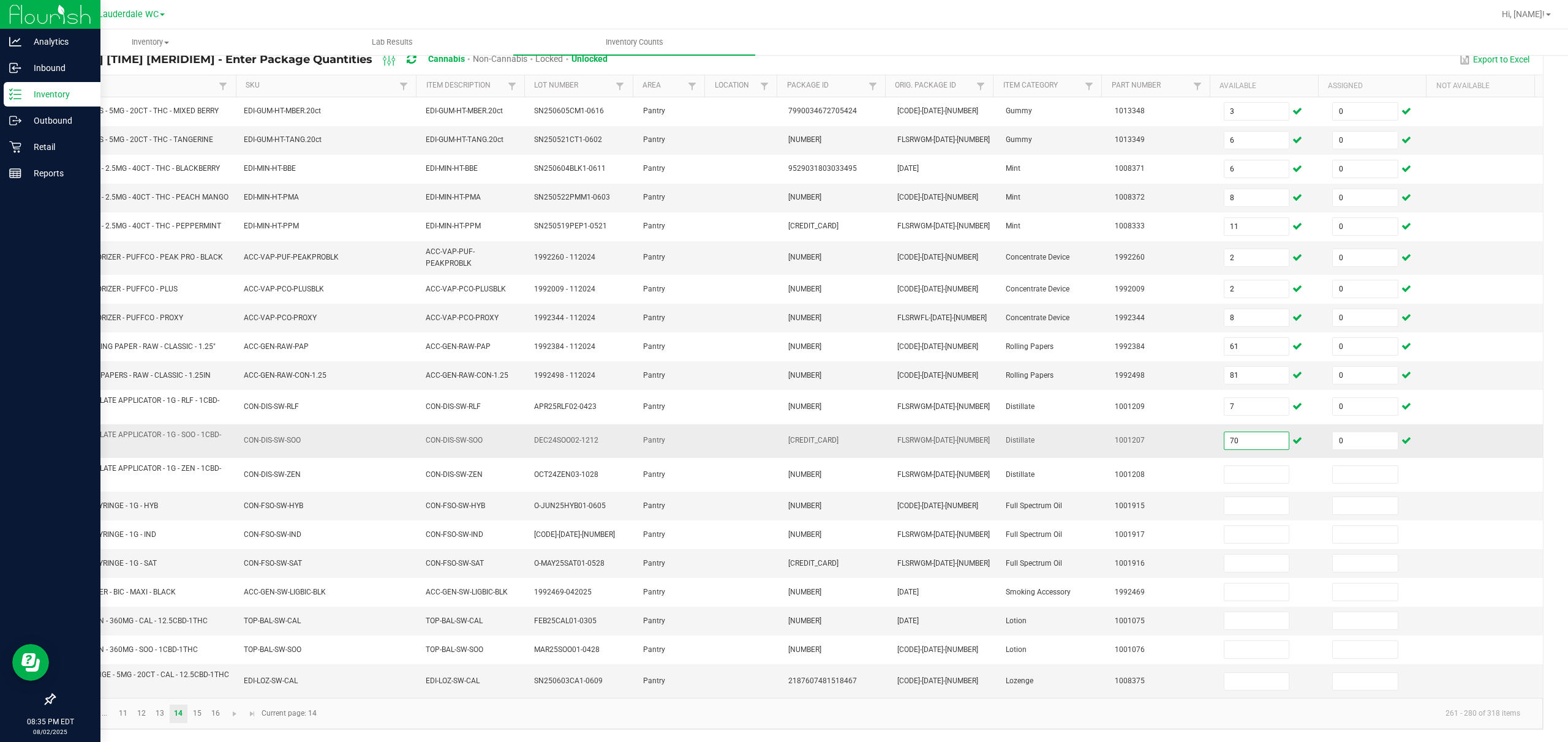 click on "70" at bounding box center [1257, 441] 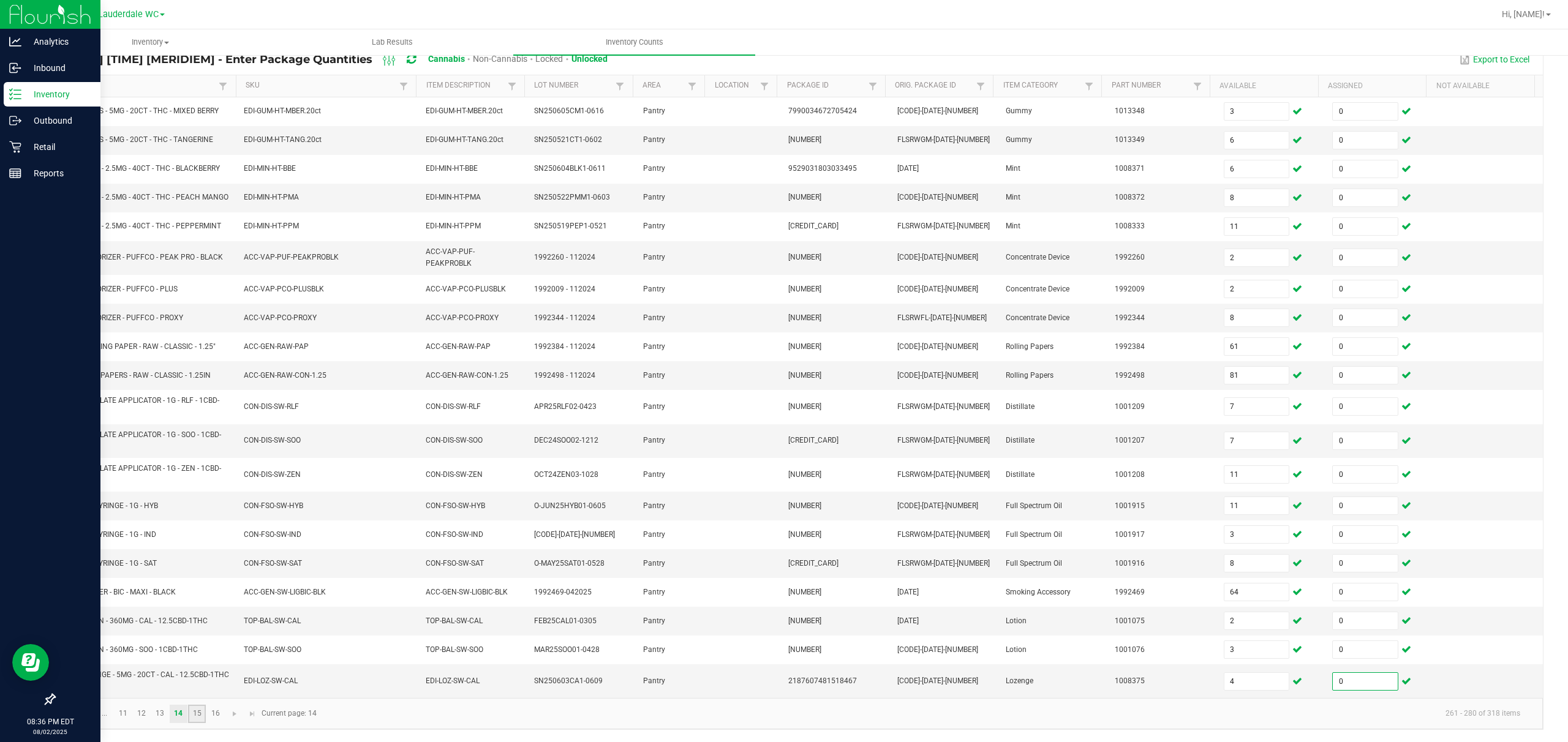 click on "15" 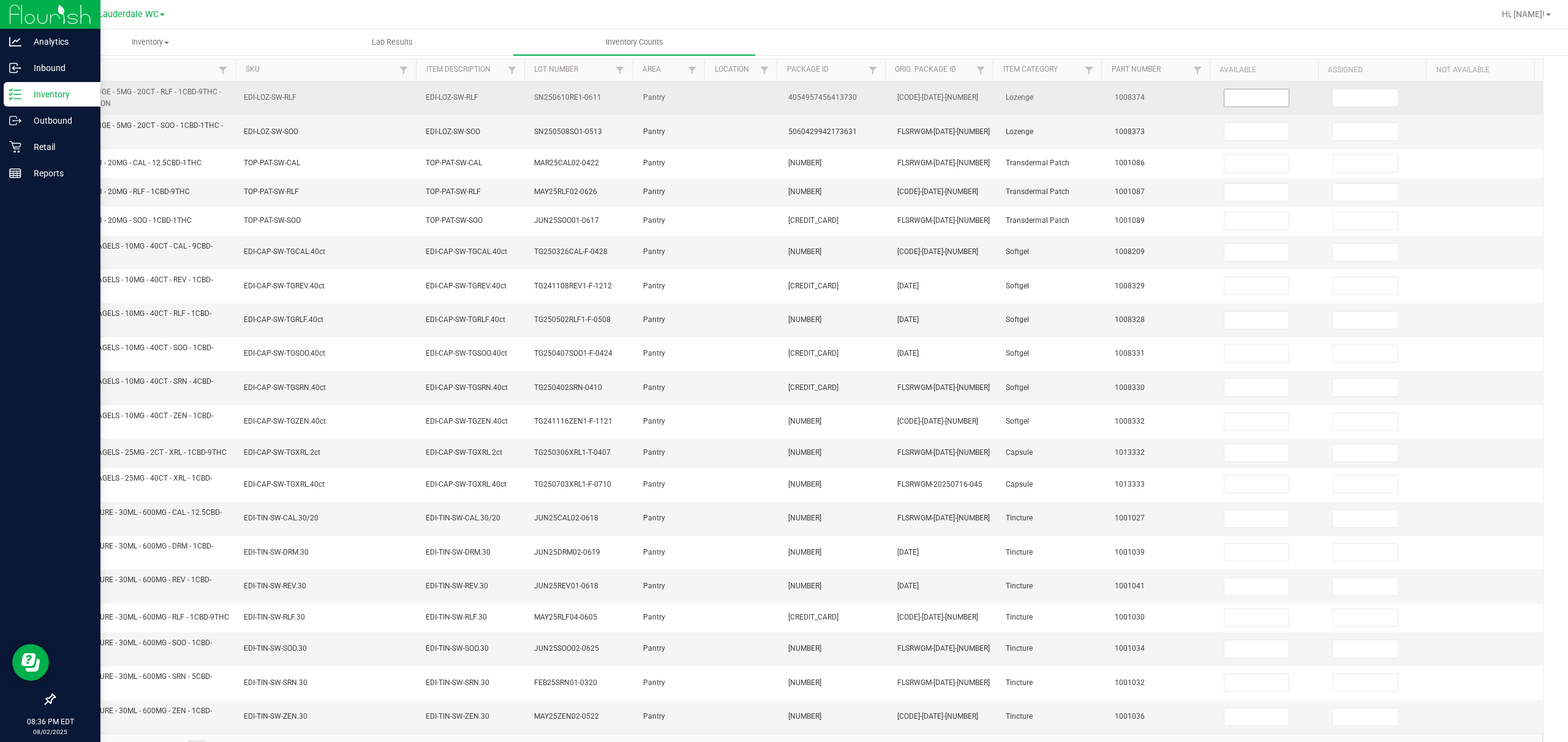click at bounding box center [1257, 98] 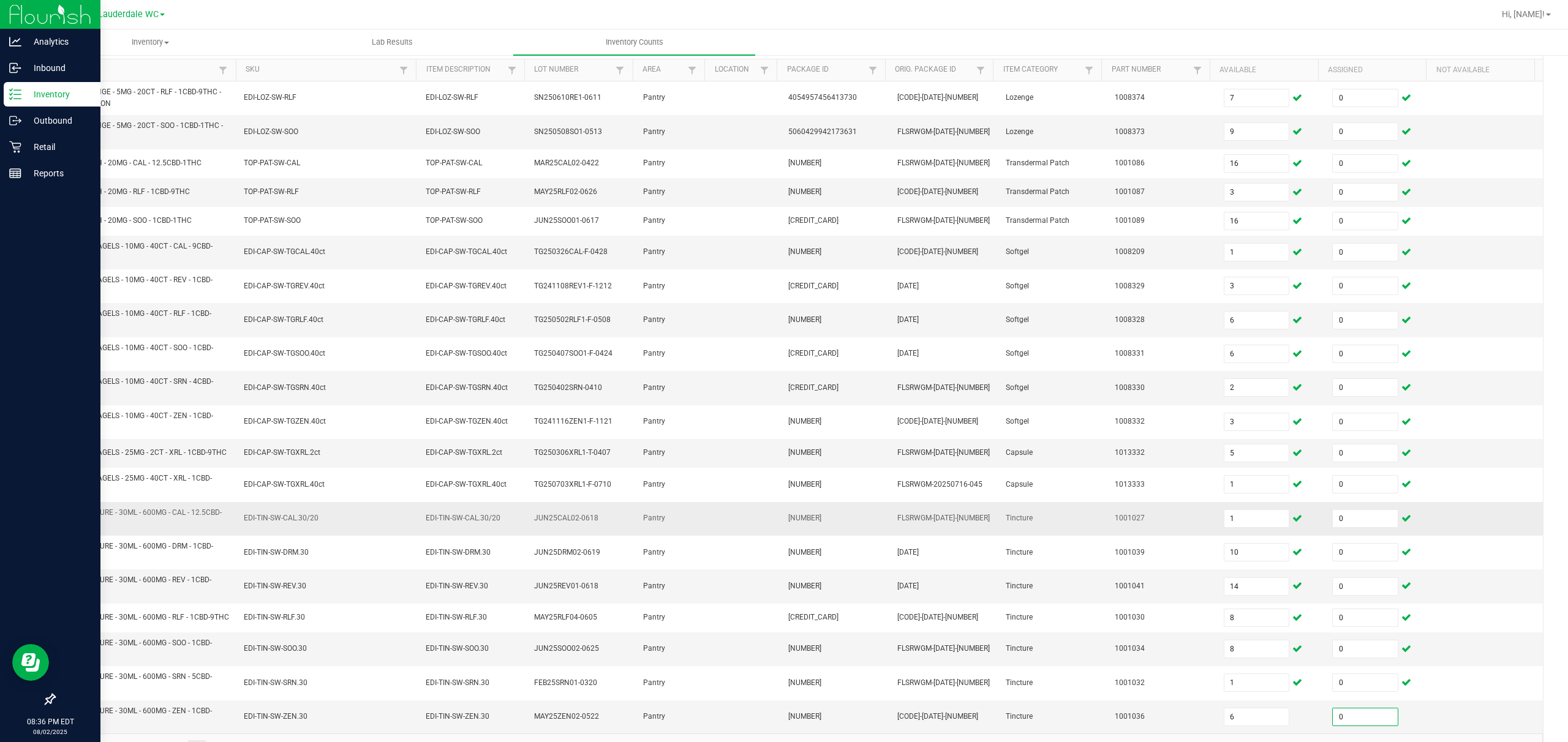 click on "Tincture" at bounding box center [1053, 519] 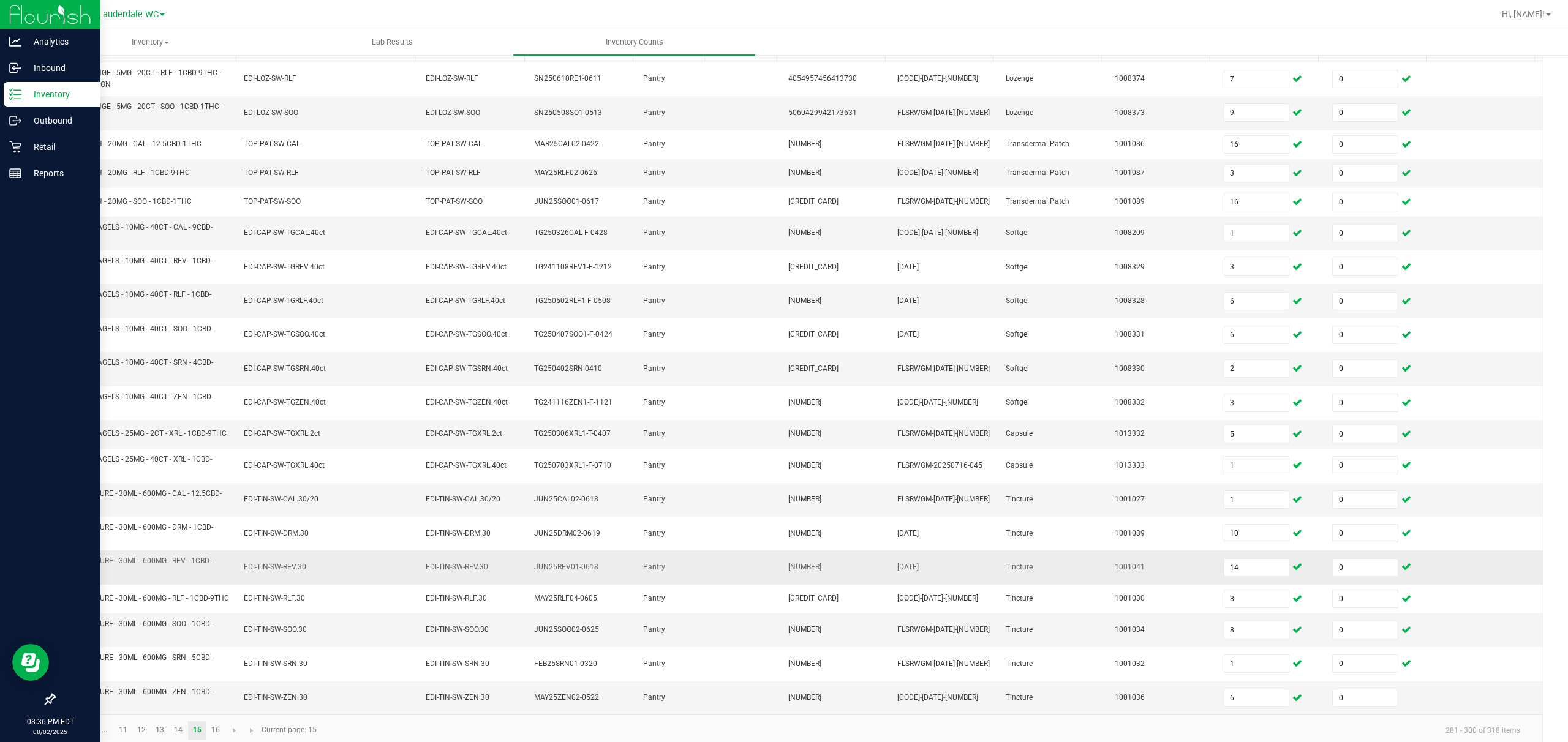 scroll, scrollTop: 169, scrollLeft: 0, axis: vertical 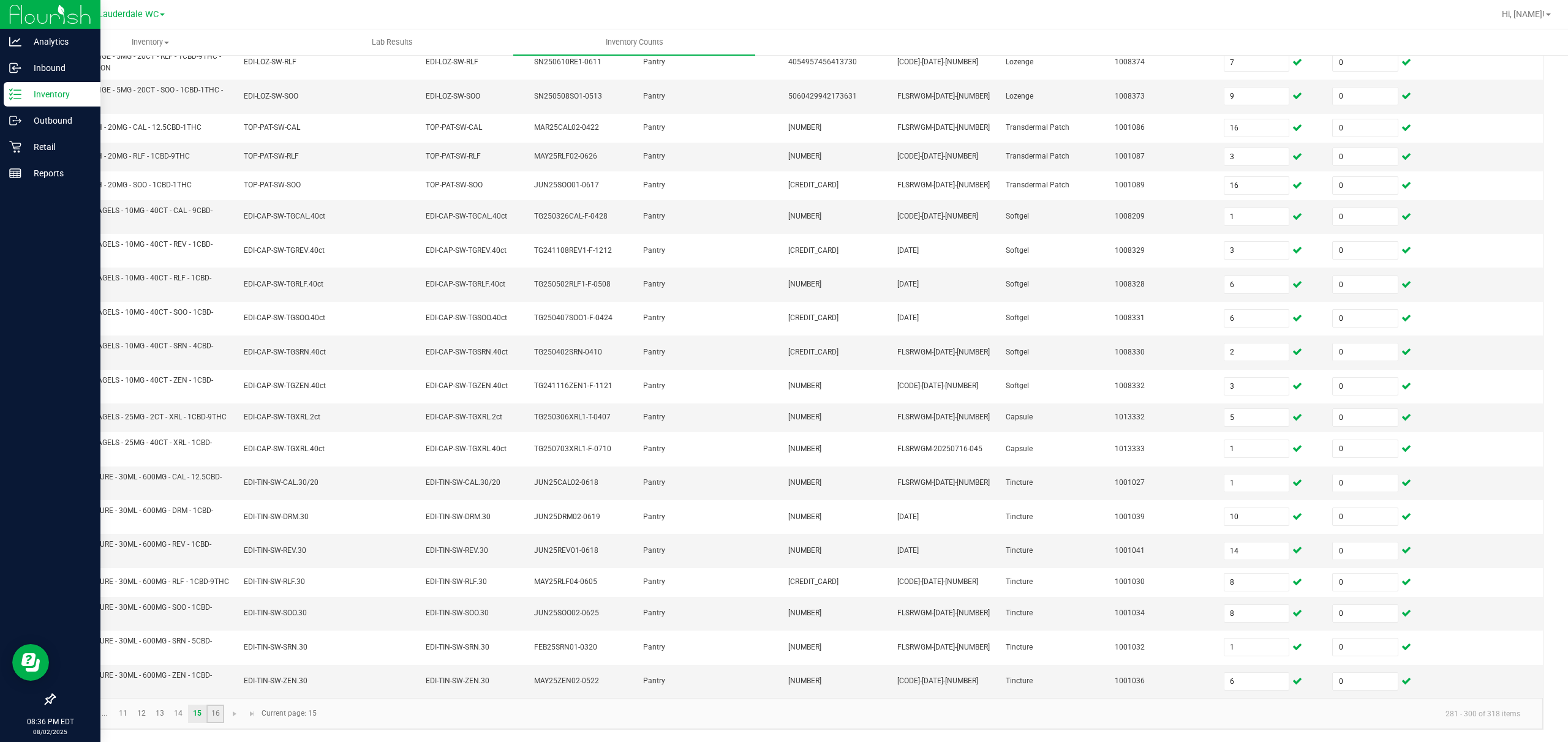 click on "16" 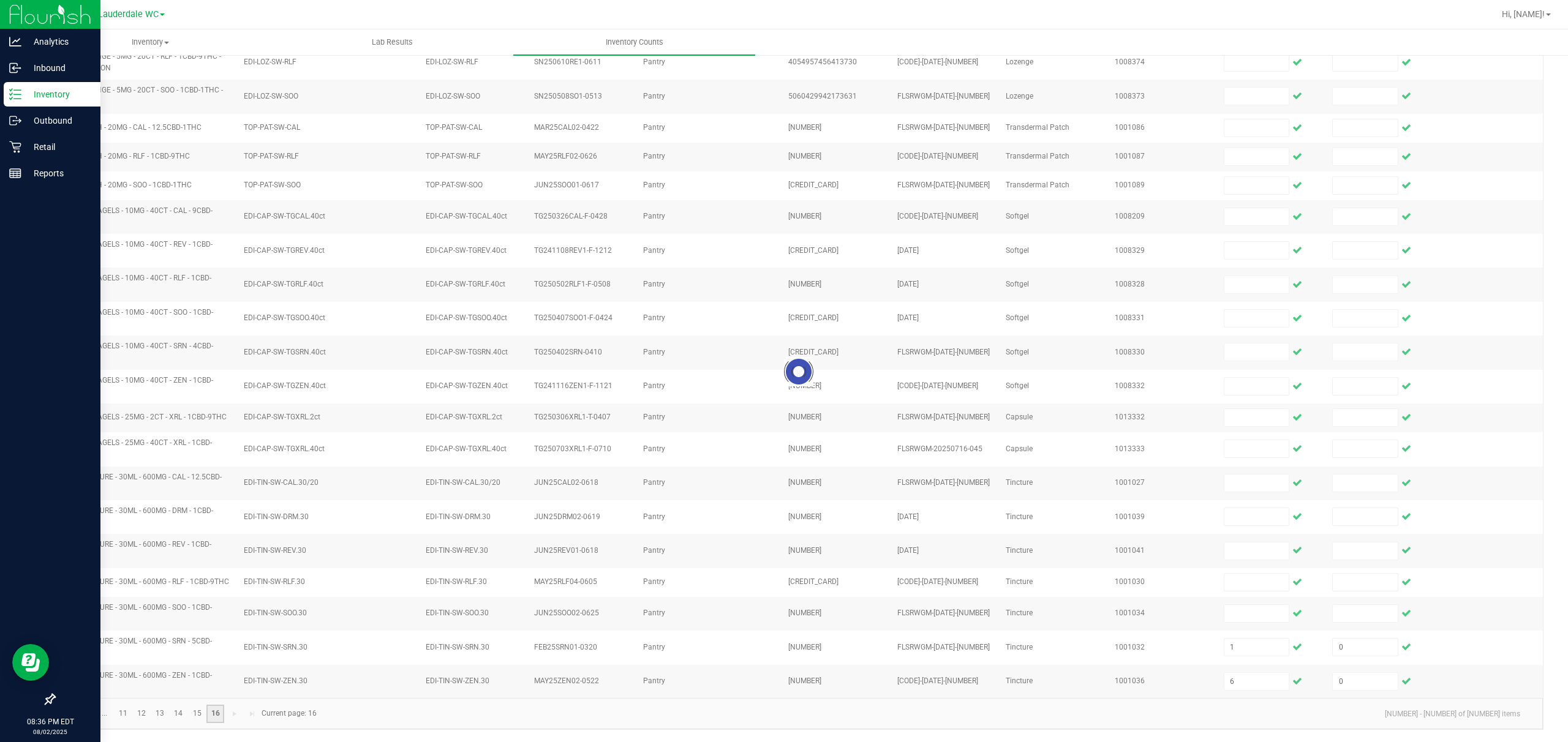 scroll, scrollTop: 115, scrollLeft: 0, axis: vertical 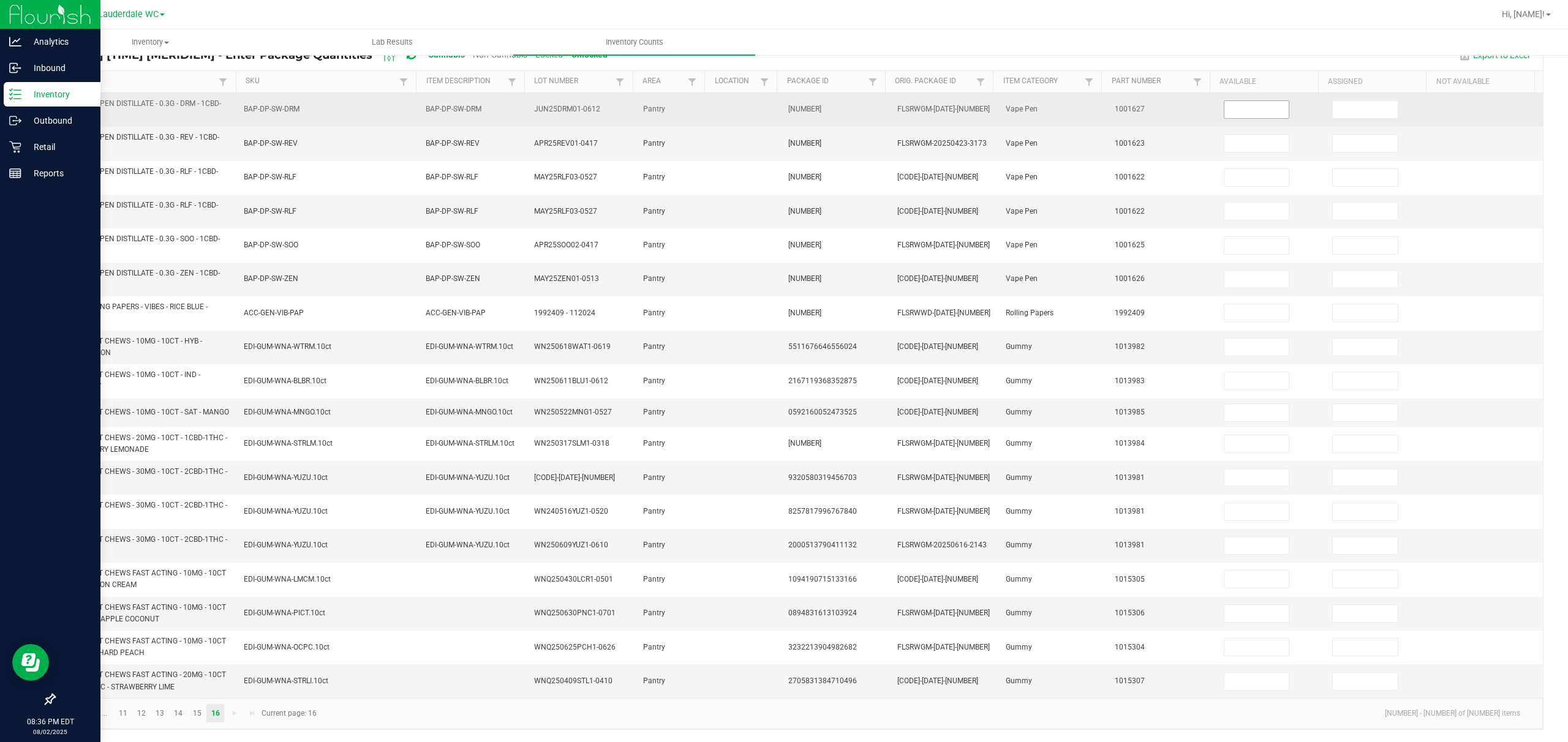 click at bounding box center [1257, 110] 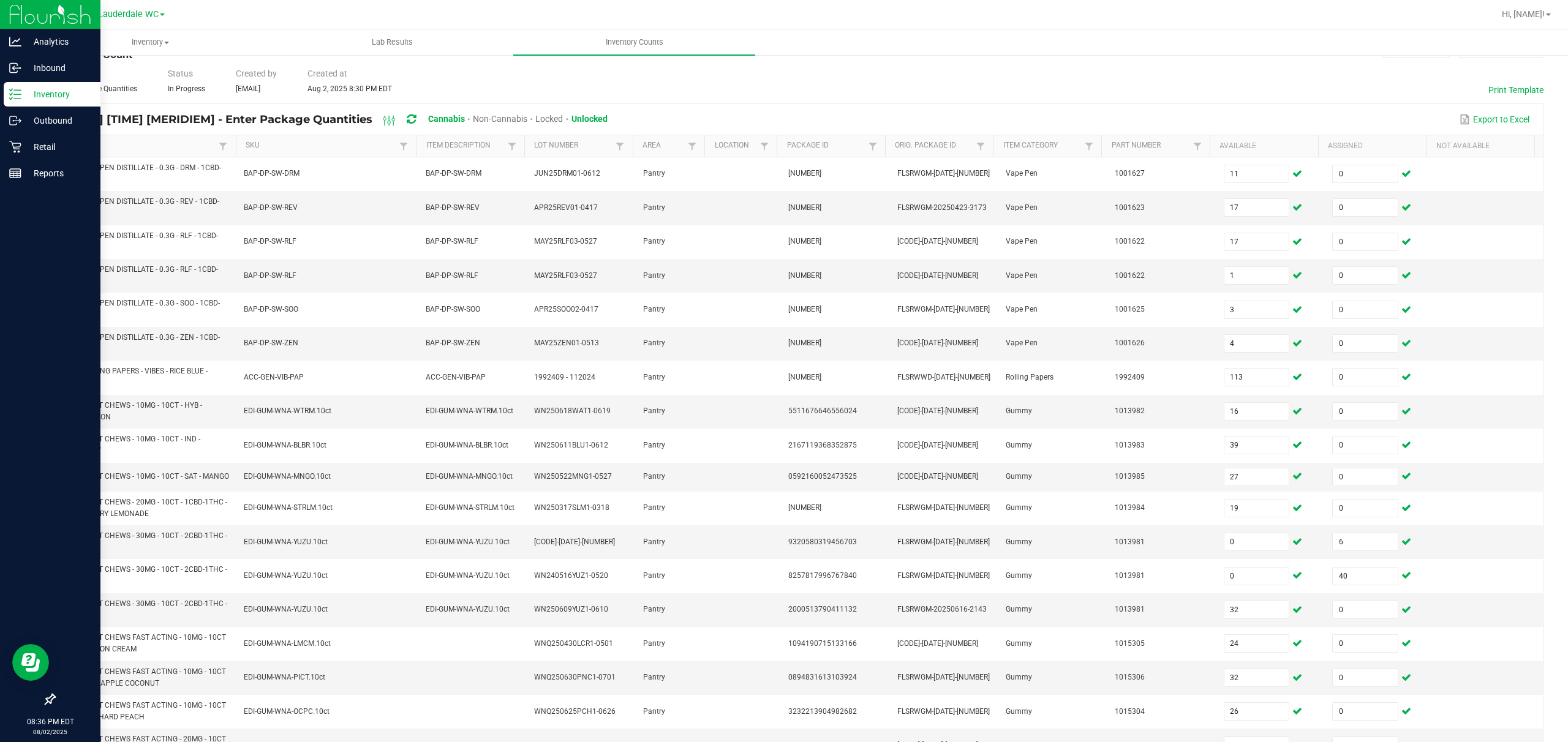 scroll, scrollTop: 0, scrollLeft: 0, axis: both 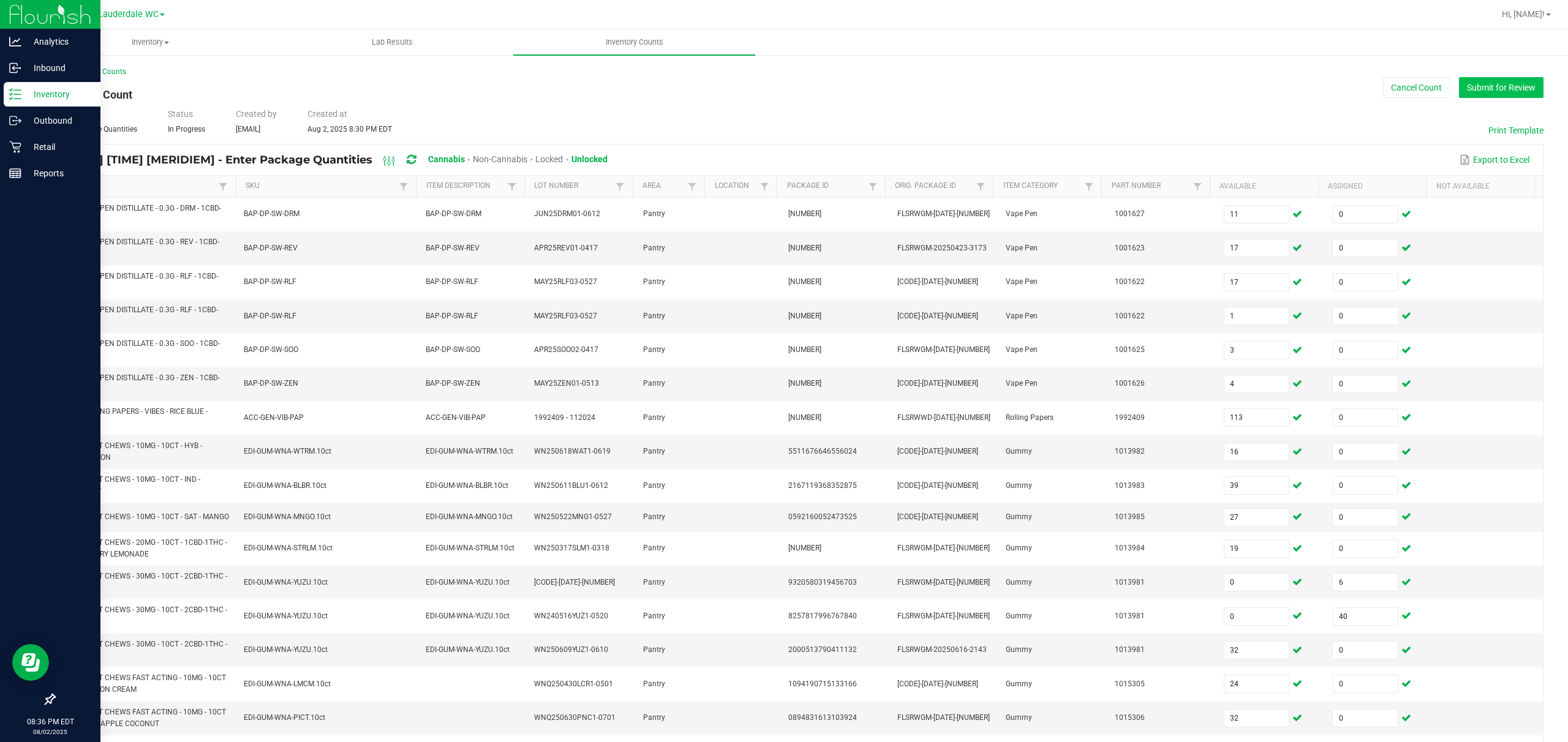 click on "Submit for Review" at bounding box center (1501, 88) 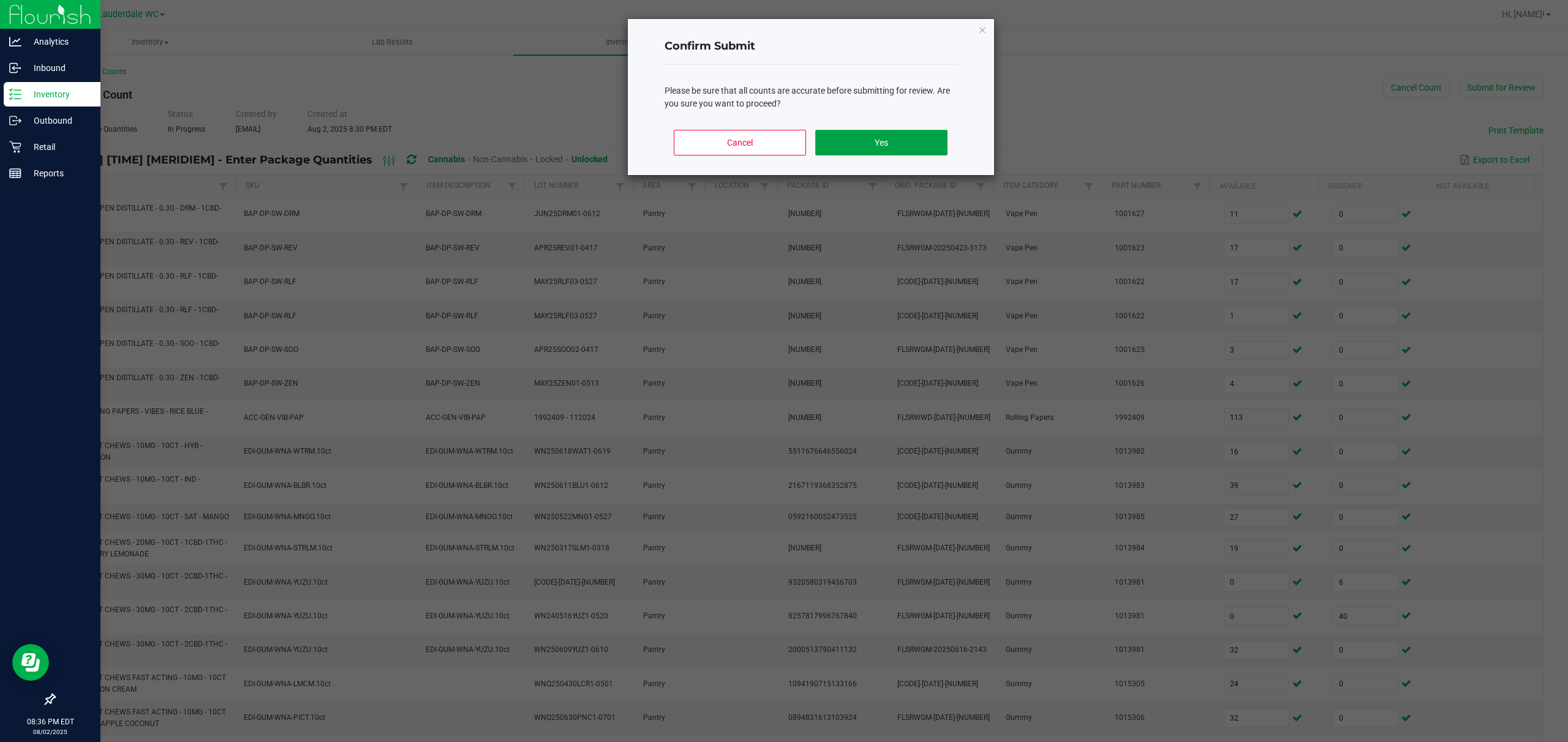 click on "Yes" 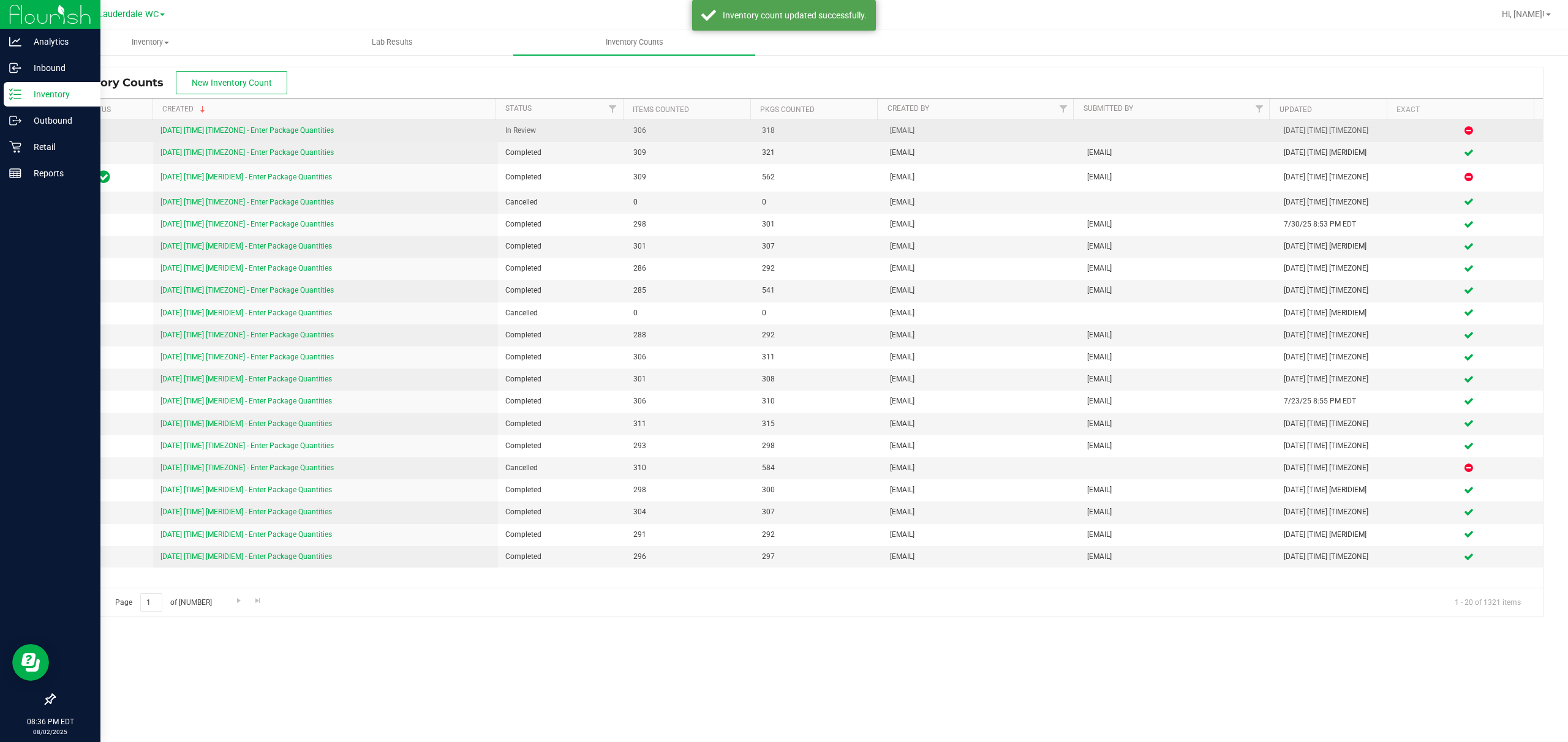 click on "[DATE] [TIME] [TIMEZONE] - Enter Package Quantities" at bounding box center [247, 130] 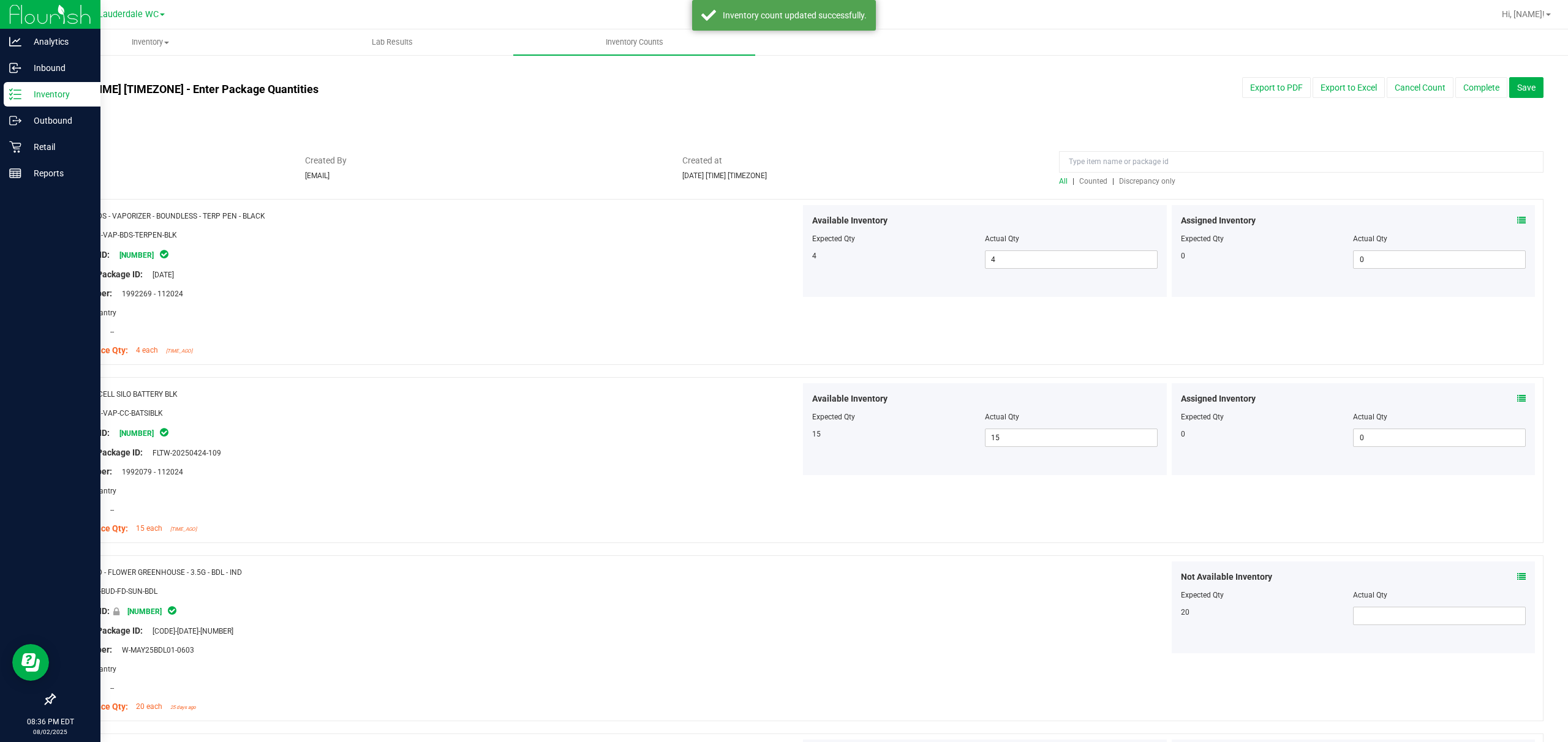 click on "Discrepancy only" at bounding box center [1147, 181] 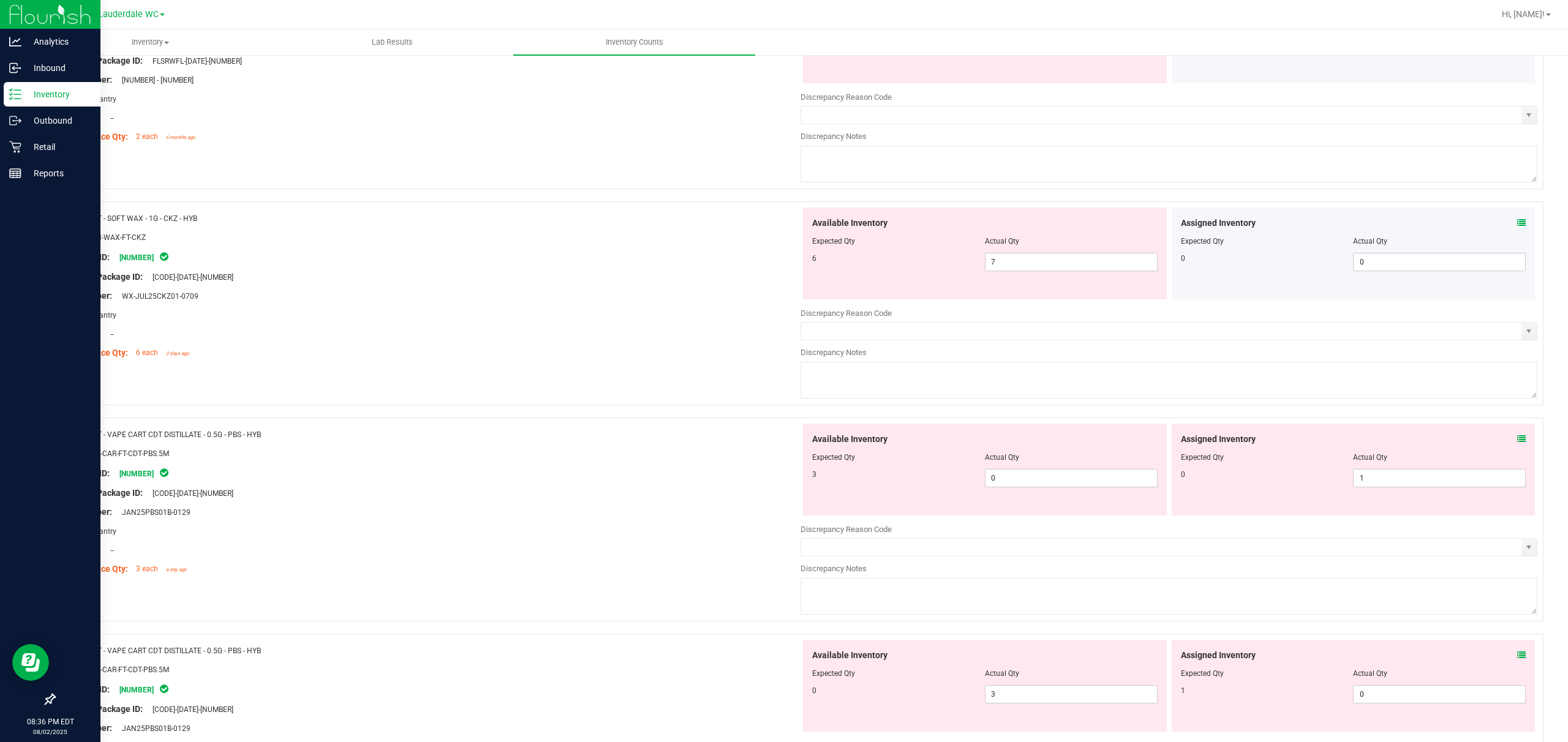 scroll, scrollTop: 326, scrollLeft: 0, axis: vertical 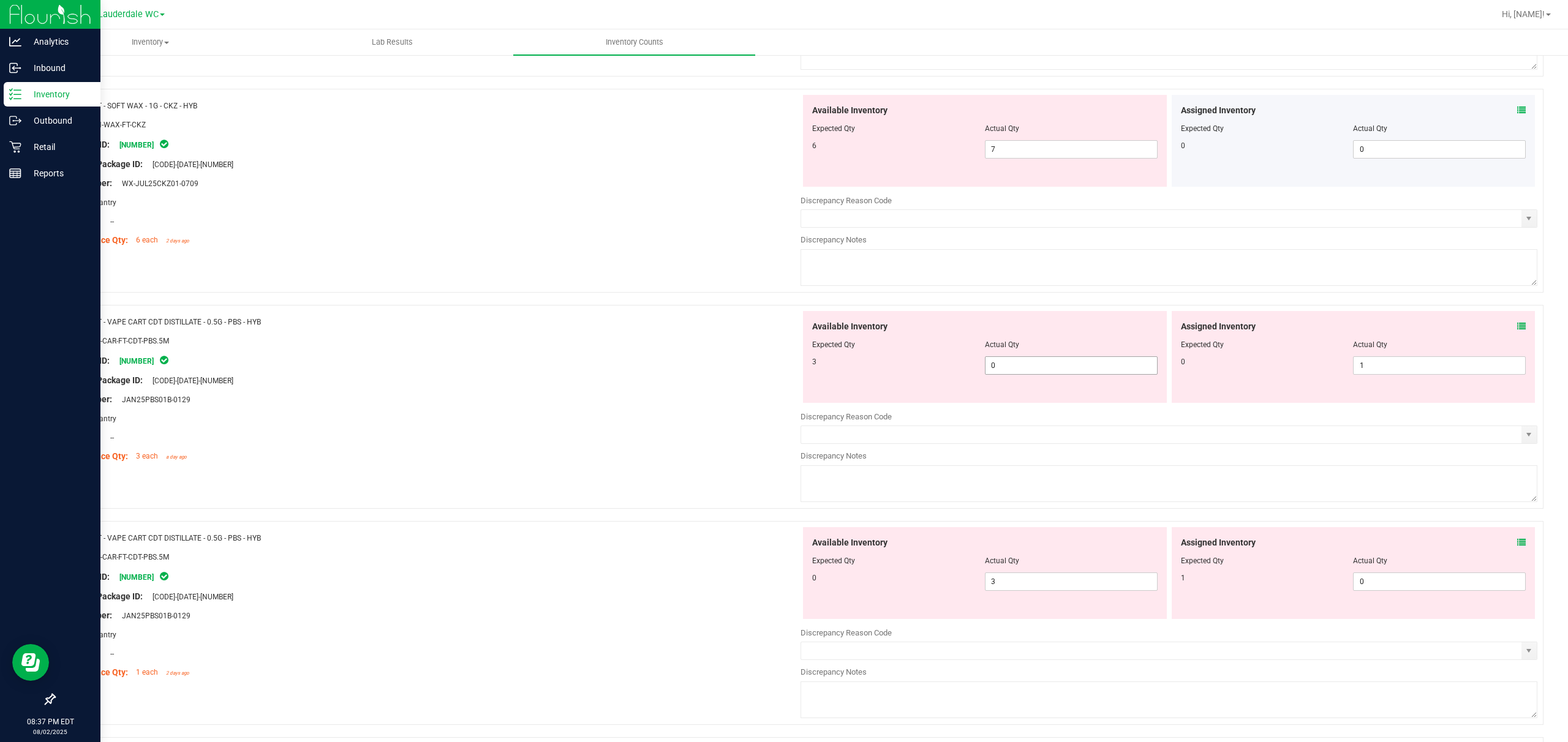 click on "0 0" at bounding box center (1071, 365) 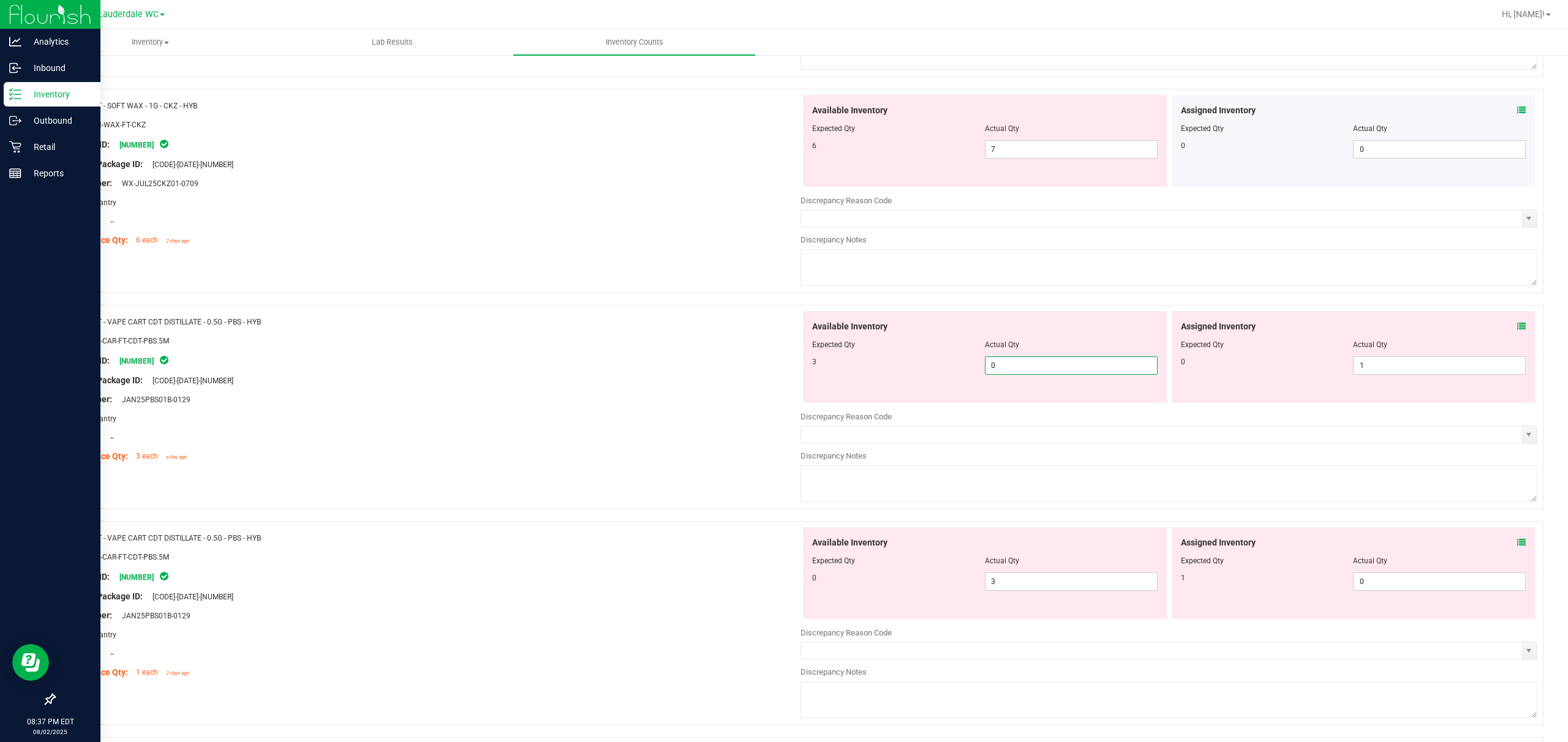 click on "0" at bounding box center (1071, 365) 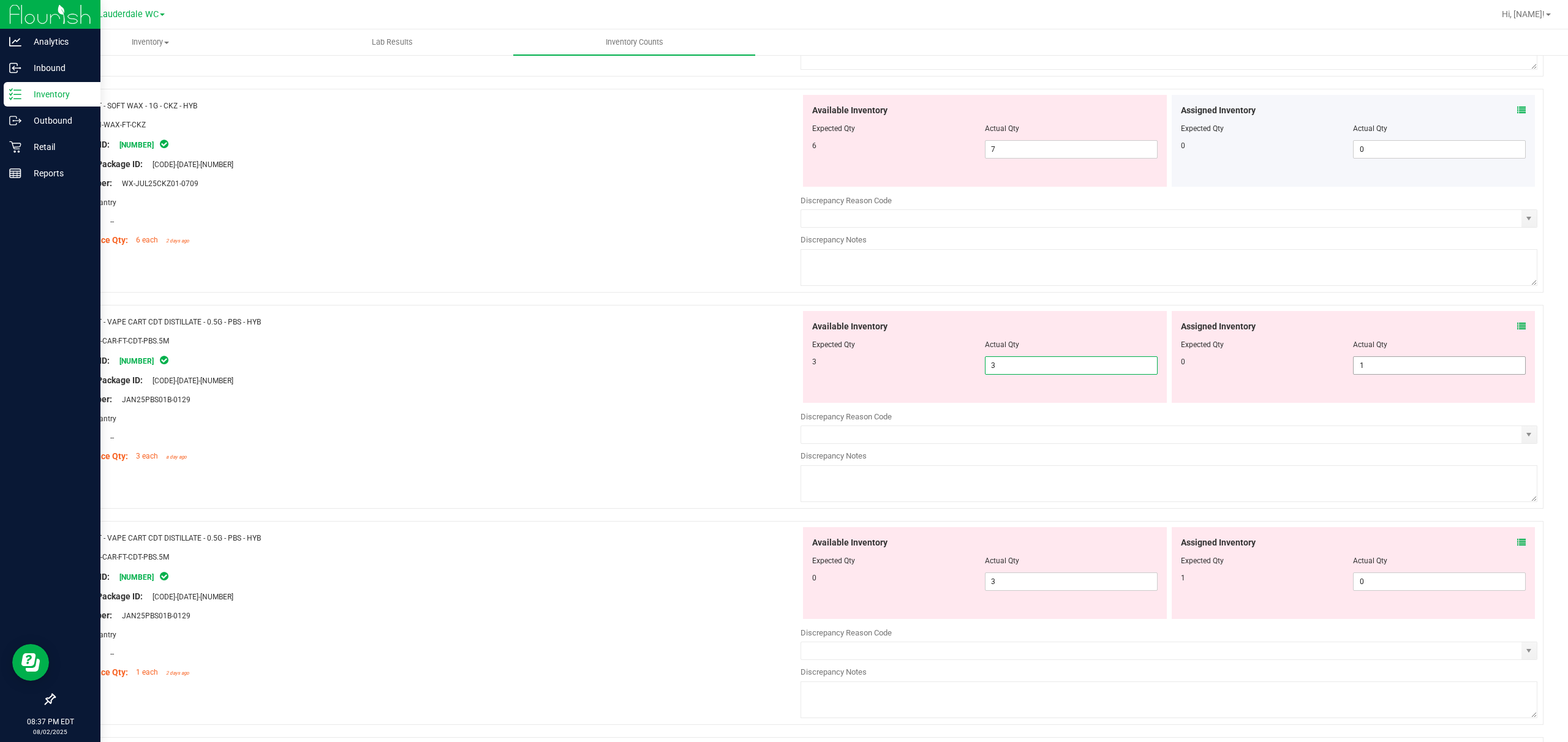 click on "1 1" at bounding box center [1439, 365] 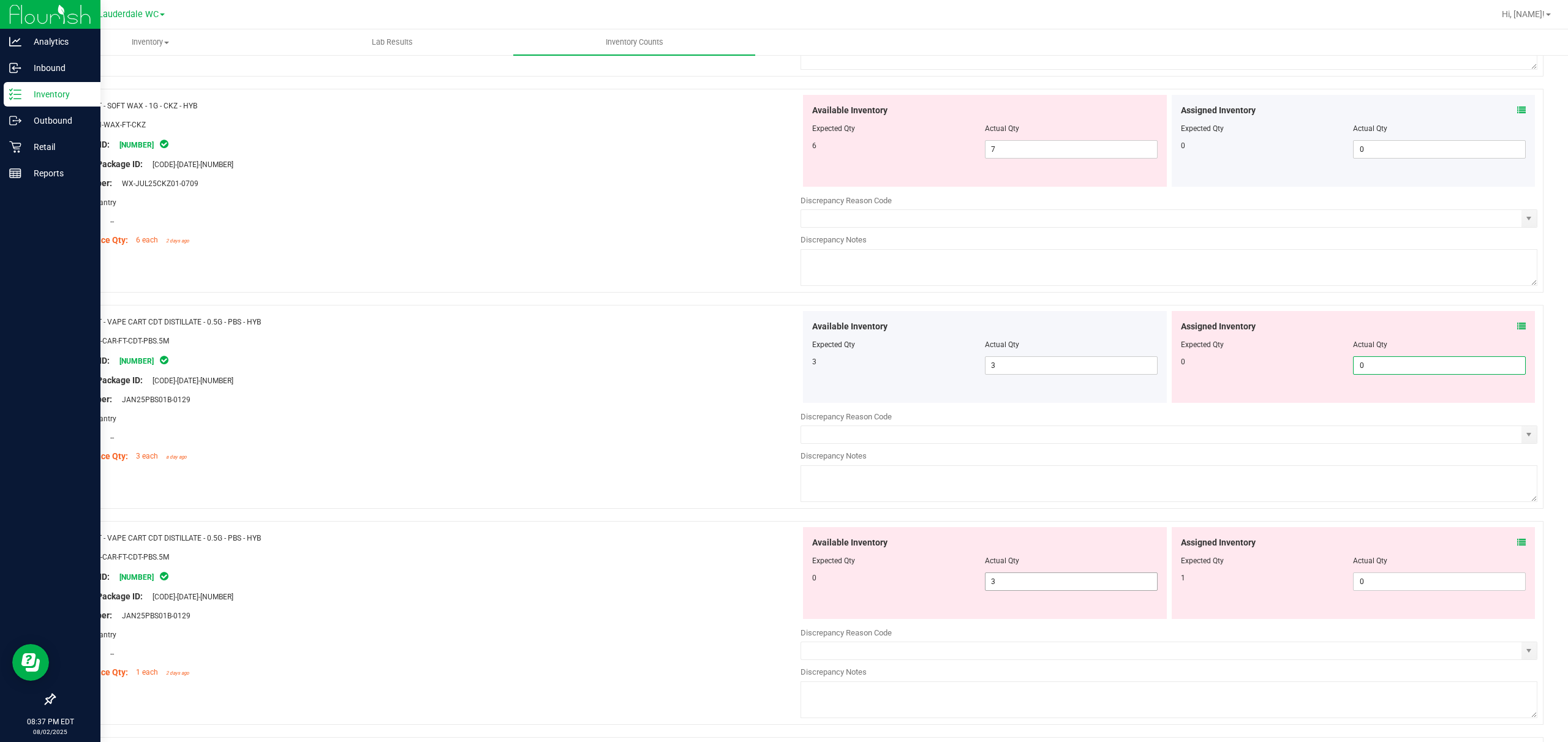 click on "Available Inventory
Expected Qty
Actual Qty
[NUMBER]
[NUMBER] [NUMBER]" at bounding box center (985, 573) 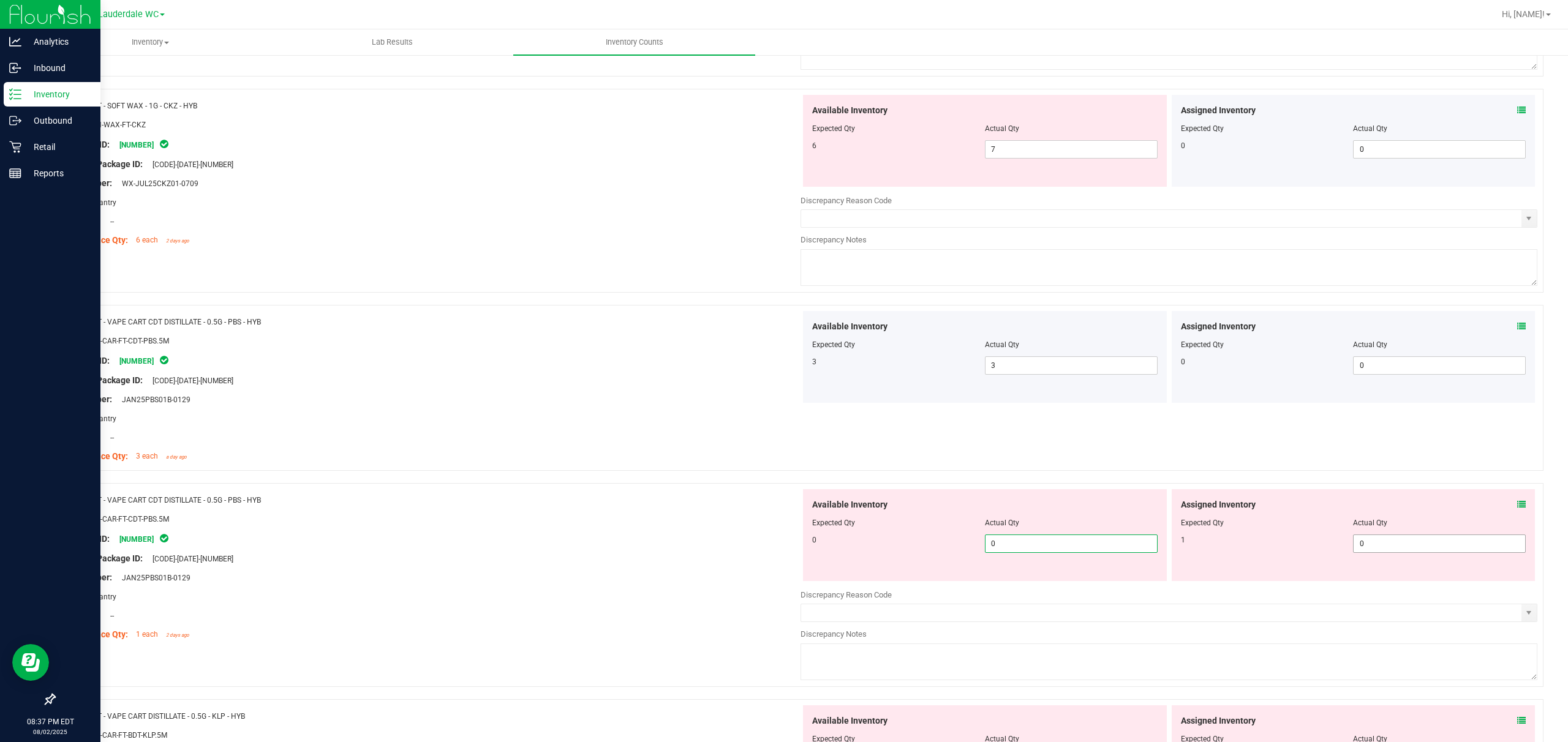 click on "0 0" at bounding box center [1439, 544] 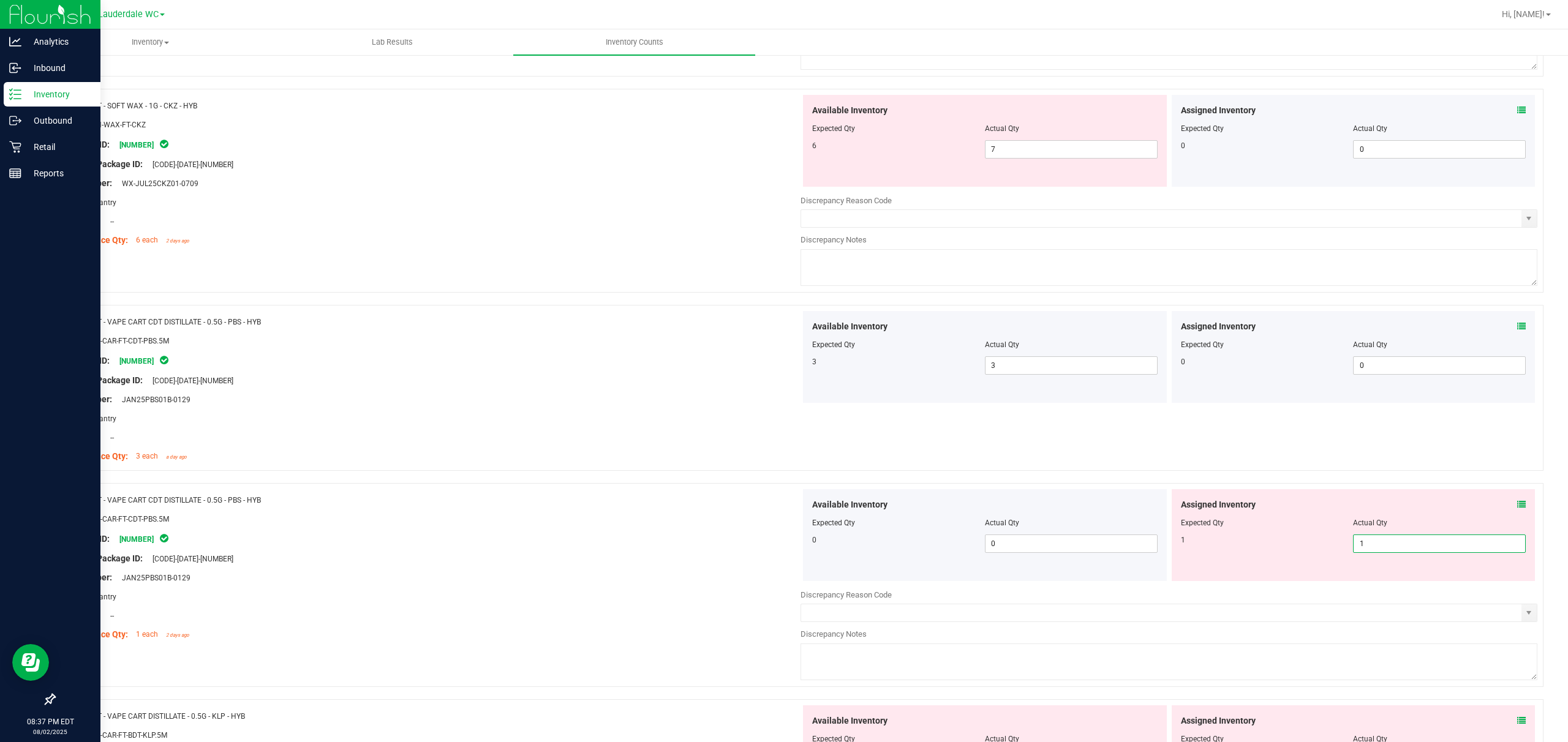 click on "1" at bounding box center (1267, 540) 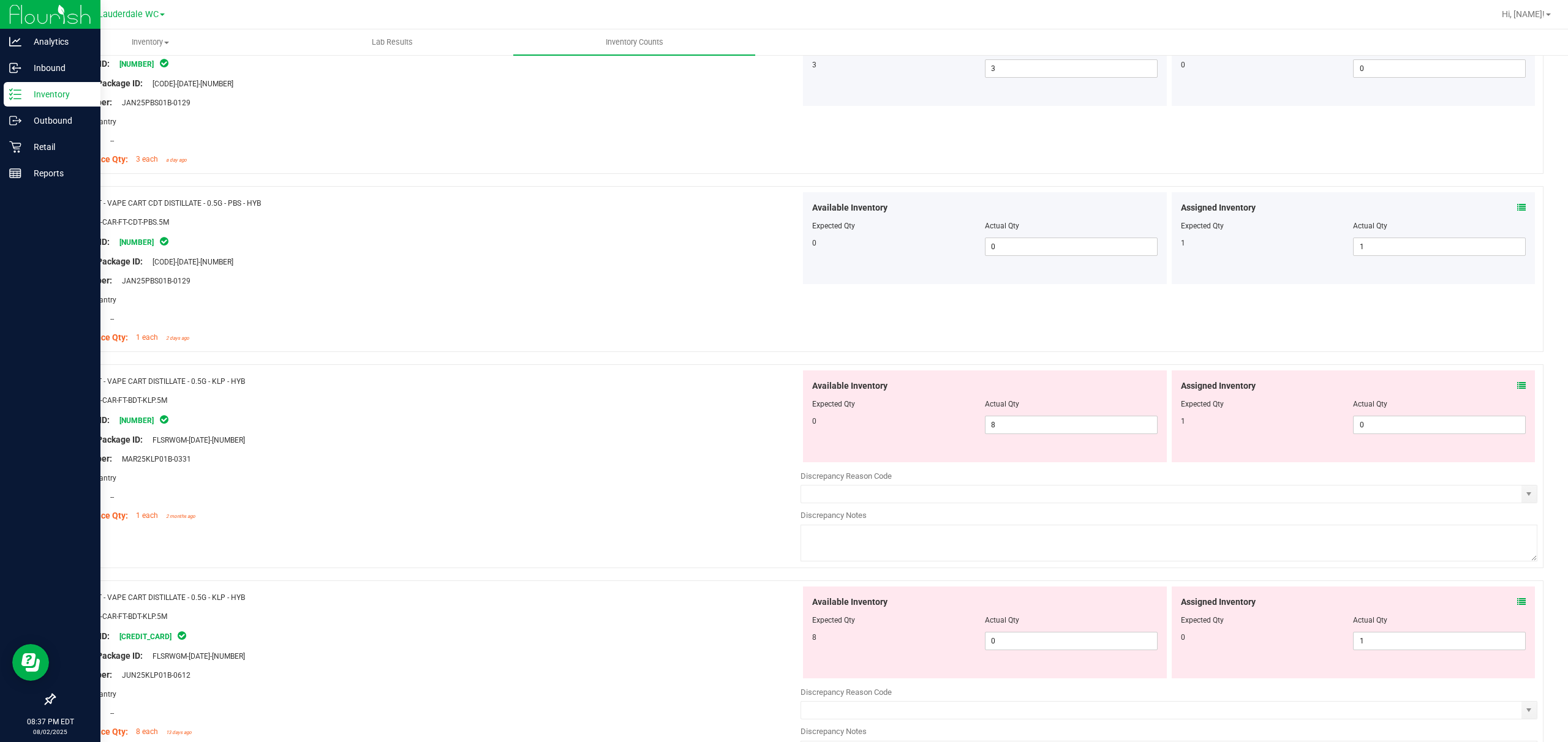 scroll, scrollTop: 653, scrollLeft: 0, axis: vertical 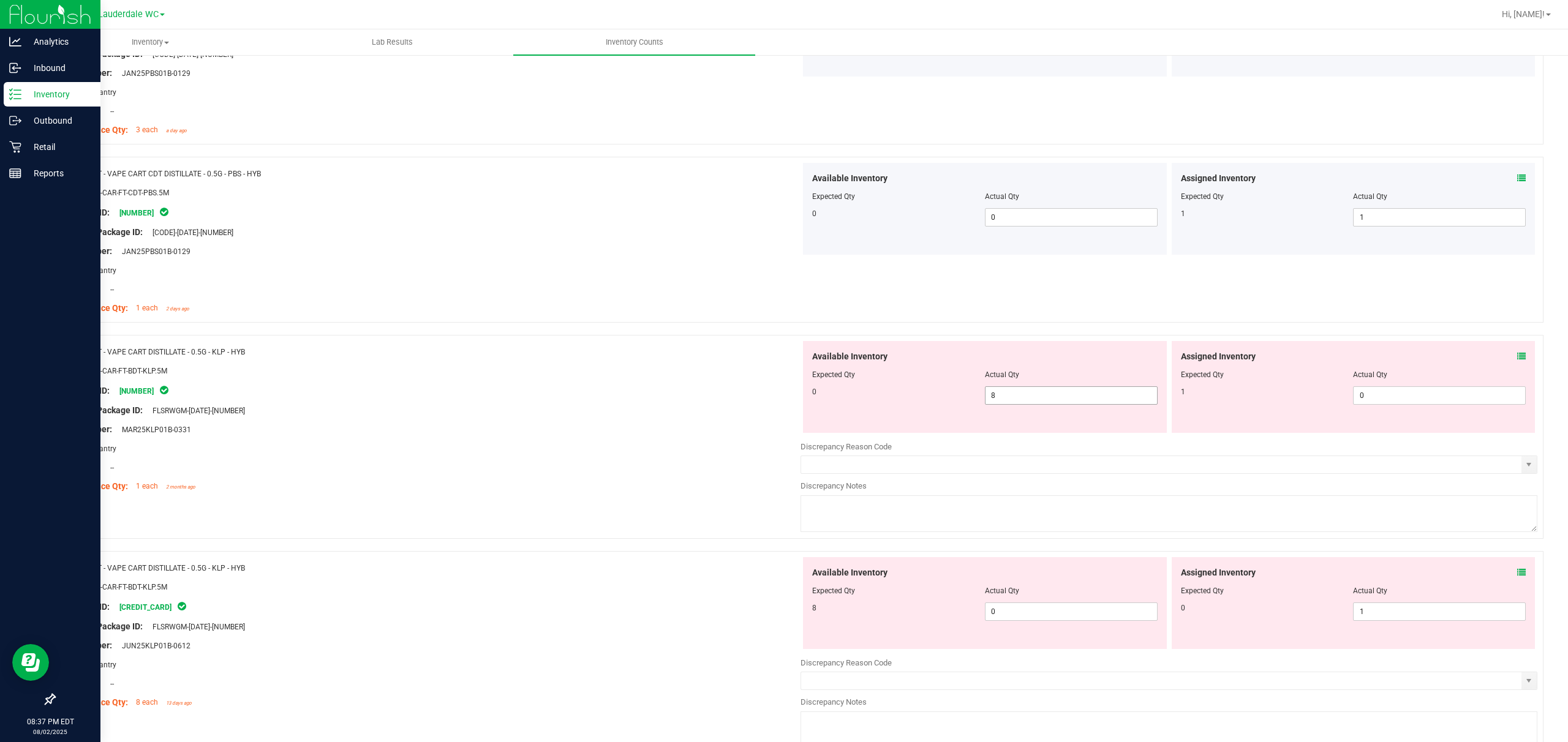 click on "8 8" at bounding box center (1071, 395) 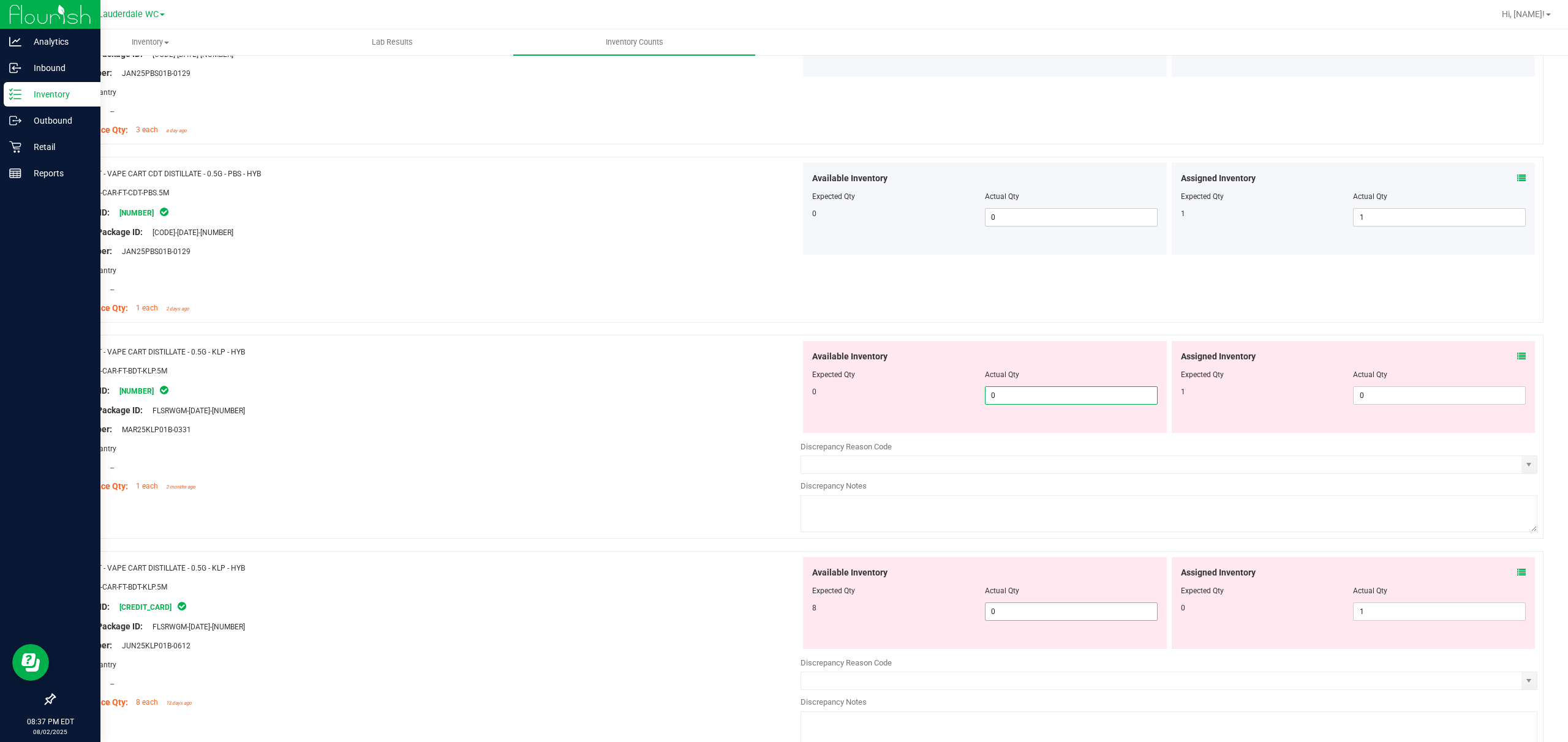 click on "0 0" at bounding box center [1071, 612] 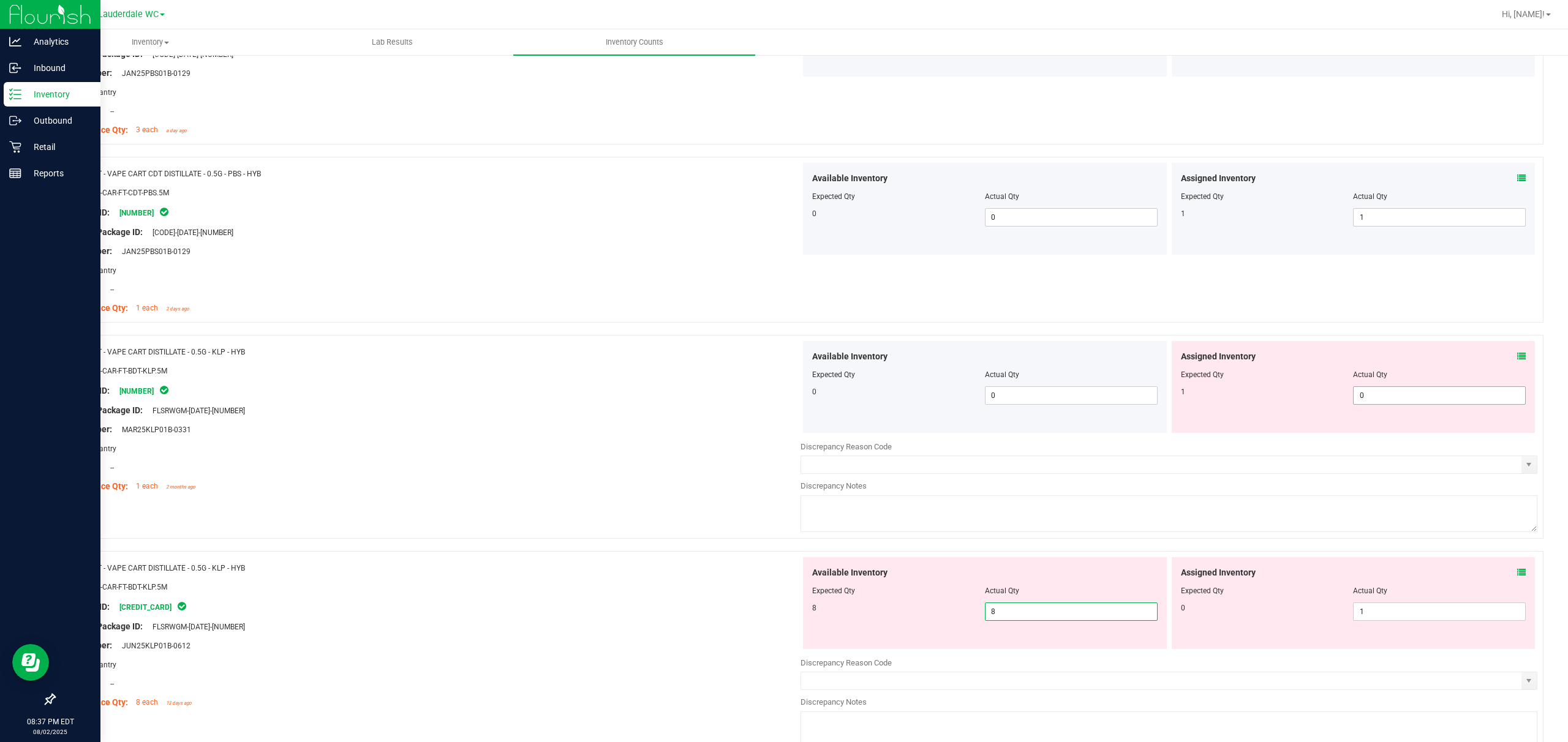 click on "0 0" at bounding box center (1439, 395) 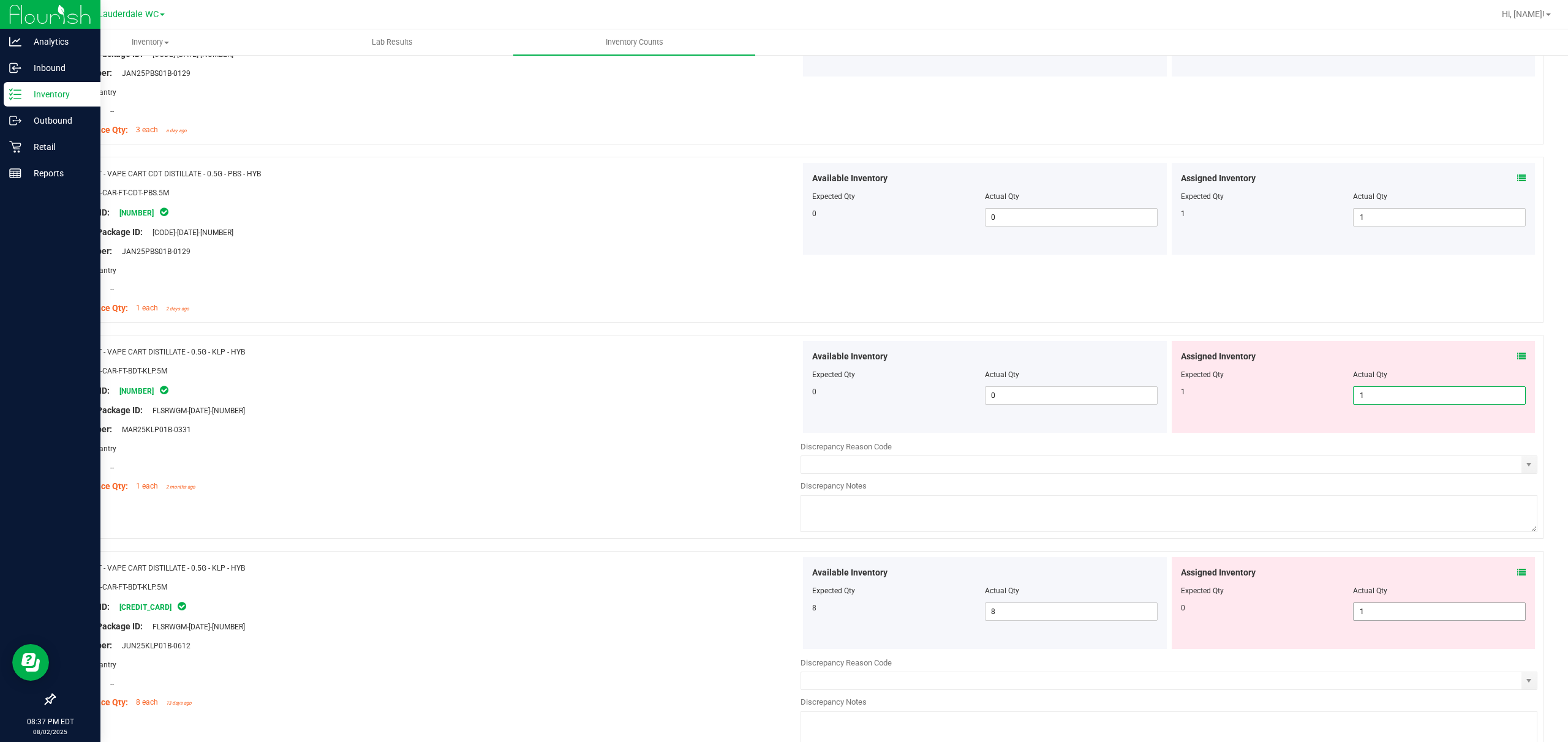 click on "Available Inventory
Expected Qty
Actual Qty
8
8 8" at bounding box center [1169, 654] 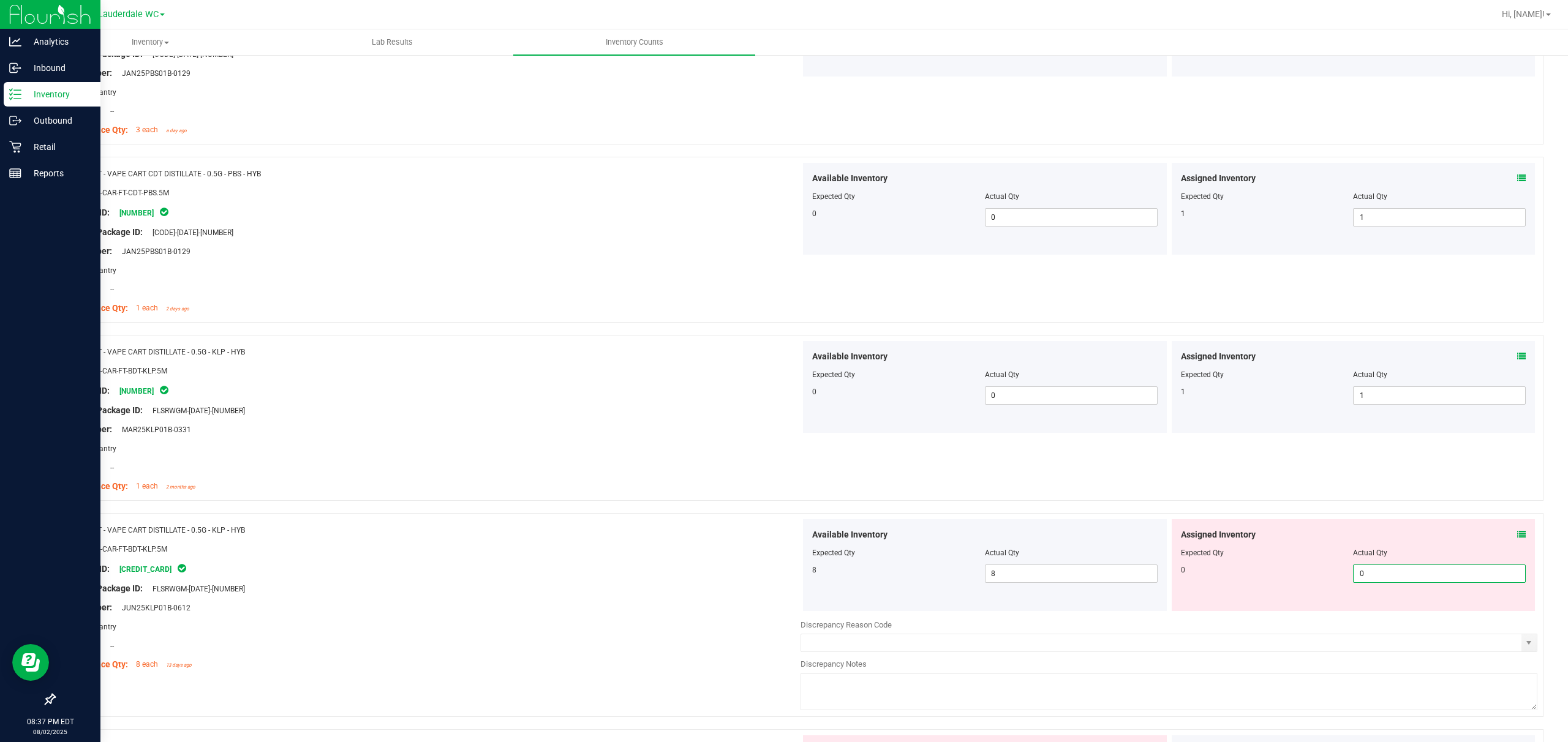click on "Expected Qty" at bounding box center [1267, 553] 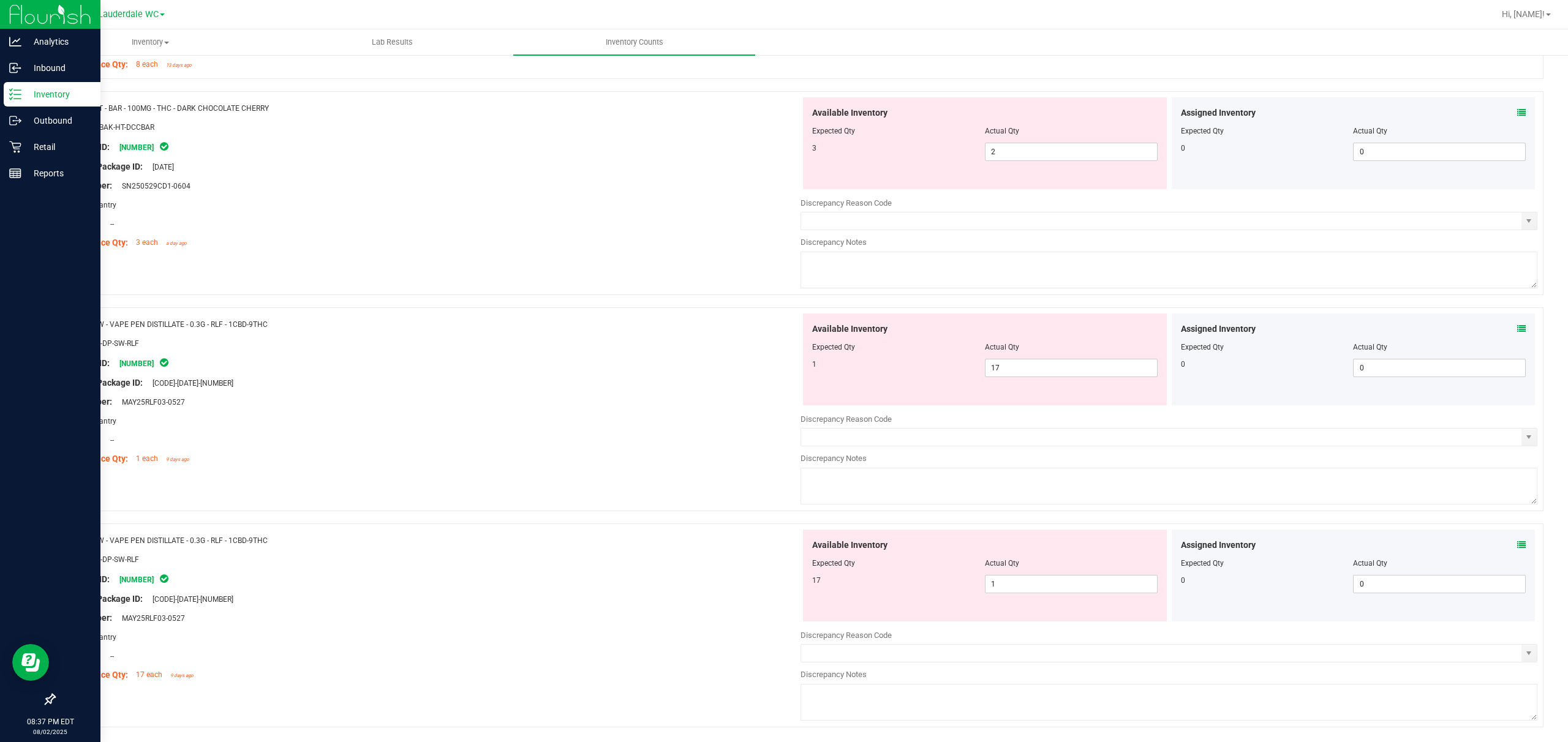 scroll, scrollTop: 1296, scrollLeft: 0, axis: vertical 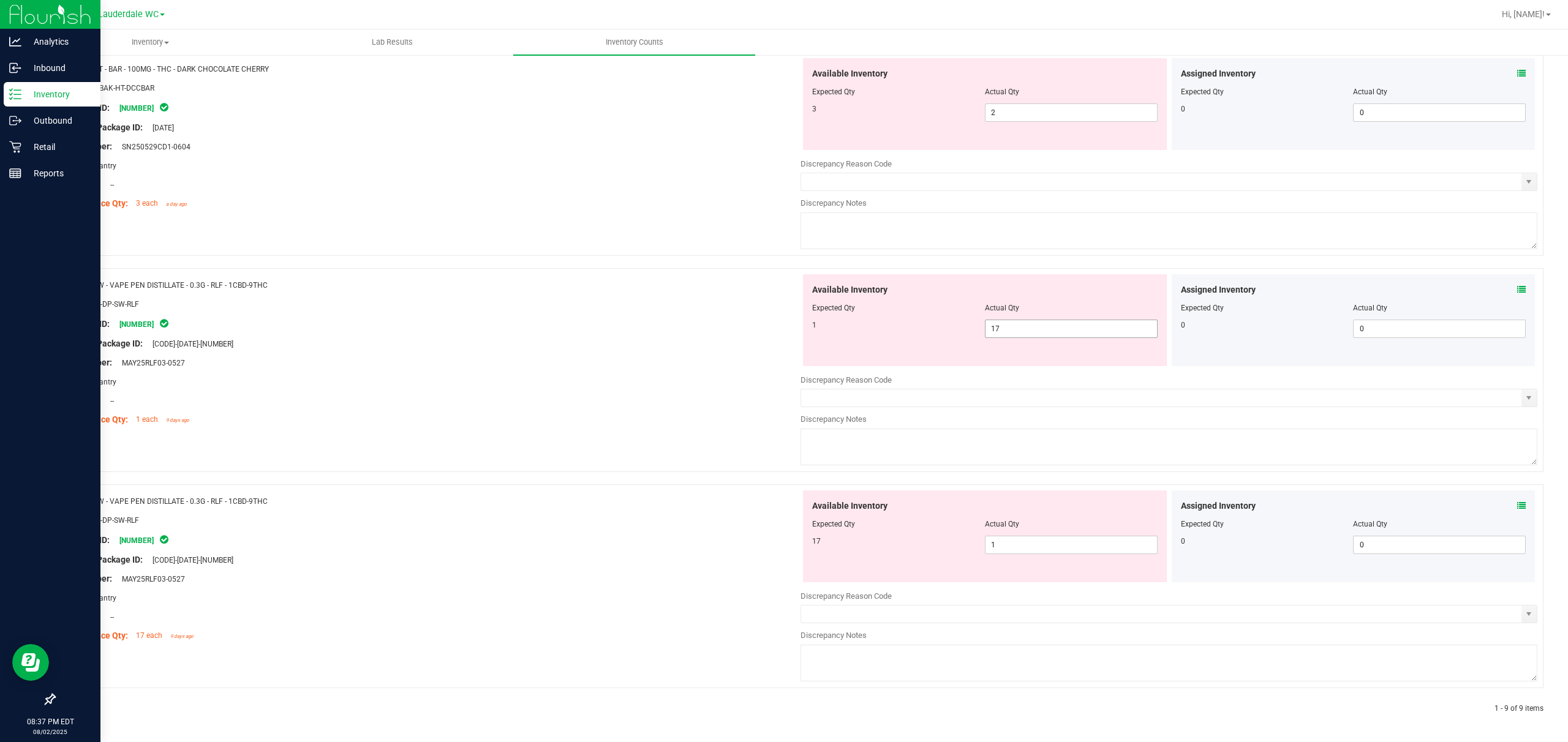 click on "17 17" at bounding box center [1071, 329] 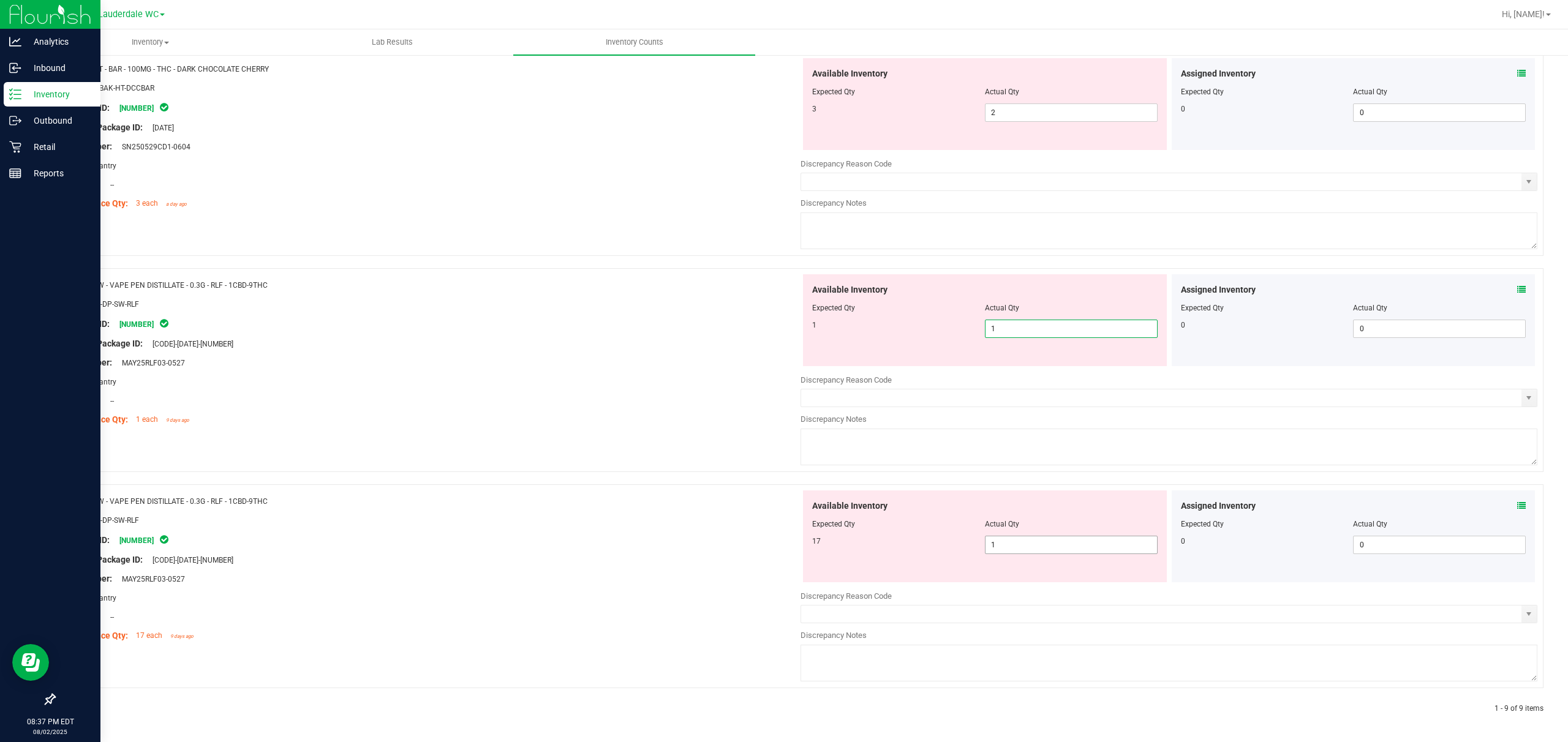 click on "1 1" at bounding box center (1071, 545) 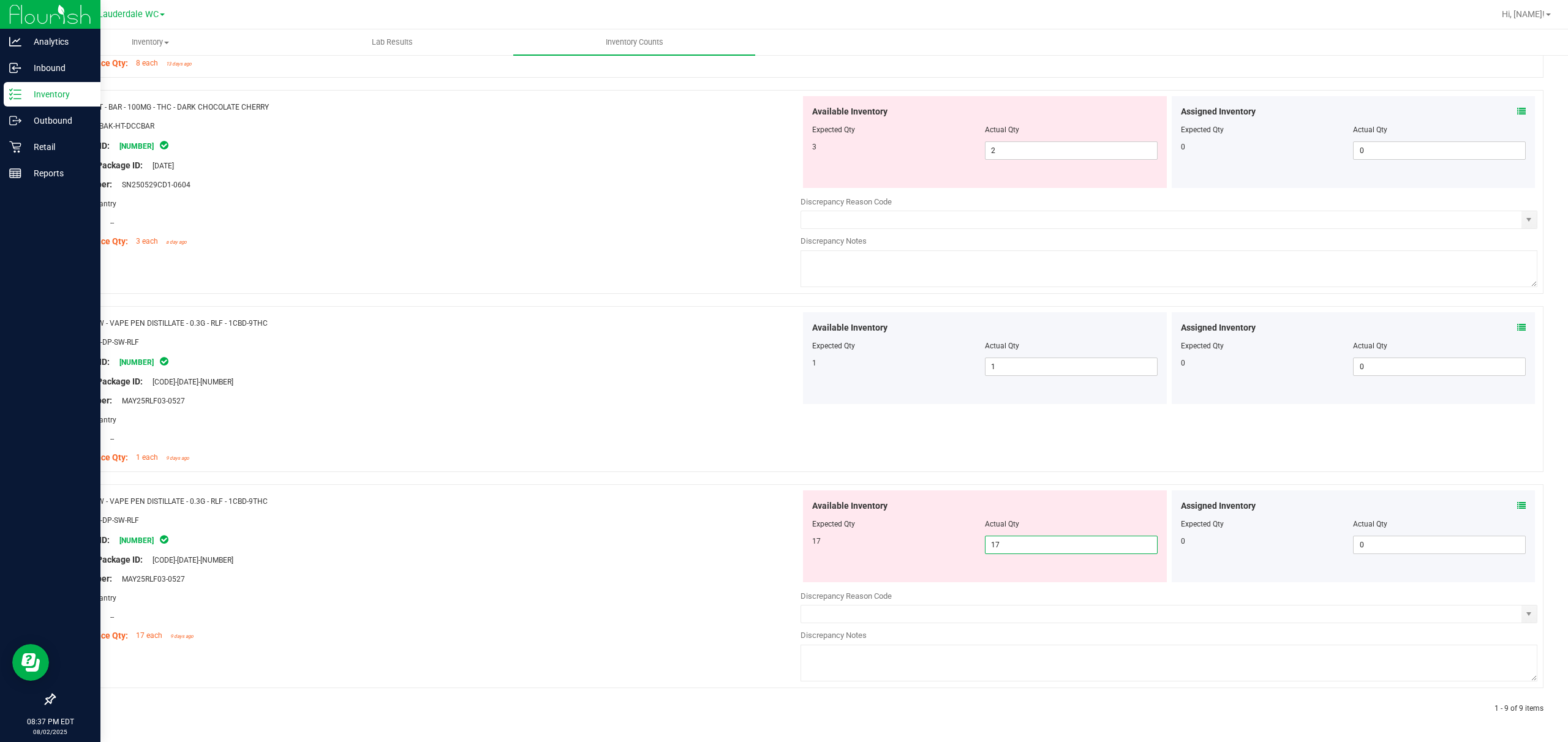 click on "Available Inventory
Expected Qty
Actual Qty
[NUMBER]
[NUMBER] [NUMBER]" at bounding box center [985, 536] 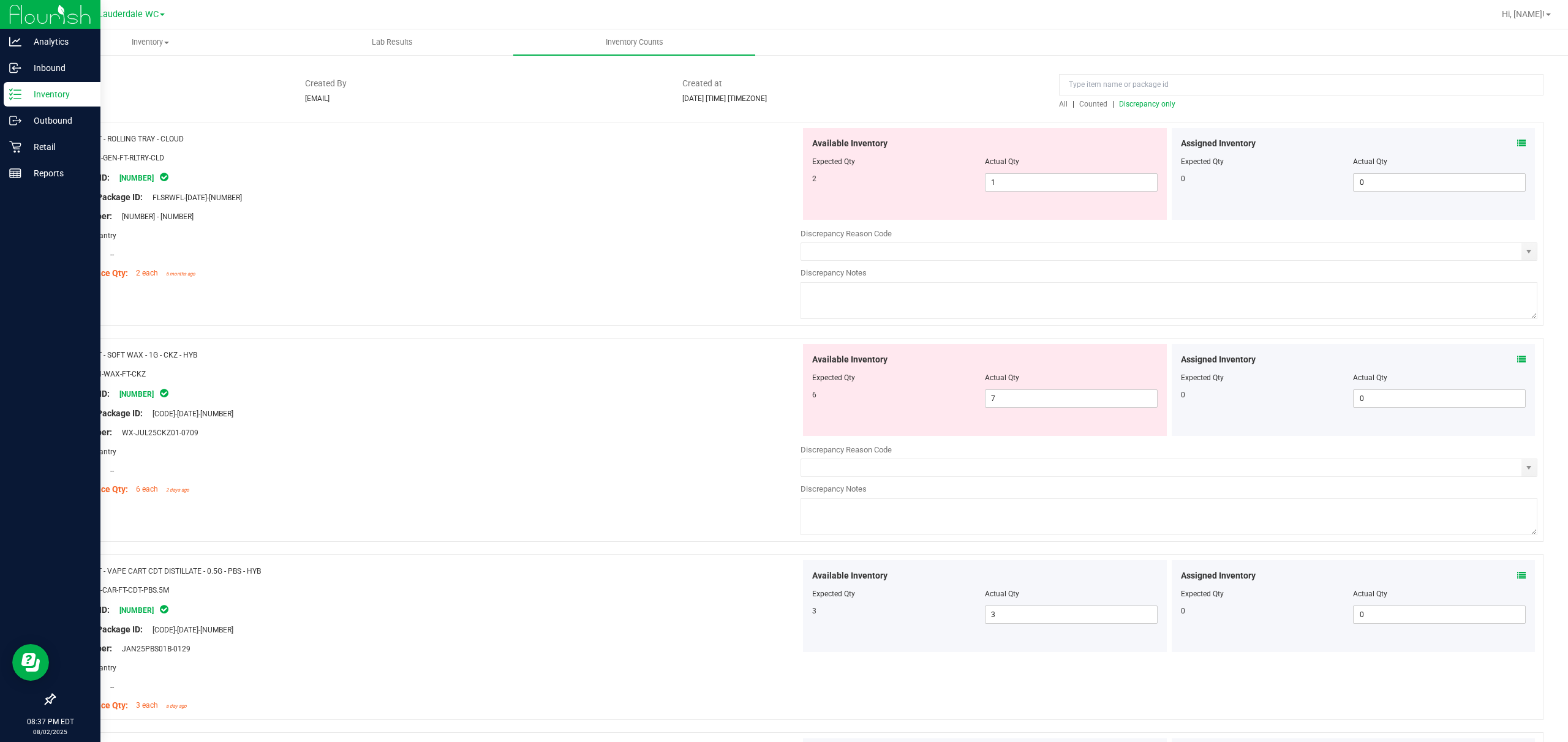 scroll, scrollTop: 0, scrollLeft: 0, axis: both 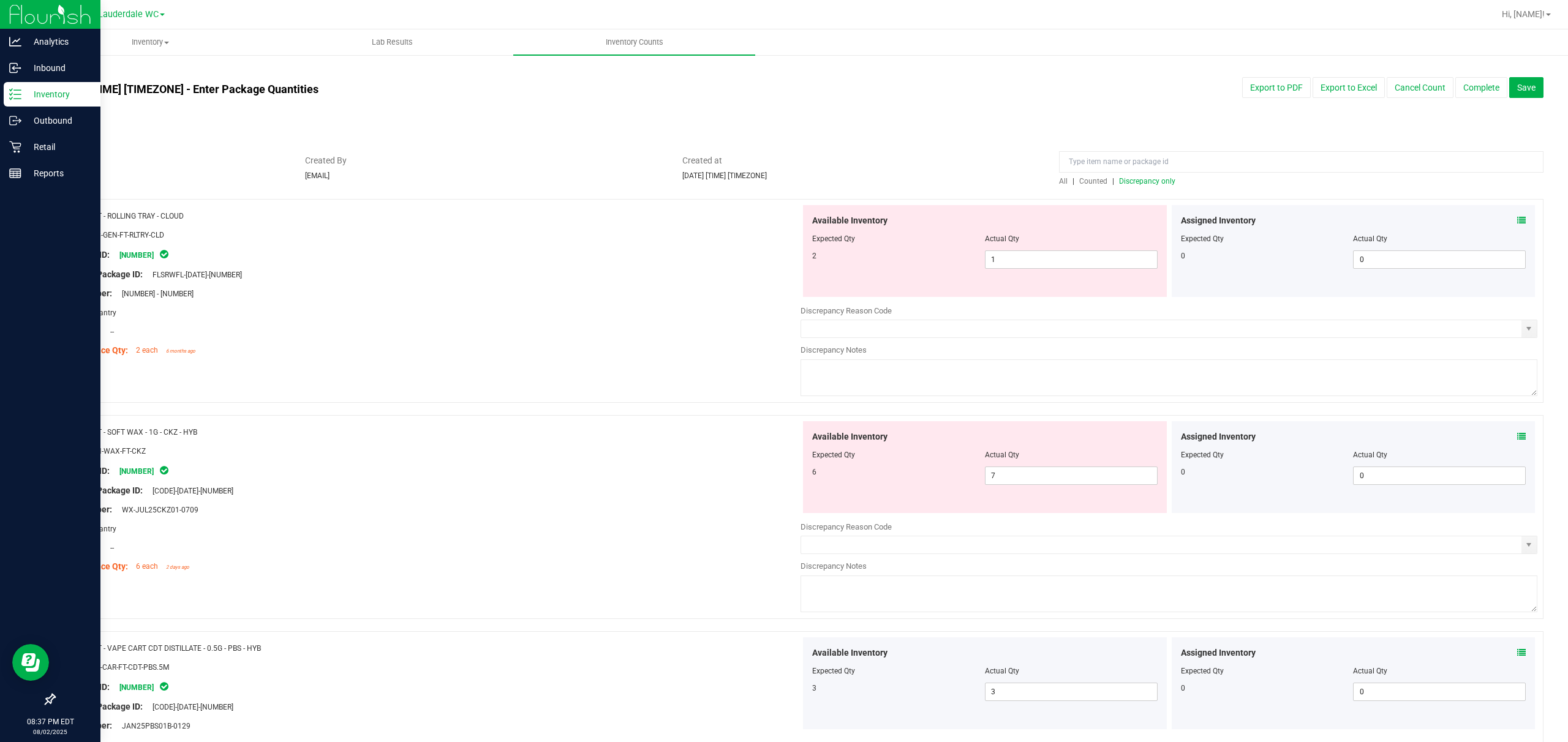 click on "Discrepancy only" at bounding box center (1147, 181) 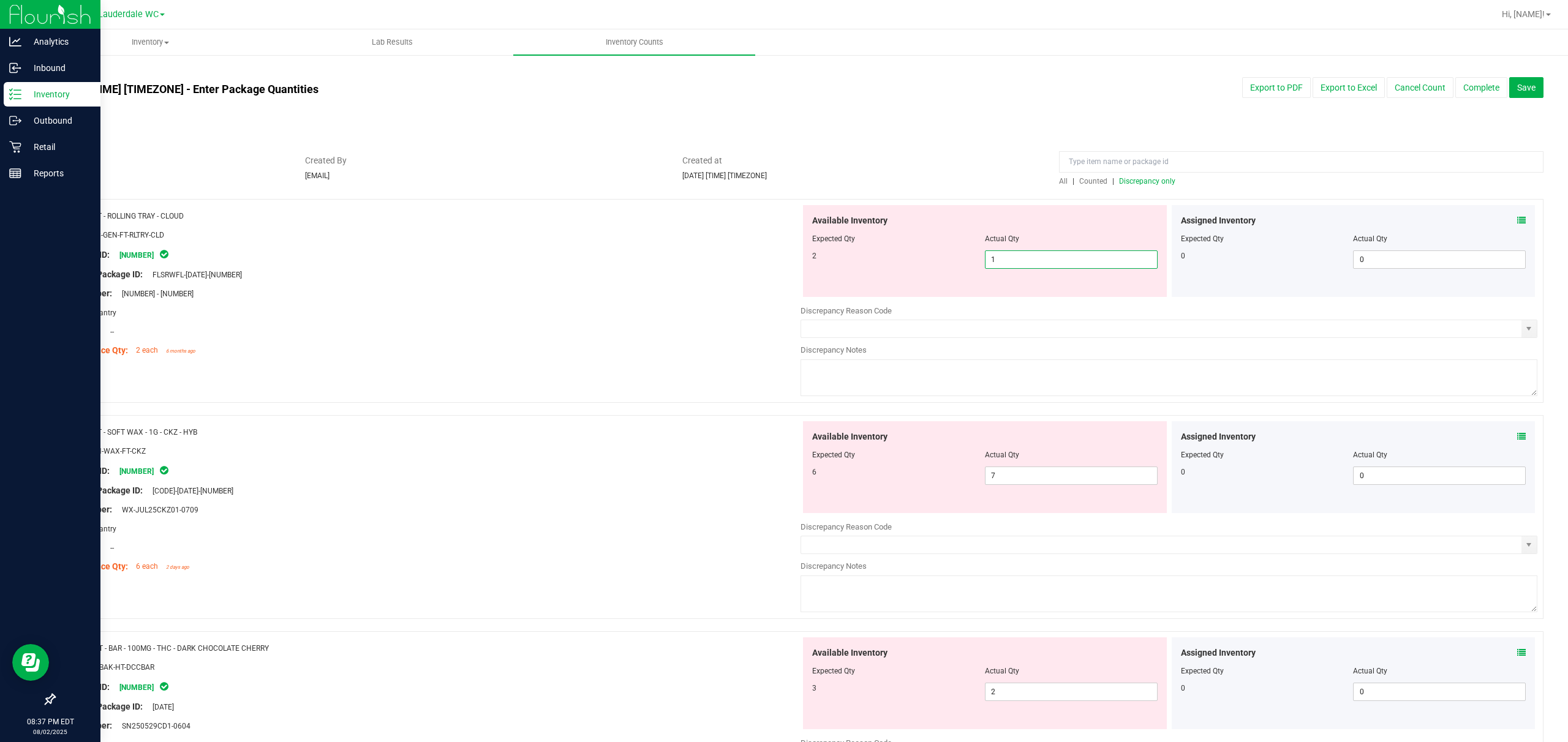 click on "1 1" at bounding box center (1071, 260) 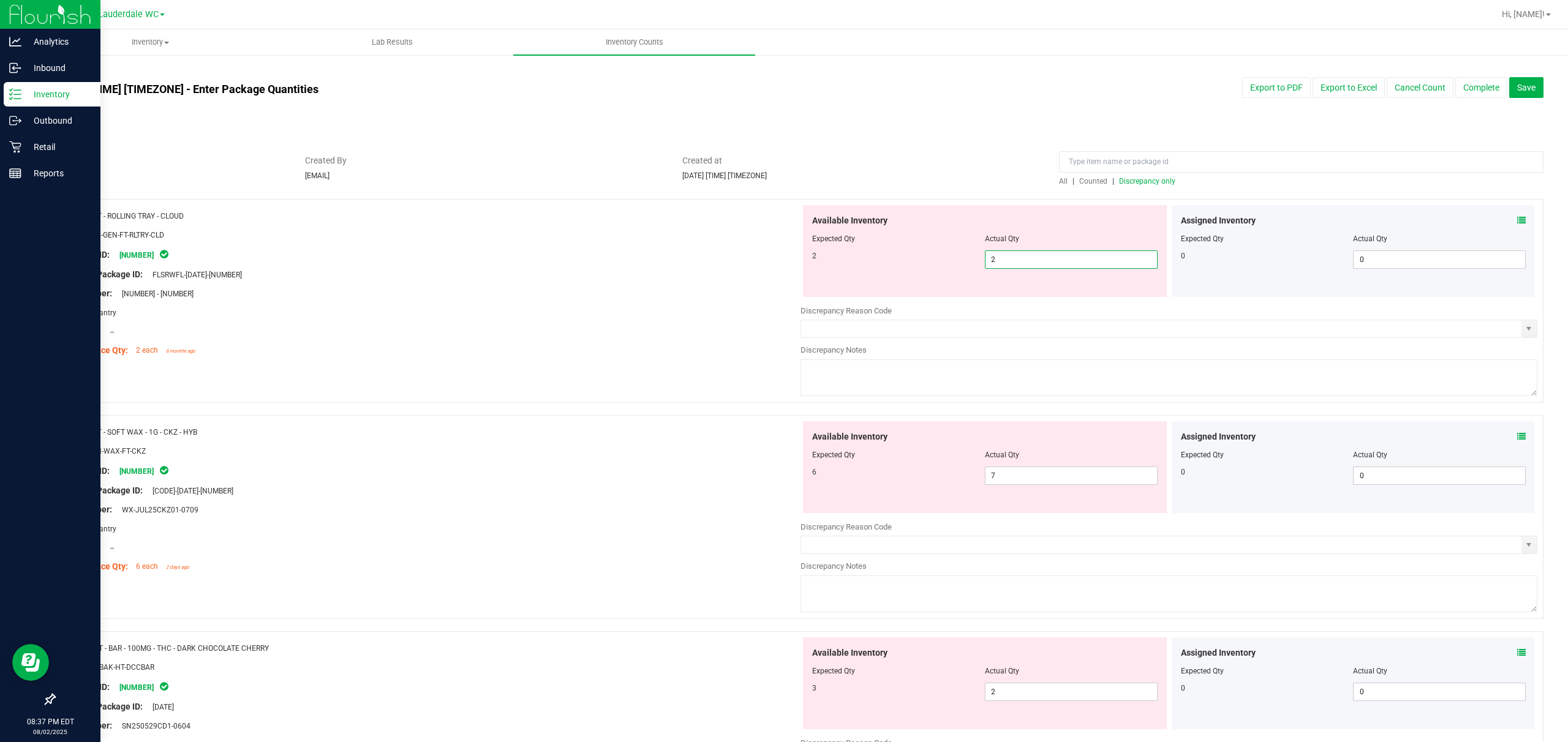 click on "Available Inventory
Expected Qty
Actual Qty
6
7 7" at bounding box center [1169, 518] 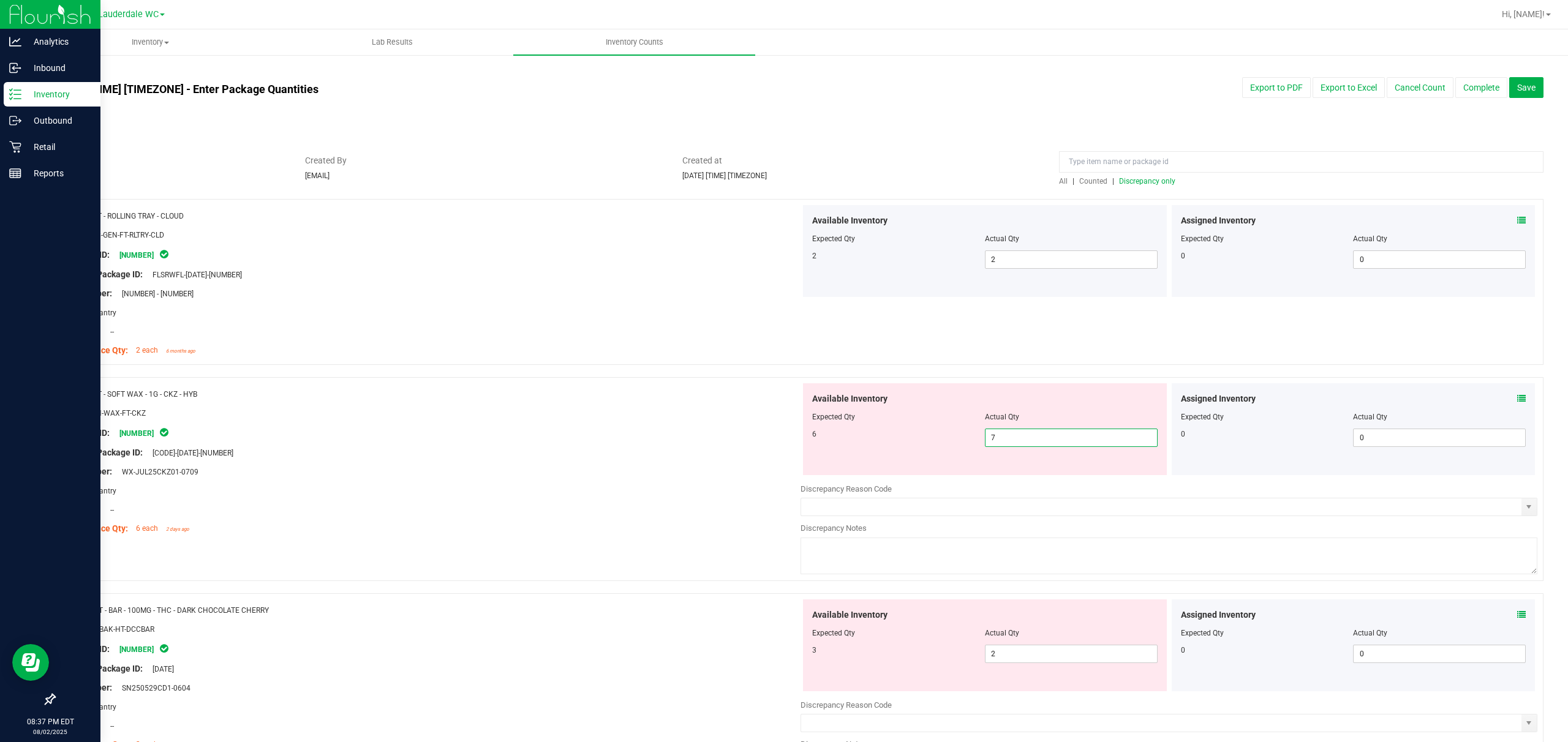 click on "7 7" at bounding box center (1071, 438) 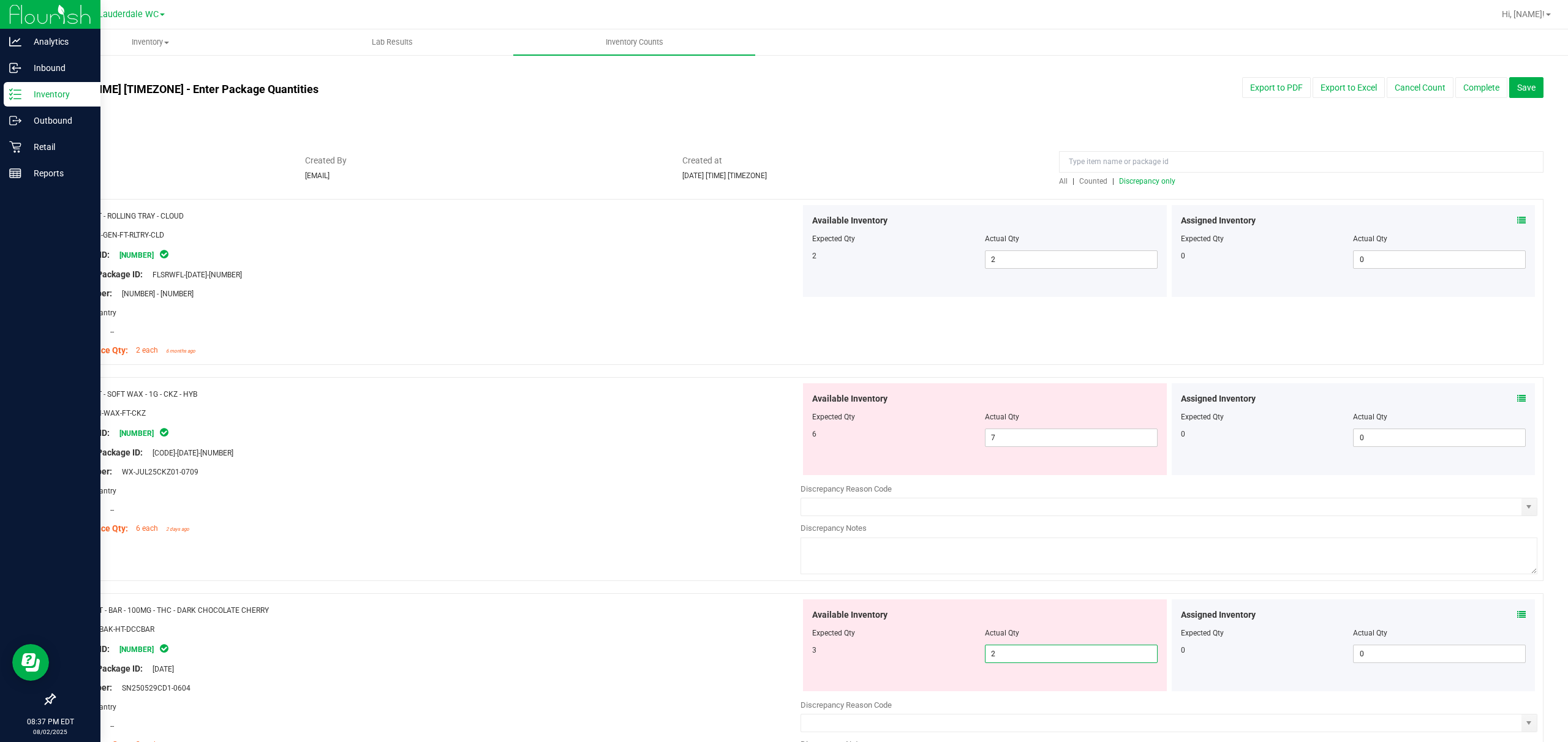 drag, startPoint x: 1093, startPoint y: 661, endPoint x: 1081, endPoint y: 655, distance: 13.41641 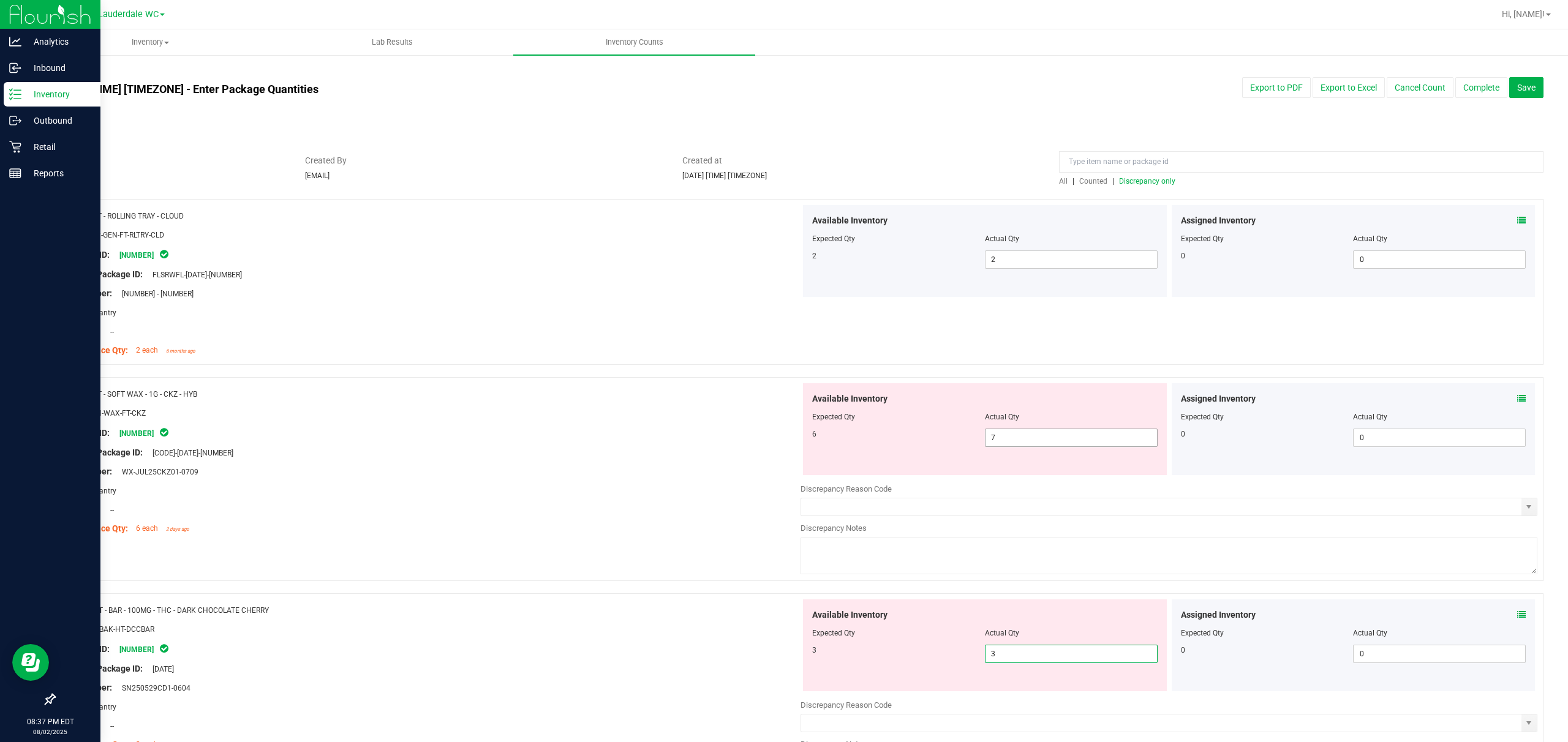 click on "7 7" at bounding box center (1071, 438) 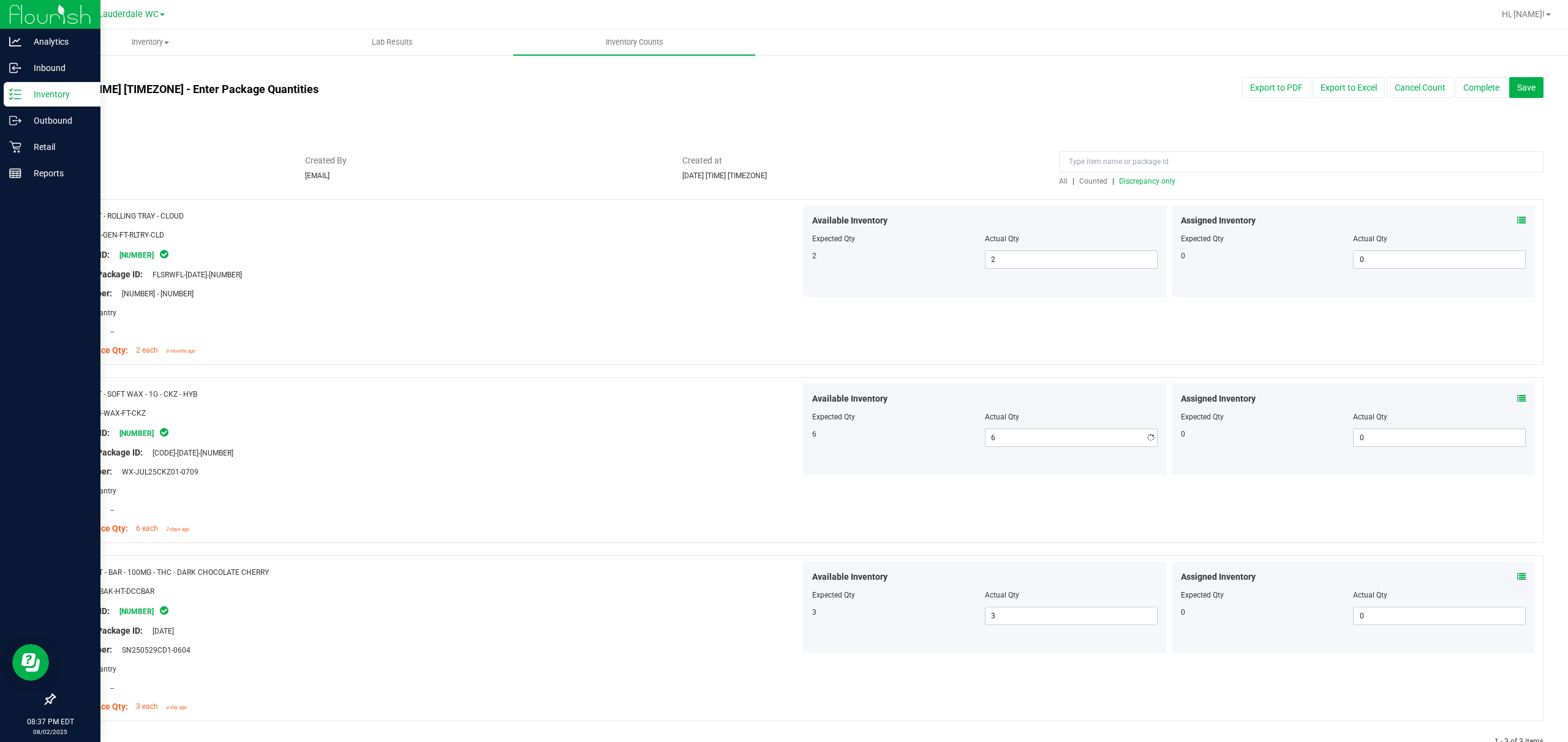 click on "All
|
Counted
|
Discrepancy only" at bounding box center (1301, 181) 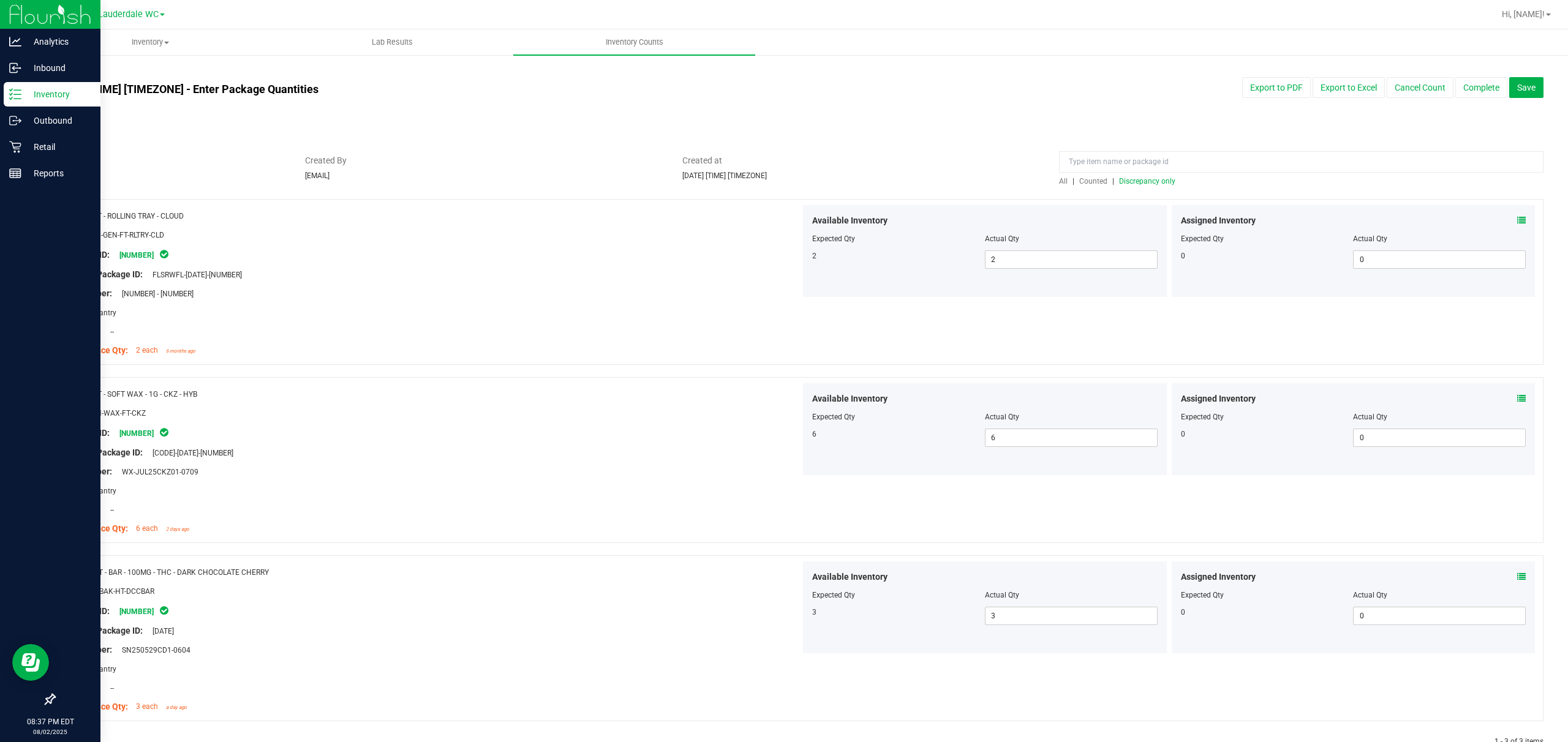 click on "Discrepancy only" at bounding box center (1147, 181) 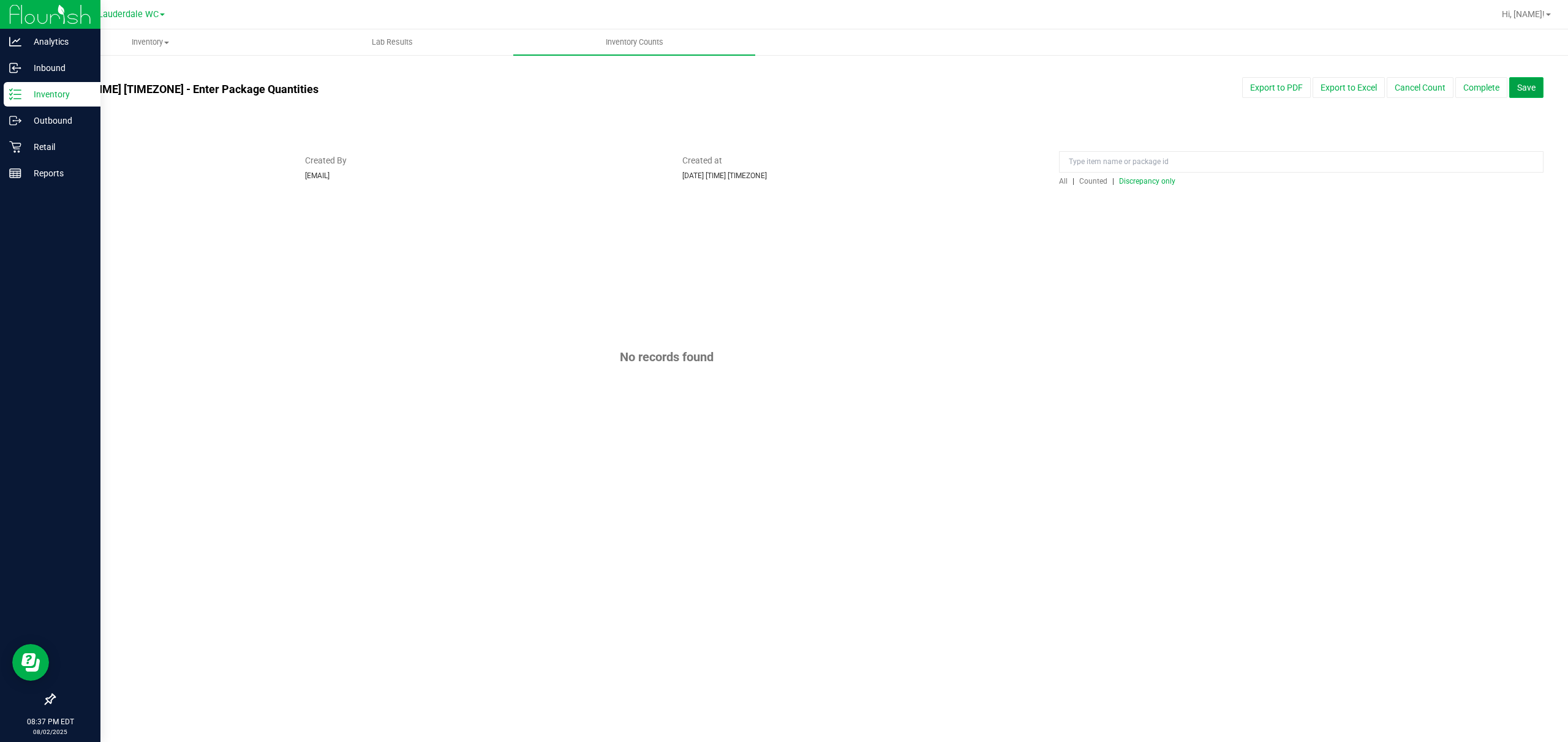 click on "Save" at bounding box center [1526, 88] 